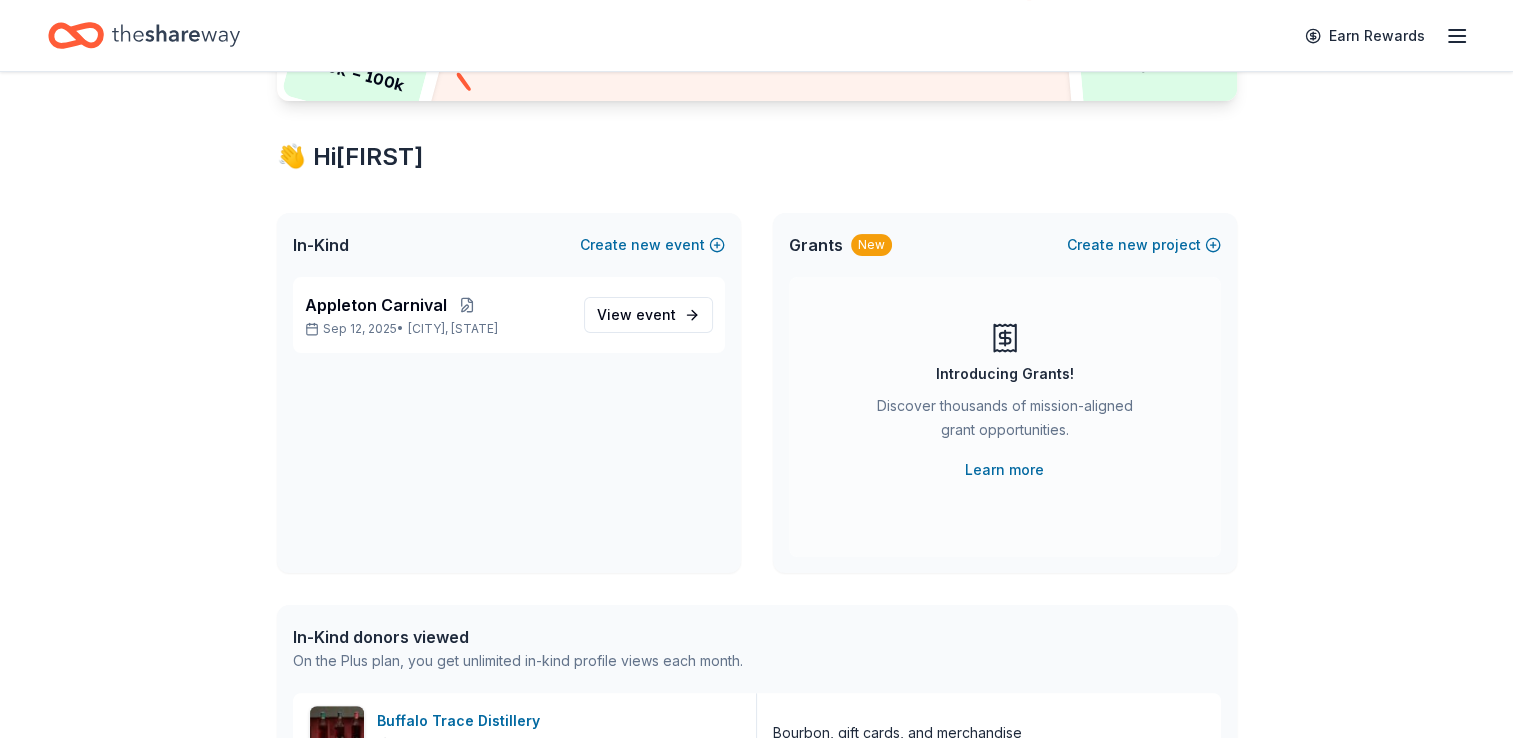 scroll, scrollTop: 304, scrollLeft: 0, axis: vertical 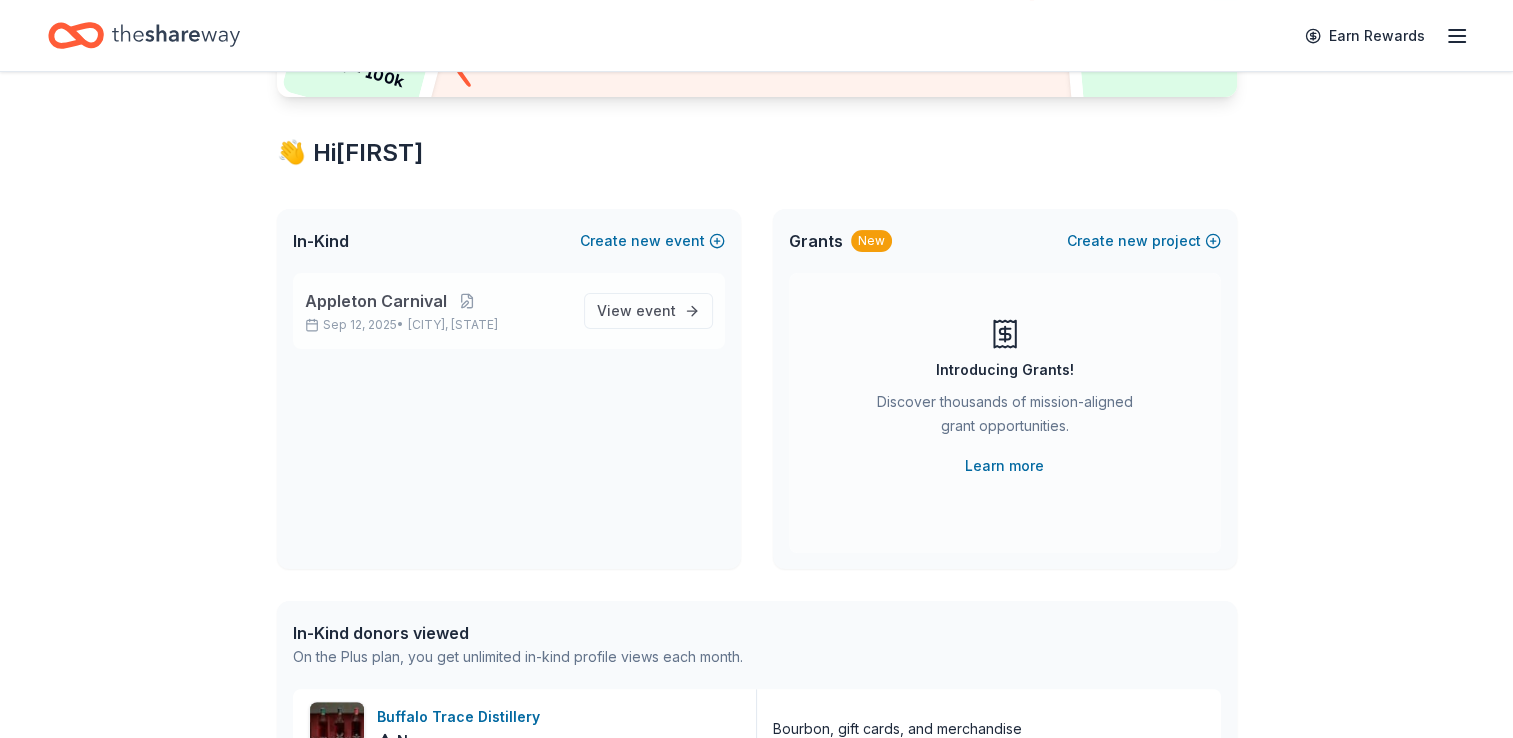 click on "Appleton Carnival" at bounding box center [376, 301] 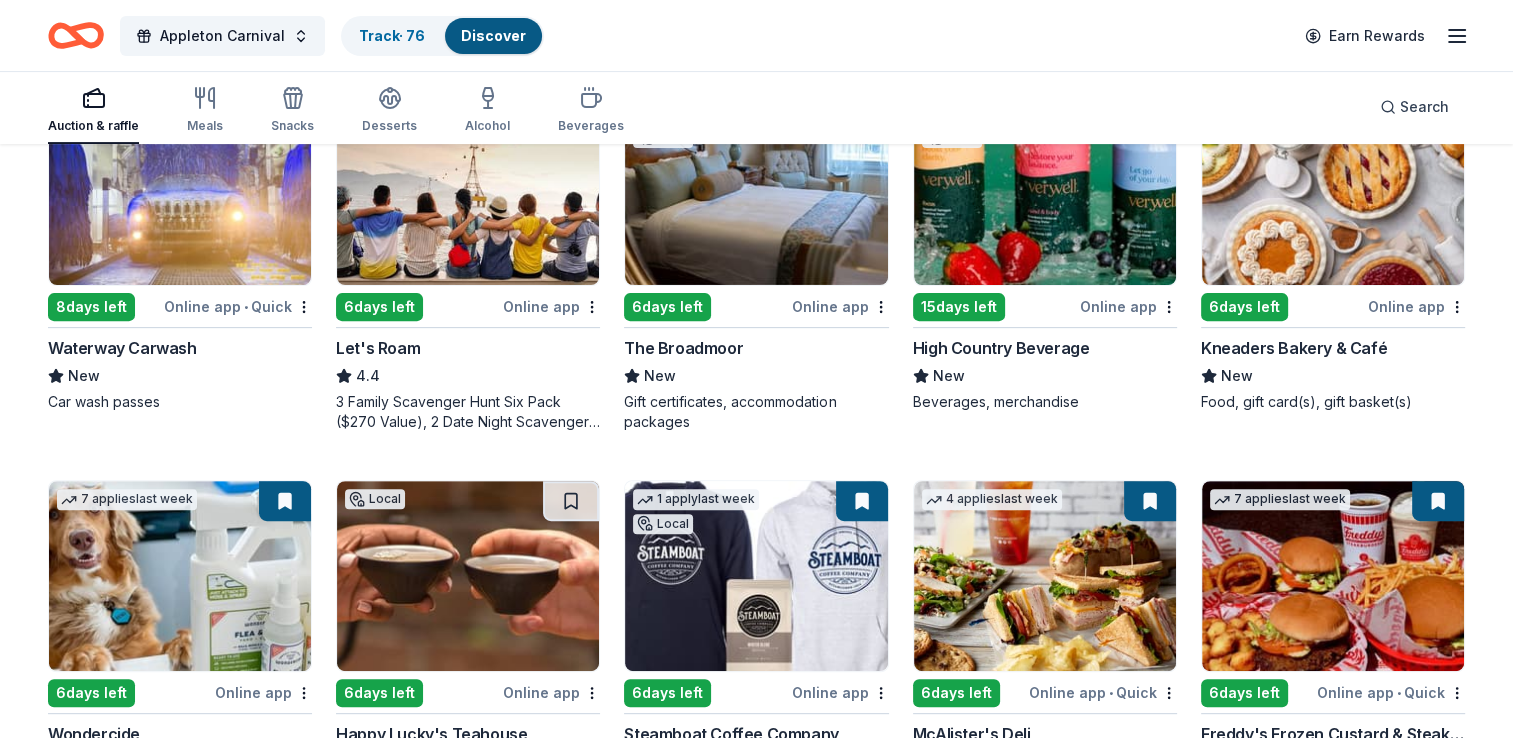 scroll, scrollTop: 0, scrollLeft: 0, axis: both 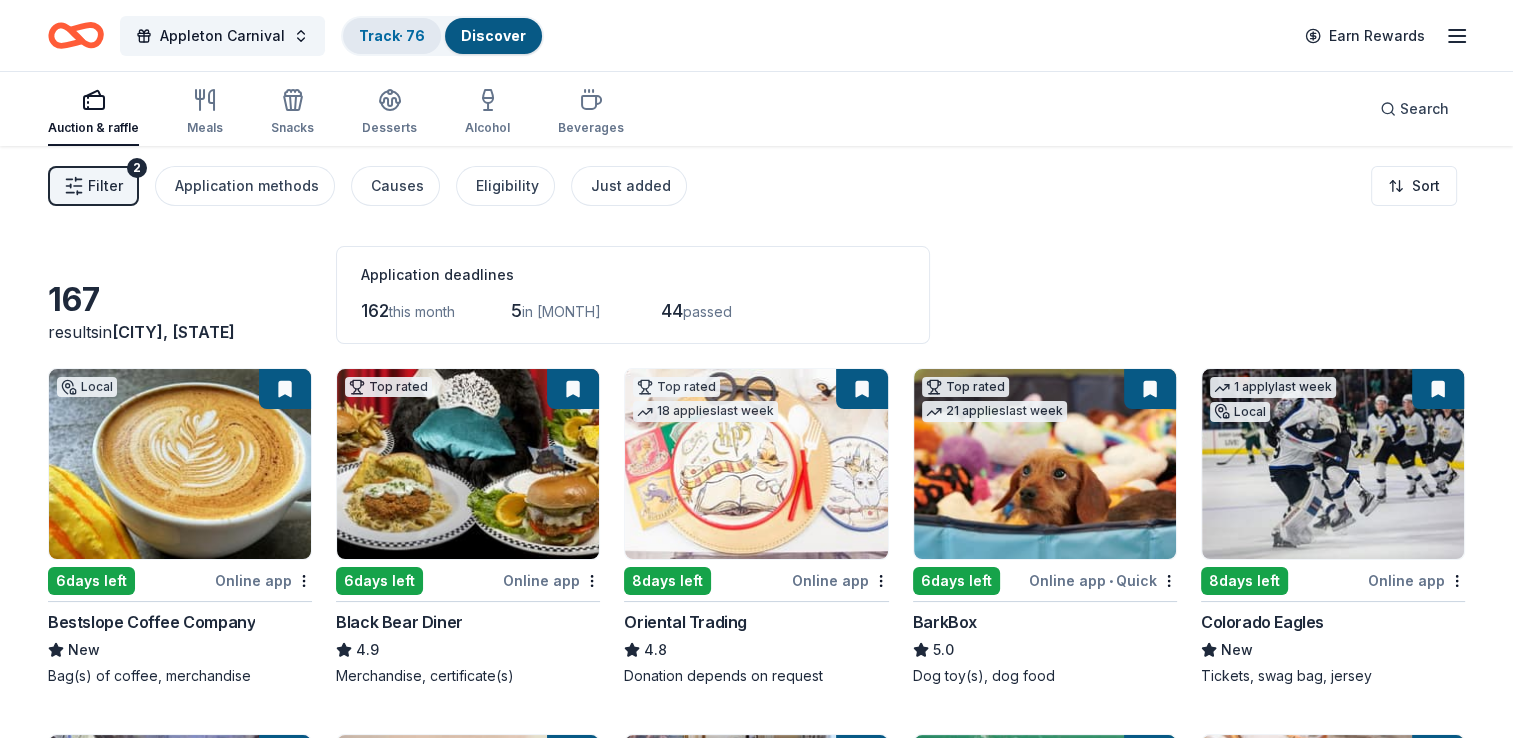 click on "Track  · 76" at bounding box center [392, 36] 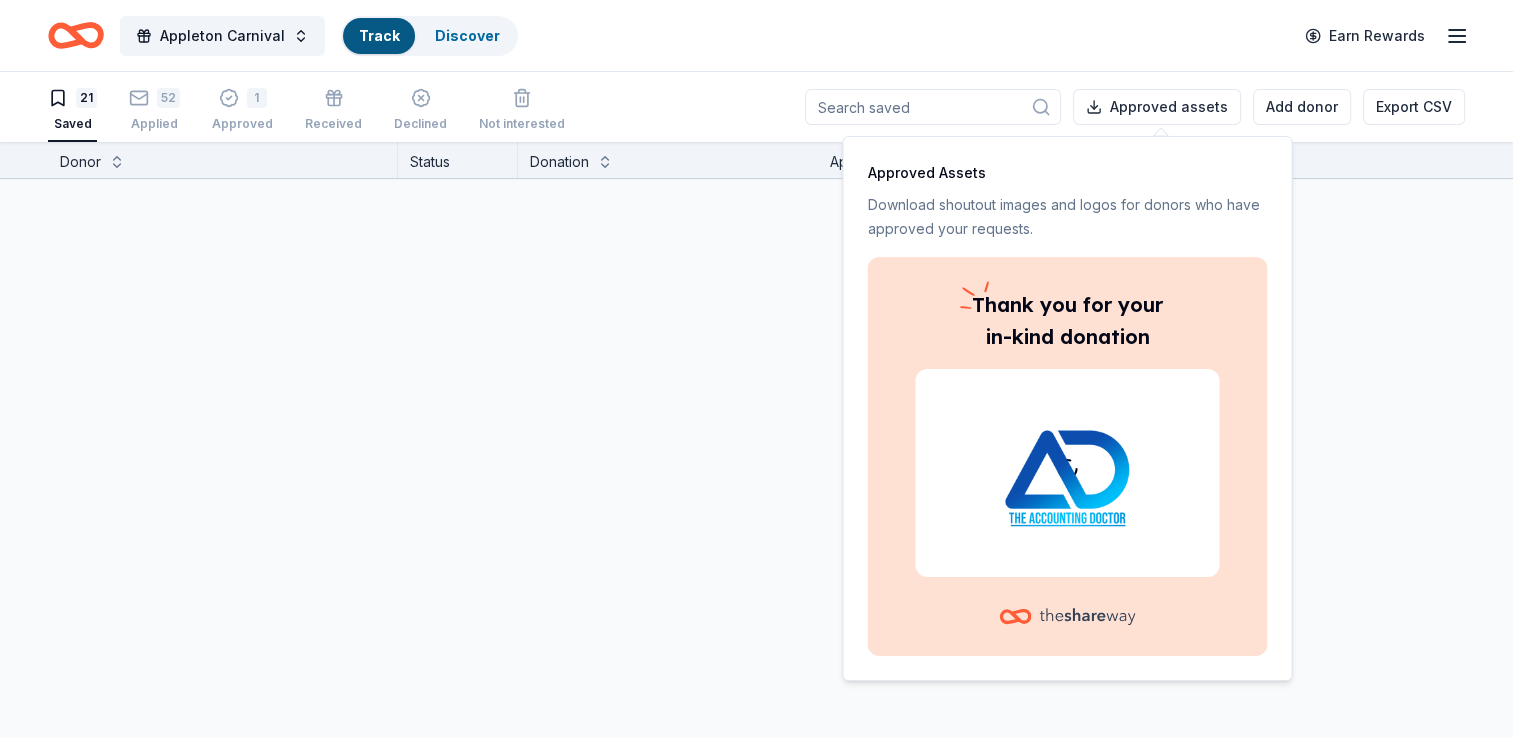 scroll, scrollTop: 0, scrollLeft: 0, axis: both 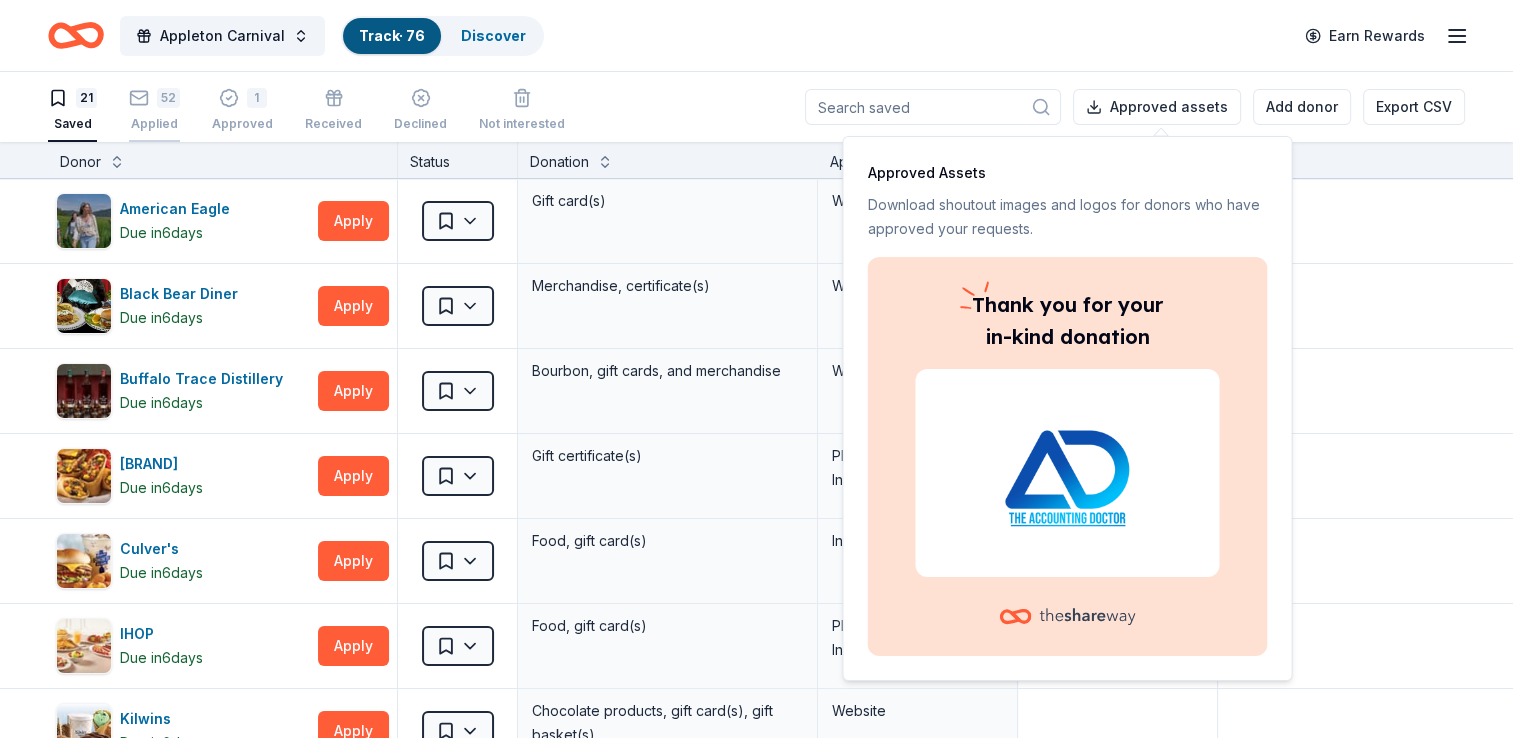 click 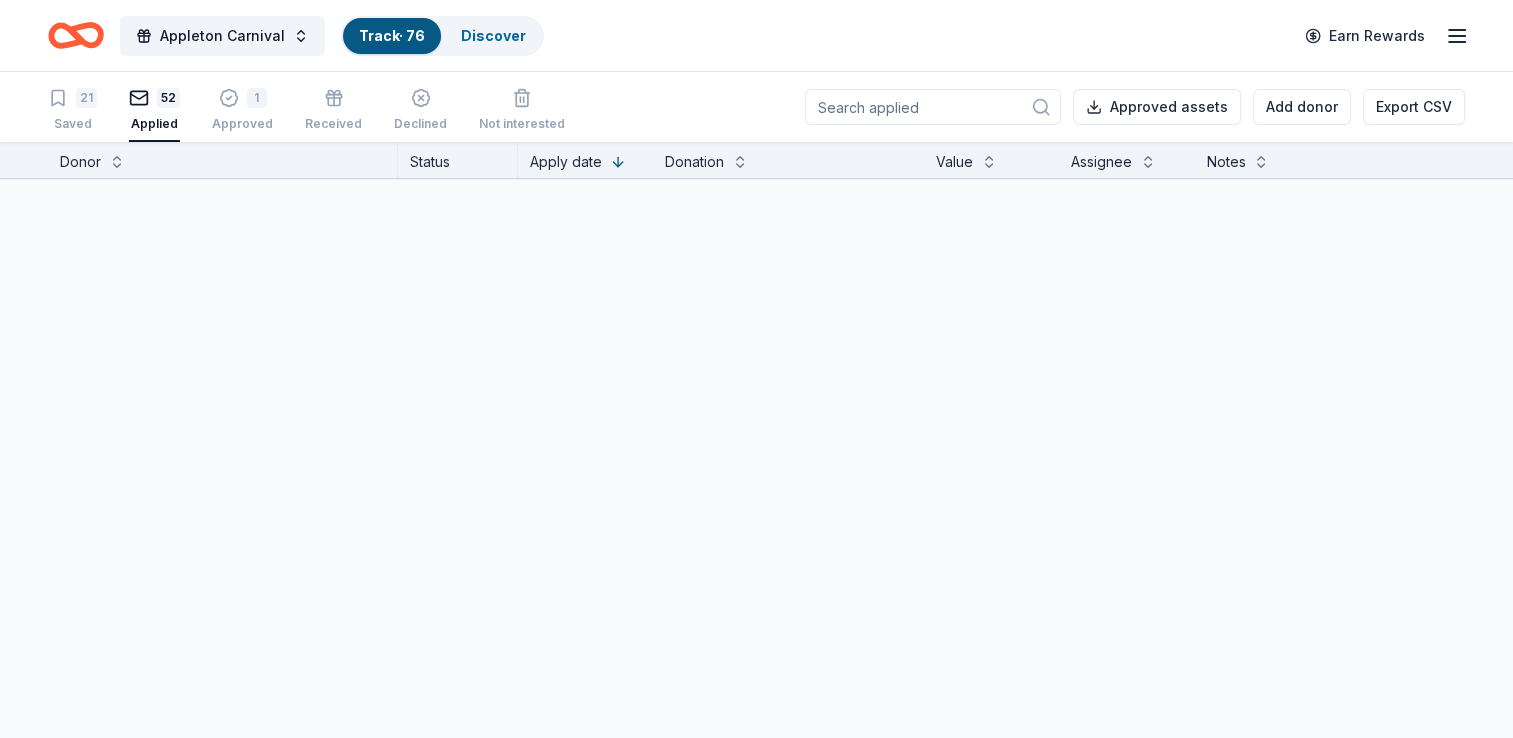 scroll, scrollTop: 0, scrollLeft: 0, axis: both 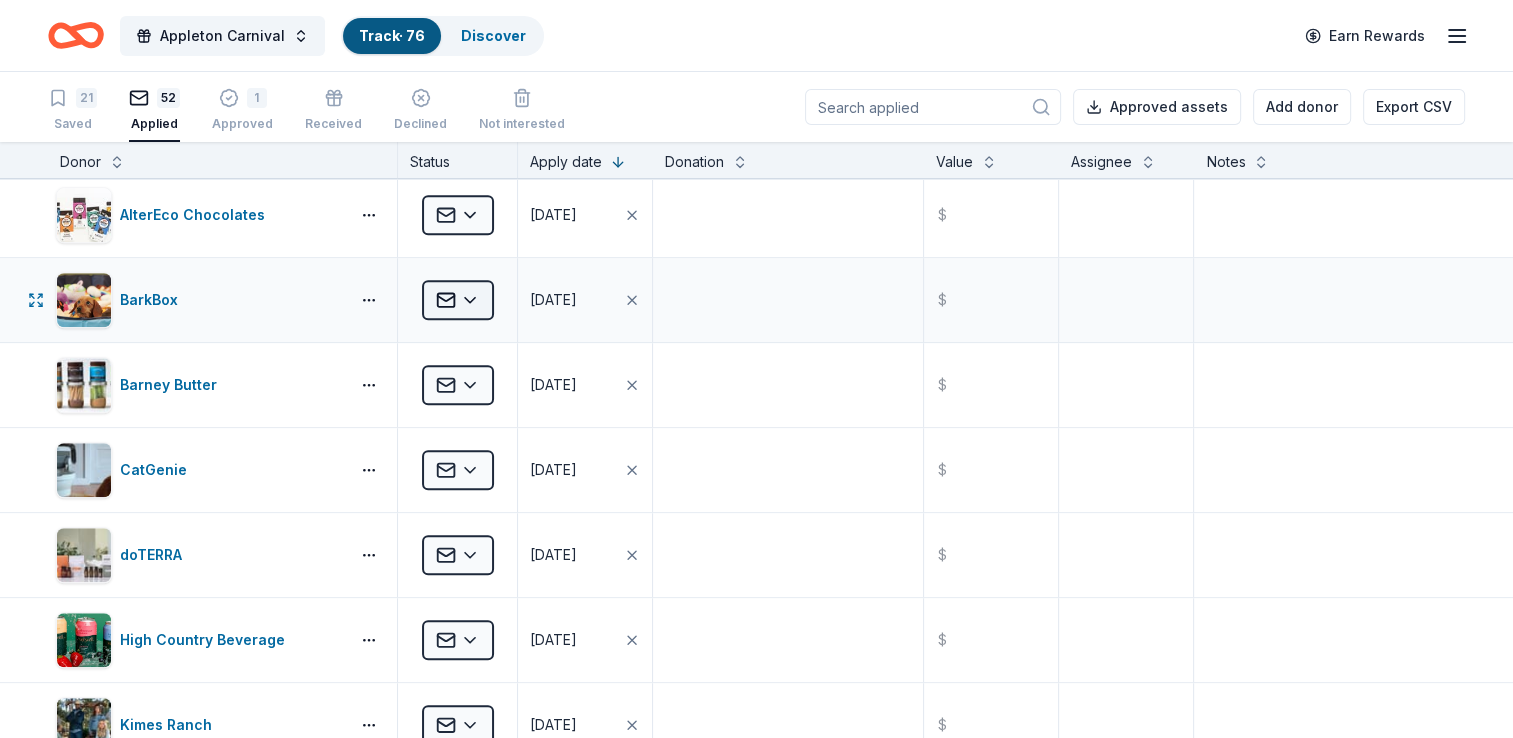 click on "Appleton Carnival  Track  · 76 Discover Earn Rewards 21 Saved 52 Applied 1 Approved Received Declined Not interested  Approved assets Add donor Export CSV Donor Status Apply date Donation Value Assignee Notes Caribou Coffee Applied 08/03/2025 $ Clean Juice Applied 08/03/2025 $ Colorado Eagles Applied 08/03/2025 $ Daiya Applied 08/03/2025 $ Denver Union Station Applied 08/03/2025 $ Fox Restaurant Concepts Applied 08/03/2025 $ Fruition Chocolate Works Applied 08/03/2025 $ HuHot Mongolian Grill Applied 08/03/2025 $ Jason's Deli Applied 08/03/2025 $ Just Love Coffee Applied 08/03/2025 $ Old Chicago Pizza & Taproom Applied 08/03/2025 $ Skout Organic Applied 08/03/2025 $ SmartSweets Applied 08/03/2025 $ Steamboat Coffee Company Applied 08/03/2025 $ Torchy's Tacos Applied 08/03/2025 $ Uncle Julio's Applied 08/03/2025 $ UnReal Candy Applied 08/03/2025 $ Vegan Rob's Applied 08/03/2025 $ AlterEco Chocolates Applied 08/02/2025 $ BarkBox Applied 08/02/2025 $ Barney Butter Applied 08/02/2025 $ CatGenie Applied 08/02/2025" at bounding box center [756, 369] 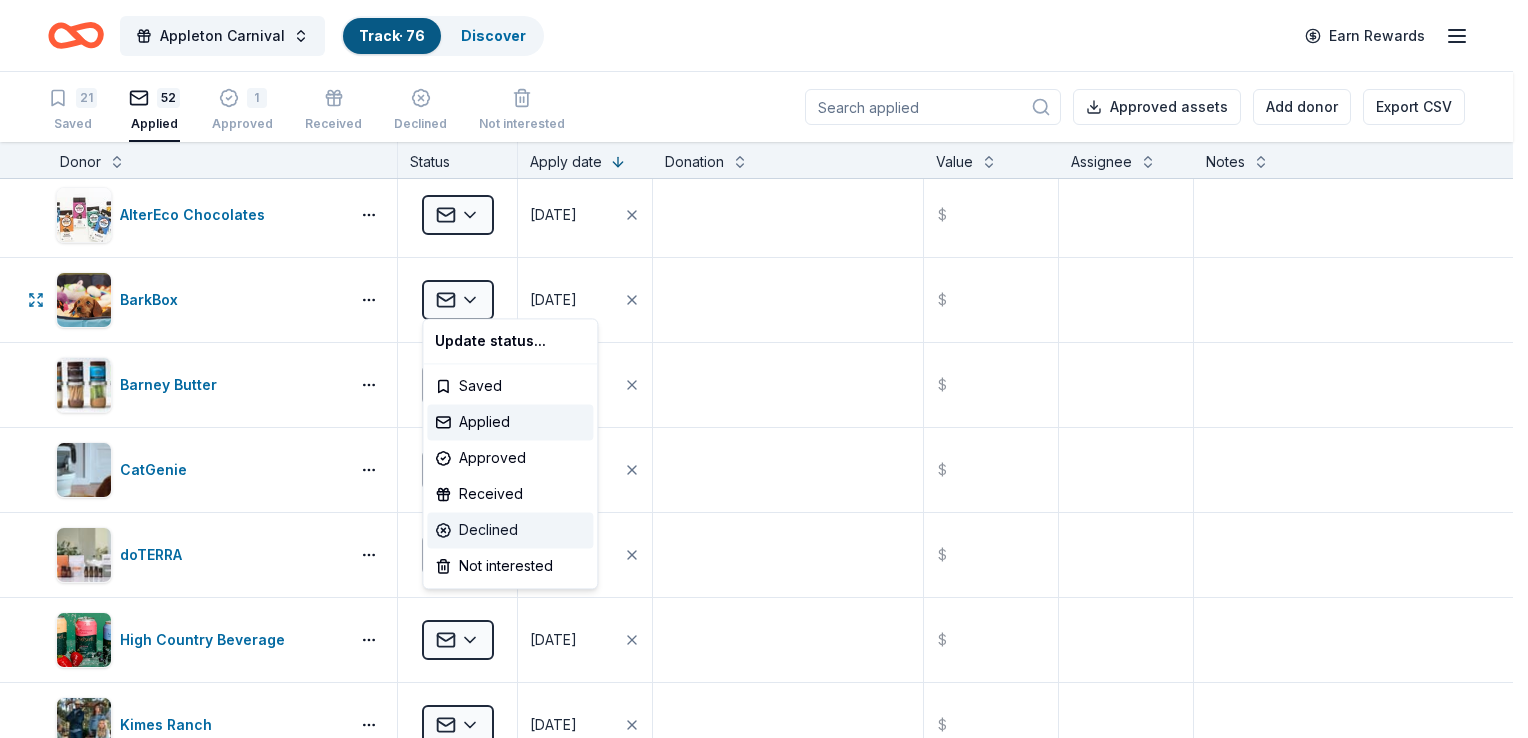 click on "Declined" at bounding box center (510, 530) 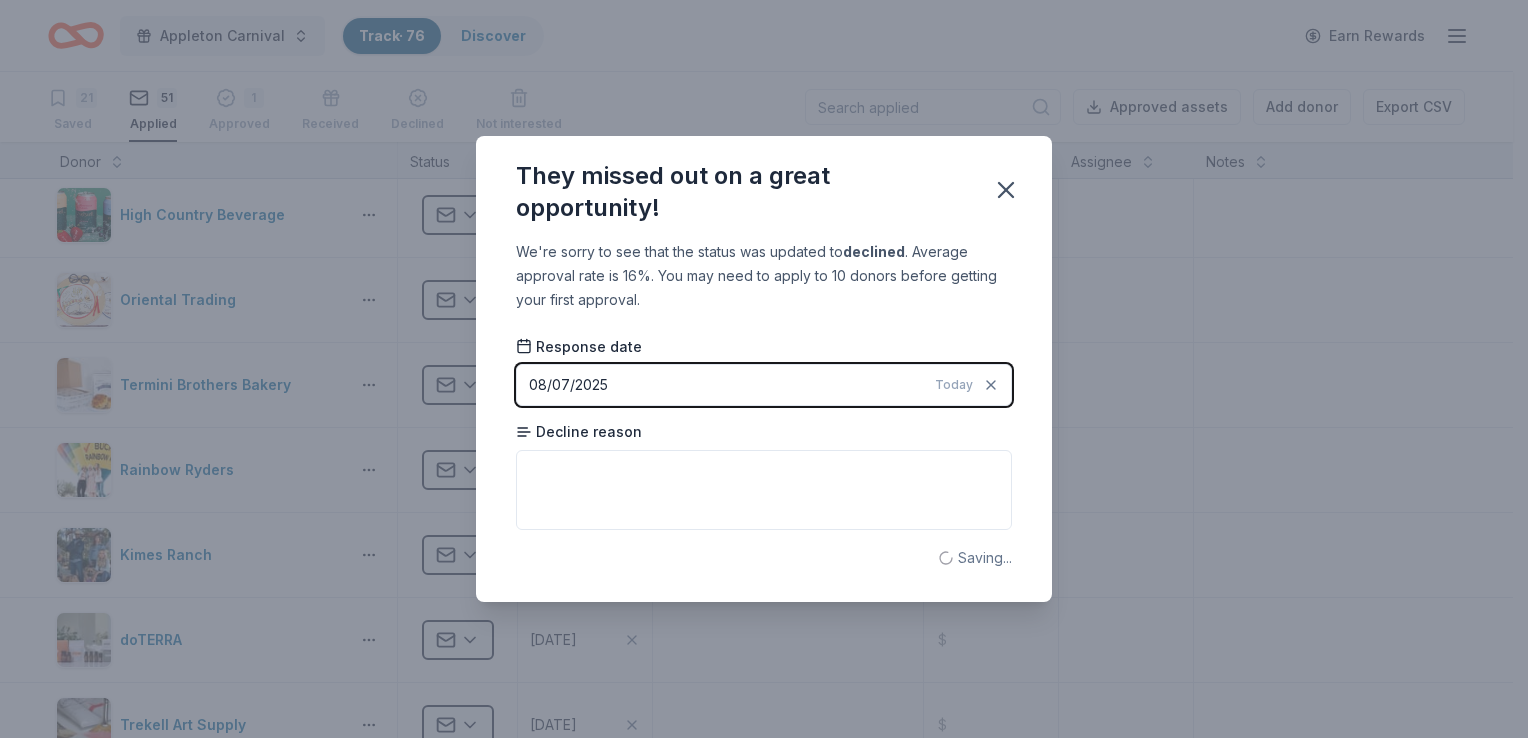 scroll, scrollTop: 0, scrollLeft: 0, axis: both 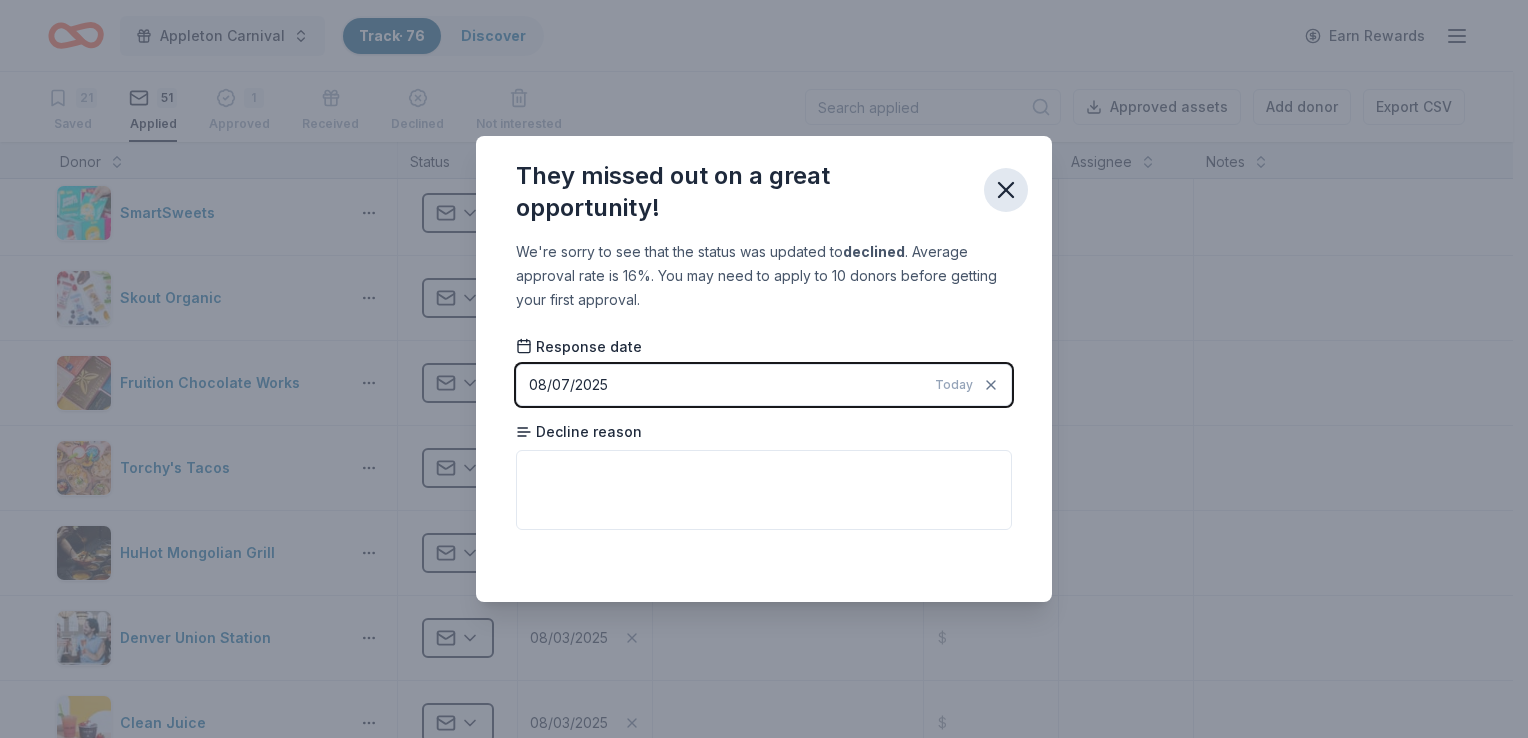 click 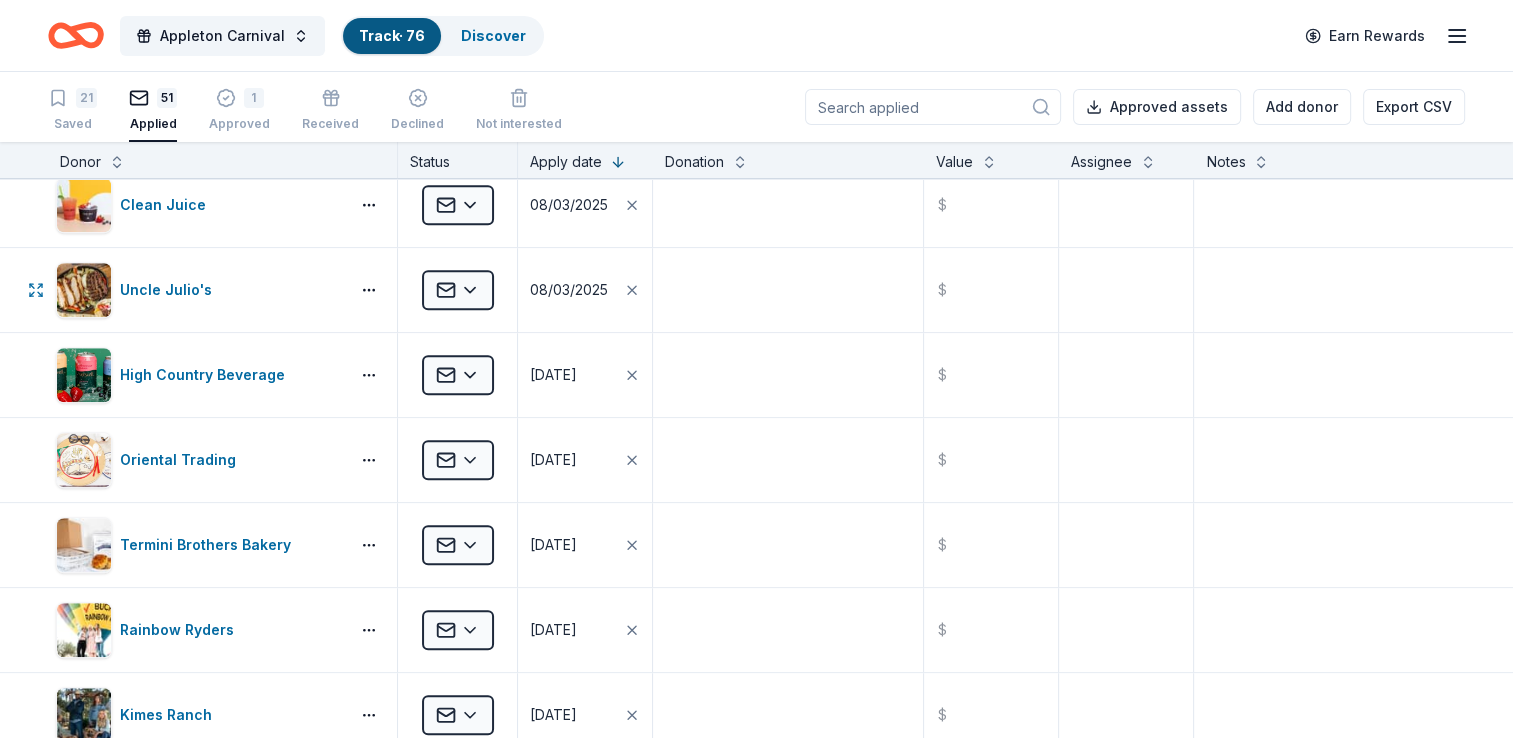 scroll, scrollTop: 1378, scrollLeft: 0, axis: vertical 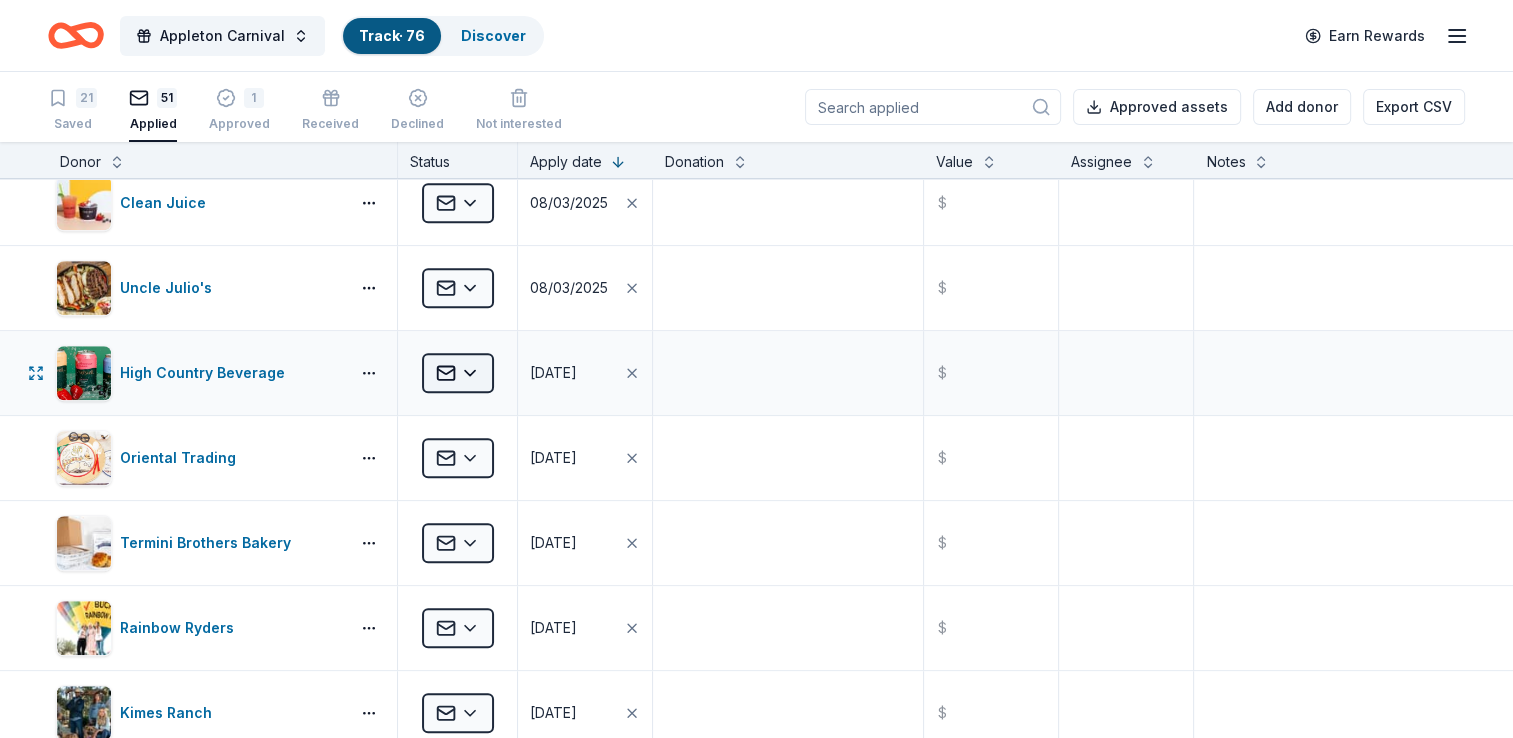click on "Appleton Carnival  Track  · 76 Discover Earn Rewards 21 Saved 51 Applied 1 Approved Received Declined Not interested  Approved assets Add donor Export CSV Donor Status Apply date Donation Value Assignee Notes UnReal Candy Applied 08/03/2025 $ Steamboat Coffee Company Applied 08/03/2025 $ Old Chicago Pizza & Taproom Applied 08/03/2025 $ Colorado Eagles Applied 08/03/2025 $ Fox Restaurant Concepts Applied 08/03/2025 $ Daiya Applied 08/03/2025 $ Jason's Deli Applied 08/03/2025 $ Caribou Coffee Applied 08/03/2025 $ Just Love Coffee Applied 08/03/2025 $ Vegan Rob's Applied 08/03/2025 $ SmartSweets Applied 08/03/2025 $ Skout Organic Applied 08/03/2025 $ Fruition Chocolate Works Applied 08/03/2025 $ Torchy's Tacos Applied 08/03/2025 $ HuHot Mongolian Grill Applied 08/03/2025 $ Denver Union Station Applied 08/03/2025 $ Clean Juice Applied 08/03/2025 $ Uncle Julio's Applied 08/03/2025 $ High Country Beverage Applied 08/02/2025 $ Oriental Trading Applied 08/02/2025 $ Termini Brothers Bakery Applied 08/02/2025 $ $ $ $" at bounding box center [756, 369] 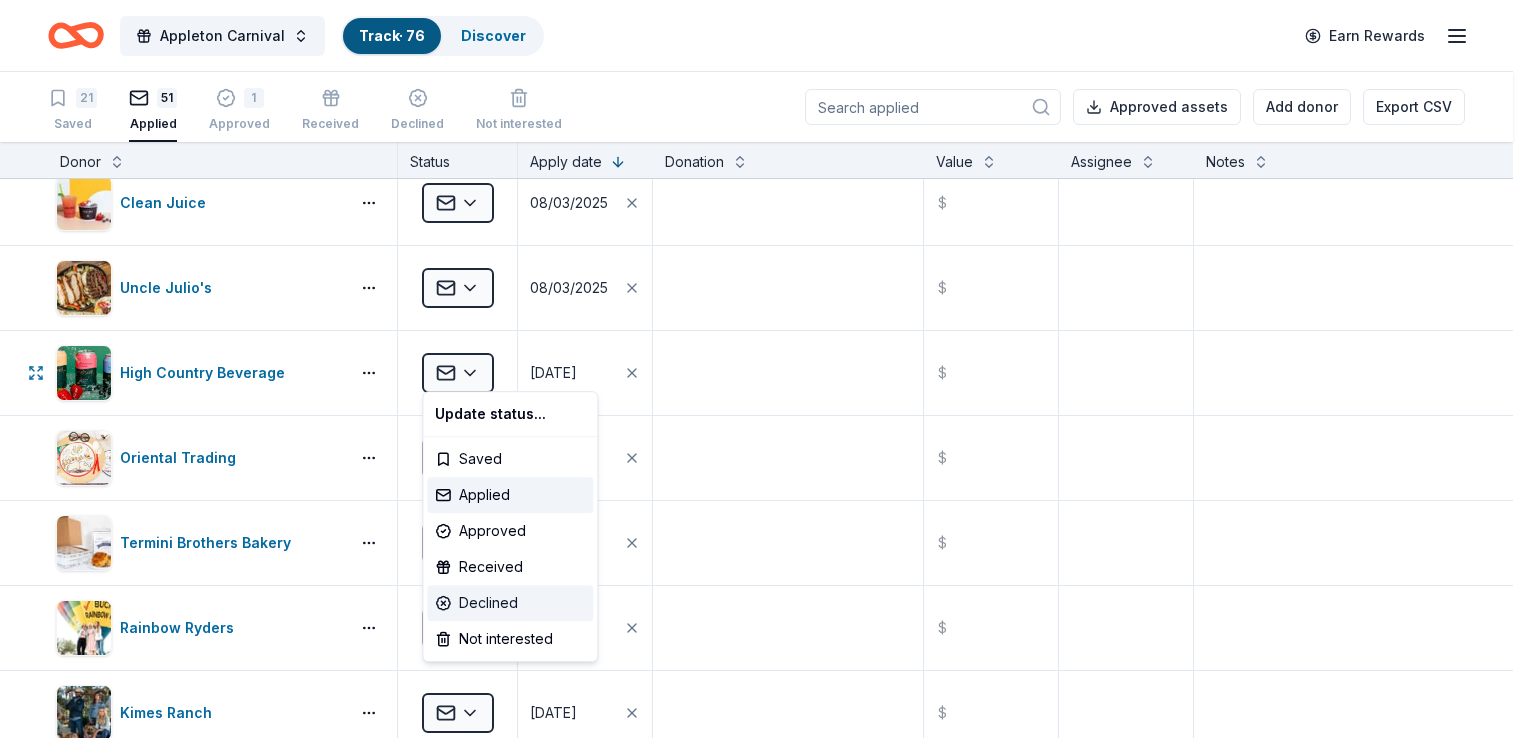 click on "Declined" at bounding box center [510, 603] 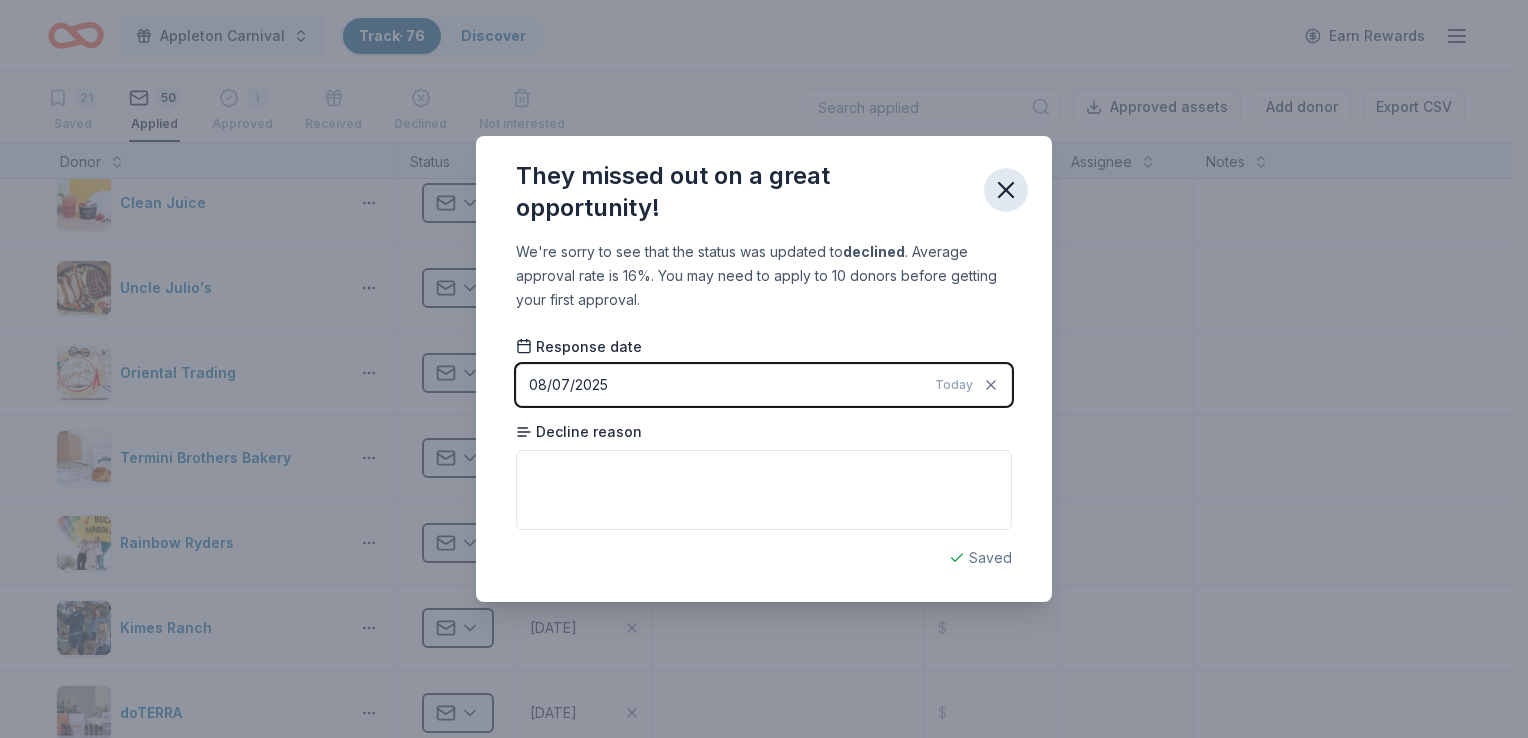 click 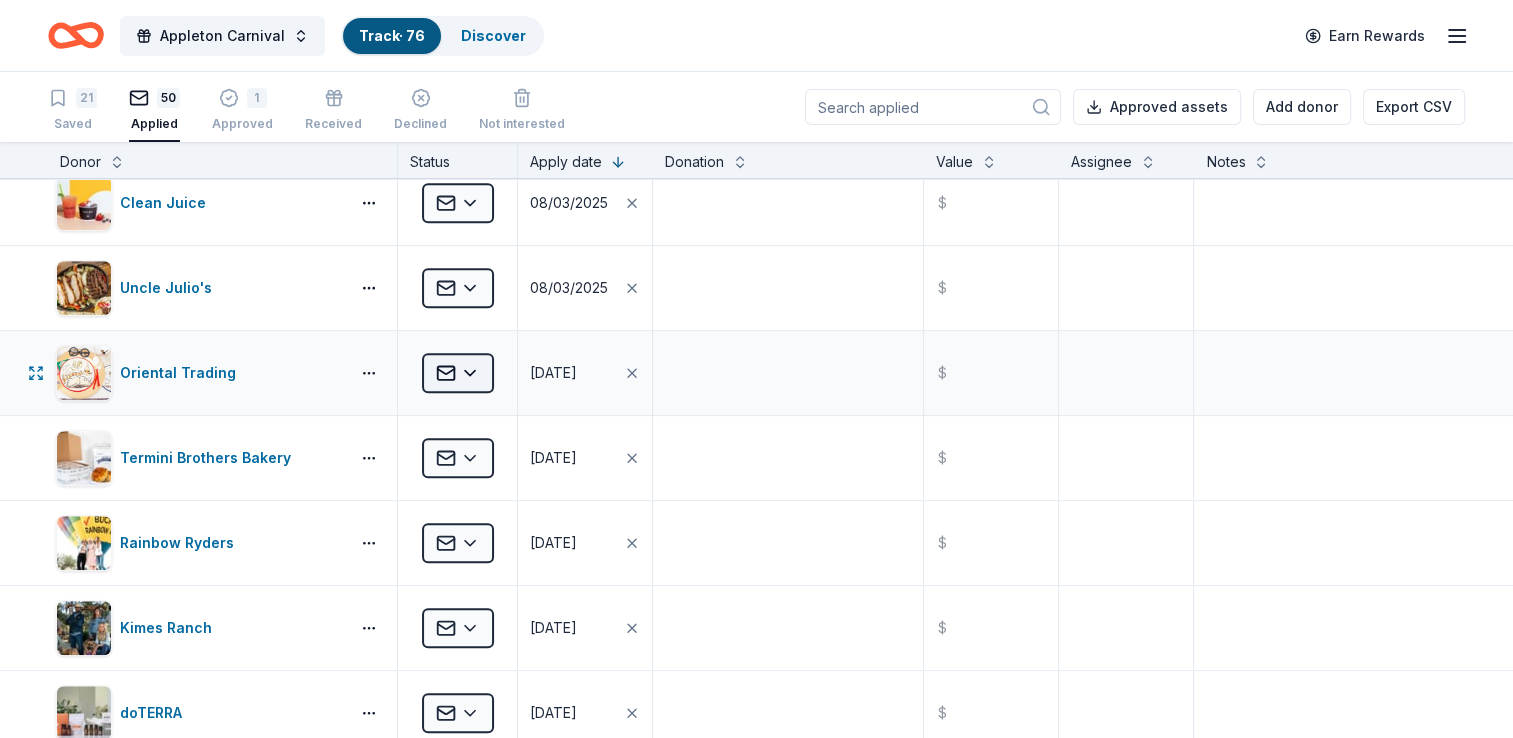click on "Appleton Carnival  Track  · 76 Discover Earn Rewards 21 Saved 50 Applied 1 Approved Received Declined Not interested  Approved assets Add donor Export CSV Donor Status Apply date Donation Value Assignee Notes UnReal Candy Applied 08/03/2025 $ Steamboat Coffee Company Applied 08/03/2025 $ Old Chicago Pizza & Taproom Applied 08/03/2025 $ Colorado Eagles Applied 08/03/2025 $ Fox Restaurant Concepts Applied 08/03/2025 $ Daiya Applied 08/03/2025 $ Jason's Deli Applied 08/03/2025 $ Caribou Coffee Applied 08/03/2025 $ Just Love Coffee Applied 08/03/2025 $ Vegan Rob's Applied 08/03/2025 $ SmartSweets Applied 08/03/2025 $ Skout Organic Applied 08/03/2025 $ Fruition Chocolate Works Applied 08/03/2025 $ Torchy's Tacos Applied 08/03/2025 $ HuHot Mongolian Grill Applied 08/03/2025 $ Denver Union Station Applied 08/03/2025 $ Clean Juice Applied 08/03/2025 $ Uncle Julio's Applied 08/03/2025 $ Oriental Trading Applied 08/02/2025 $ Termini Brothers Bakery Applied 08/02/2025 $ Rainbow Ryders Applied 08/02/2025 $ Kimes Ranch $" at bounding box center (756, 369) 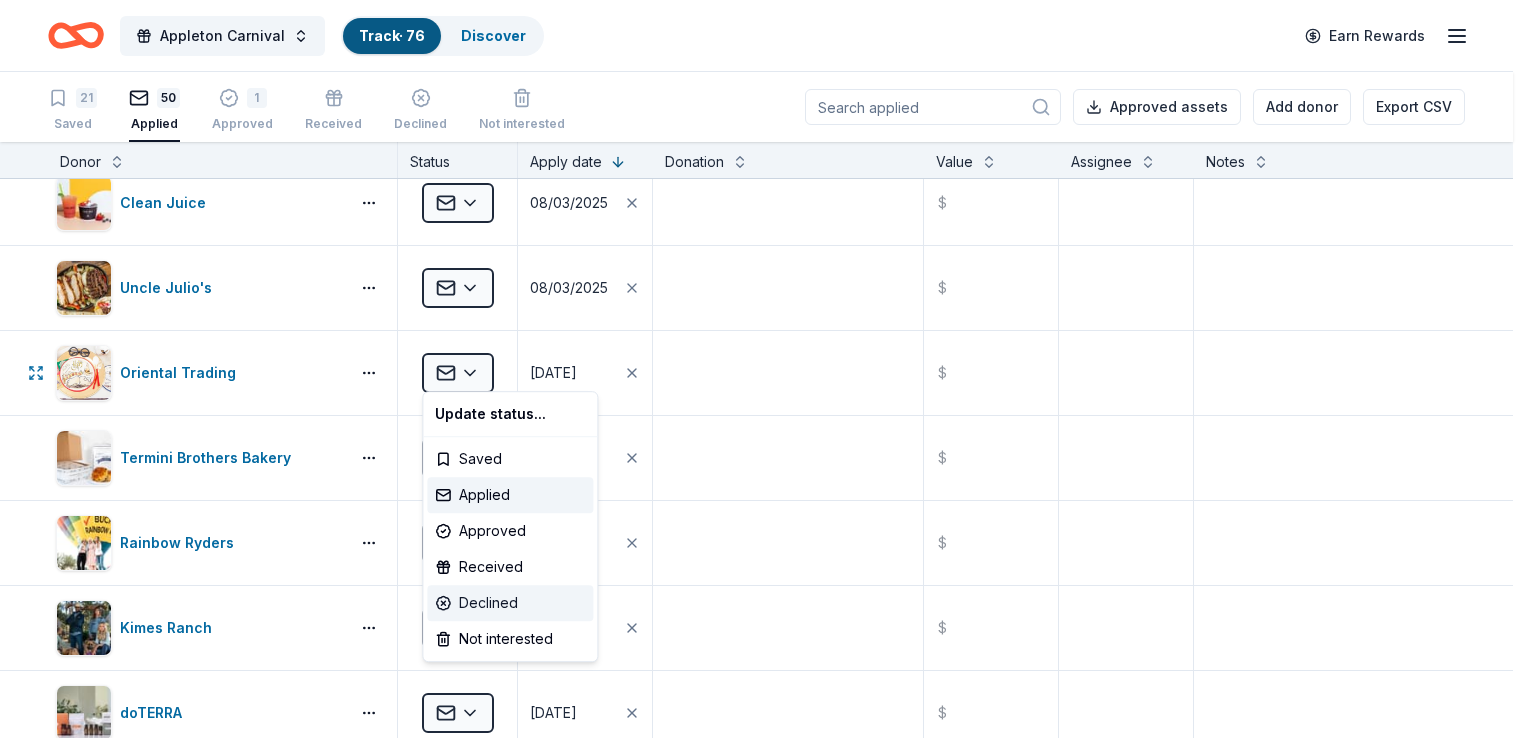 click on "Declined" at bounding box center (510, 603) 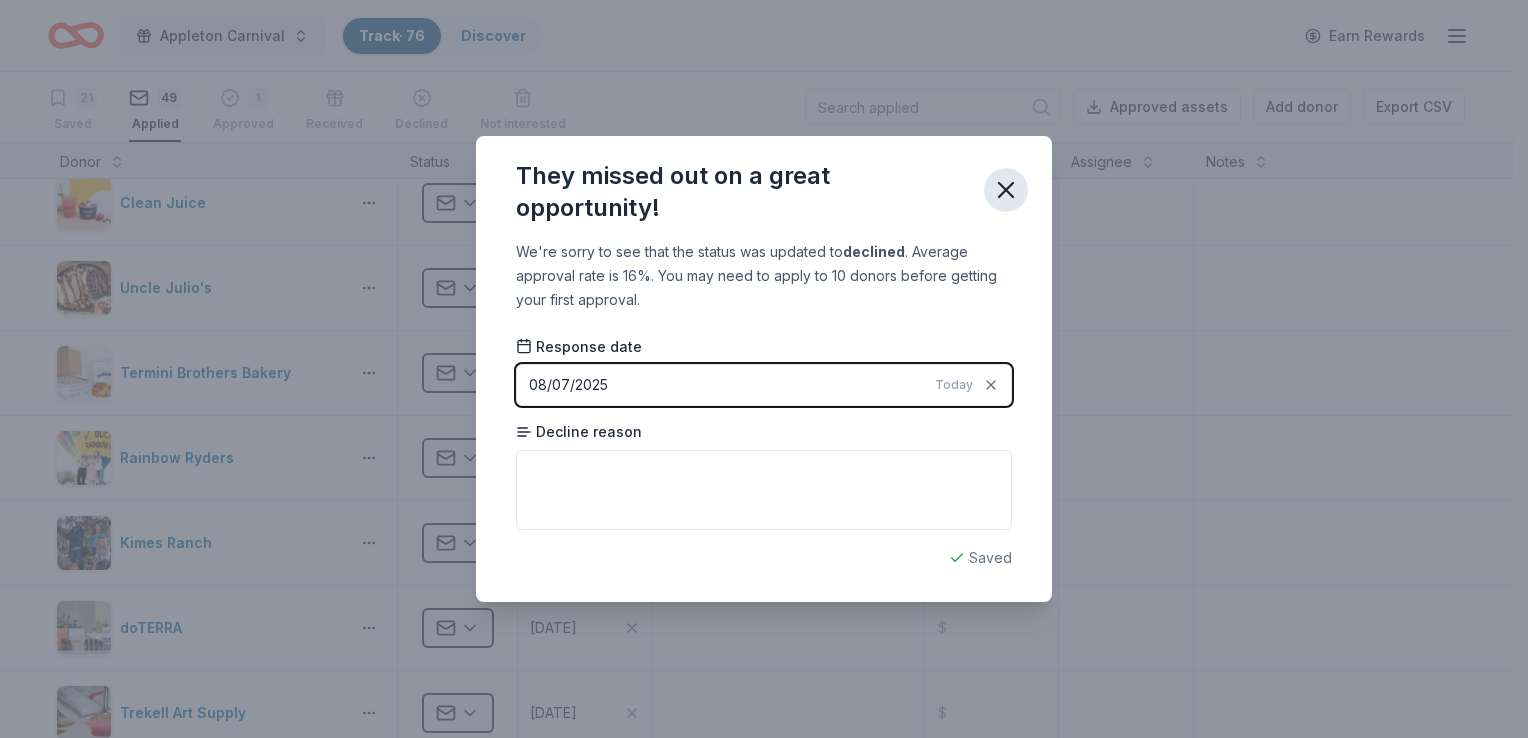 click 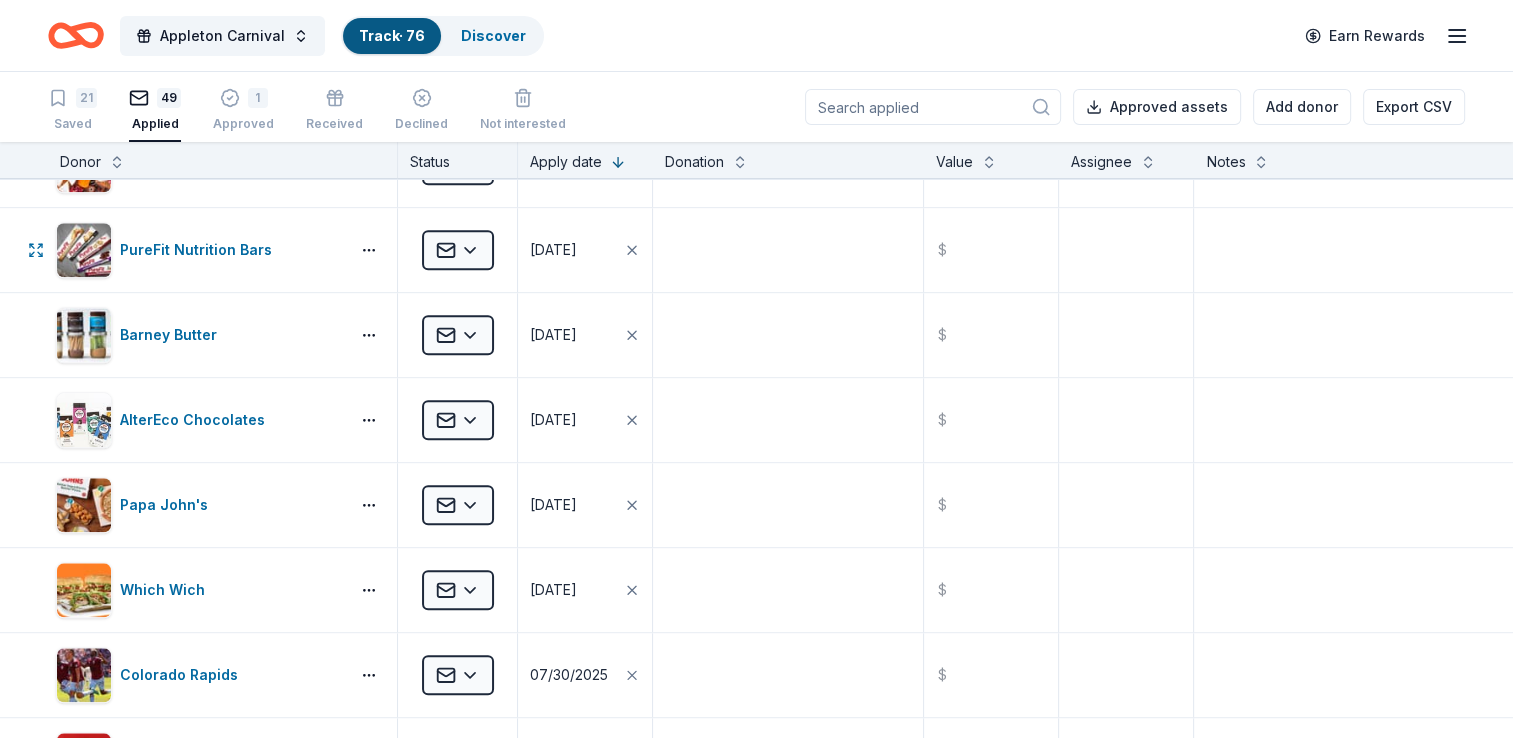 scroll, scrollTop: 2100, scrollLeft: 0, axis: vertical 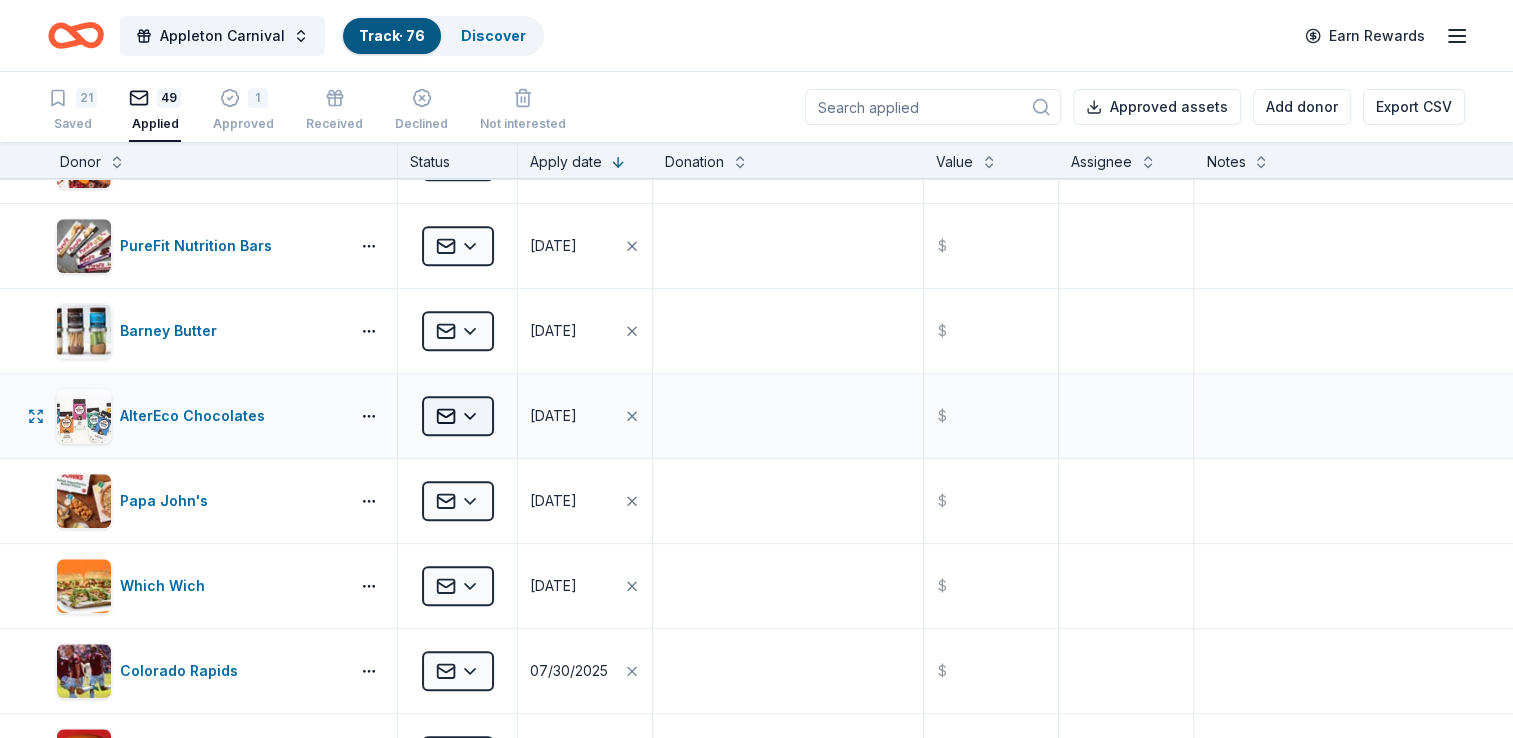 click on "Appleton Carnival  Track  · 76 Discover Earn Rewards 21 Saved 49 Applied 1 Approved Received Declined Not interested  Approved assets Add donor Export CSV Donor Status Apply date Donation Value Assignee Notes UnReal Candy Applied 08/03/2025 $ Steamboat Coffee Company Applied 08/03/2025 $ Old Chicago Pizza & Taproom Applied 08/03/2025 $ Colorado Eagles Applied 08/03/2025 $ Fox Restaurant Concepts Applied 08/03/2025 $ Daiya Applied 08/03/2025 $ Jason's Deli Applied 08/03/2025 $ Caribou Coffee Applied 08/03/2025 $ Just Love Coffee Applied 08/03/2025 $ Vegan Rob's Applied 08/03/2025 $ SmartSweets Applied 08/03/2025 $ Skout Organic Applied 08/03/2025 $ Fruition Chocolate Works Applied 08/03/2025 $ Torchy's Tacos Applied 08/03/2025 $ HuHot Mongolian Grill Applied 08/03/2025 $ Denver Union Station Applied 08/03/2025 $ Clean Juice Applied 08/03/2025 $ Uncle Julio's Applied 08/03/2025 $ Termini Brothers Bakery Applied 08/02/2025 $ Rainbow Ryders Applied 08/02/2025 $ Kimes Ranch Applied 08/02/2025 $ doTERRA Applied $" at bounding box center (756, 369) 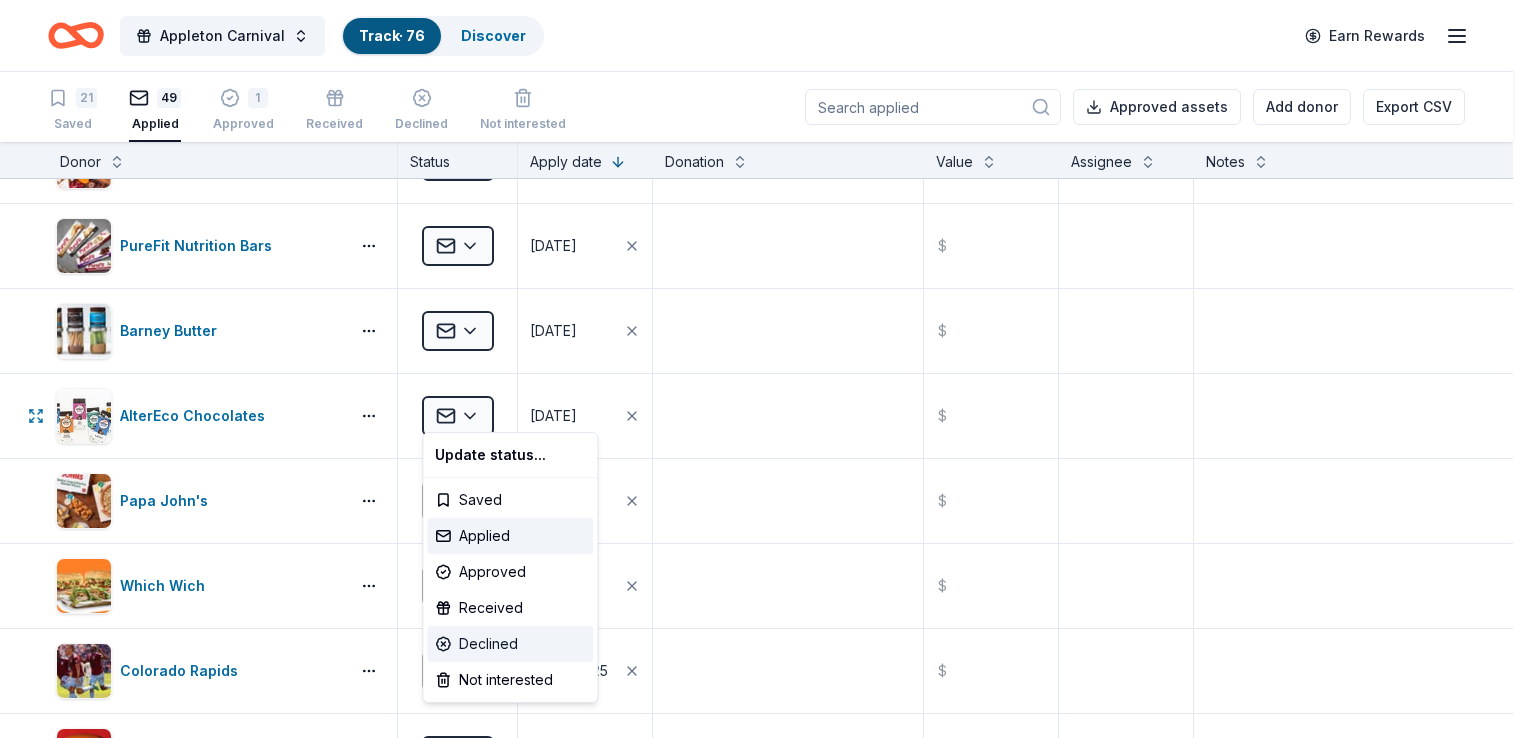 click on "Declined" at bounding box center (510, 644) 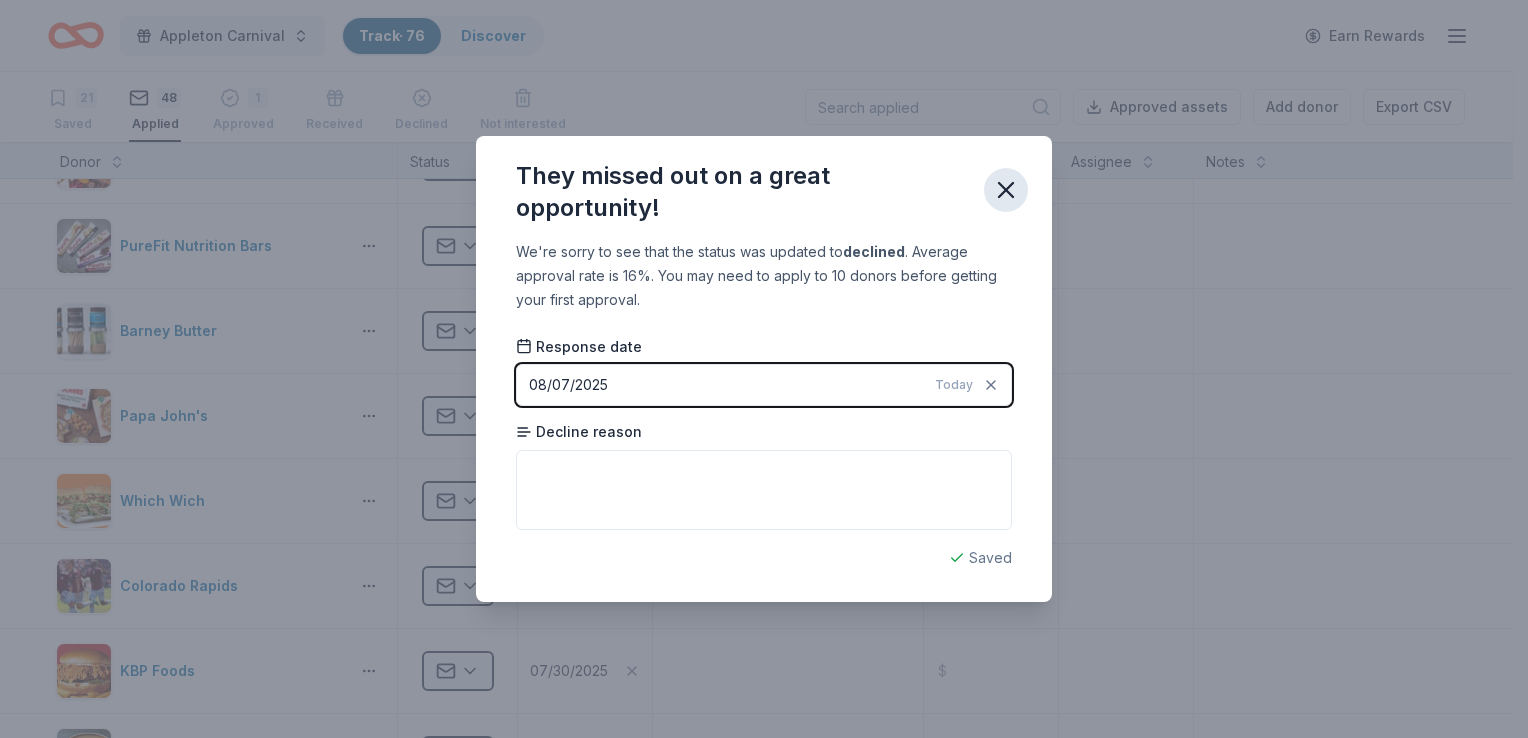 click 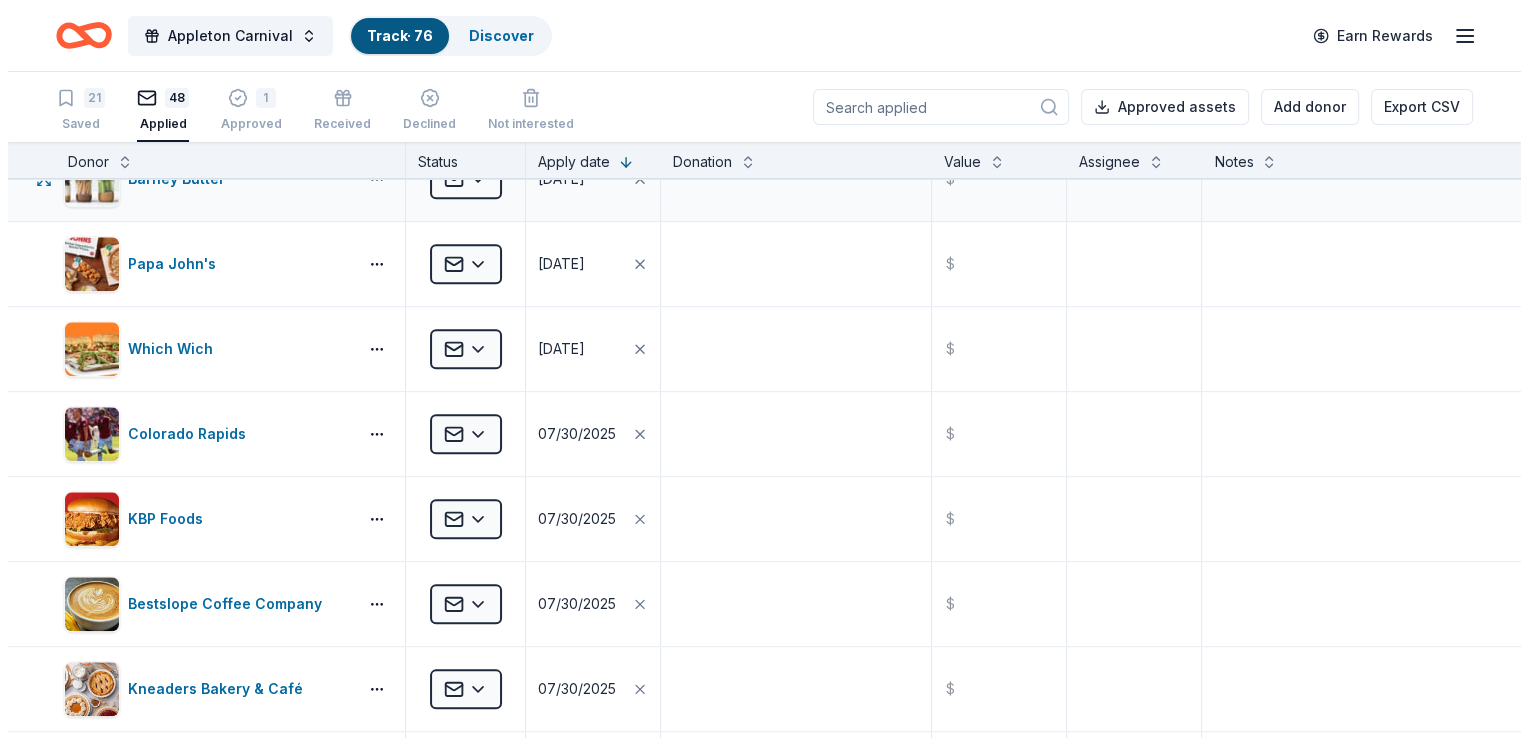scroll, scrollTop: 2260, scrollLeft: 0, axis: vertical 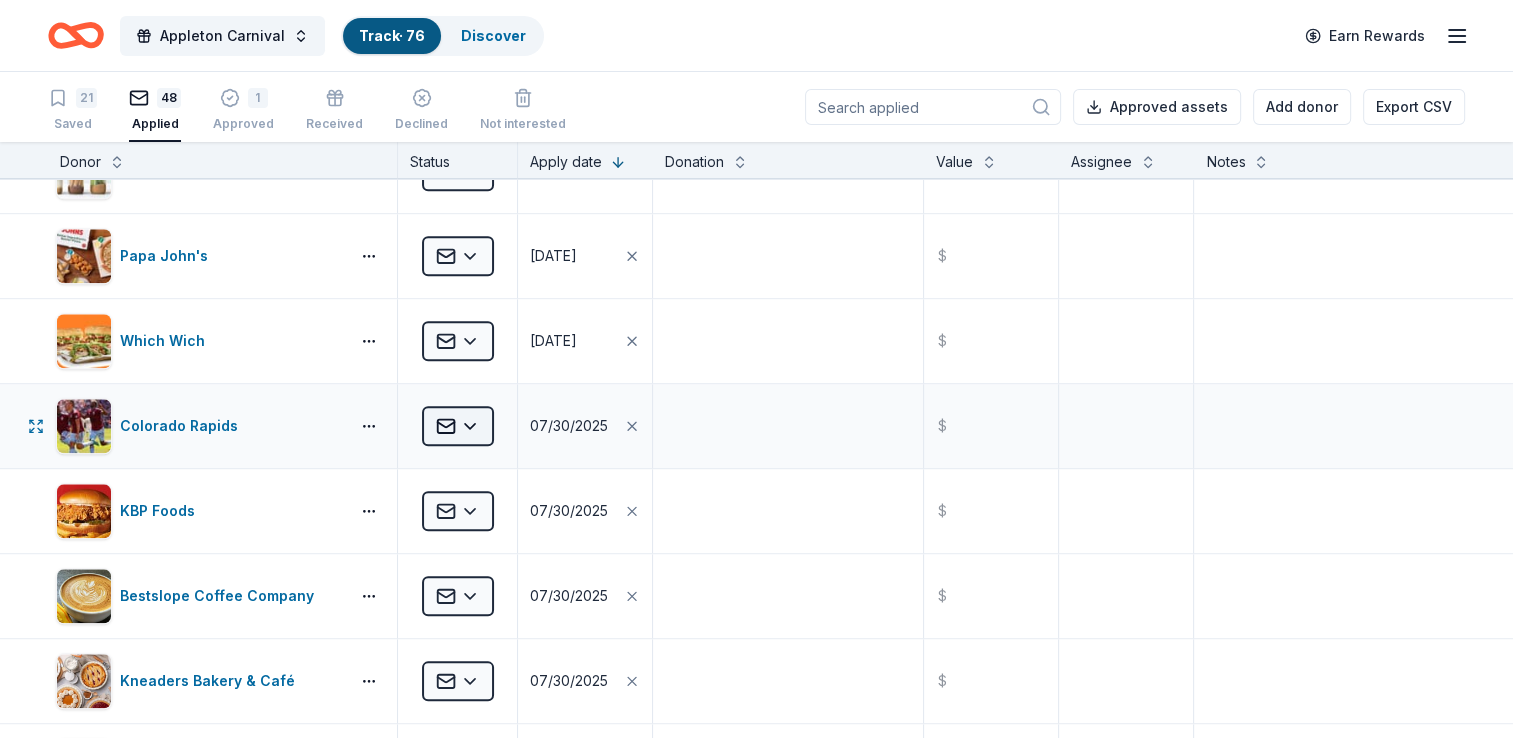 click on "Appleton Carnival  Track  · 76 Discover Earn Rewards 21 Saved 48 Applied 1 Approved Received Declined Not interested  Approved assets Add donor Export CSV Donor Status Apply date Donation Value Assignee Notes UnReal Candy Applied 08/03/2025 $ Steamboat Coffee Company Applied 08/03/2025 $ Old Chicago Pizza & Taproom Applied 08/03/2025 $ Colorado Eagles Applied 08/03/2025 $ Fox Restaurant Concepts Applied 08/03/2025 $ Daiya Applied 08/03/2025 $ Jason's Deli Applied 08/03/2025 $ Caribou Coffee Applied 08/03/2025 $ Just Love Coffee Applied 08/03/2025 $ Vegan Rob's Applied 08/03/2025 $ SmartSweets Applied 08/03/2025 $ Skout Organic Applied 08/03/2025 $ Fruition Chocolate Works Applied 08/03/2025 $ Torchy's Tacos Applied 08/03/2025 $ HuHot Mongolian Grill Applied 08/03/2025 $ Denver Union Station Applied 08/03/2025 $ Clean Juice Applied 08/03/2025 $ Uncle Julio's Applied 08/03/2025 $ Termini Brothers Bakery Applied 08/02/2025 $ Rainbow Ryders Applied 08/02/2025 $ Kimes Ranch Applied 08/02/2025 $ doTERRA Applied $" at bounding box center [756, 369] 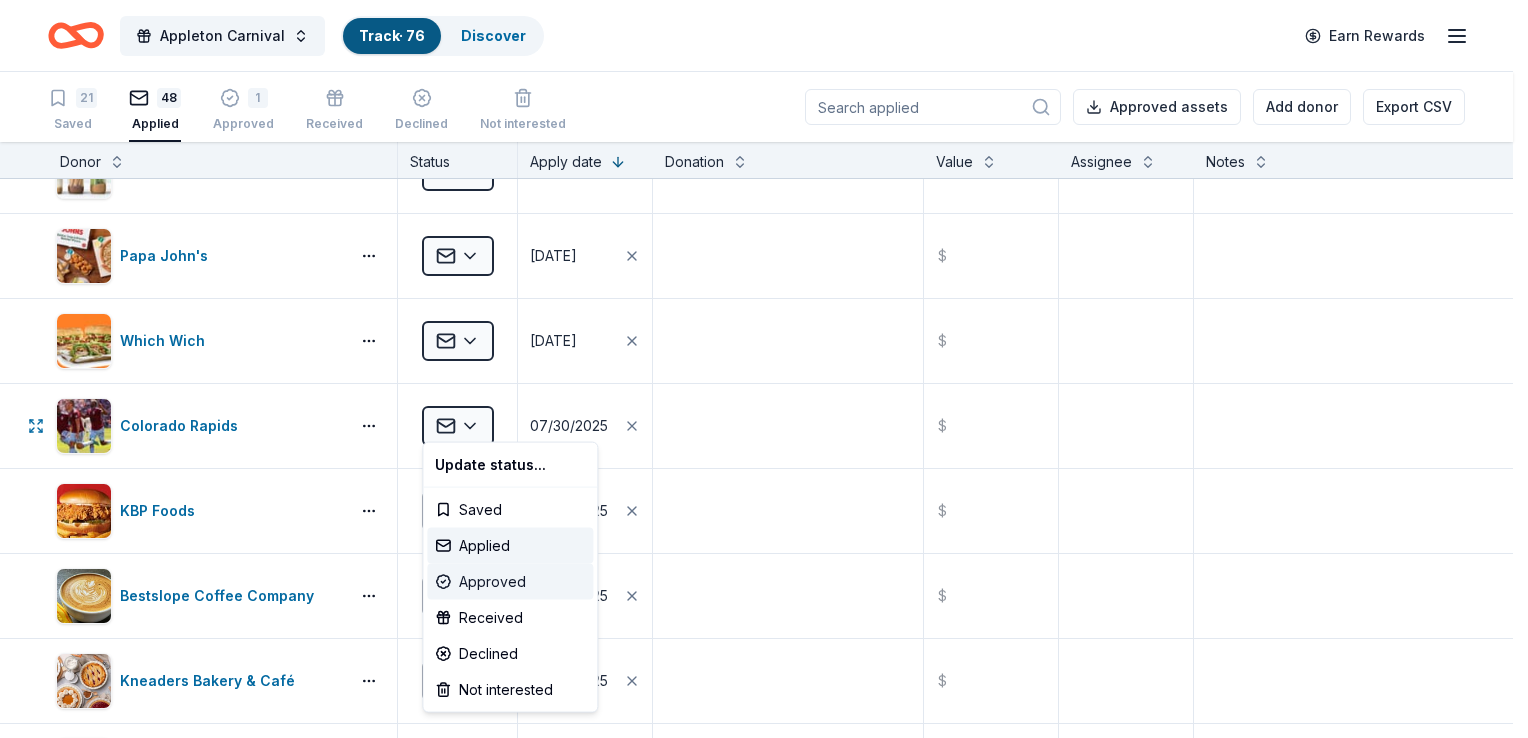 click on "Approved" at bounding box center [510, 582] 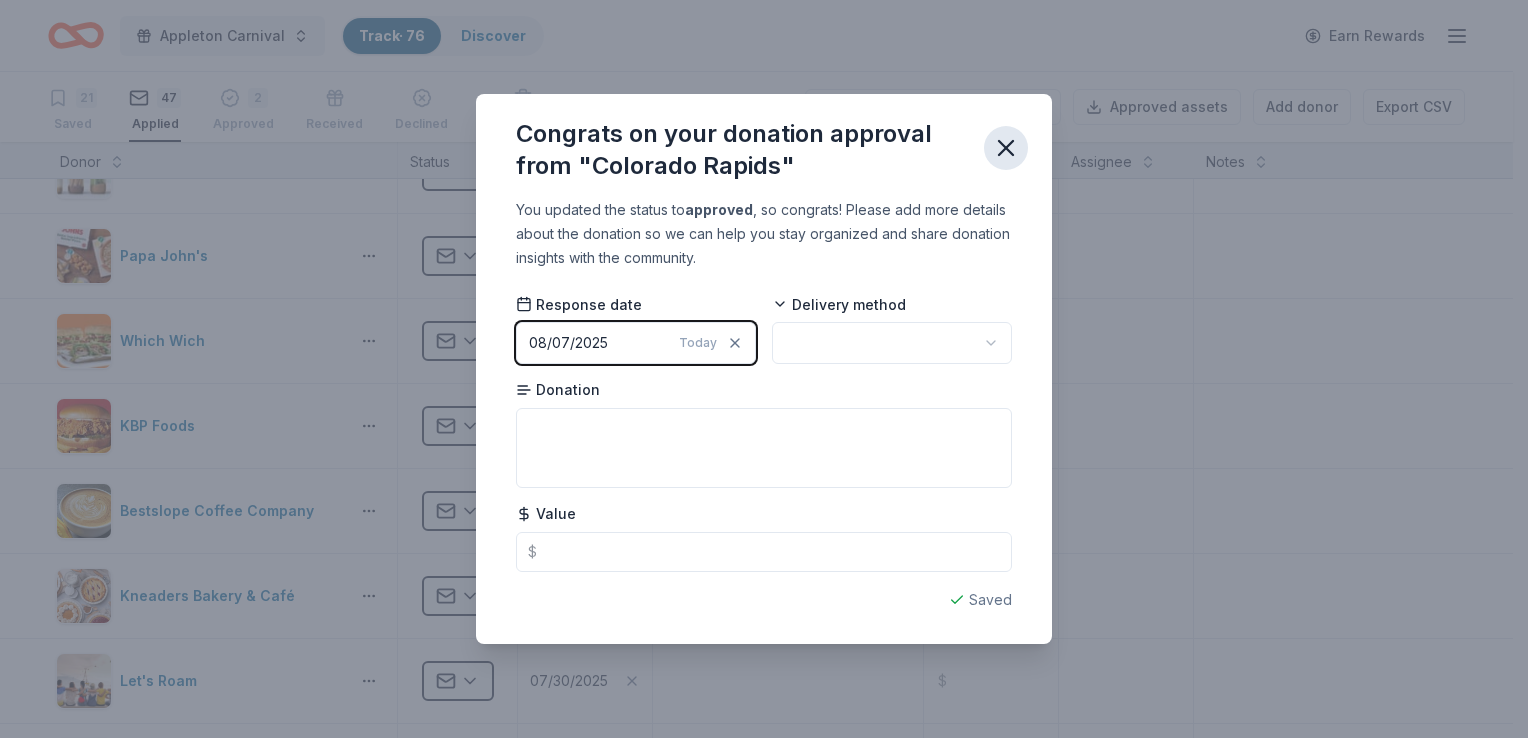 click 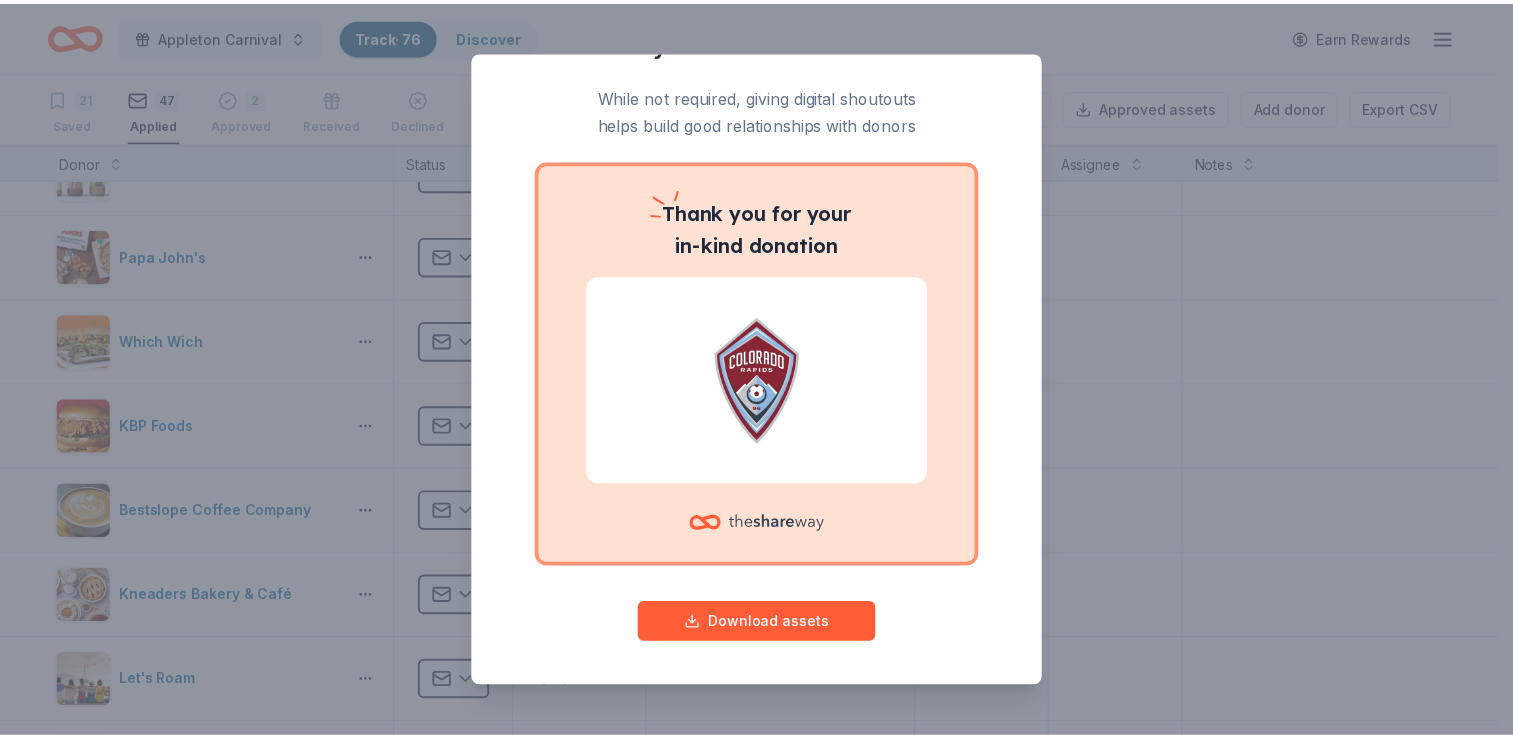 scroll, scrollTop: 0, scrollLeft: 0, axis: both 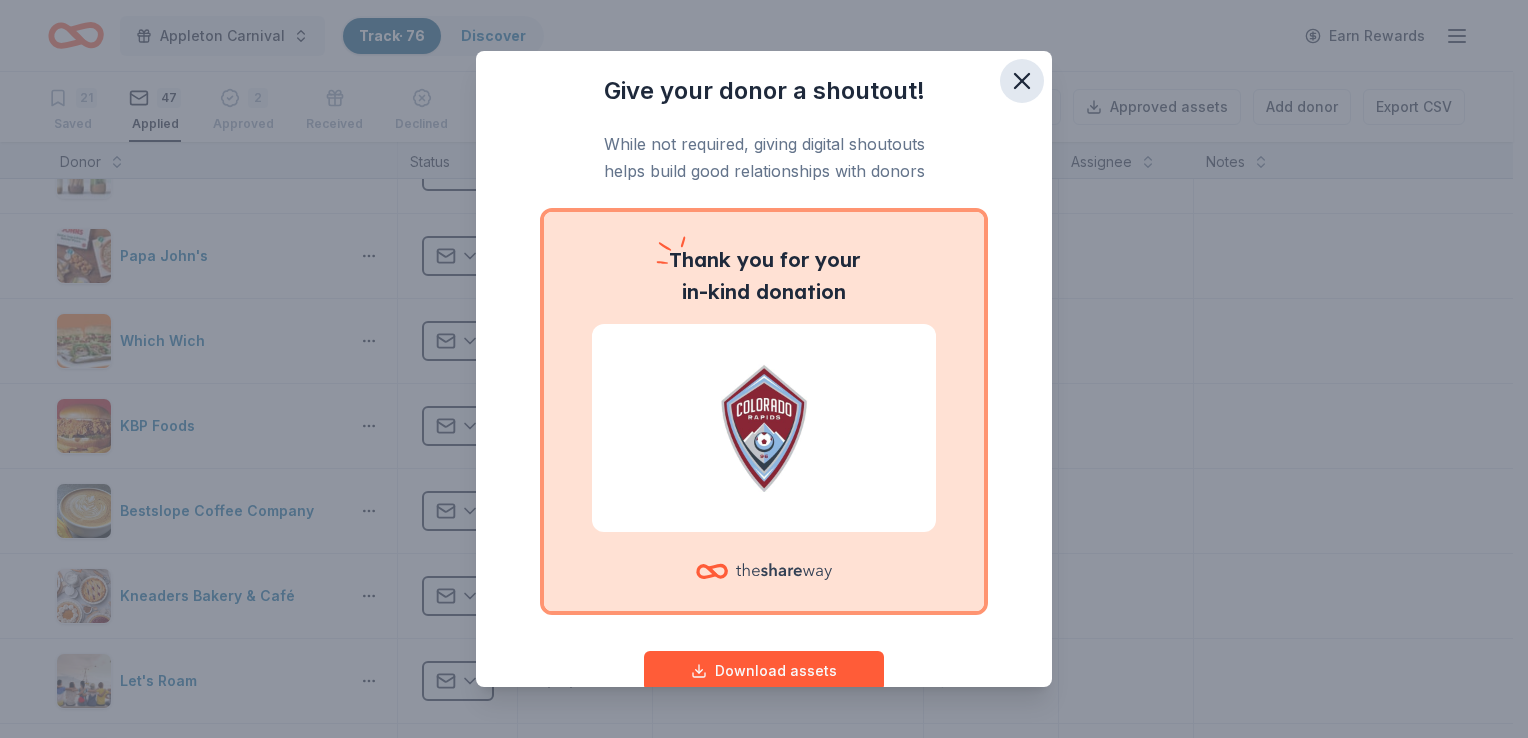 click 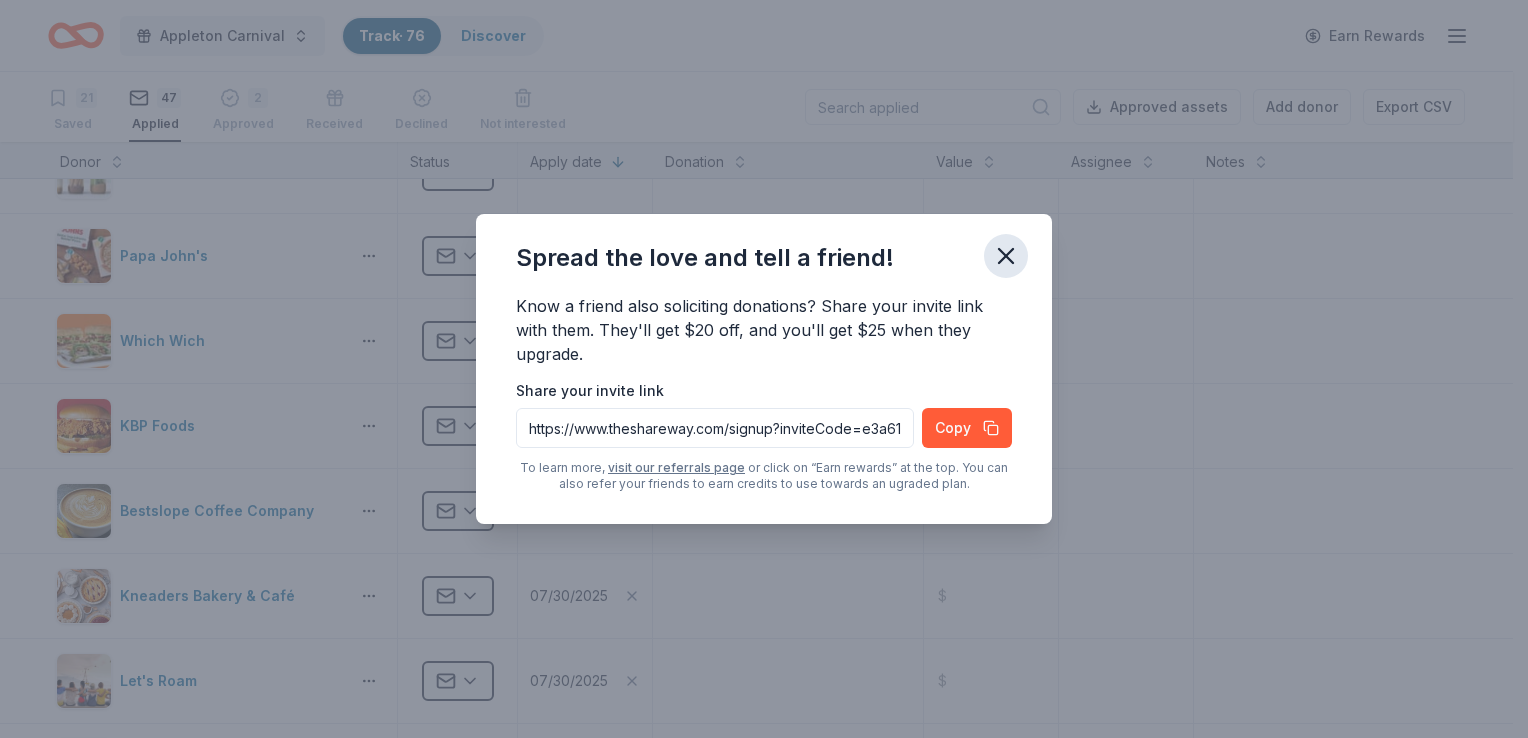 click 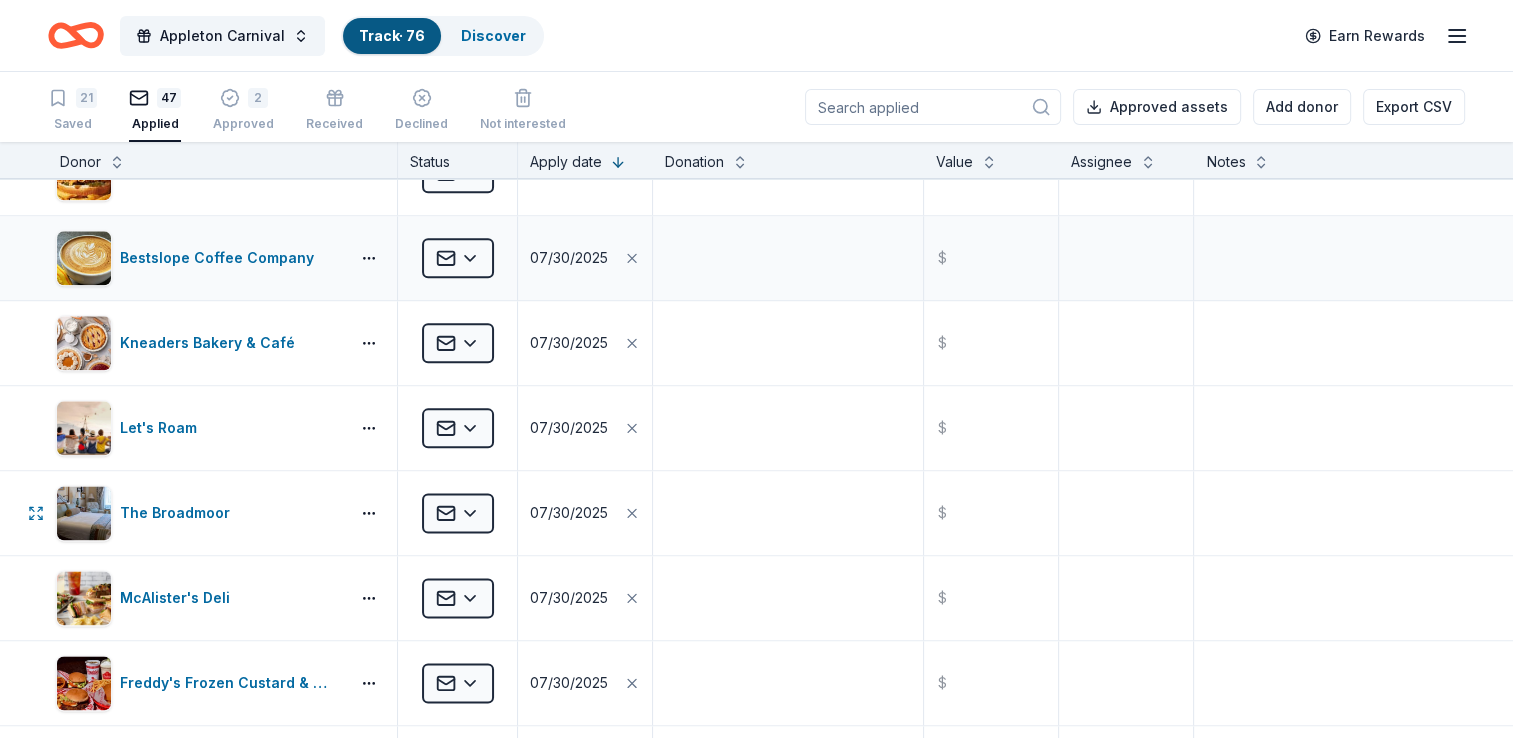 scroll, scrollTop: 2532, scrollLeft: 0, axis: vertical 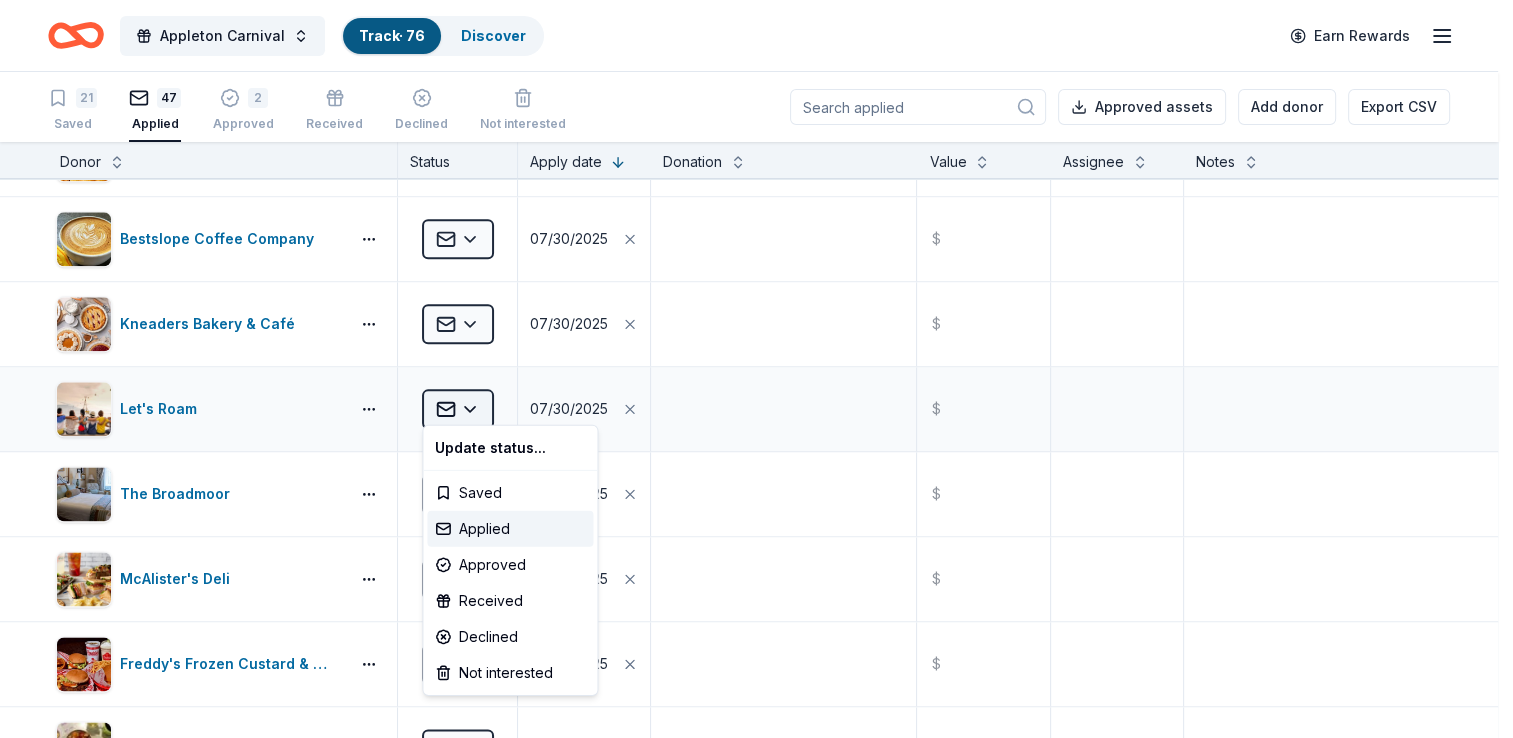 click on "Appleton Carnival  Track  · 76 Discover Earn Rewards 21 Saved 47 Applied 2 Approved Received Declined Not interested  Approved assets Add donor Export CSV Donor Status Apply date Donation Value Assignee Notes UnReal Candy Applied 08/03/2025 $ Steamboat Coffee Company Applied 08/03/2025 $ Old Chicago Pizza & Taproom Applied 08/03/2025 $ Colorado Eagles Applied 08/03/2025 $ Fox Restaurant Concepts Applied 08/03/2025 $ Daiya Applied 08/03/2025 $ Jason's Deli Applied 08/03/2025 $ Caribou Coffee Applied 08/03/2025 $ Just Love Coffee Applied 08/03/2025 $ Vegan Rob's Applied 08/03/2025 $ SmartSweets Applied 08/03/2025 $ Skout Organic Applied 08/03/2025 $ Fruition Chocolate Works Applied 08/03/2025 $ Torchy's Tacos Applied 08/03/2025 $ HuHot Mongolian Grill Applied 08/03/2025 $ Denver Union Station Applied 08/03/2025 $ Clean Juice Applied 08/03/2025 $ Uncle Julio's Applied 08/03/2025 $ Termini Brothers Bakery Applied 08/02/2025 $ Rainbow Ryders Applied 08/02/2025 $ Kimes Ranch Applied 08/02/2025 $ doTERRA Applied $" at bounding box center [756, 369] 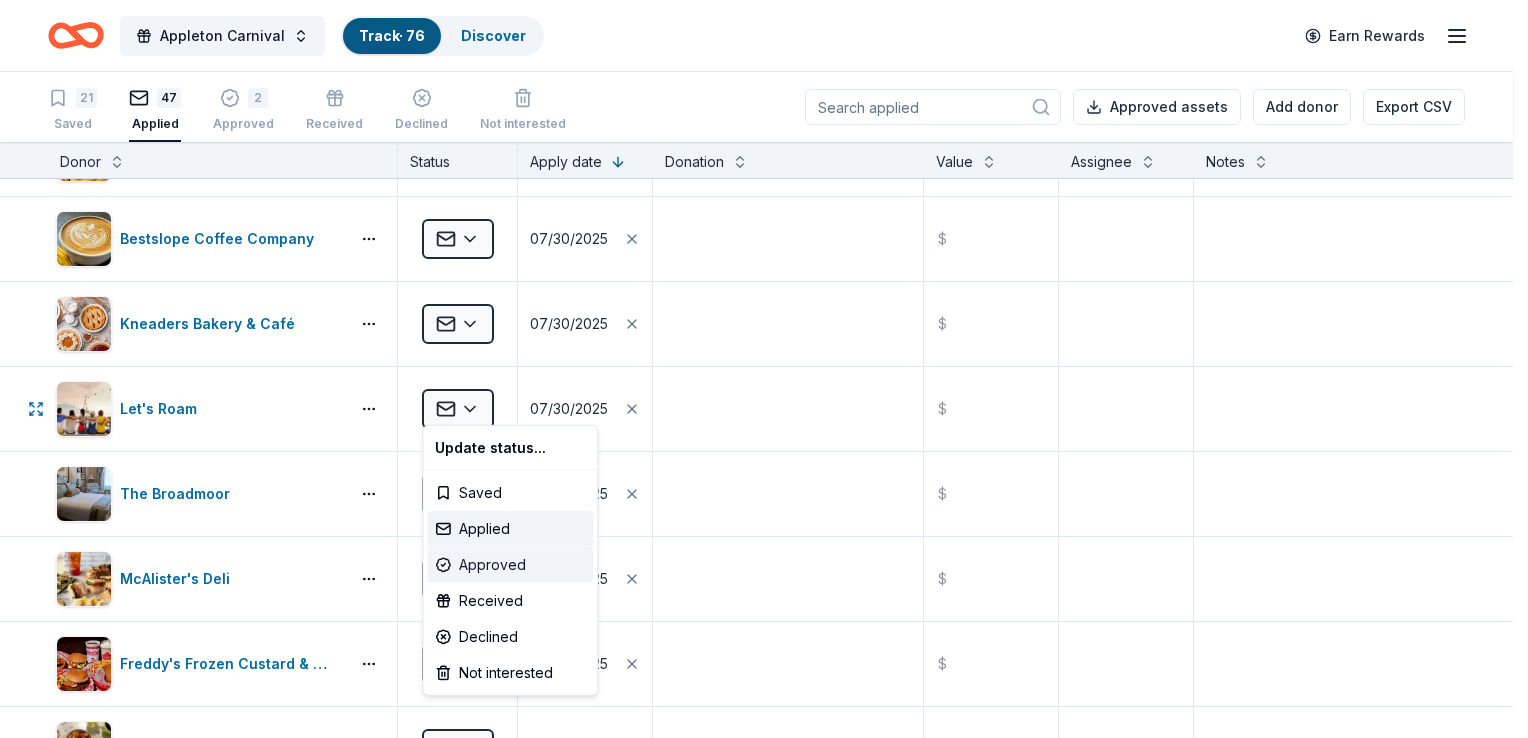 click on "Approved" at bounding box center (510, 565) 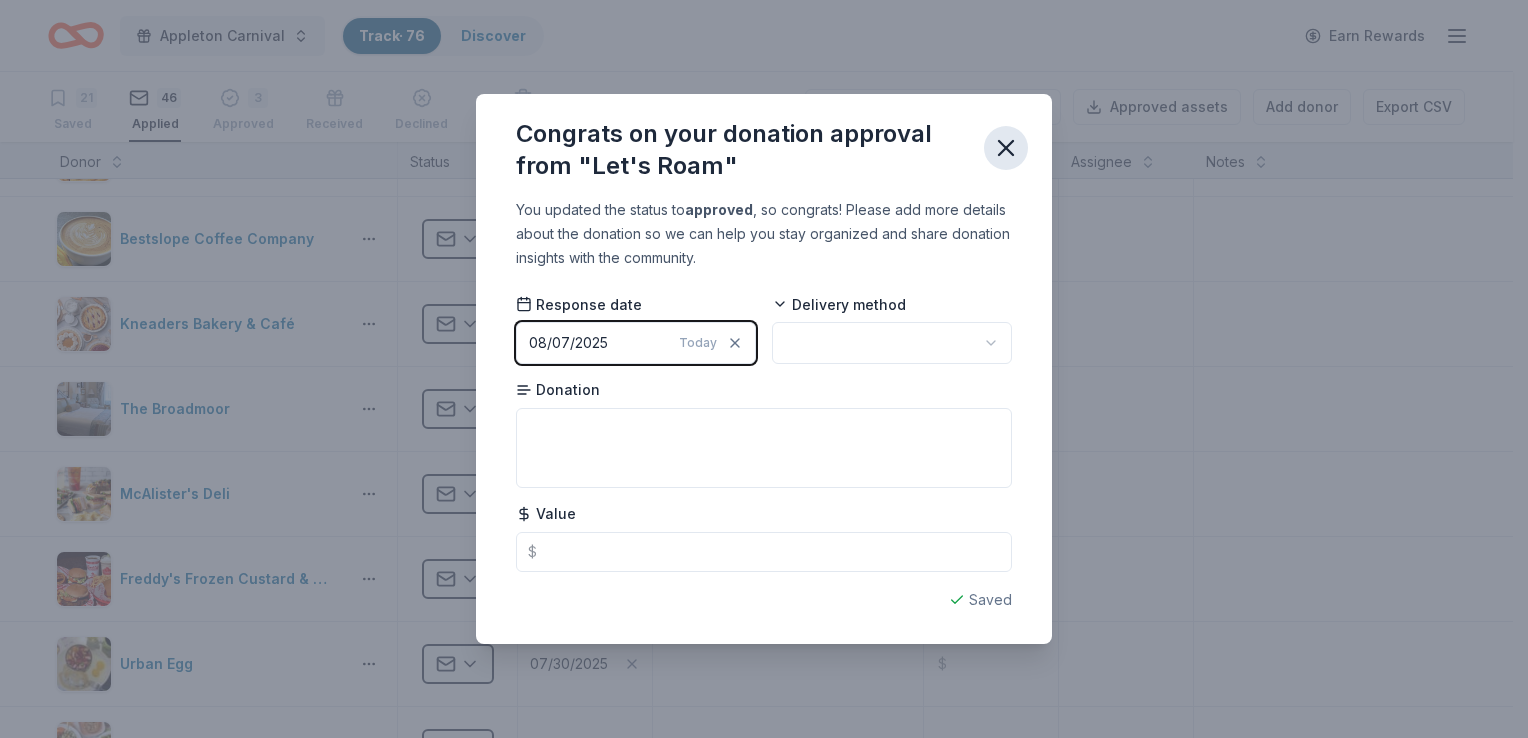click 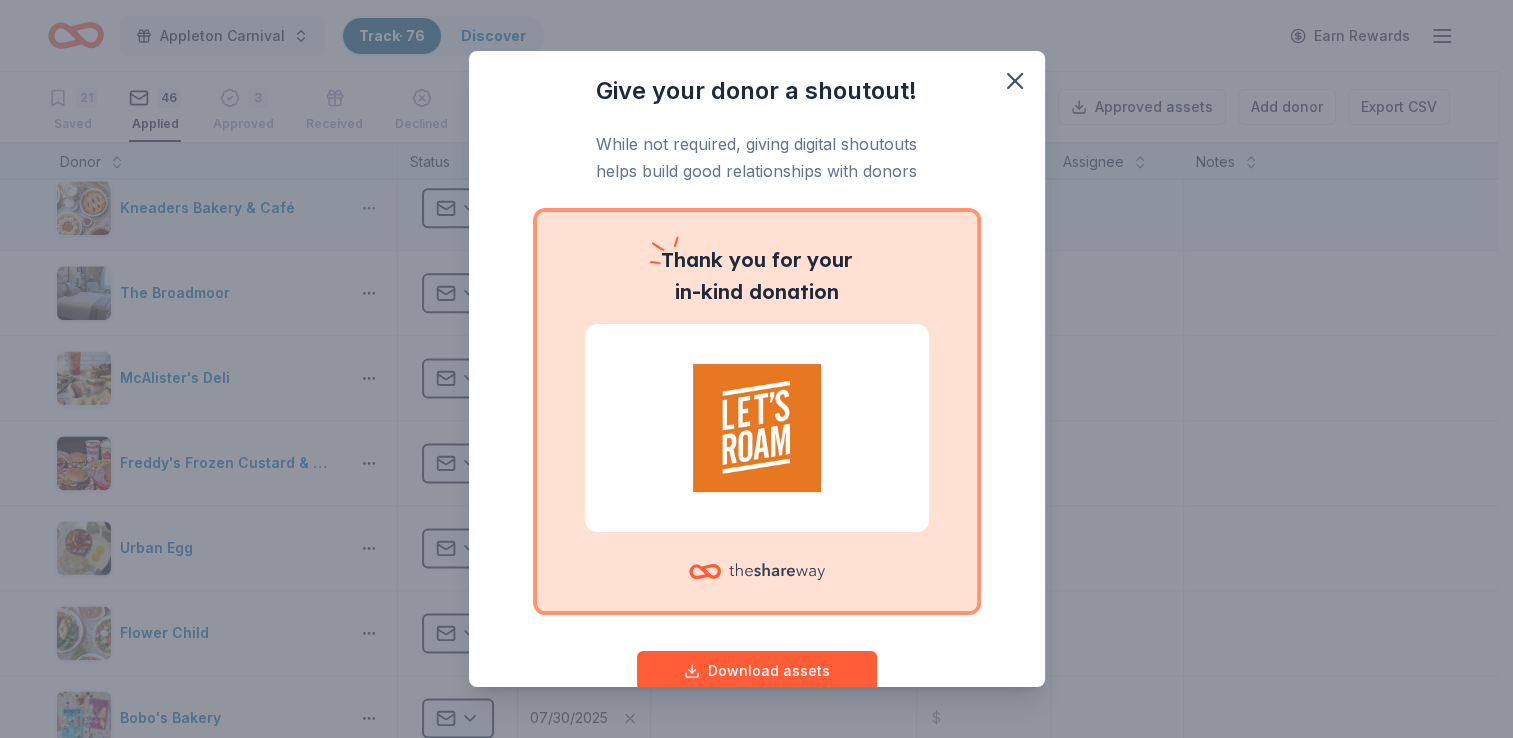scroll, scrollTop: 2660, scrollLeft: 0, axis: vertical 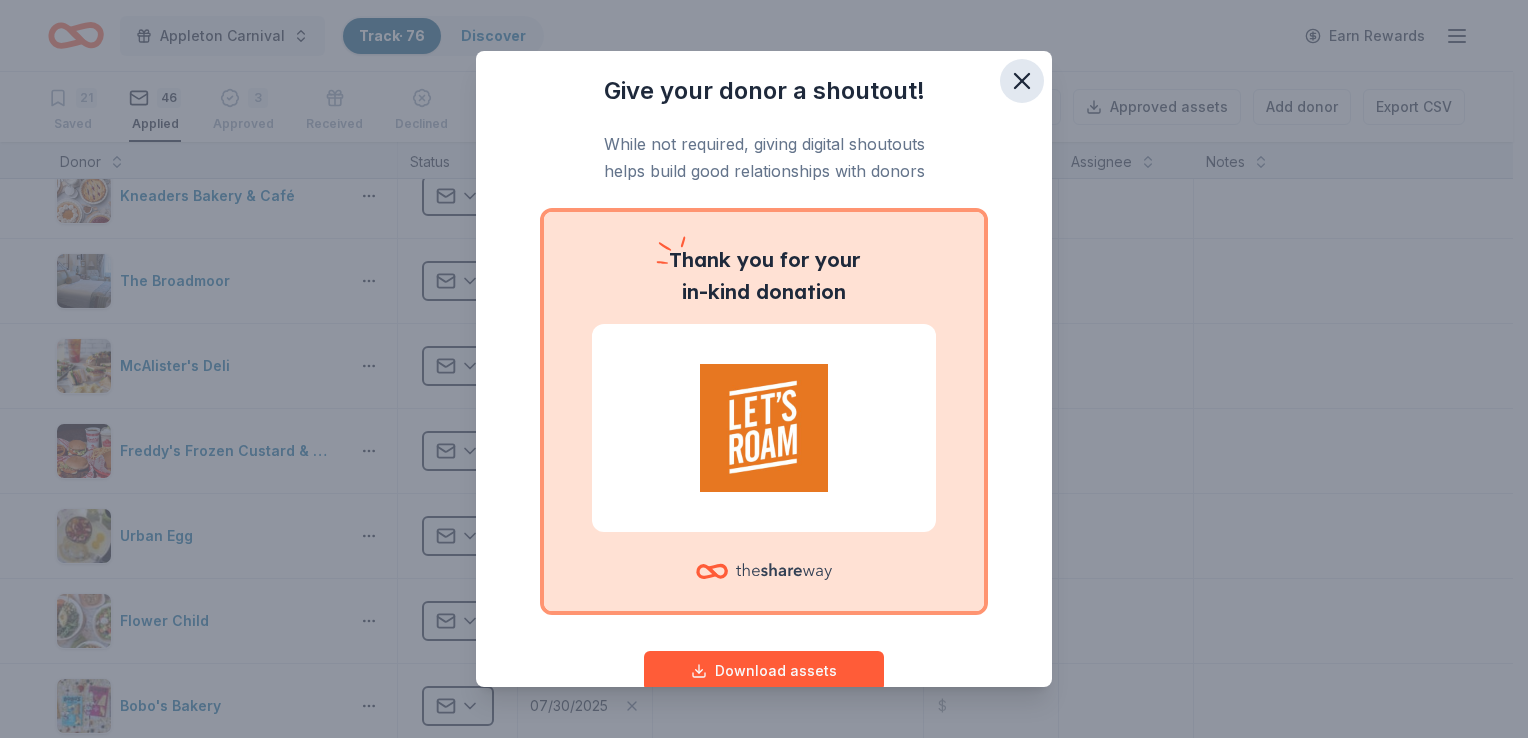 click 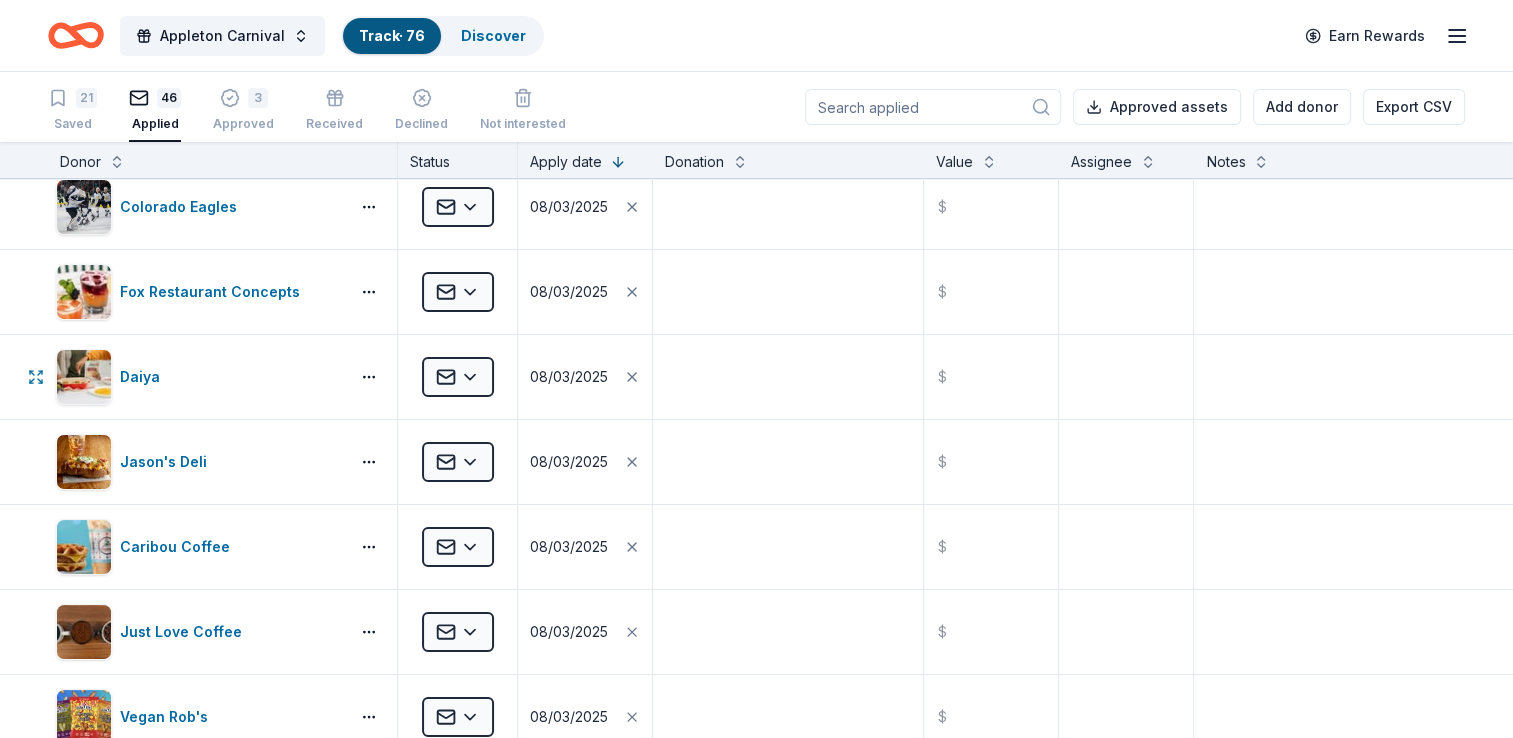 scroll, scrollTop: 0, scrollLeft: 0, axis: both 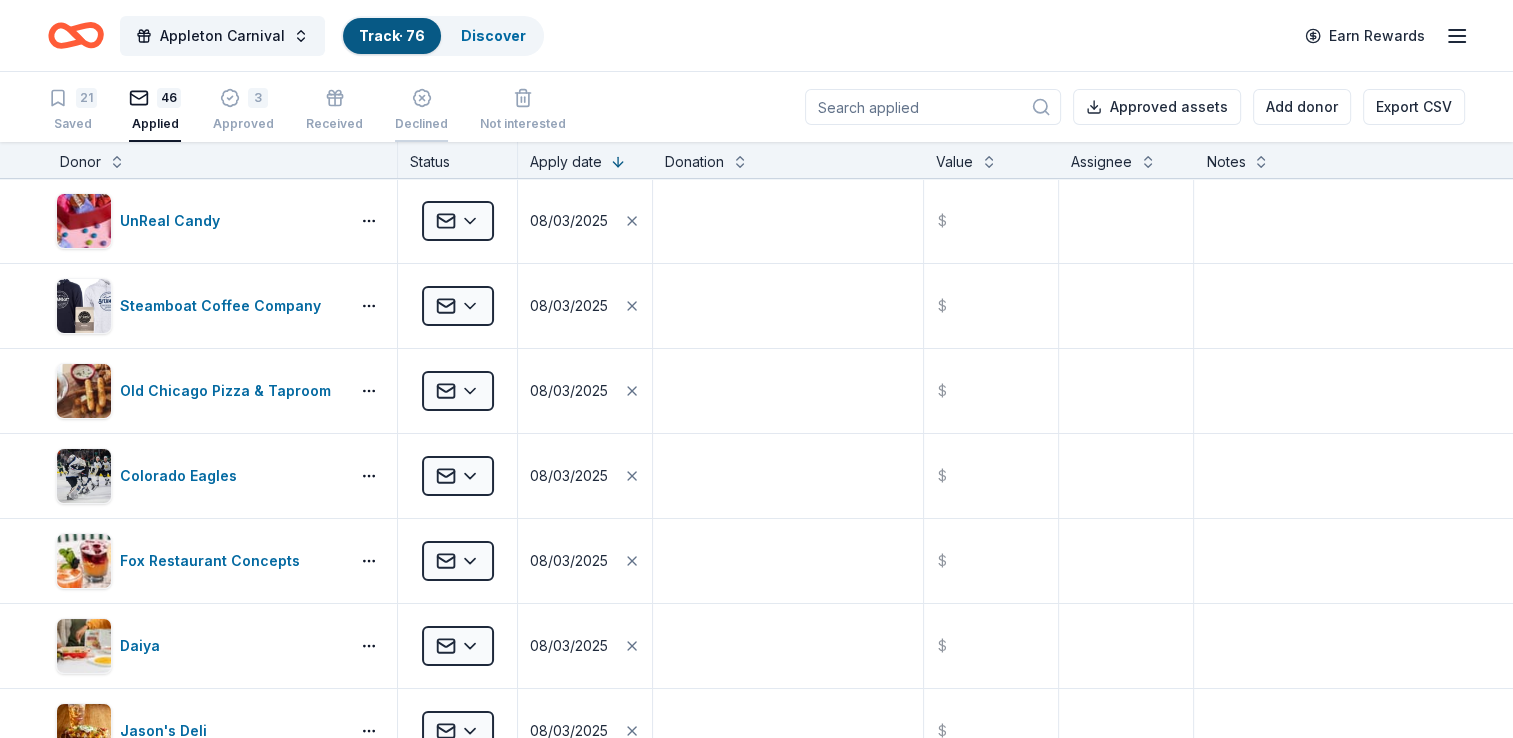 click on "Declined" at bounding box center [421, 118] 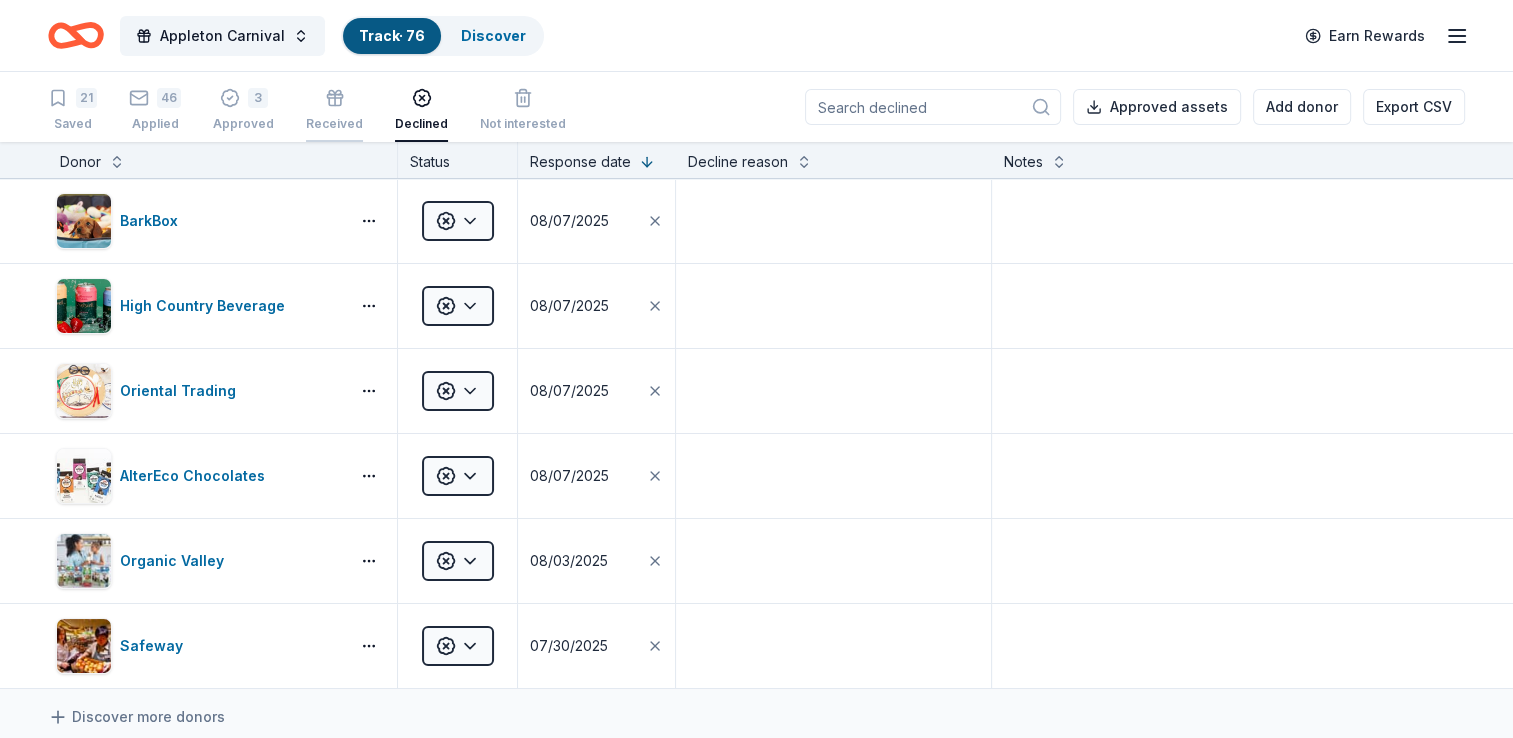 click on "Received" at bounding box center [334, 110] 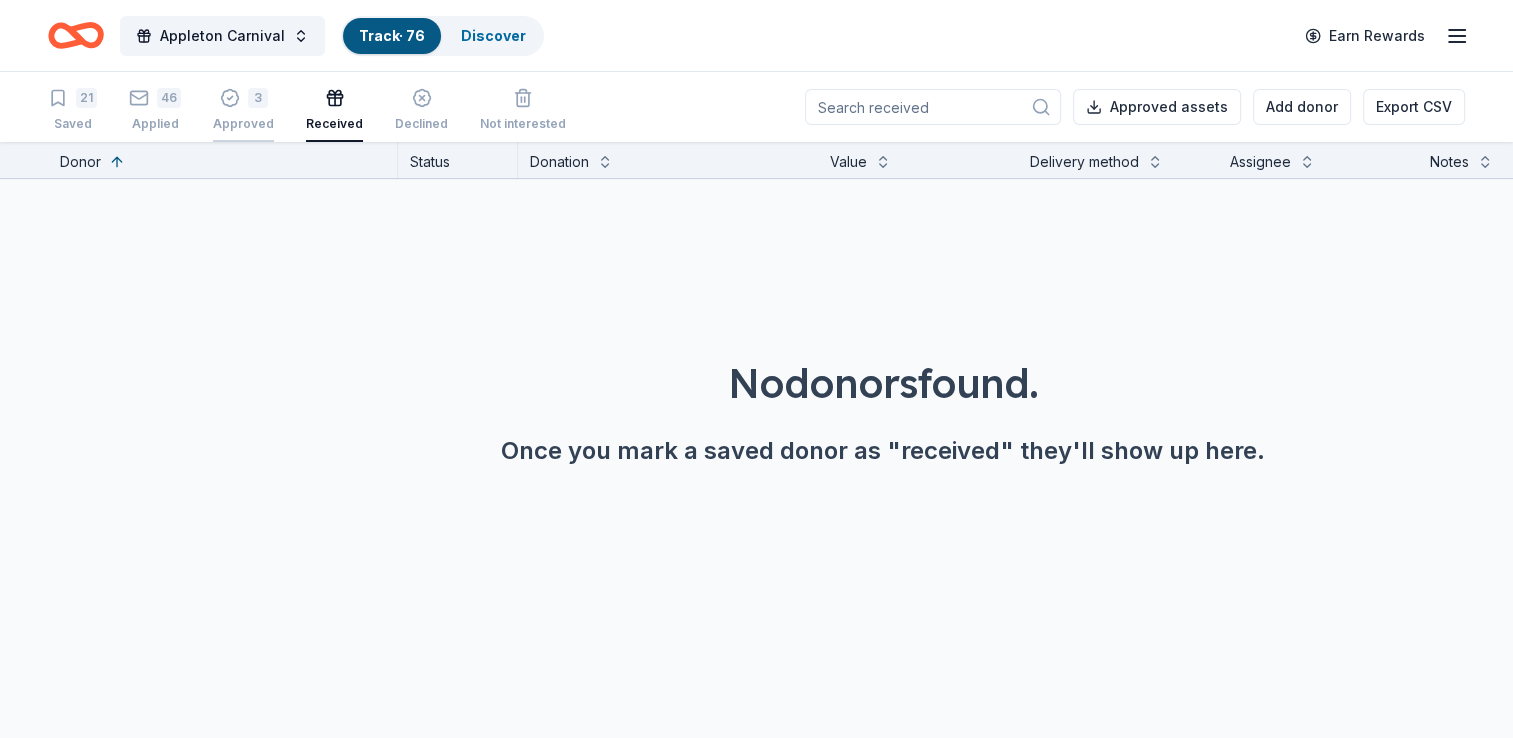 click on "Approved" at bounding box center (243, 113) 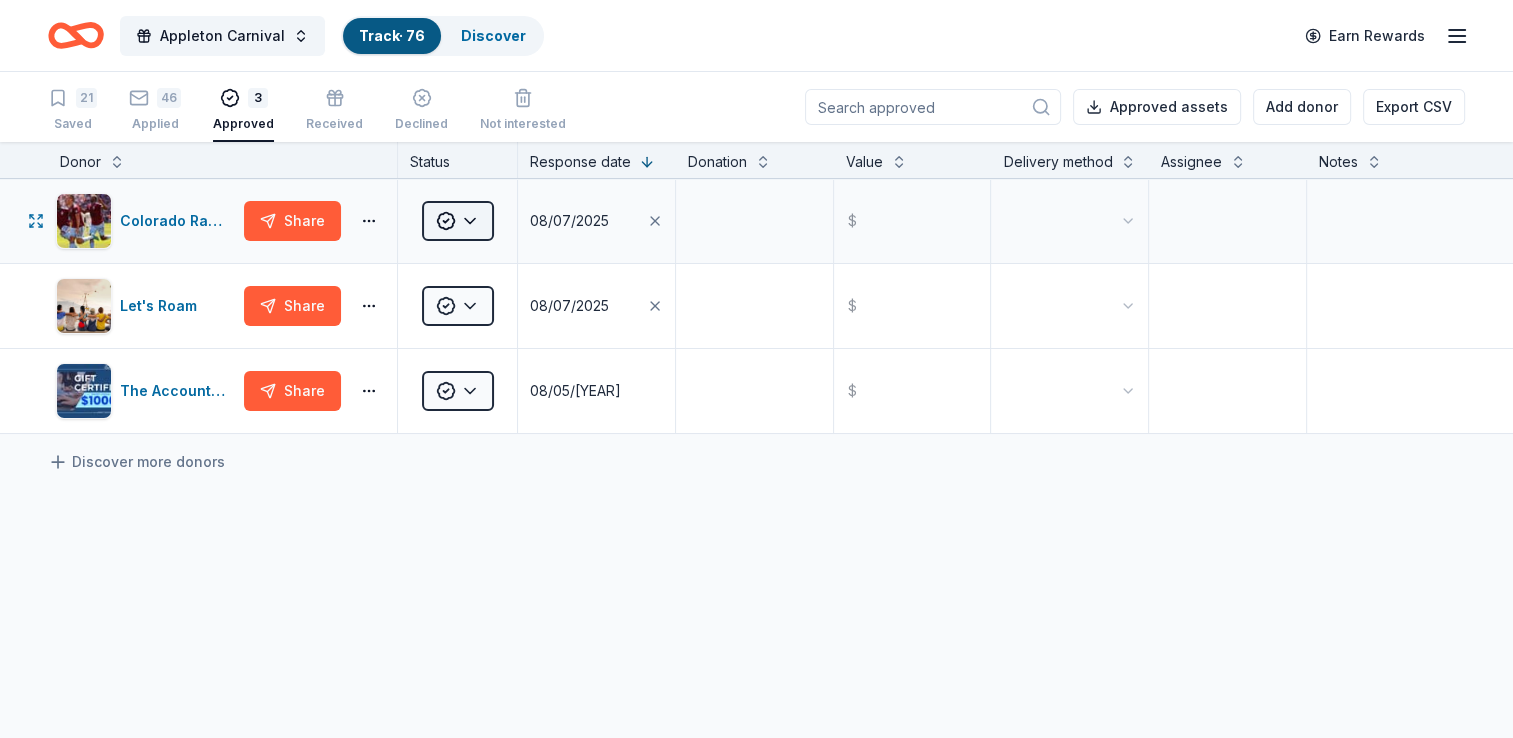 click on "Appleton Carnival  Track  · 76 Discover Earn Rewards 21 Saved 46 Applied 3 Approved Received Declined Not interested  Approved assets Add donor Export CSV Donor Status Response date Donation Value Delivery method Assignee Notes Colorado Rapids  Share Approved 08/07/2025 $ Let's Roam  Share Approved 08/07/2025 $ The Accounting Doctor  Share Approved 08/05/2025 $   Discover more donors Saved" at bounding box center (756, 369) 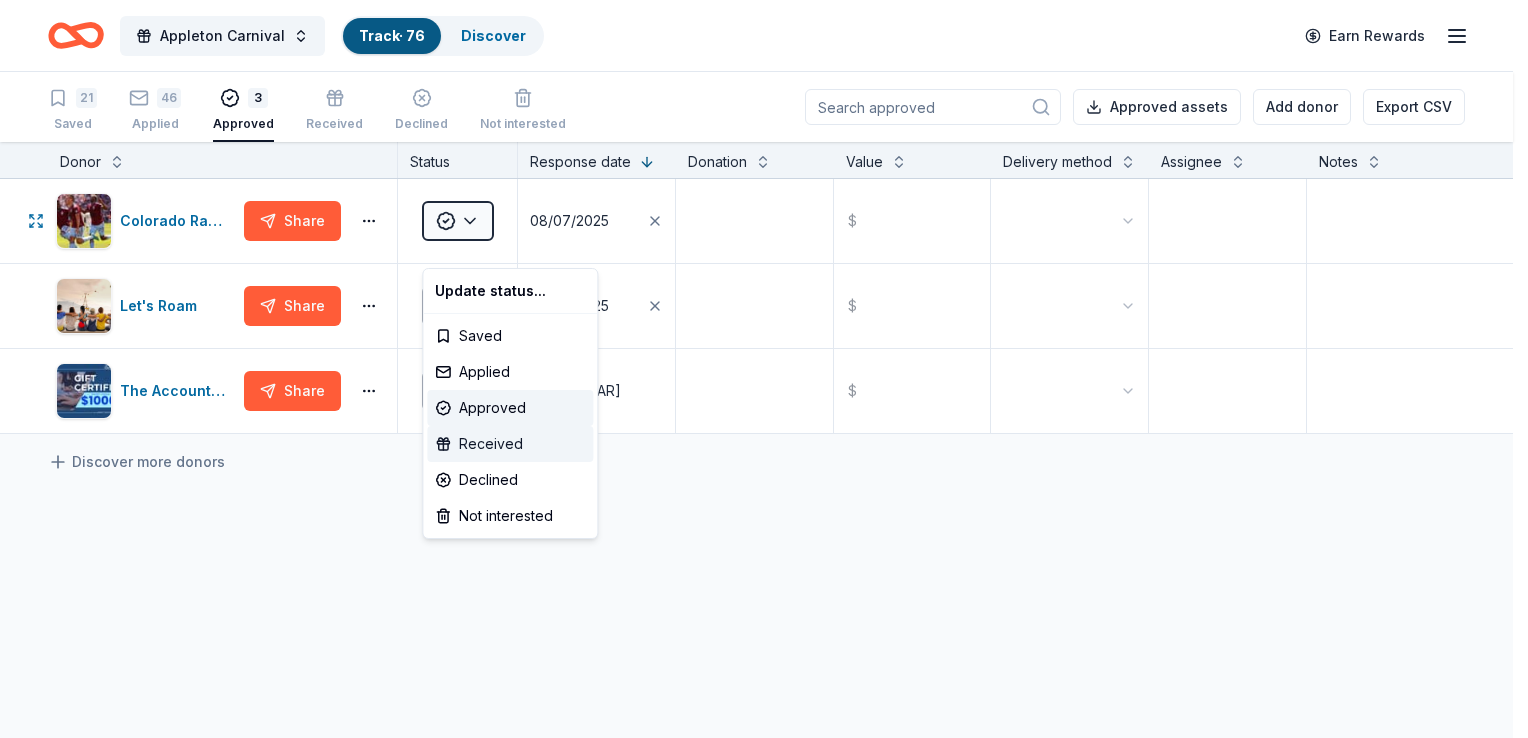 click on "Received" at bounding box center (510, 444) 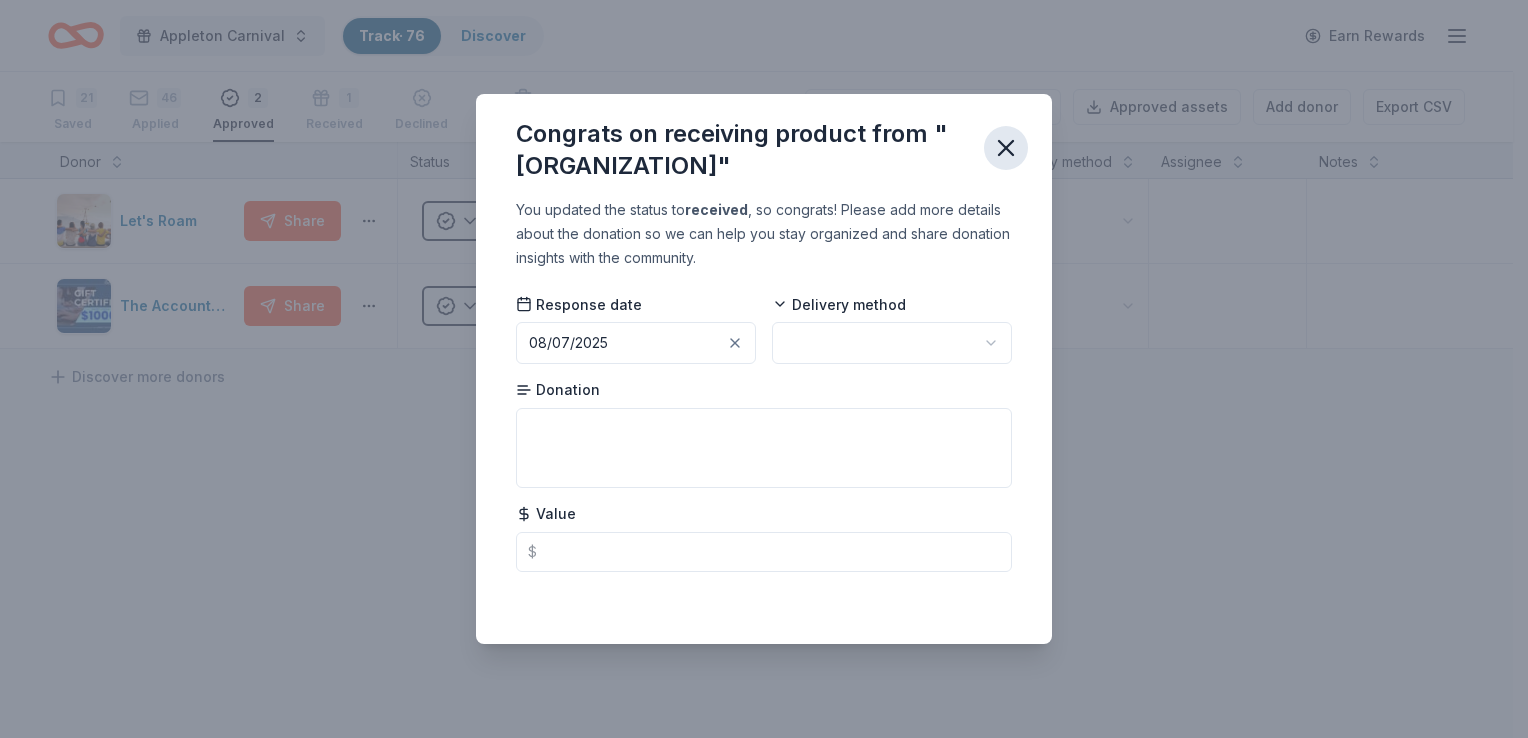 click 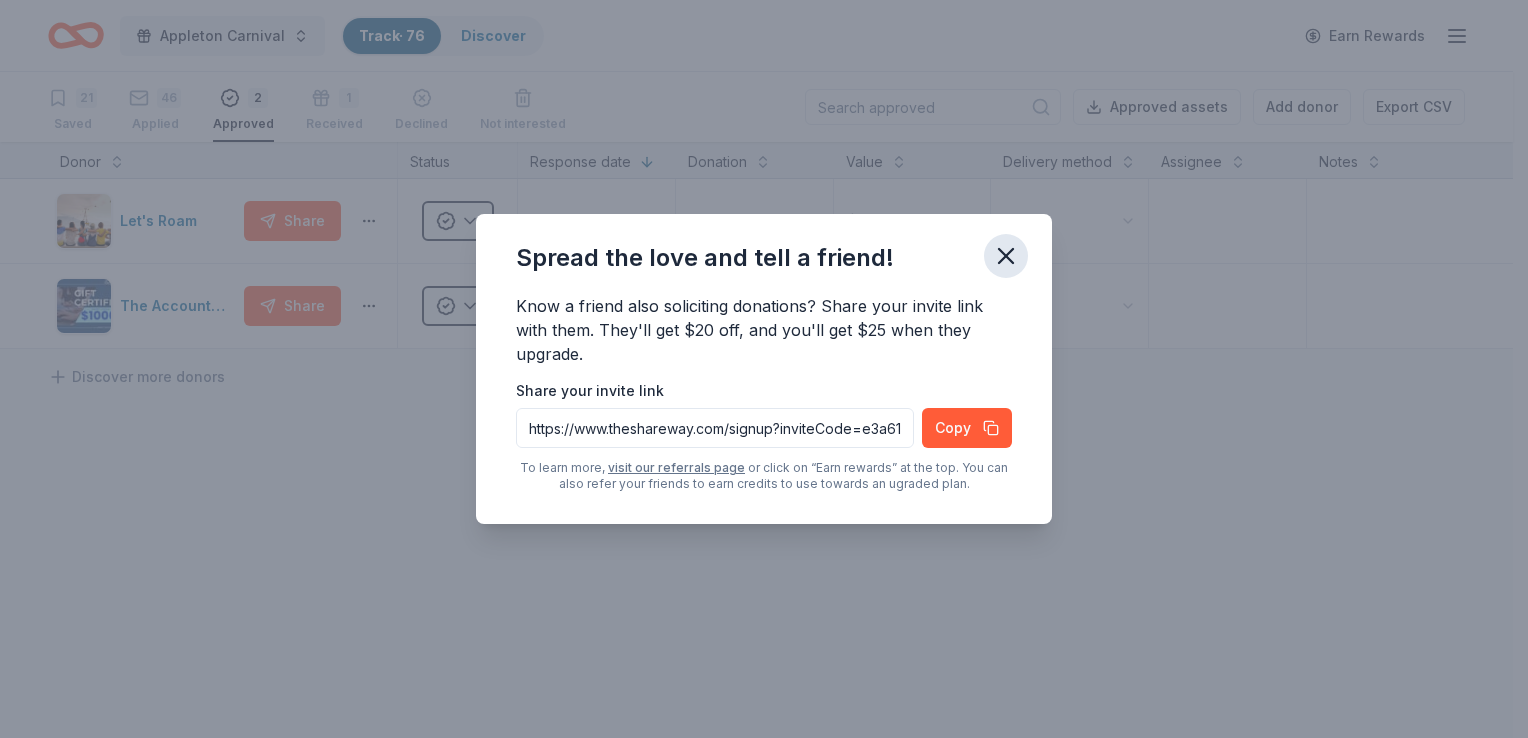 click 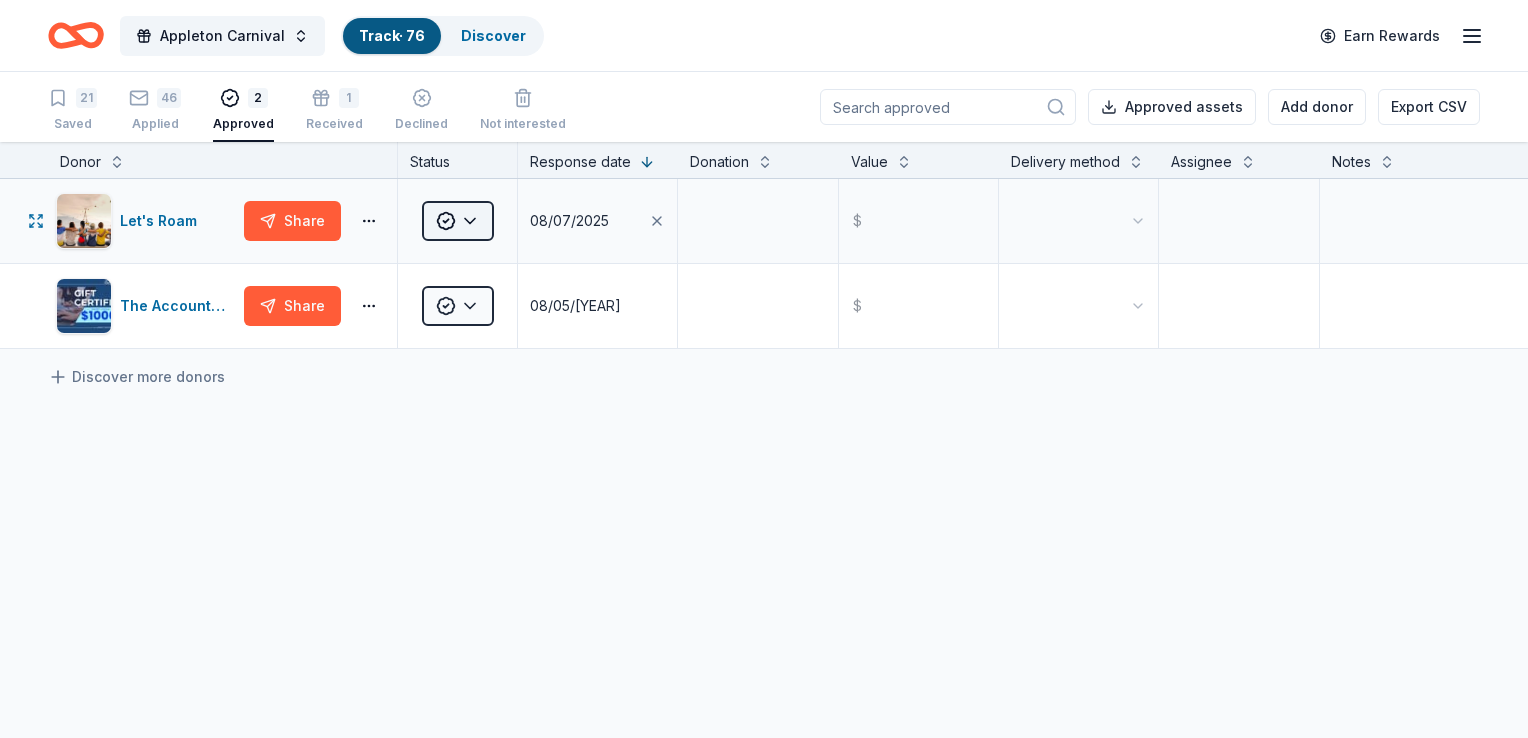 click on "Appleton Carnival  Track  · 76 Discover Earn Rewards 21 Saved 46 Applied 2 Approved 1 Received Declined Not interested  Approved assets Add donor Export CSV Donor Status Response date Donation Value Delivery method Assignee Notes Let's Roam  Share Approved 08/07/2025 $ The Accounting Doctor  Share Approved 08/05/2025 $   Discover more donors Saved" at bounding box center [764, 369] 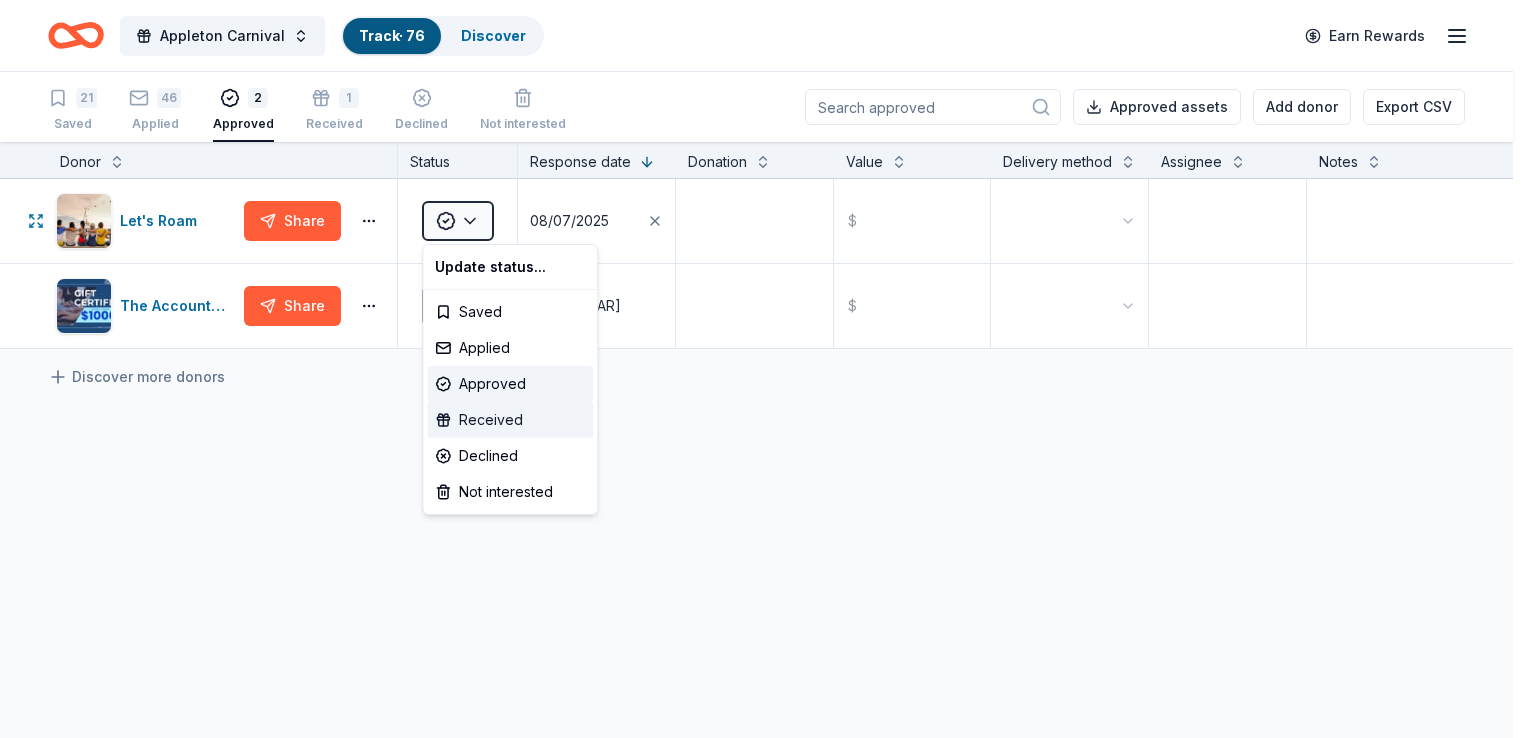 click on "Received" at bounding box center (510, 420) 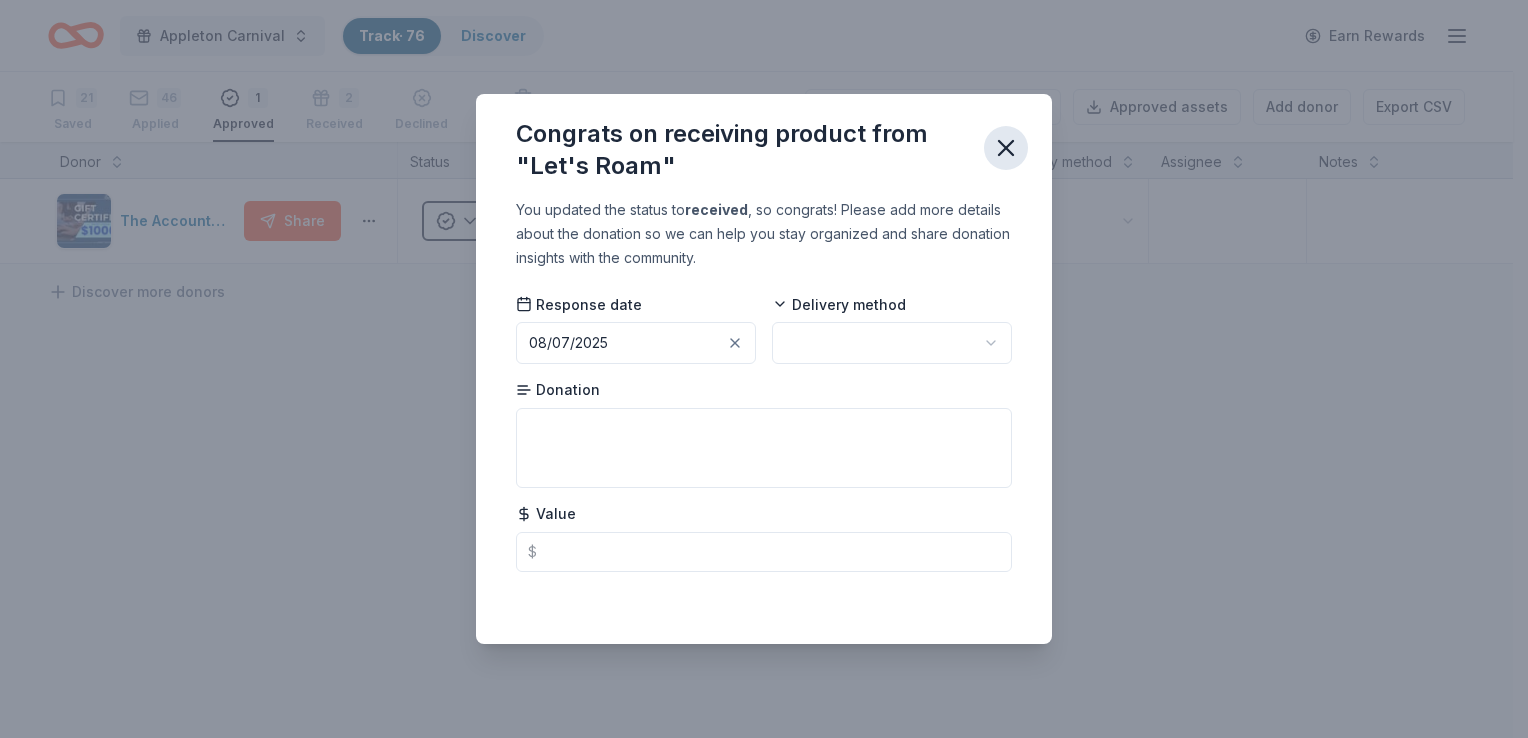 click 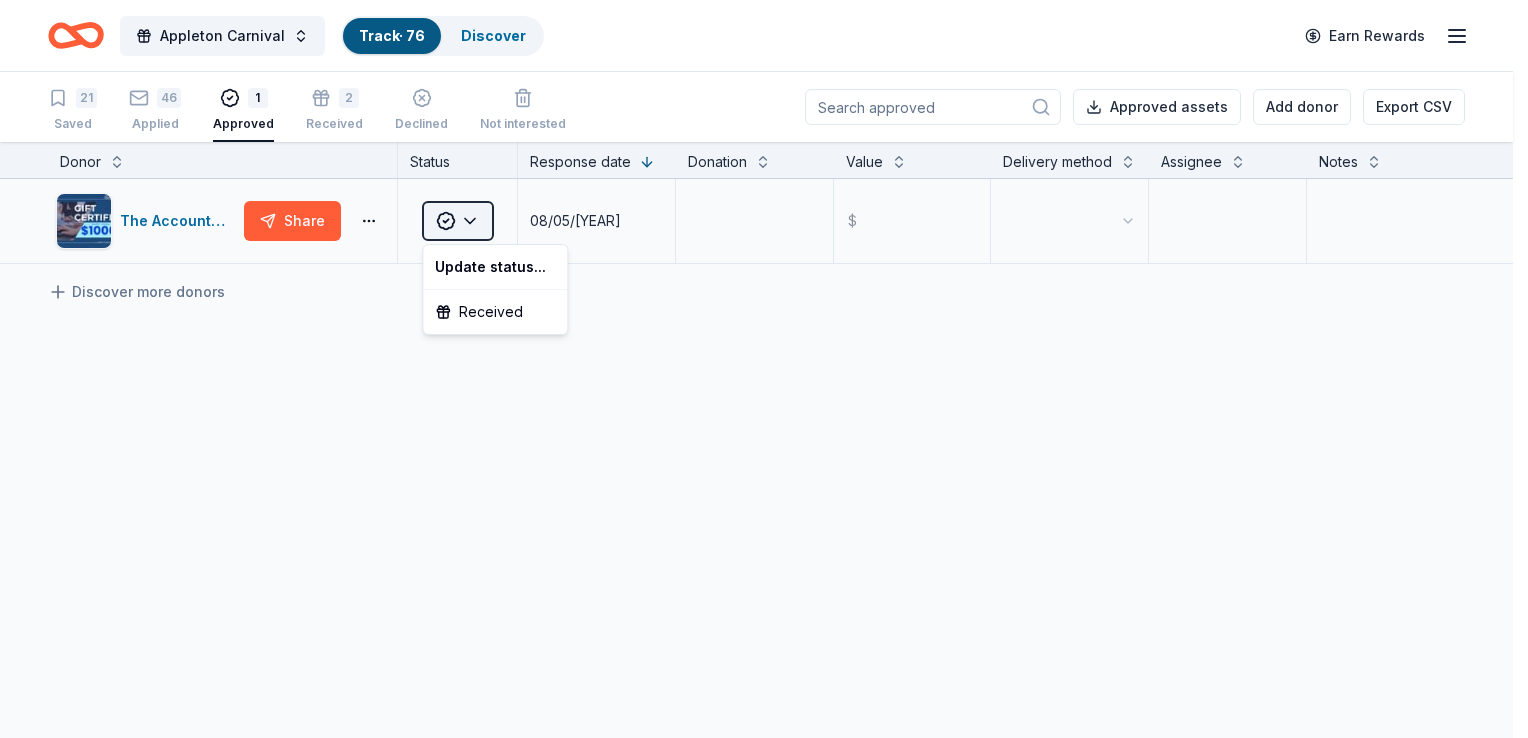 click on "Appleton Carnival  Track  · 76 Discover Earn Rewards 21 Saved 46 Applied 1 Approved 2 Received Declined Not interested  Approved assets Add donor Export CSV Donor Status Response date Donation Value Delivery method Assignee Notes The Accounting Doctor  Share Approved 08/05/2025 $   Discover more donors Saved Update status... Received" at bounding box center [764, 369] 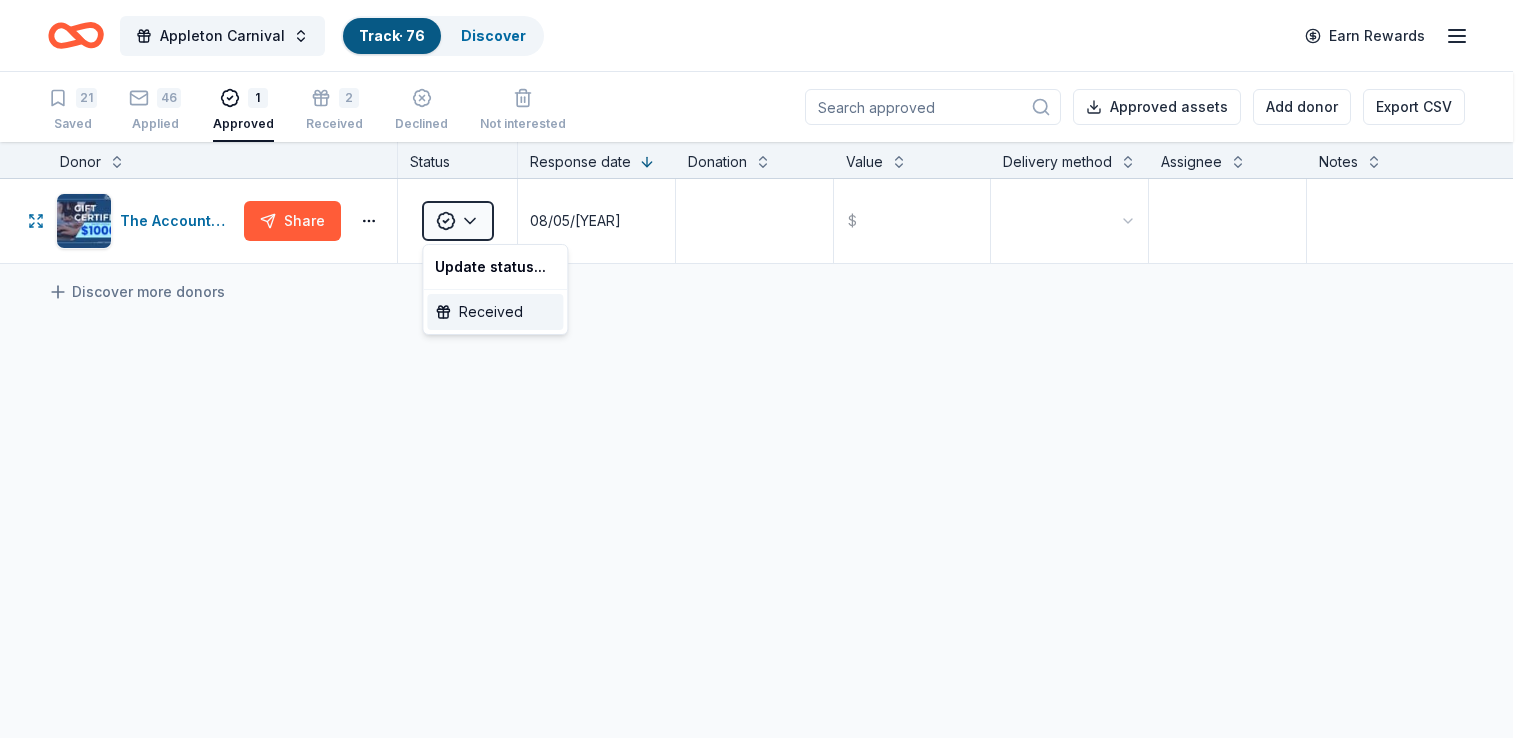 click on "Received" at bounding box center (495, 312) 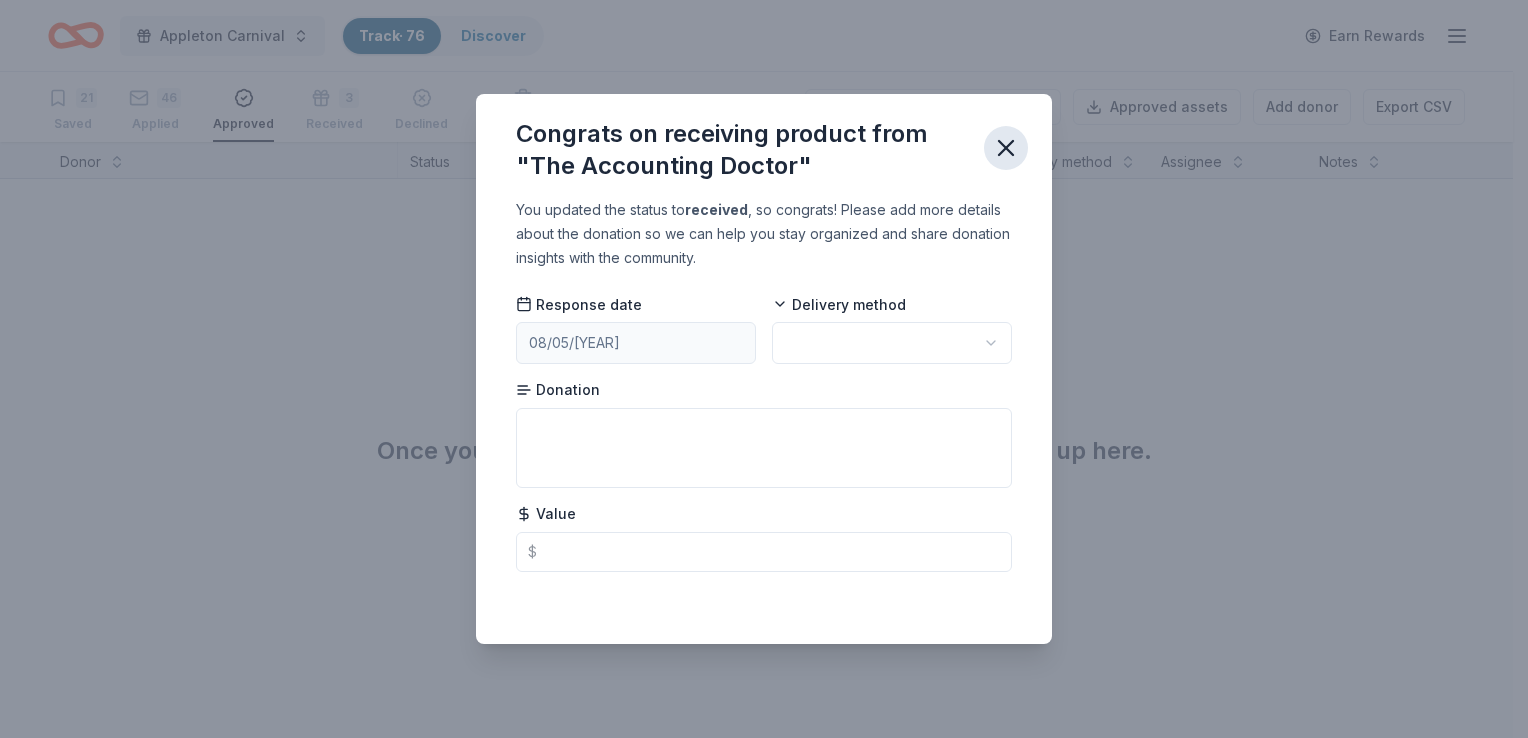 click 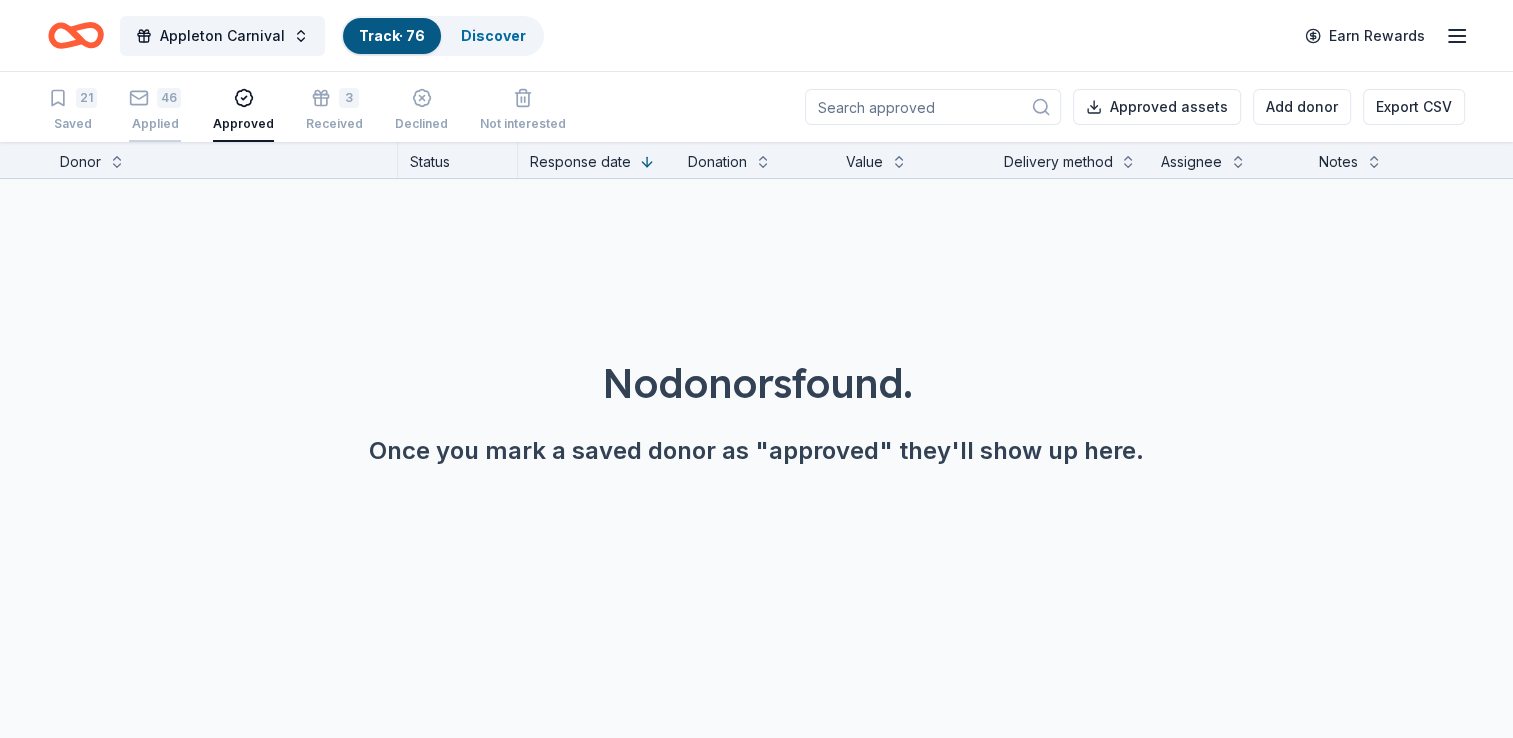 click on "46" at bounding box center [169, 98] 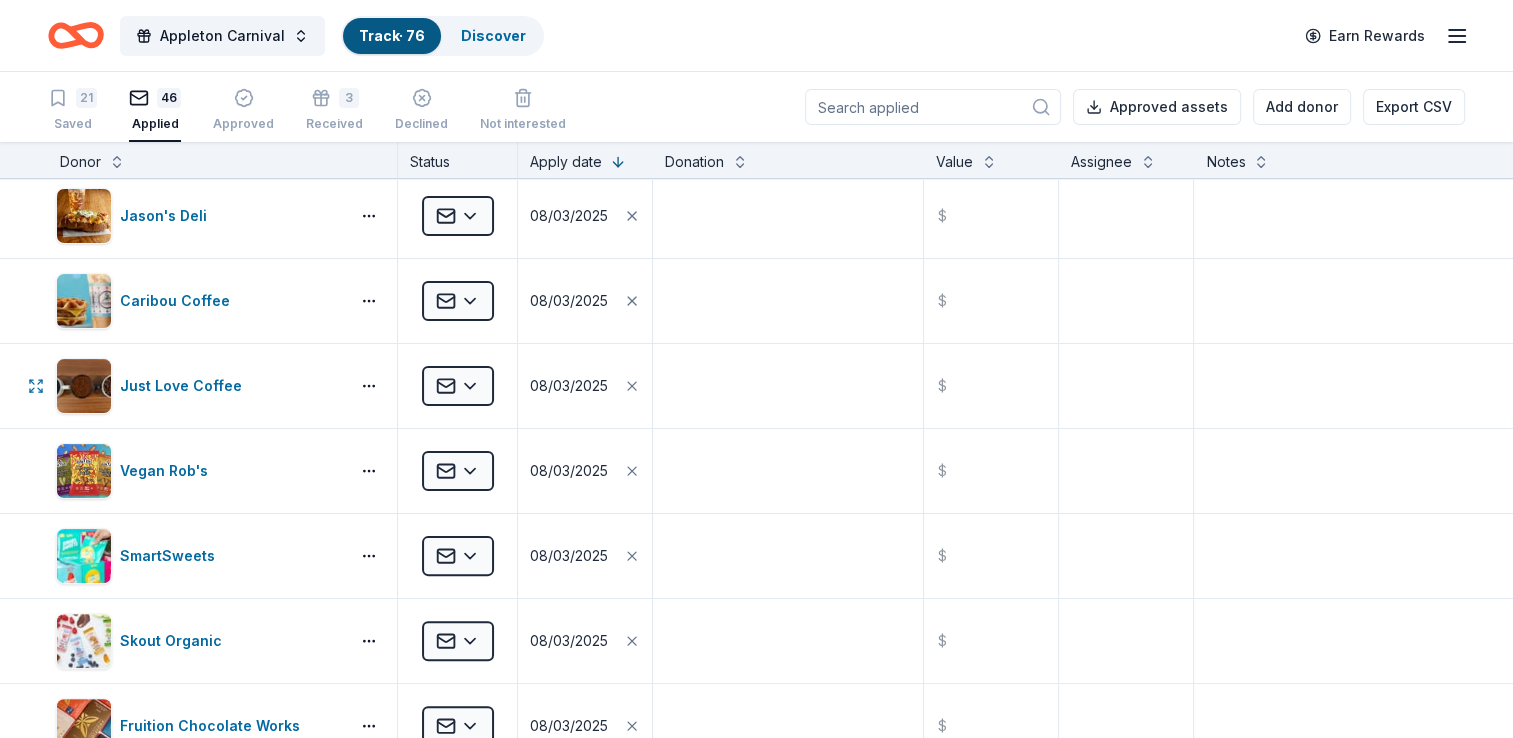 scroll, scrollTop: 516, scrollLeft: 0, axis: vertical 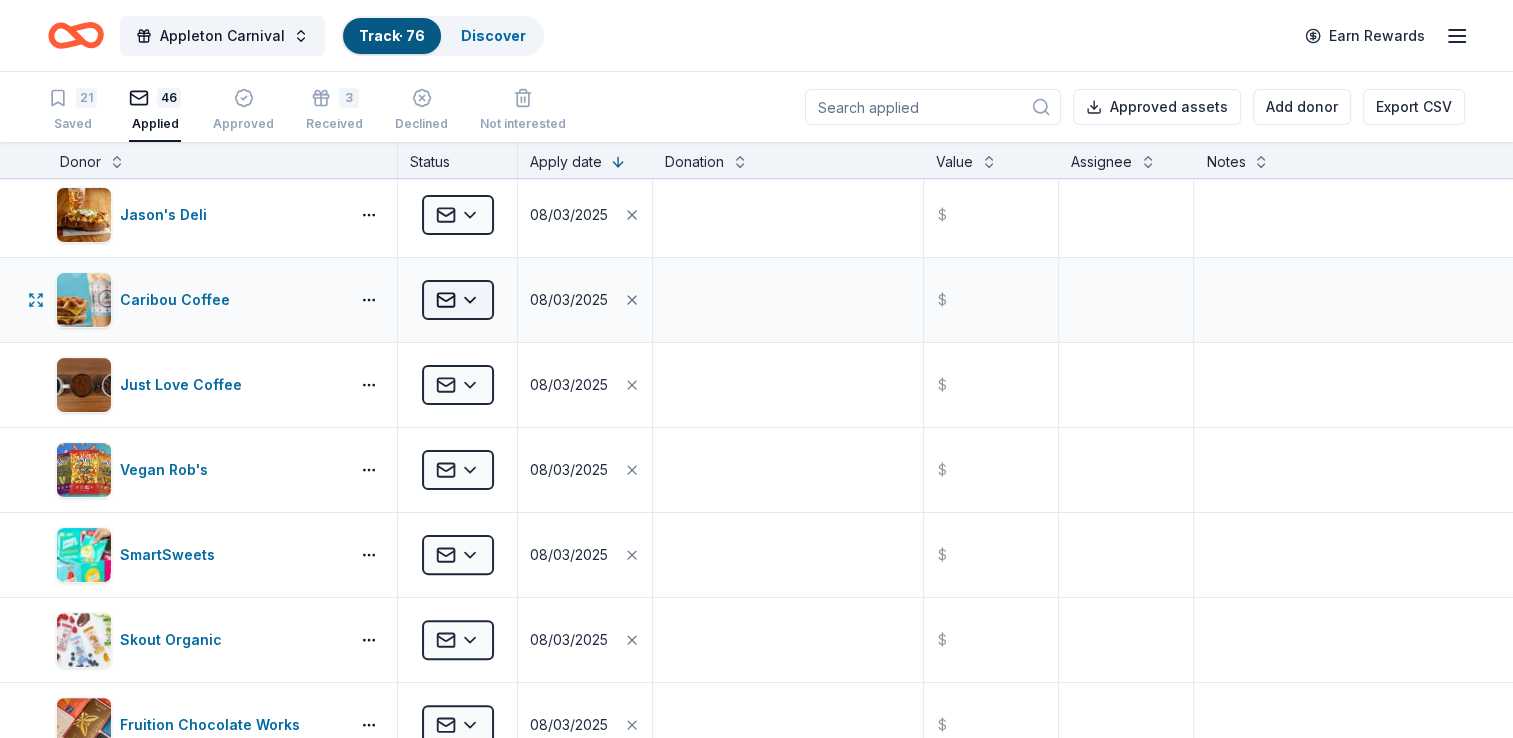 click on "Appleton Carnival  Track  · 76 Discover Earn Rewards 21 Saved 46 Applied Approved 3 Received Declined Not interested  Approved assets Add donor Export CSV Donor Status Apply date Donation Value Assignee Notes UnReal Candy Applied 08/03/2025 $ Steamboat Coffee Company Applied 08/03/2025 $ Old Chicago Pizza & Taproom Applied 08/03/2025 $ Colorado Eagles Applied 08/03/2025 $ Fox Restaurant Concepts Applied 08/03/2025 $ Daiya Applied 08/03/2025 $ Jason's Deli Applied 08/03/2025 $ Caribou Coffee Applied 08/03/2025 $ Just Love Coffee Applied 08/03/2025 $ Vegan Rob's Applied 08/03/2025 $ SmartSweets Applied 08/03/2025 $ Skout Organic Applied 08/03/2025 $ Fruition Chocolate Works Applied 08/03/2025 $ Torchy's Tacos Applied 08/03/2025 $ HuHot Mongolian Grill Applied 08/03/2025 $ Denver Union Station Applied 08/03/2025 $ Clean Juice Applied 08/03/2025 $ Uncle Julio's Applied 08/03/2025 $ Termini Brothers Bakery Applied 08/02/2025 $ Rainbow Ryders Applied 08/02/2025 $ Kimes Ranch Applied 08/02/2025 $ doTERRA Applied $" at bounding box center (756, 369) 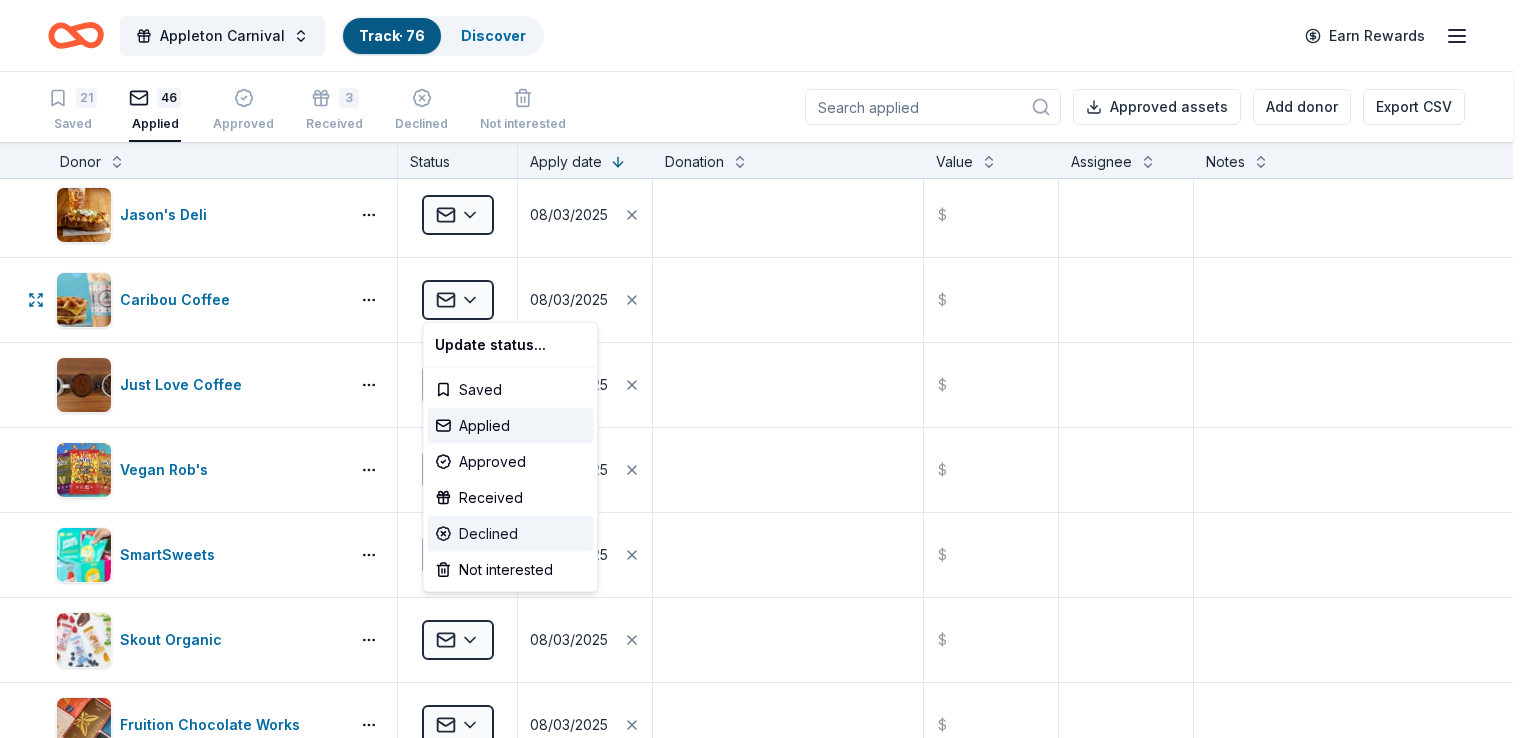 click on "Declined" at bounding box center (510, 534) 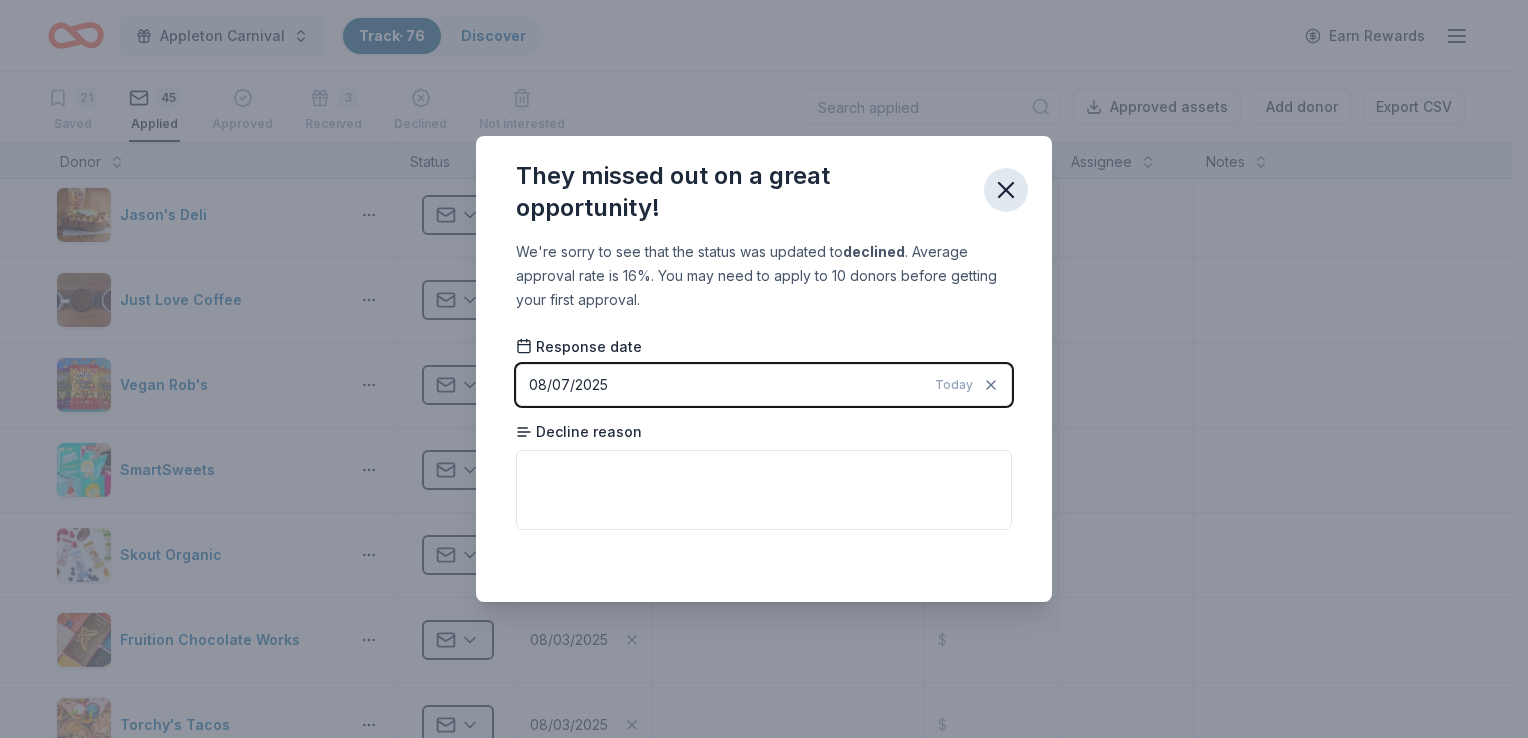 click 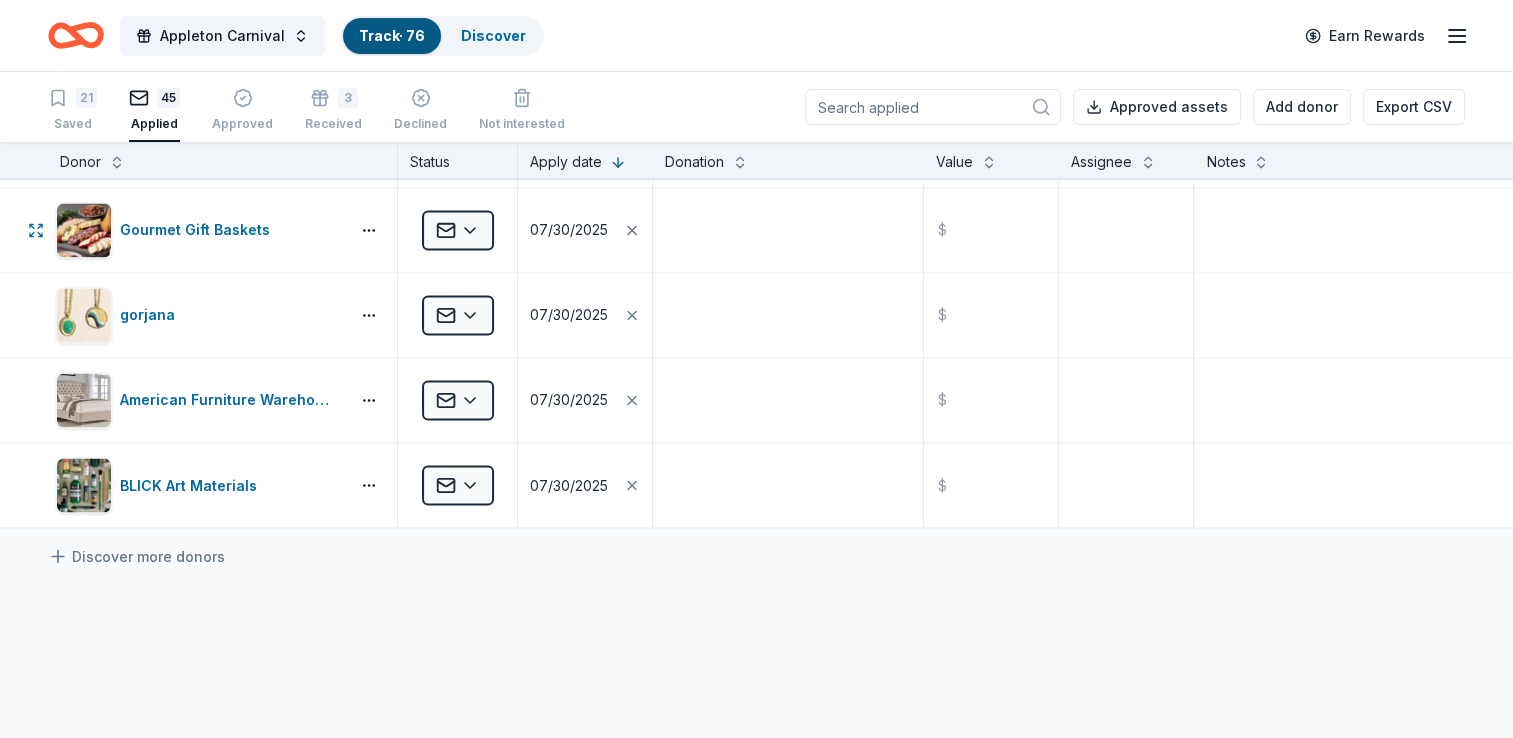 scroll, scrollTop: 3492, scrollLeft: 0, axis: vertical 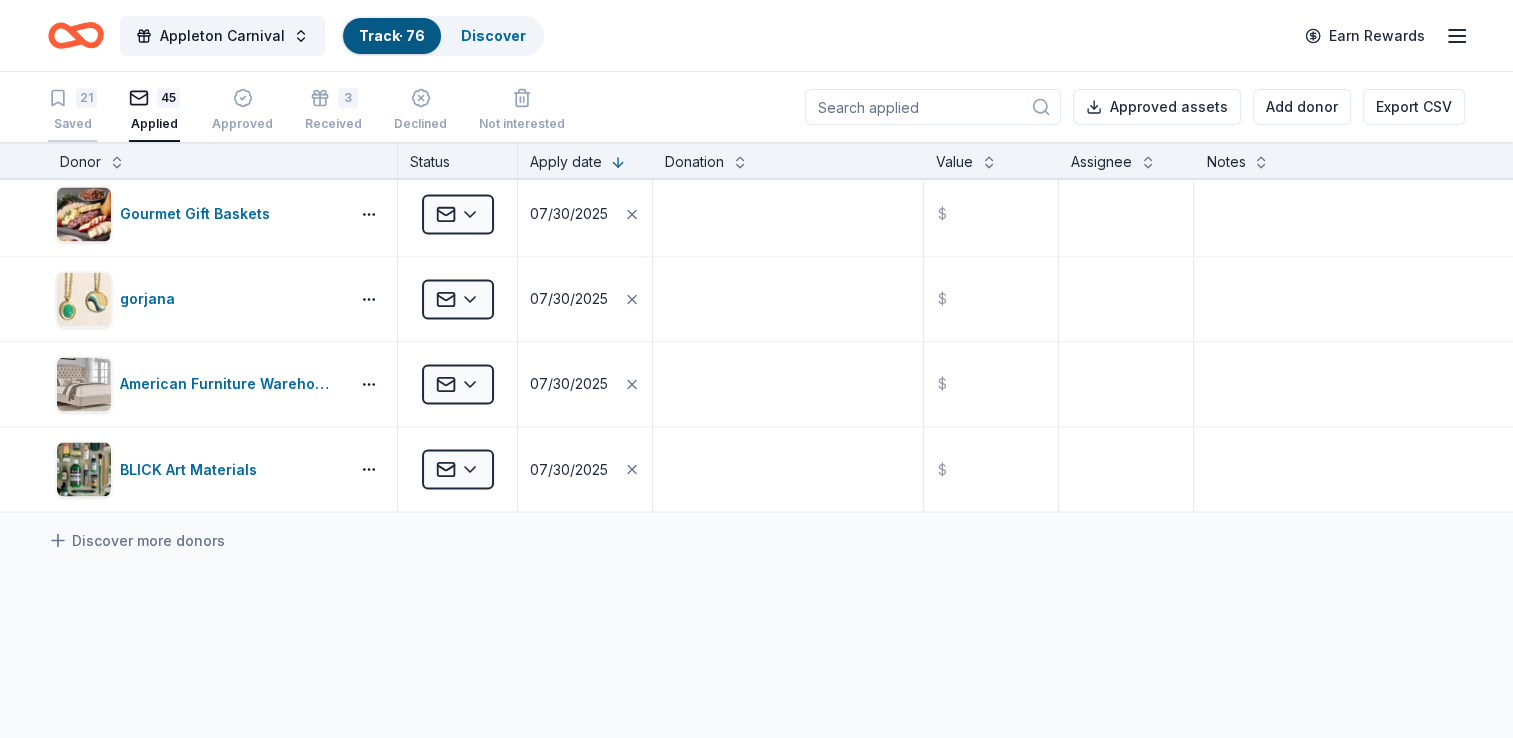 click on "21" at bounding box center [72, 98] 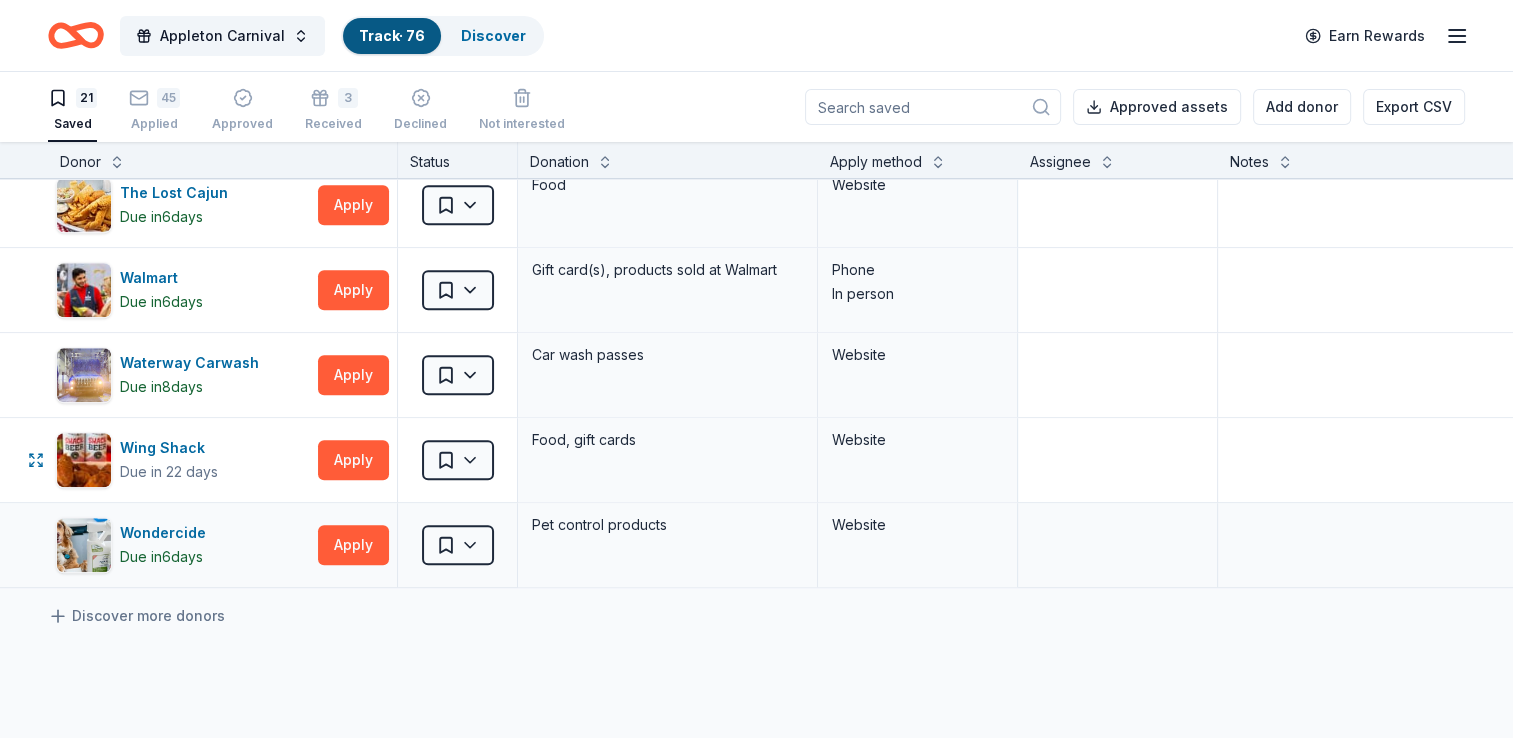 scroll, scrollTop: 1365, scrollLeft: 0, axis: vertical 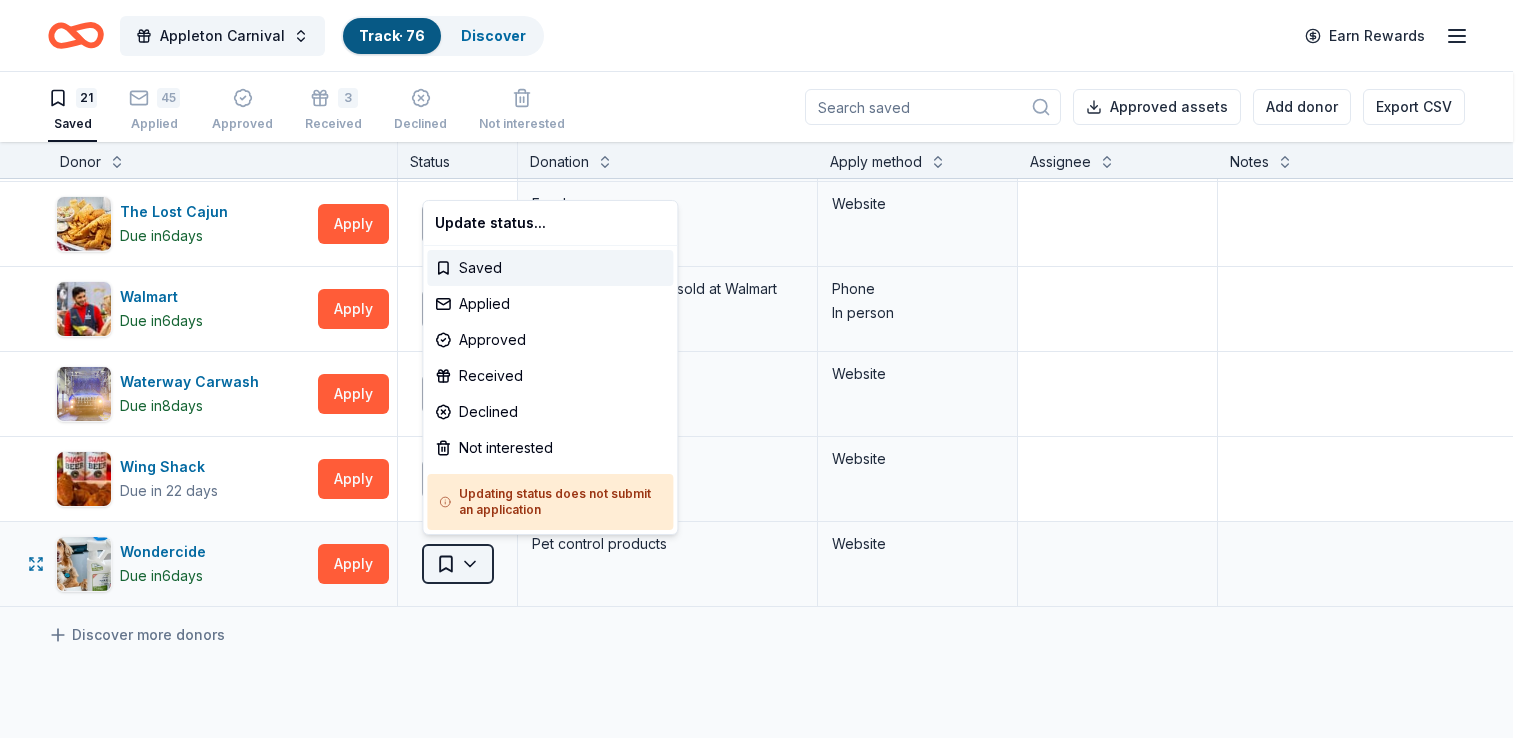 click on "Appleton Carnival  Track  · 76 Discover Earn Rewards 21 Saved 45 Applied Approved 3 Received Declined Not interested  Approved assets Add donor Export CSV Donor Status Donation Apply method Assignee Notes American Eagle Due in  6  days Apply Saved Gift card(s) Website Black Bear Diner Due in  6  days Apply Saved Merchandise, certificate(s) Website Buffalo Trace Distillery Due in  6  days Apply Saved Bourbon, gift cards, and merchandise Website Chili's Due in  6  days Apply Saved Gift certificate(s) Phone In person Culver's  Due in  6  days Apply Saved Food, gift card(s) In person IHOP Due in  6  days Apply Saved Food, gift card(s) Phone In person Kilwins Due in  6  days Apply Saved Chocolate products, gift card(s), gift basket(s) Website King Soopers Due in  6  days Apply Saved Food, household products, gift card(s), monetary donation Website Kolache Factory Due in  6  days Apply Saved Baked goods, gift card(s) Website Kroger Due in  8  days Apply Saved Website McDonald's Due in  6  days Apply Saved Food  6" at bounding box center (764, 369) 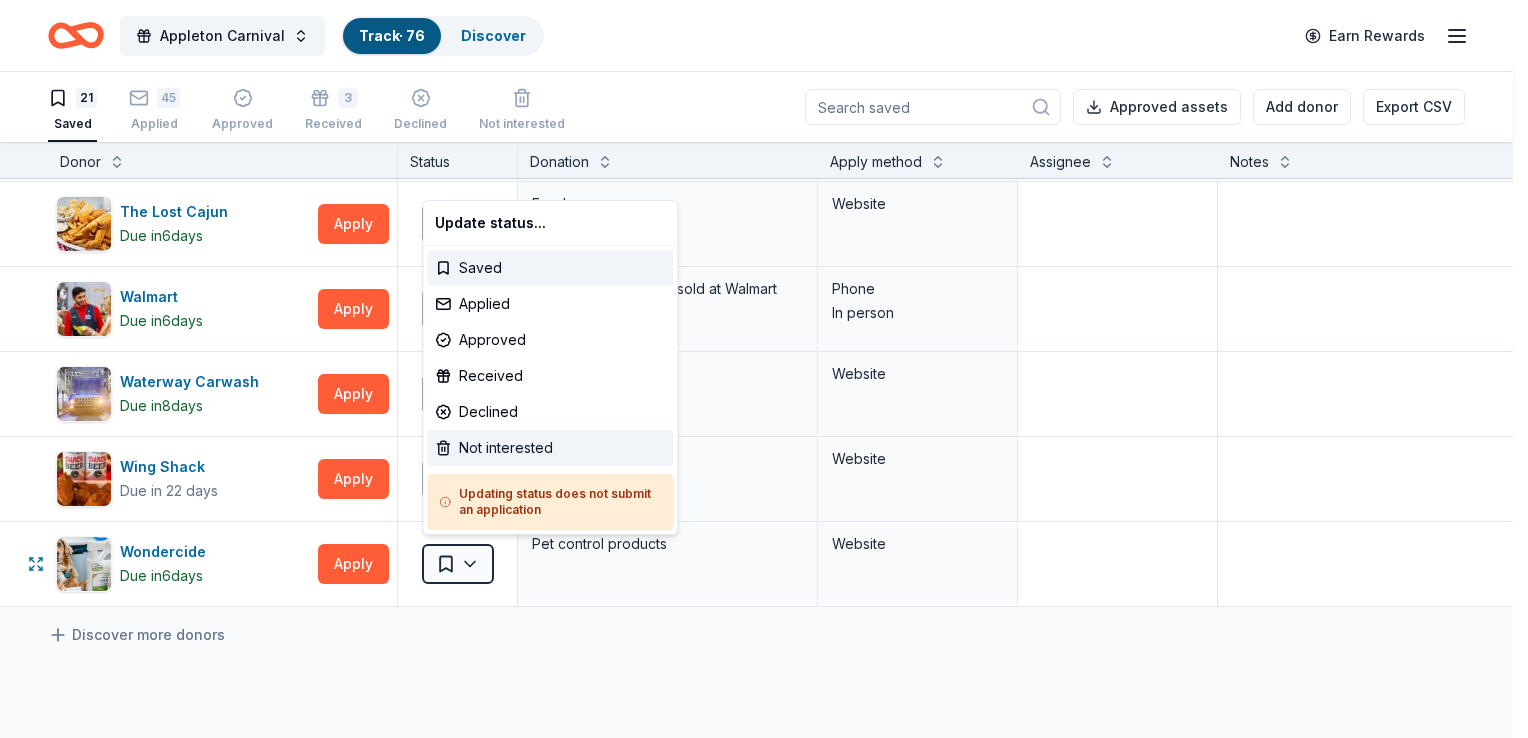 click on "Not interested" at bounding box center [550, 448] 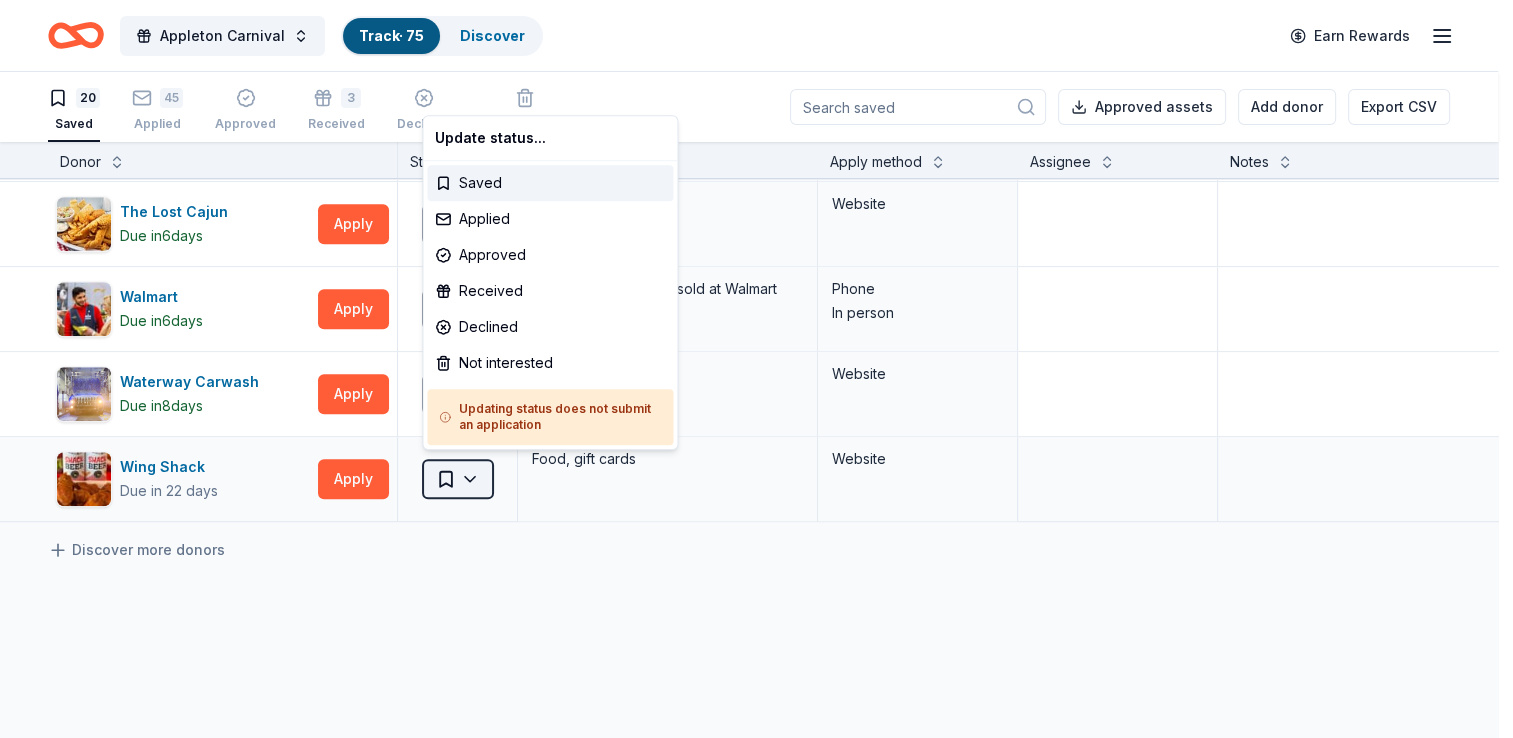 click on "Appleton Carnival  Track  · 75 Discover Earn Rewards 20 Saved 45 Applied Approved 3 Received Declined Not interested  Approved assets Add donor Export CSV Donor Status Donation Apply method Assignee Notes American Eagle Due in  6  days Apply Saved Gift card(s) Website Black Bear Diner Due in  6  days Apply Saved Merchandise, certificate(s) Website Buffalo Trace Distillery Due in  6  days Apply Saved Bourbon, gift cards, and merchandise Website Chili's Due in  6  days Apply Saved Gift certificate(s) Phone In person Culver's  Due in  6  days Apply Saved Food, gift card(s) In person IHOP Due in  6  days Apply Saved Food, gift card(s) Phone In person Kilwins Due in  6  days Apply Saved Chocolate products, gift card(s), gift basket(s) Website King Soopers Due in  6  days Apply Saved Food, household products, gift card(s), monetary donation Website Kolache Factory Due in  6  days Apply Saved Baked goods, gift card(s) Website Kroger Due in  8  days Apply Saved Website McDonald's Due in  6  days Apply Saved Food  6" at bounding box center [756, 369] 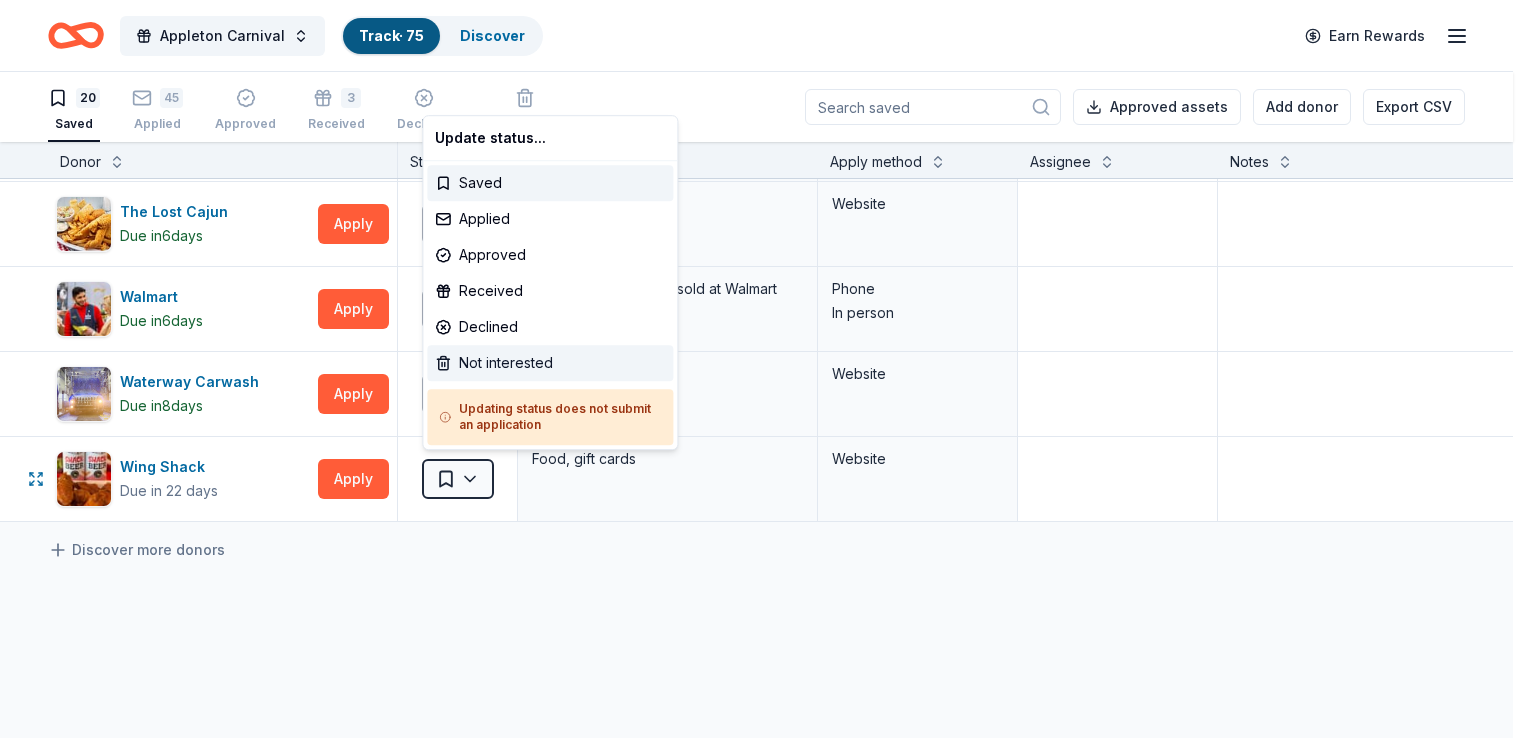 click on "Not interested" at bounding box center [550, 363] 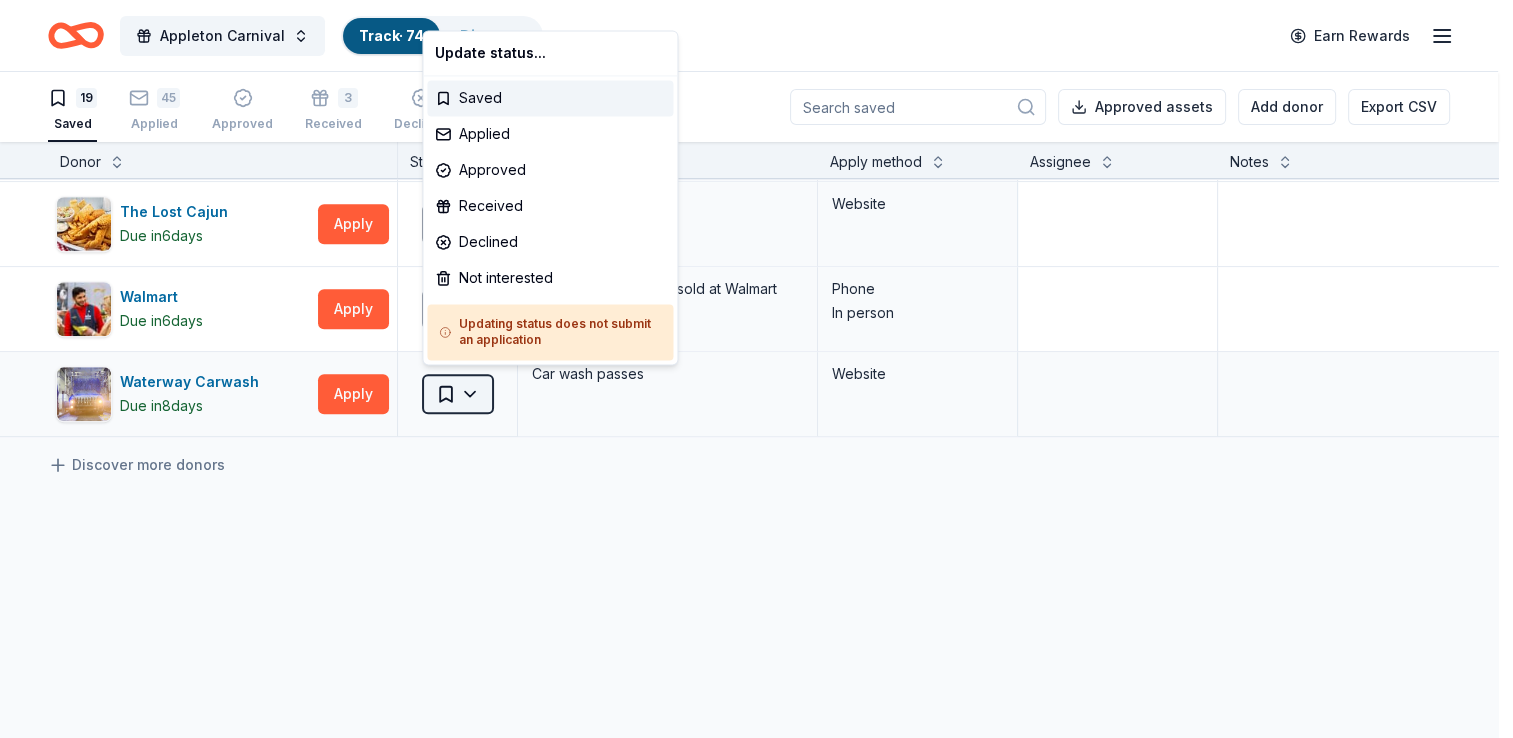 click on "Appleton Carnival  Track  · 74 Discover Earn Rewards 19 Saved 45 Applied Approved 3 Received Declined Not interested  Approved assets Add donor Export CSV Donor Status Donation Apply method Assignee Notes American Eagle Due in  6  days Apply Saved Gift card(s) Website Black Bear Diner Due in  6  days Apply Saved Merchandise, certificate(s) Website Buffalo Trace Distillery Due in  6  days Apply Saved Bourbon, gift cards, and merchandise Website Chili's Due in  6  days Apply Saved Gift certificate(s) Phone In person Culver's  Due in  6  days Apply Saved Food, gift card(s) In person IHOP Due in  6  days Apply Saved Food, gift card(s) Phone In person Kilwins Due in  6  days Apply Saved Chocolate products, gift card(s), gift basket(s) Website King Soopers Due in  6  days Apply Saved Food, household products, gift card(s), monetary donation Website Kolache Factory Due in  6  days Apply Saved Baked goods, gift card(s) Website Kroger Due in  8  days Apply Saved Website McDonald's Due in  6  days Apply Saved Food  6" at bounding box center [756, 369] 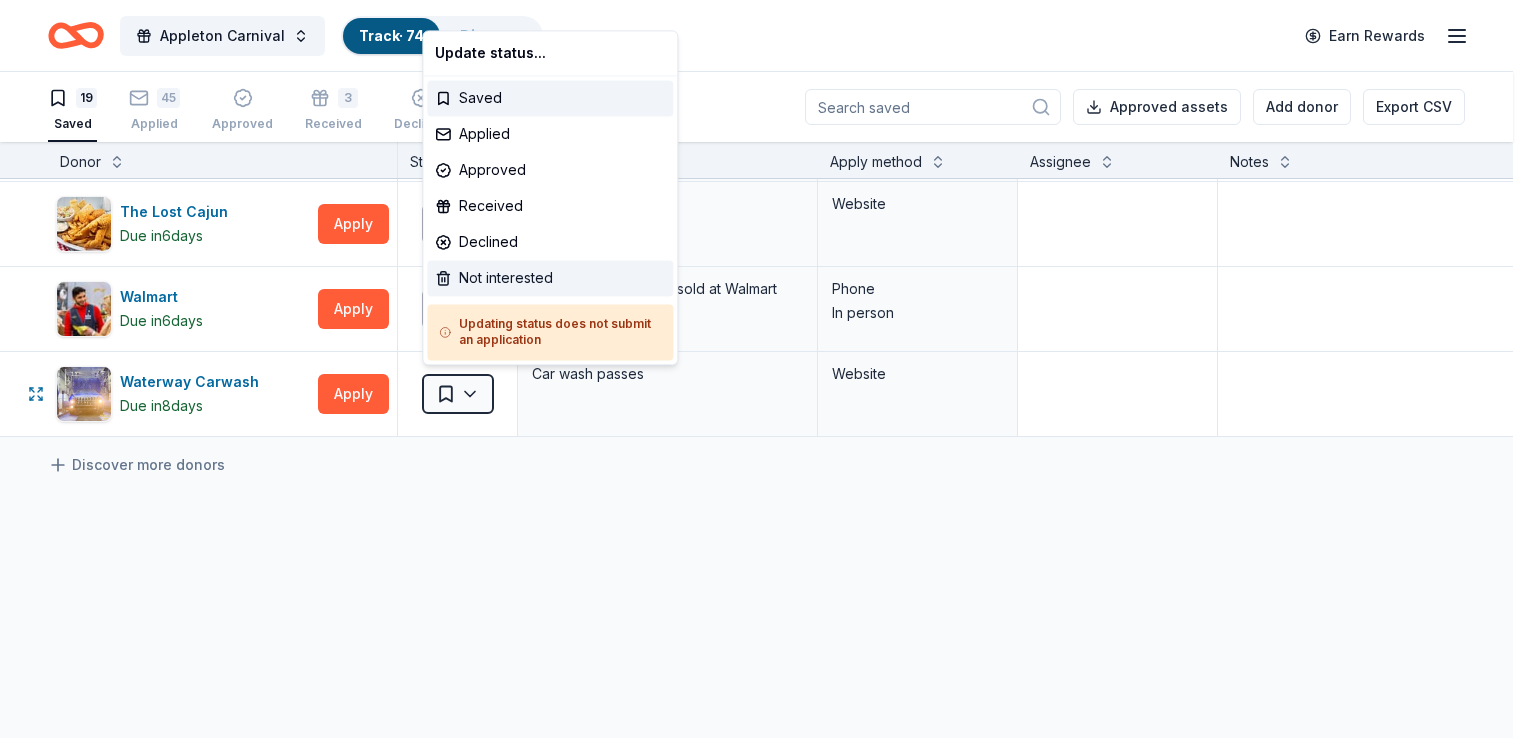 click on "Not interested" at bounding box center [550, 278] 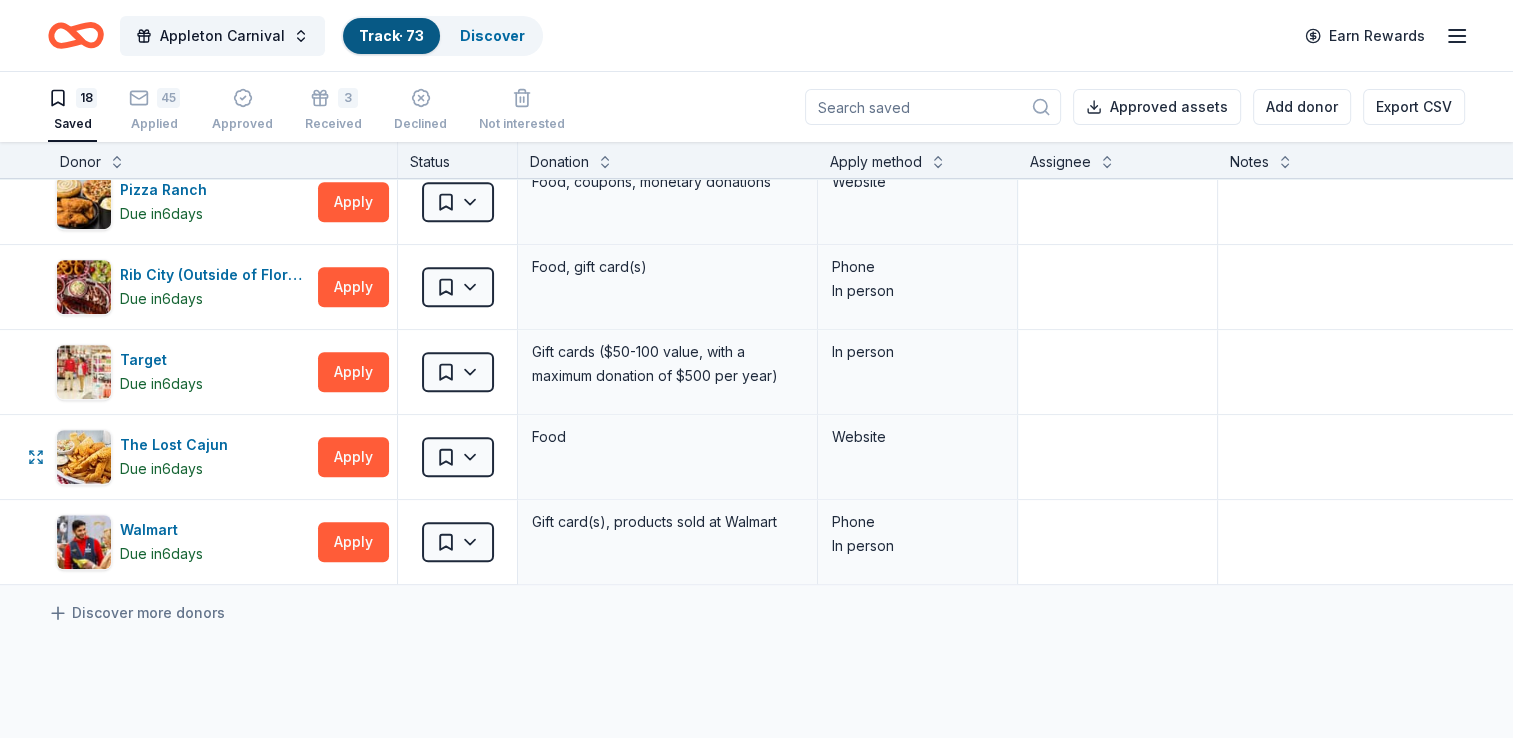 scroll, scrollTop: 1127, scrollLeft: 0, axis: vertical 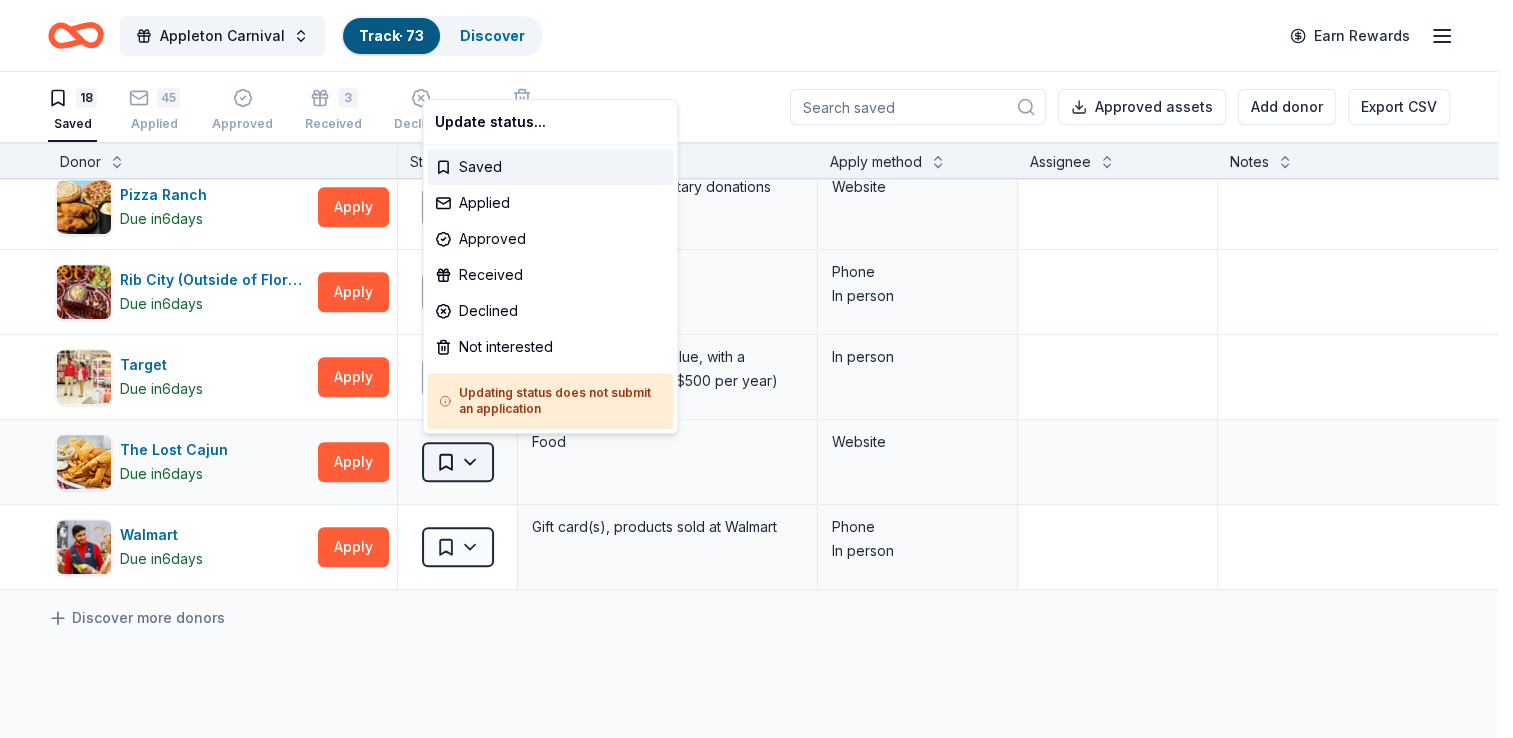 click on "Appleton Carnival  Track  · 73 Discover Earn Rewards 18 Saved 45 Applied Approved 3 Received Declined Not interested  Approved assets Add donor Export CSV Donor Status Donation Apply method Assignee Notes American Eagle Due in  6  days Apply Saved Gift card(s) Website Black Bear Diner Due in  6  days Apply Saved Merchandise, certificate(s) Website Buffalo Trace Distillery Due in  6  days Apply Saved Bourbon, gift cards, and merchandise Website Chili's Due in  6  days Apply Saved Gift certificate(s) Phone In person Culver's  Due in  6  days Apply Saved Food, gift card(s) In person IHOP Due in  6  days Apply Saved Food, gift card(s) Phone In person Kilwins Due in  6  days Apply Saved Chocolate products, gift card(s), gift basket(s) Website King Soopers Due in  6  days Apply Saved Food, household products, gift card(s), monetary donation Website Kolache Factory Due in  6  days Apply Saved Baked goods, gift card(s) Website Kroger Due in  8  days Apply Saved Website McDonald's Due in  6  days Apply Saved Food  6" at bounding box center (756, 369) 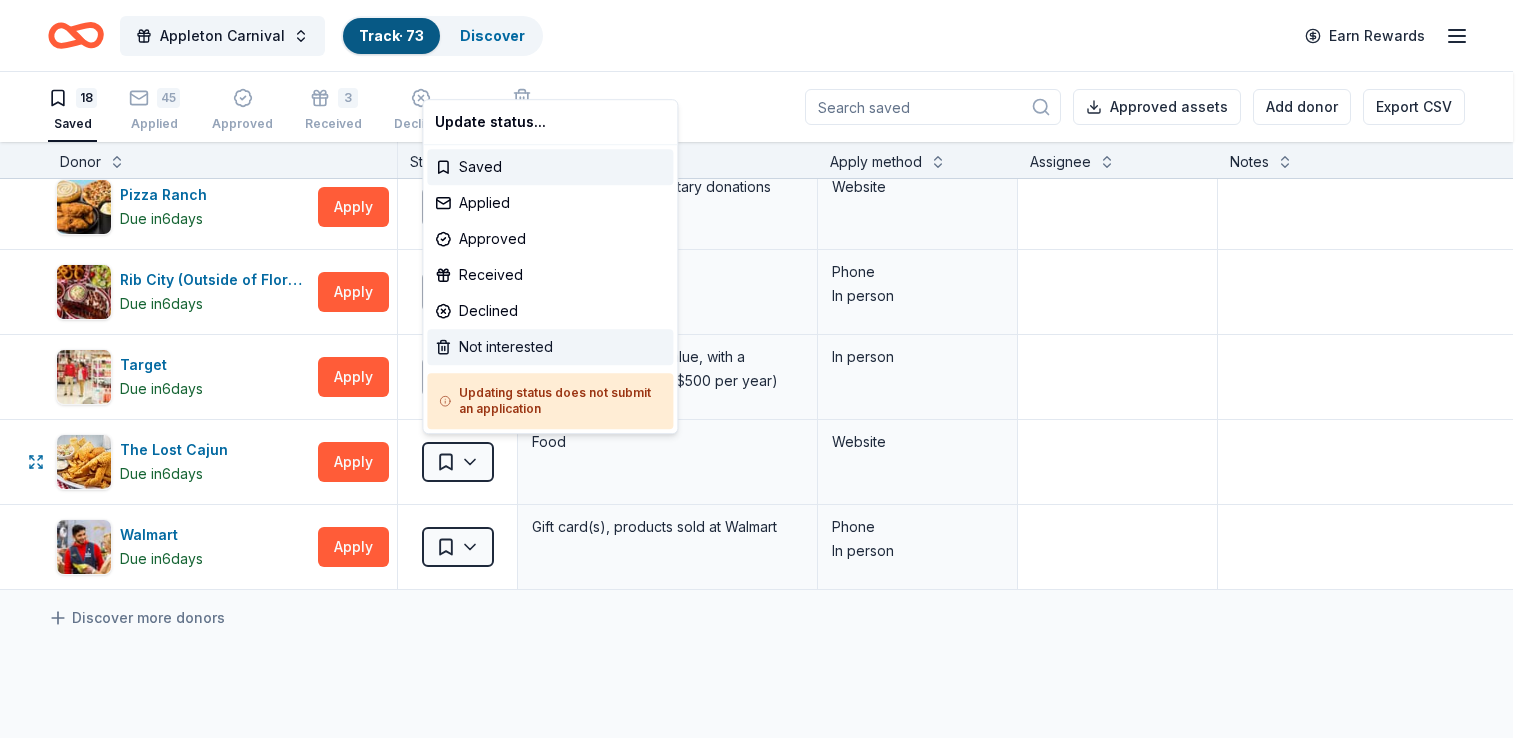 click on "Not interested" at bounding box center (550, 347) 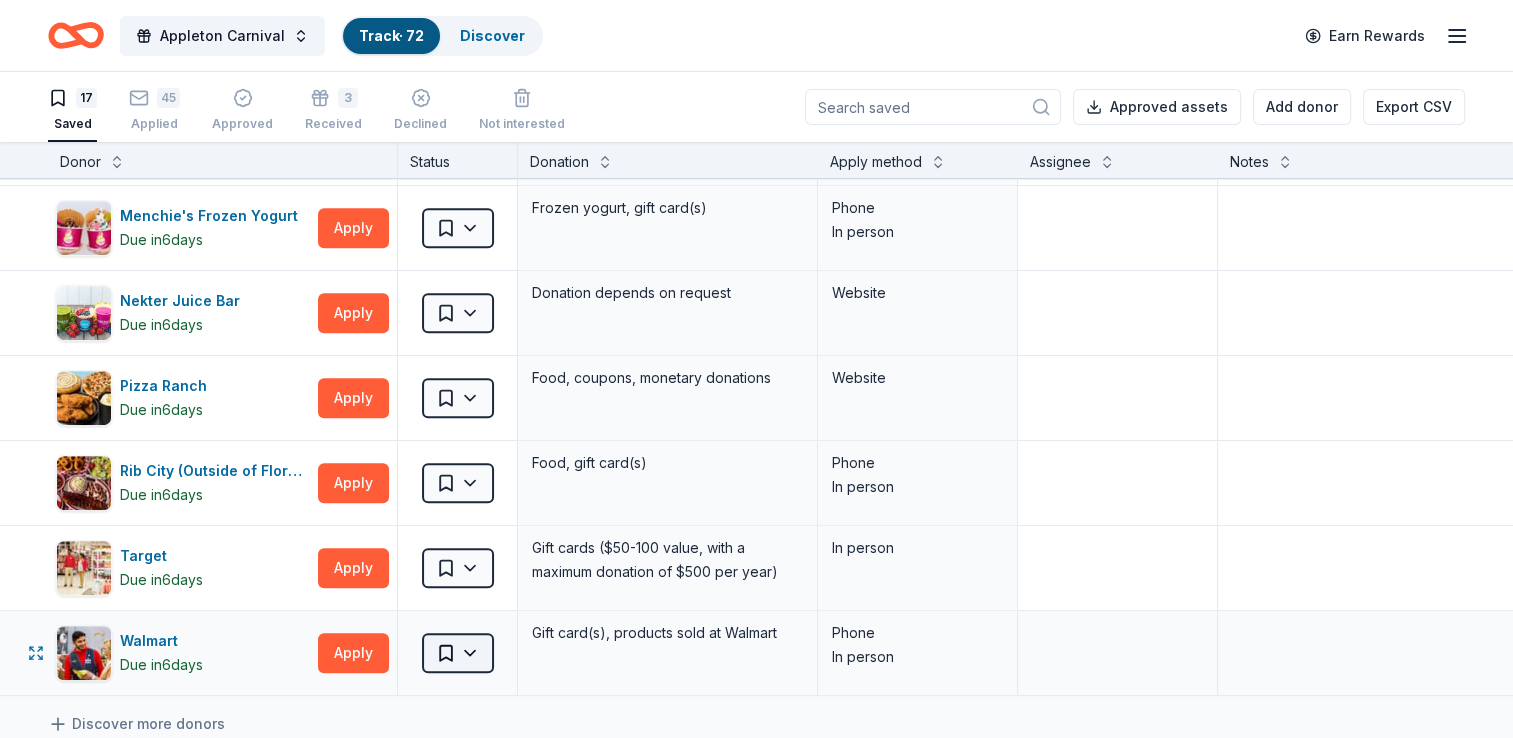 scroll, scrollTop: 920, scrollLeft: 0, axis: vertical 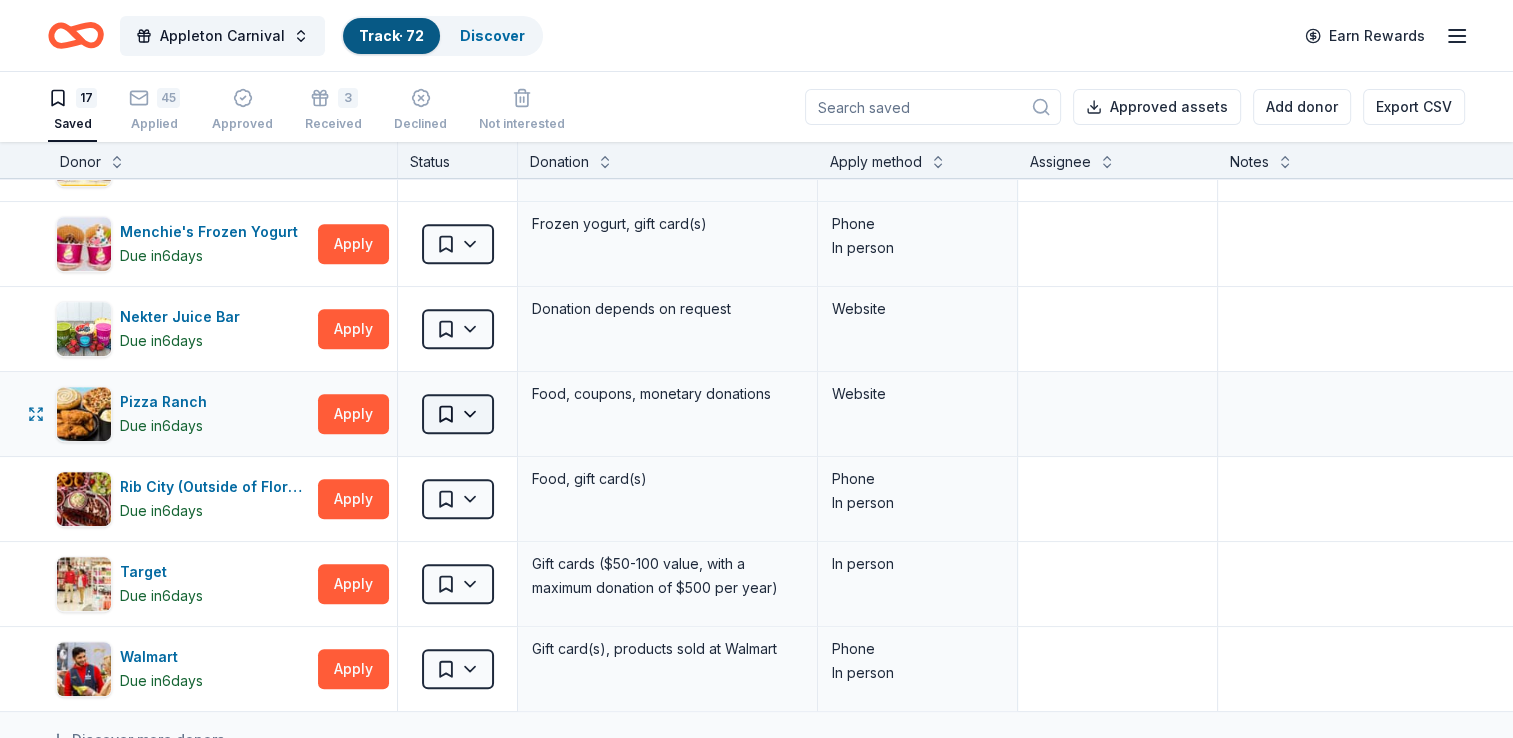 click on "Appleton Carnival  Track  · 72 Discover Earn Rewards 17 Saved 45 Applied Approved 3 Received Declined Not interested  Approved assets Add donor Export CSV Donor Status Donation Apply method Assignee Notes American Eagle Due in  6  days Apply Saved Gift card(s) Website Black Bear Diner Due in  6  days Apply Saved Merchandise, certificate(s) Website Buffalo Trace Distillery Due in  6  days Apply Saved Bourbon, gift cards, and merchandise Website Chili's Due in  6  days Apply Saved Gift certificate(s) Phone In person Culver's  Due in  6  days Apply Saved Food, gift card(s) In person IHOP Due in  6  days Apply Saved Food, gift card(s) Phone In person Kilwins Due in  6  days Apply Saved Chocolate products, gift card(s), gift basket(s) Website King Soopers Due in  6  days Apply Saved Food, household products, gift card(s), monetary donation Website Kolache Factory Due in  6  days Apply Saved Baked goods, gift card(s) Website Kroger Due in  8  days Apply Saved Website McDonald's Due in  6  days Apply Saved Food  6" at bounding box center [756, 369] 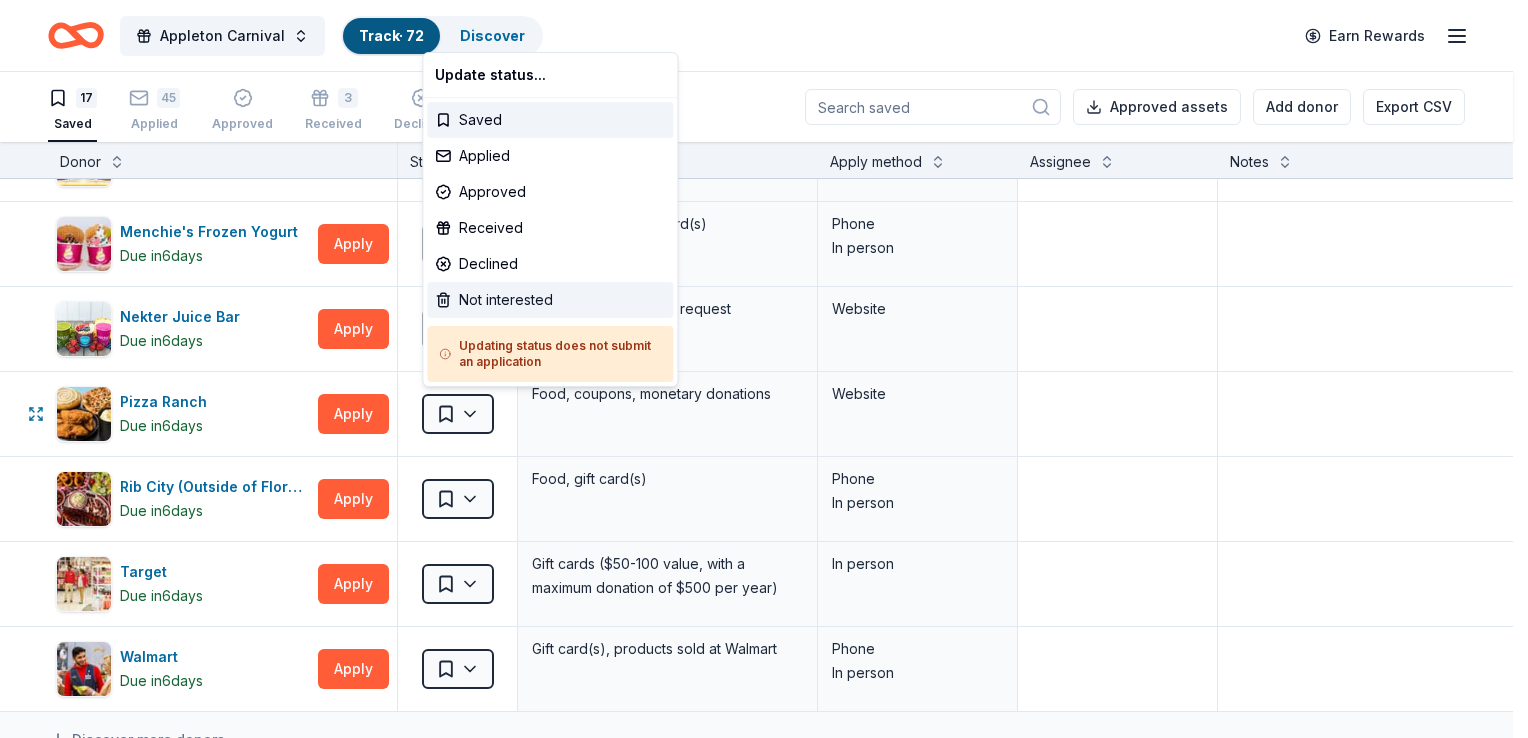 click on "Not interested" at bounding box center [550, 300] 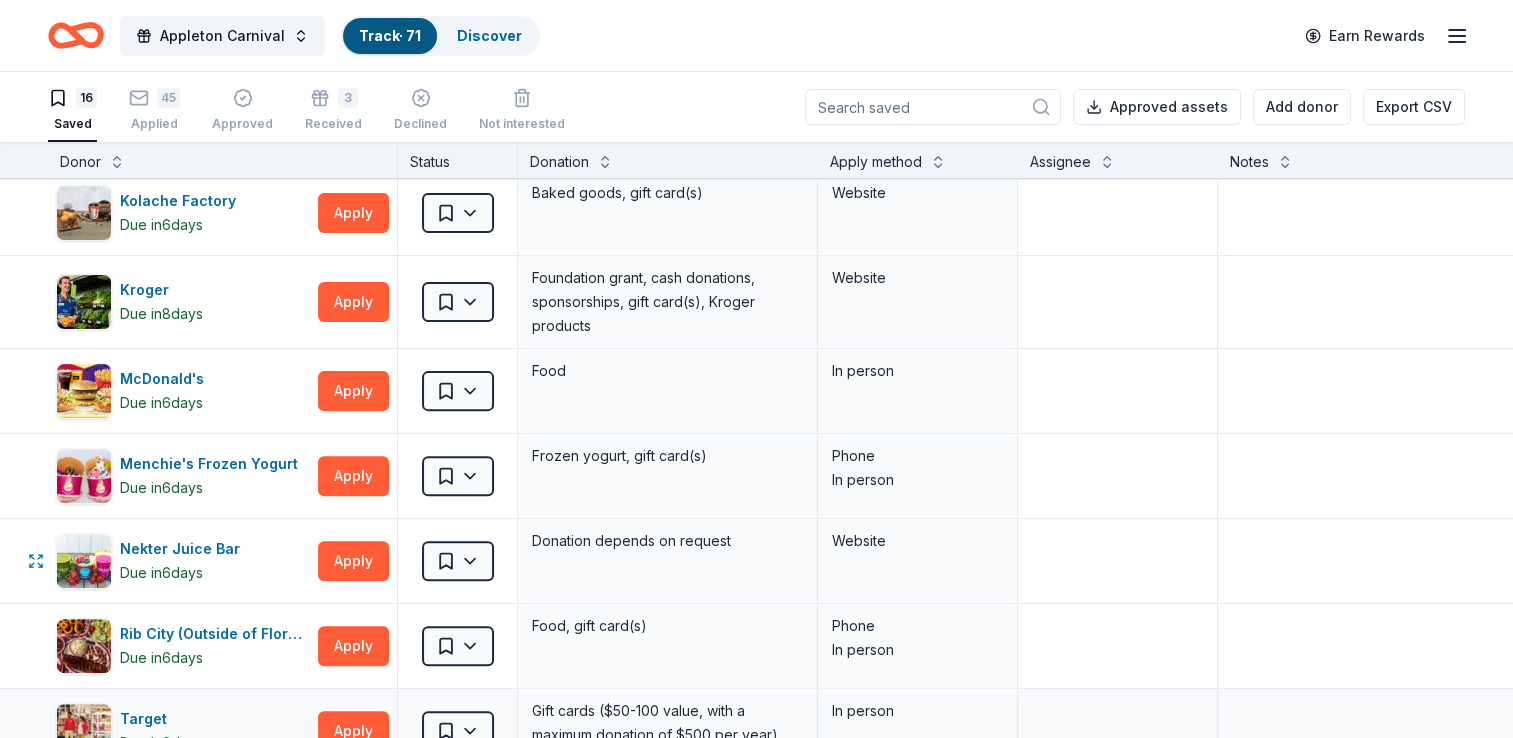 scroll, scrollTop: 688, scrollLeft: 0, axis: vertical 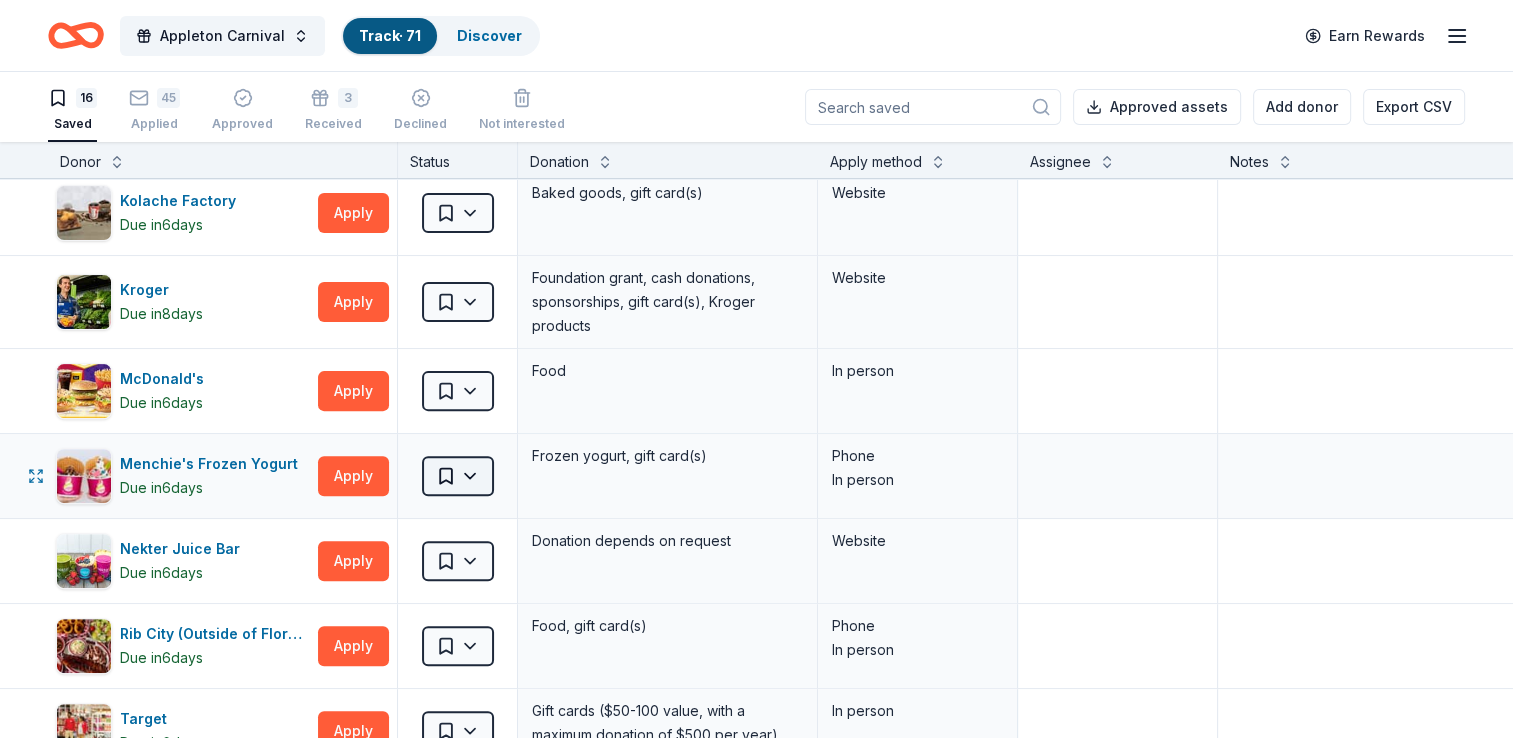 click on "Appleton Carnival  Track  · 71 Discover Earn Rewards 16 Saved 45 Applied Approved 3 Received Declined Not interested  Approved assets Add donor Export CSV Donor Status Donation Apply method Assignee Notes American Eagle Due in  6  days Apply Saved Gift card(s) Website Black Bear Diner Due in  6  days Apply Saved Merchandise, certificate(s) Website Buffalo Trace Distillery Due in  6  days Apply Saved Bourbon, gift cards, and merchandise Website Chili's Due in  6  days Apply Saved Gift certificate(s) Phone In person Culver's  Due in  6  days Apply Saved Food, gift card(s) In person IHOP Due in  6  days Apply Saved Food, gift card(s) Phone In person Kilwins Due in  6  days Apply Saved Chocolate products, gift card(s), gift basket(s) Website King Soopers Due in  6  days Apply Saved Food, household products, gift card(s), monetary donation Website Kolache Factory Due in  6  days Apply Saved Baked goods, gift card(s) Website Kroger Due in  8  days Apply Saved Website McDonald's Due in  6  days Apply Saved Food  6" at bounding box center [756, 369] 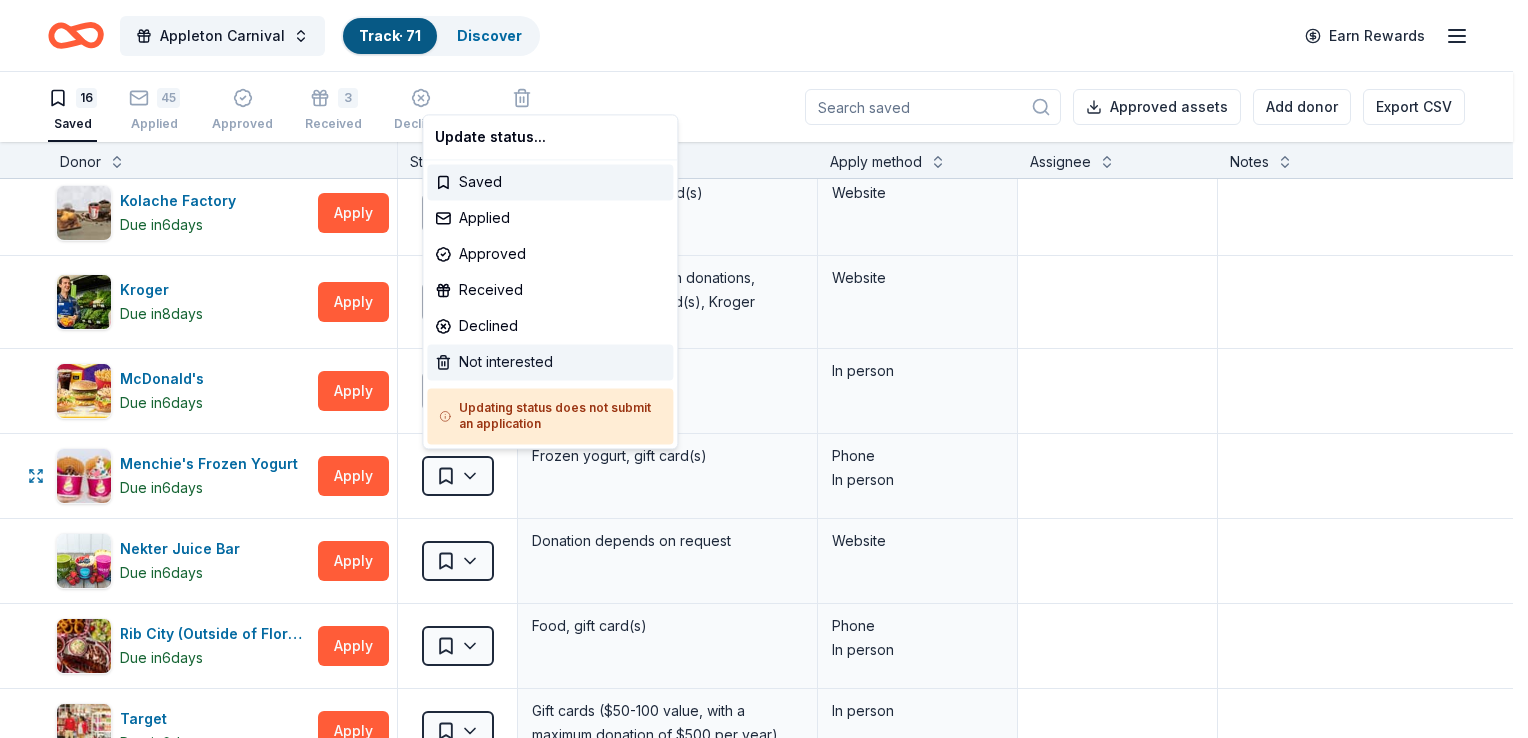 click on "Not interested" at bounding box center [550, 362] 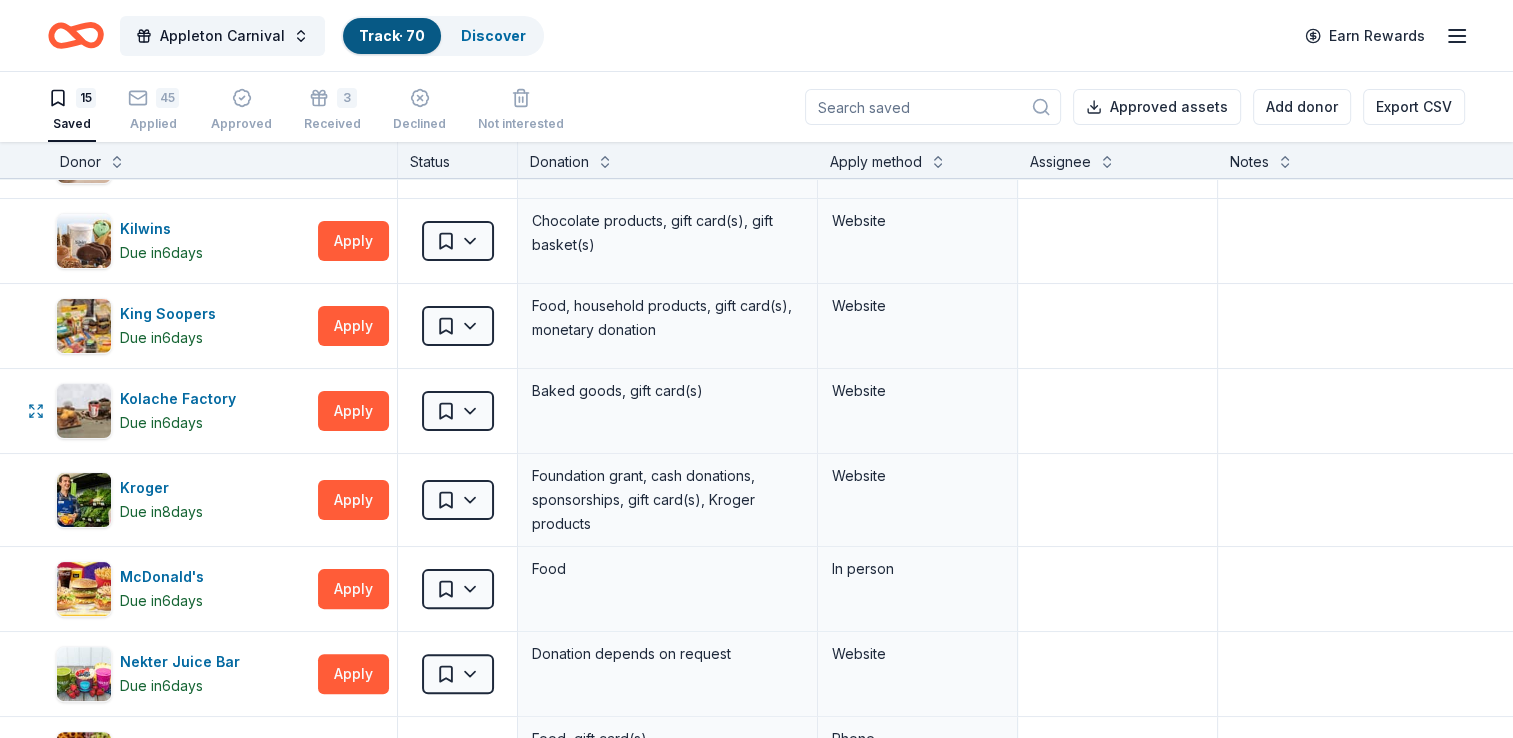 scroll, scrollTop: 476, scrollLeft: 0, axis: vertical 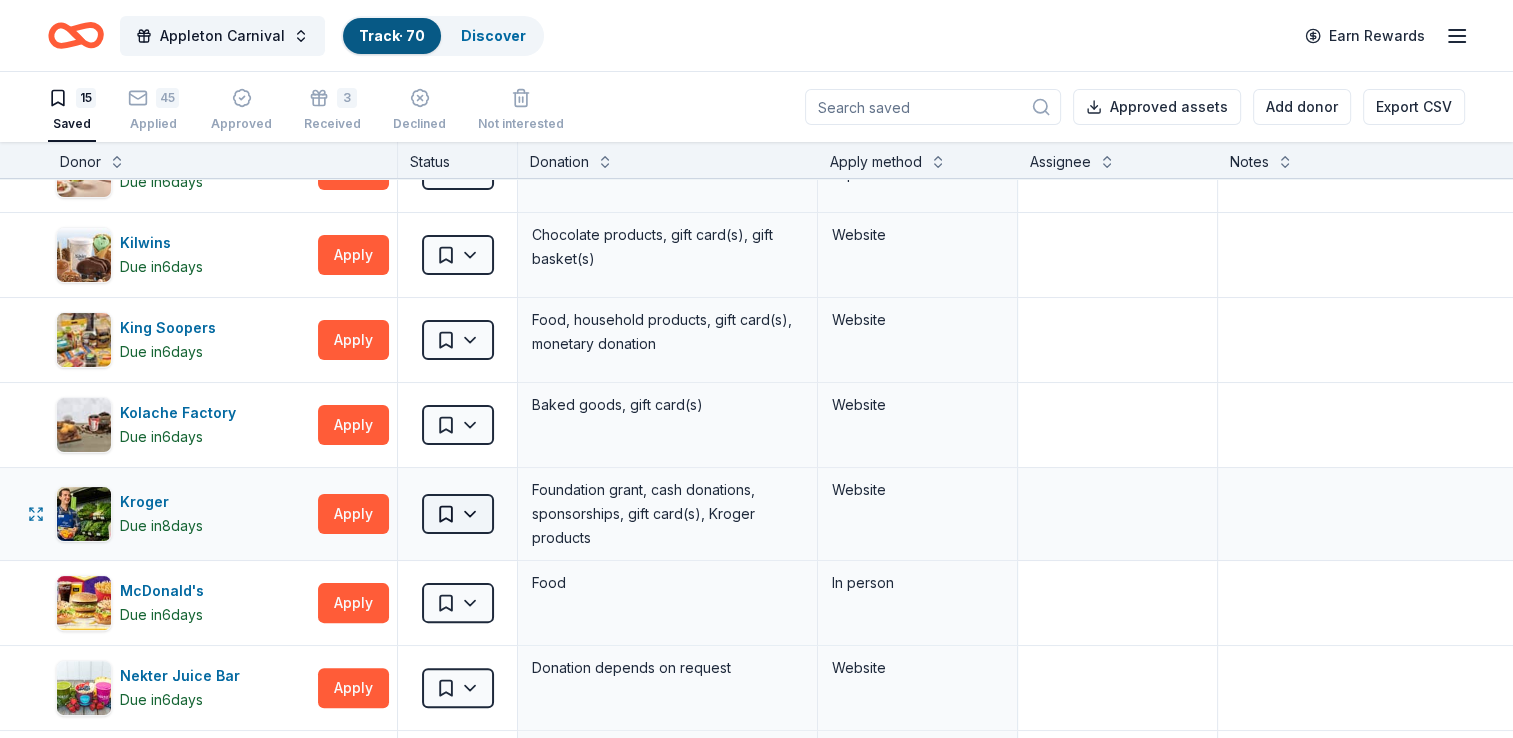 click on "Appleton Carnival  Track  · 70 Discover Earn Rewards 15 Saved 45 Applied Approved 3 Received Declined Not interested  Approved assets Add donor Export CSV Donor Status Donation Apply method Assignee Notes American Eagle Due in  6  days Apply Saved Gift card(s) Website Black Bear Diner Due in  6  days Apply Saved Merchandise, certificate(s) Website Buffalo Trace Distillery Due in  6  days Apply Saved Bourbon, gift cards, and merchandise Website Chili's Due in  6  days Apply Saved Gift certificate(s) Phone In person Culver's  Due in  6  days Apply Saved Food, gift card(s) In person IHOP Due in  6  days Apply Saved Food, gift card(s) Phone In person Kilwins Due in  6  days Apply Saved Chocolate products, gift card(s), gift basket(s) Website King Soopers Due in  6  days Apply Saved Food, household products, gift card(s), monetary donation Website Kolache Factory Due in  6  days Apply Saved Baked goods, gift card(s) Website Kroger Due in  8  days Apply Saved Website McDonald's Due in  6  days Apply Saved Food  6" at bounding box center (756, 369) 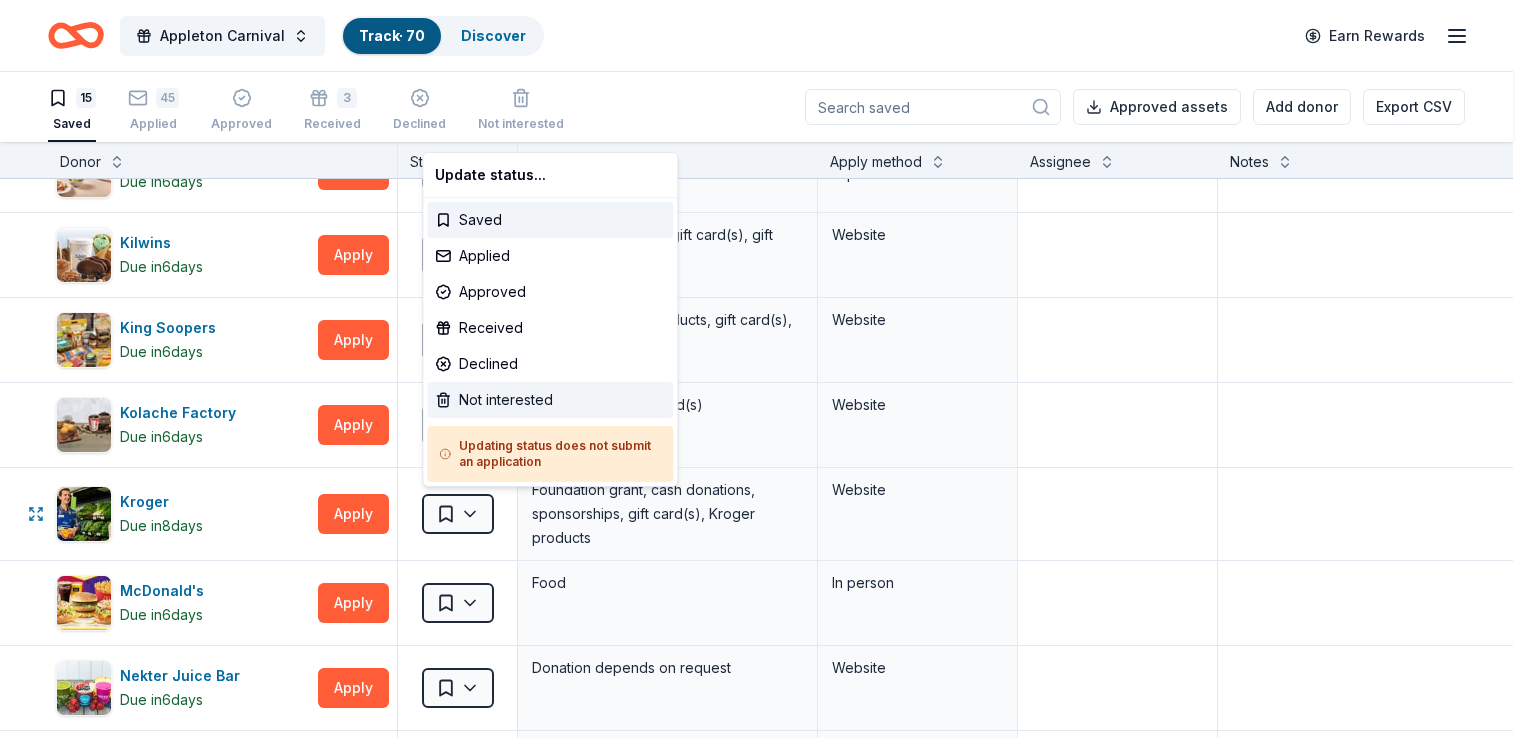 click on "Not interested" at bounding box center [550, 400] 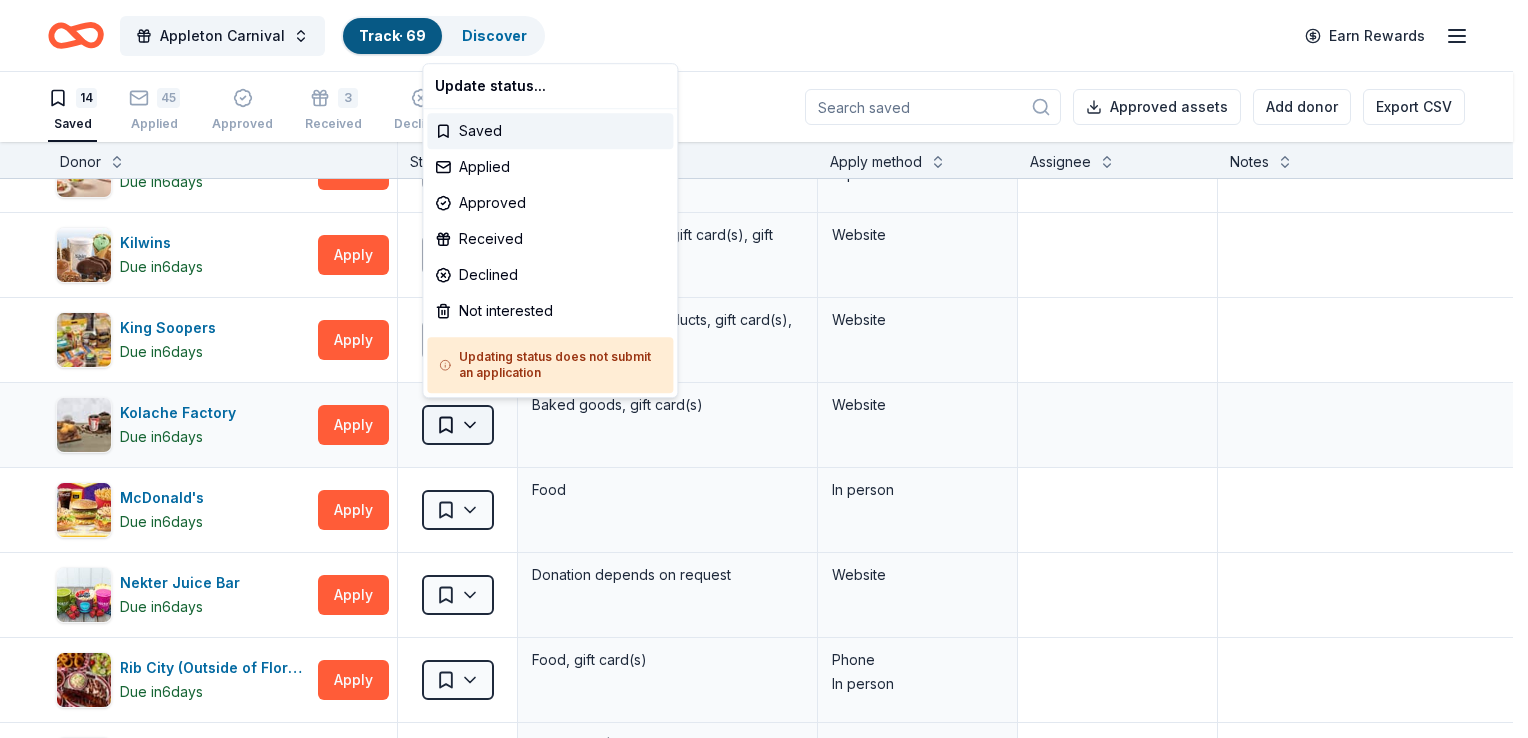 click on "Appleton Carnival  Track  · 69 Discover Earn Rewards 14 Saved 45 Applied Approved 3 Received Declined Not interested  Approved assets Add donor Export CSV Donor Status Donation Apply method Assignee Notes American Eagle Due in  6  days Apply Saved Gift card(s) Website Black Bear Diner Due in  6  days Apply Saved Merchandise, certificate(s) Website Buffalo Trace Distillery Due in  6  days Apply Saved Bourbon, gift cards, and merchandise Website Chili's Due in  6  days Apply Saved Gift certificate(s) Phone In person Culver's  Due in  6  days Apply Saved Food, gift card(s) In person IHOP Due in  6  days Apply Saved Food, gift card(s) Phone In person Kilwins Due in  6  days Apply Saved Chocolate products, gift card(s), gift basket(s) Website King Soopers Due in  6  days Apply Saved Food, household products, gift card(s), monetary donation Website Kolache Factory Due in  6  days Apply Saved Baked goods, gift card(s) Website McDonald's Due in  6  days Apply Saved Food  In person Nekter Juice Bar Due in  6  days 6" at bounding box center (764, 369) 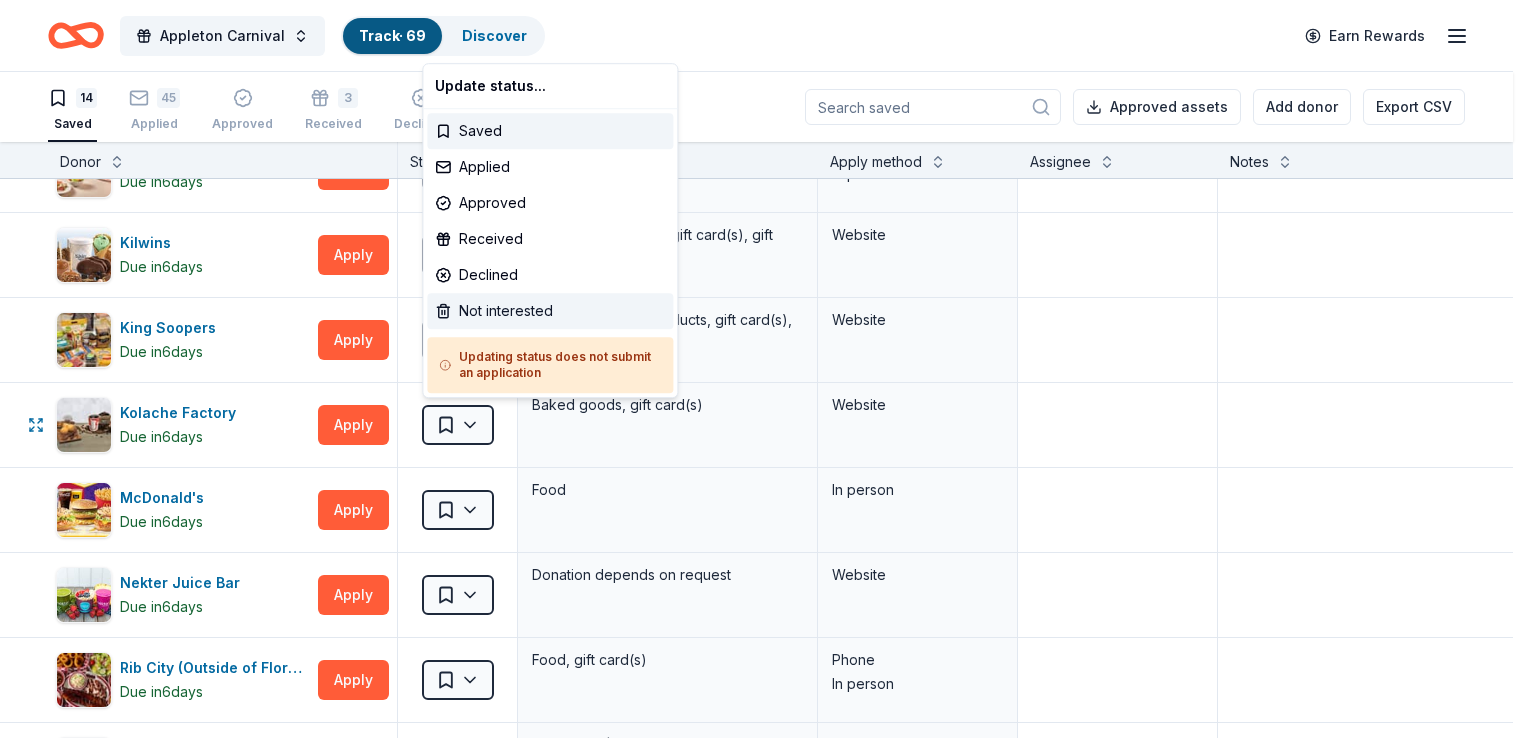click on "Not interested" at bounding box center (550, 311) 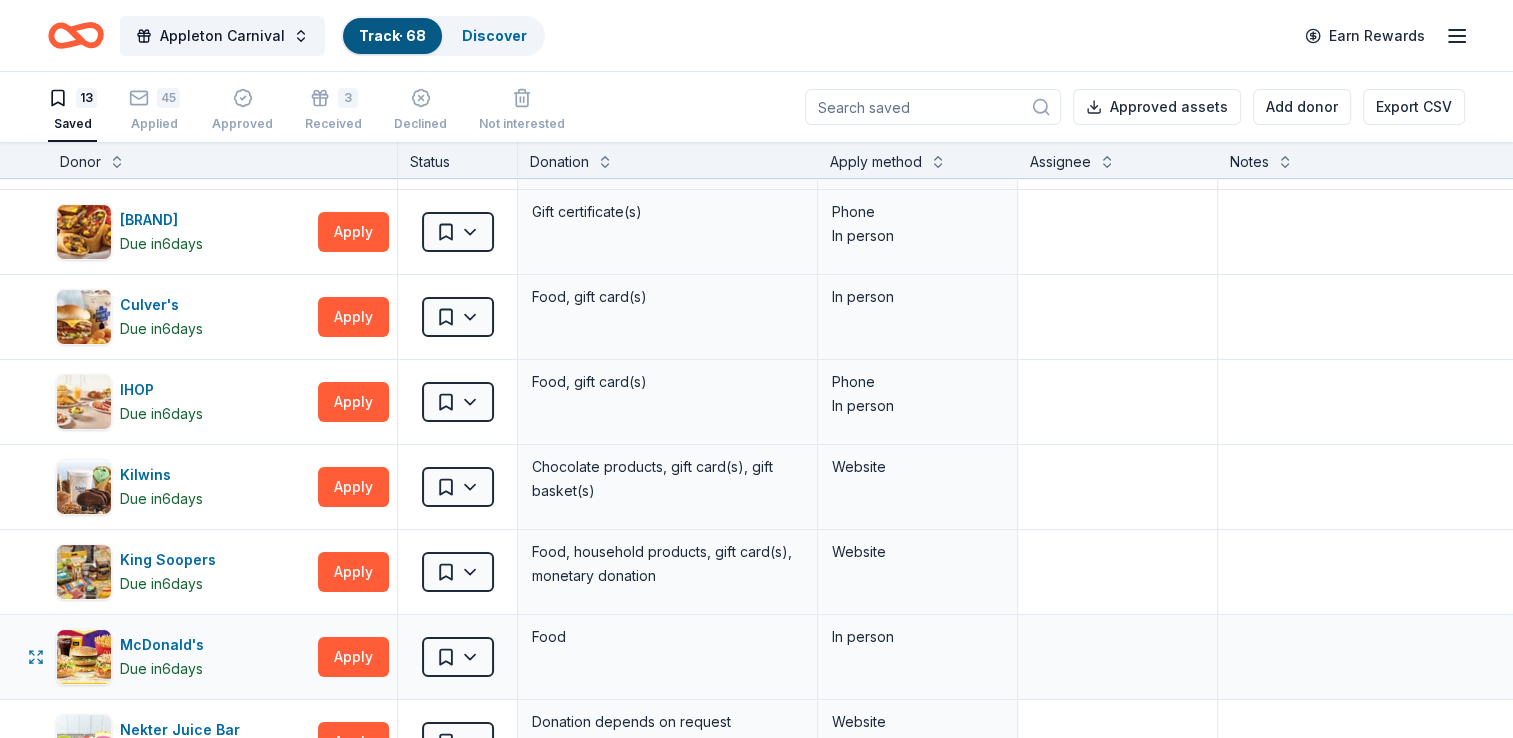 scroll, scrollTop: 240, scrollLeft: 0, axis: vertical 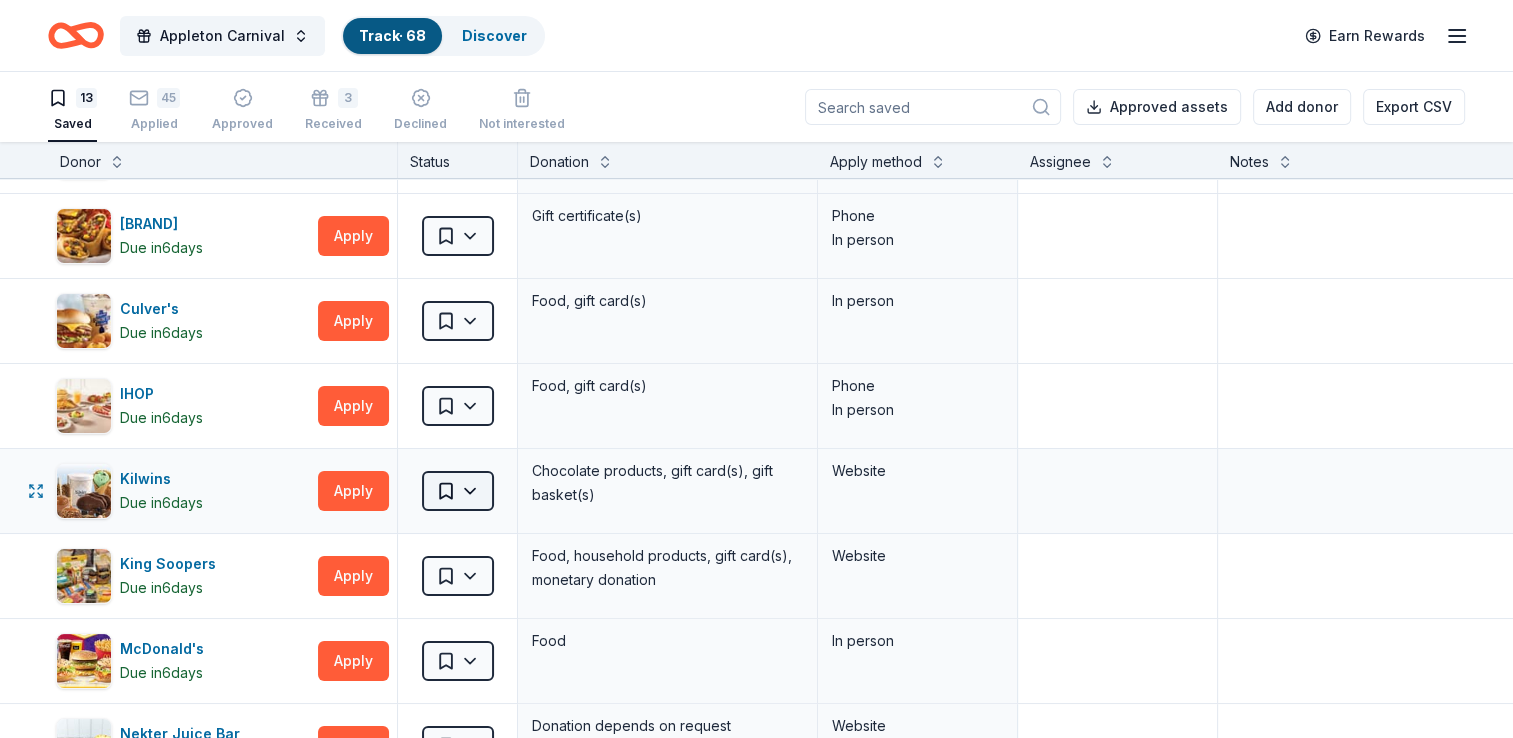 click on "Appleton Carnival  Track  · 68 Discover Earn Rewards 13 Saved 45 Applied Approved 3 Received Declined Not interested  Approved assets Add donor Export CSV Donor Status Donation Apply method Assignee Notes American Eagle Due in  6  days Apply Saved Gift card(s) Website Black Bear Diner Due in  6  days Apply Saved Merchandise, certificate(s) Website Buffalo Trace Distillery Due in  6  days Apply Saved Bourbon, gift cards, and merchandise Website Chili's Due in  6  days Apply Saved Gift certificate(s) Phone In person Culver's  Due in  6  days Apply Saved Food, gift card(s) In person IHOP Due in  6  days Apply Saved Food, gift card(s) Phone In person Kilwins Due in  6  days Apply Saved Chocolate products, gift card(s), gift basket(s) Website King Soopers Due in  6  days Apply Saved Food, household products, gift card(s), monetary donation Website McDonald's Due in  6  days Apply Saved Food  In person Nekter Juice Bar Due in  6  days Apply Saved Donation depends on request Website Rib City (Outside of Florida) 6" at bounding box center (756, 369) 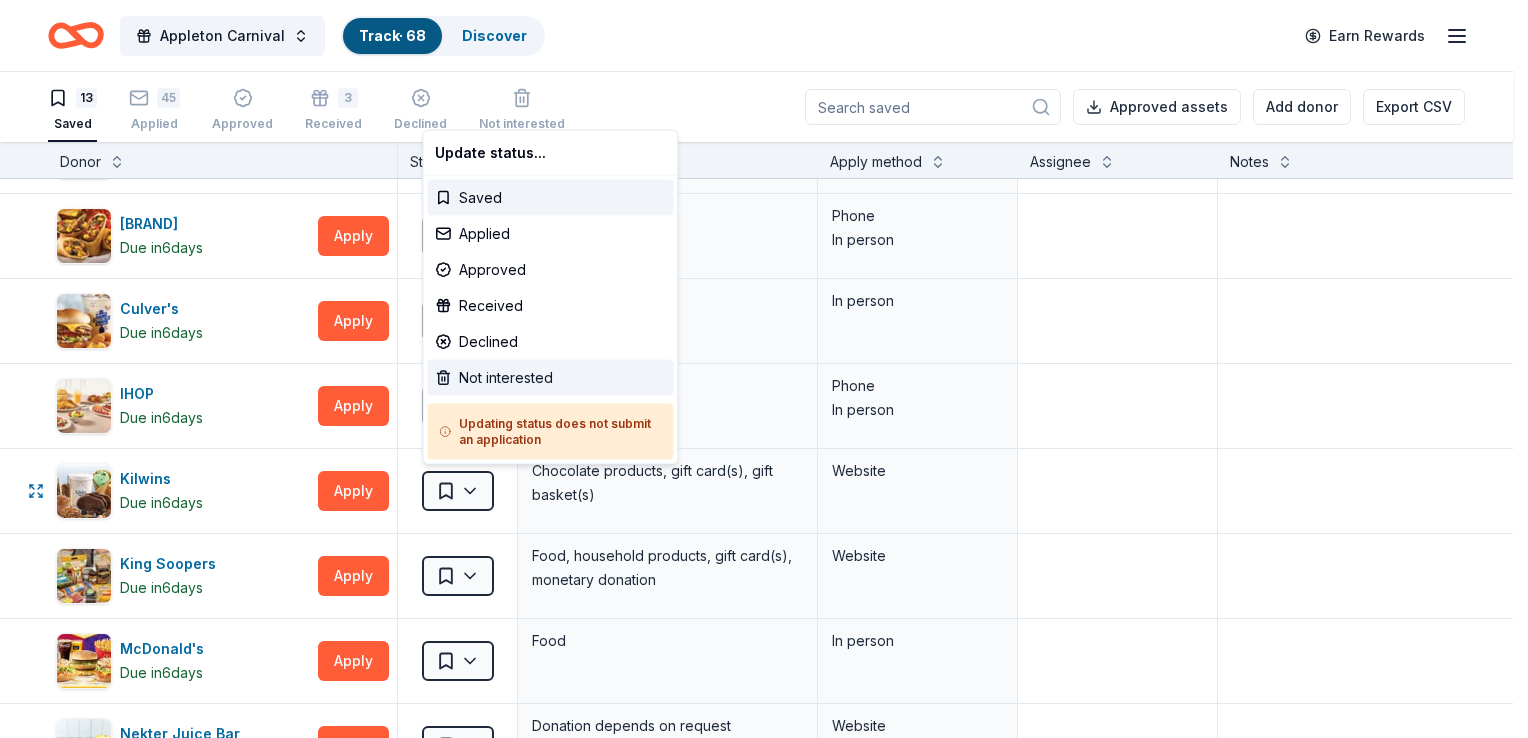 click on "Not interested" at bounding box center (550, 378) 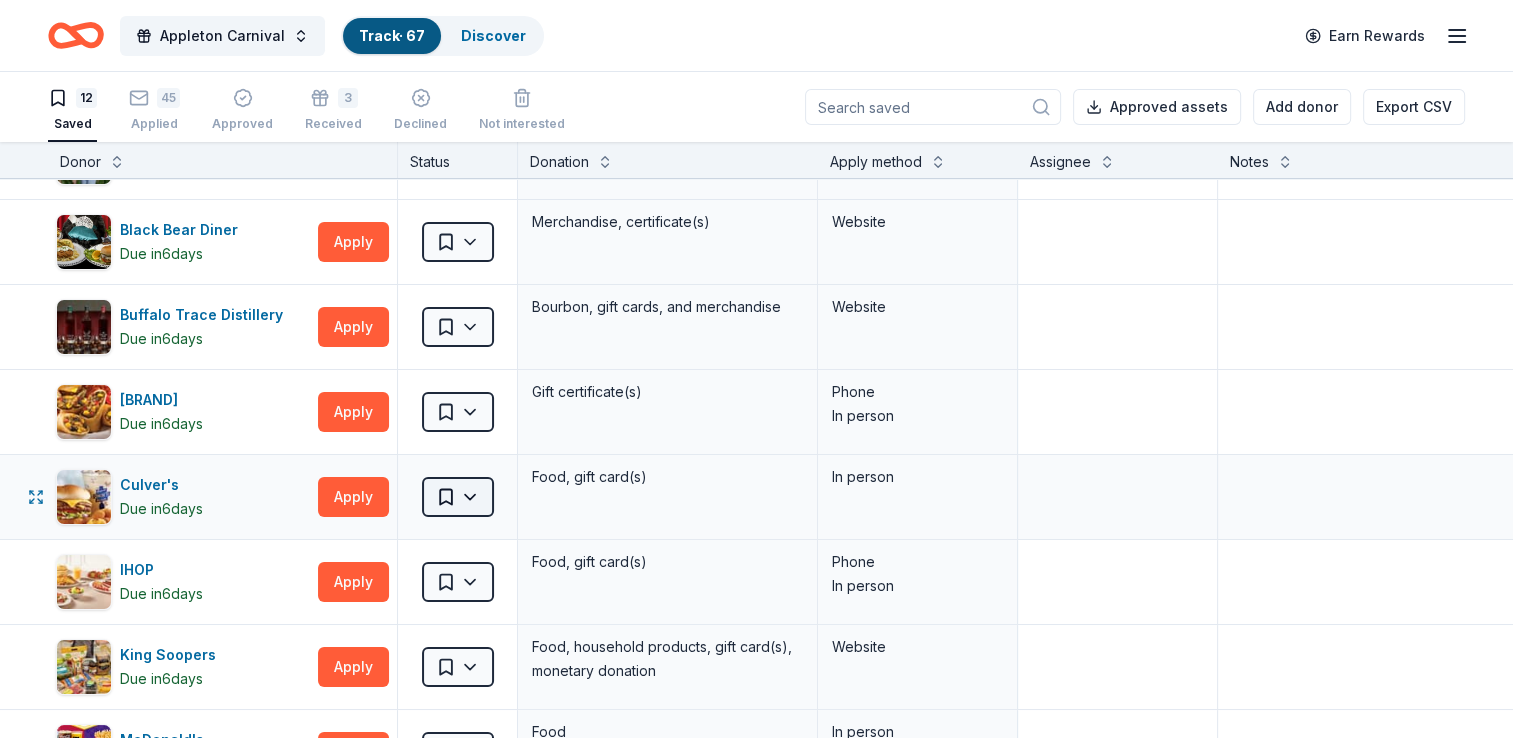 scroll, scrollTop: 59, scrollLeft: 0, axis: vertical 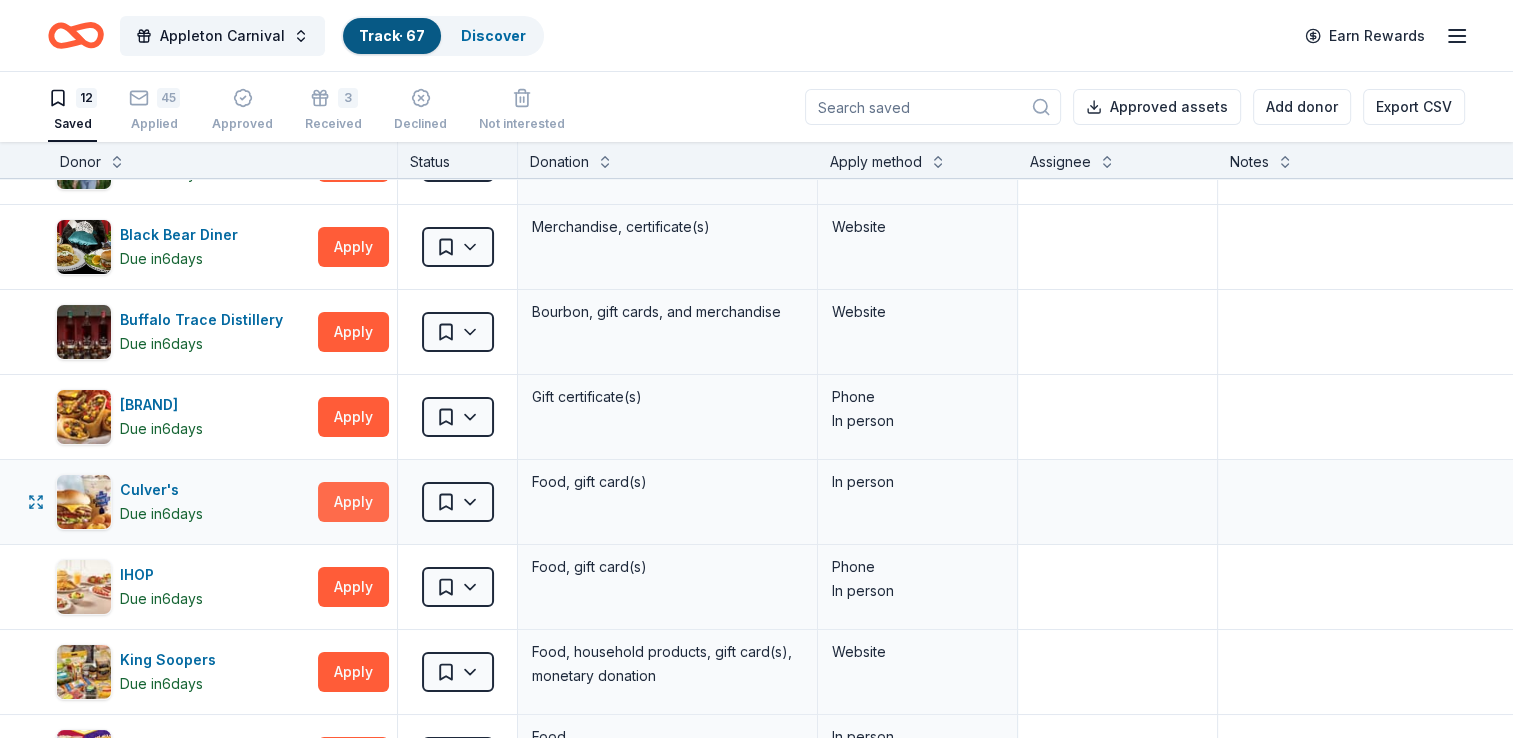 click on "Apply" at bounding box center [353, 502] 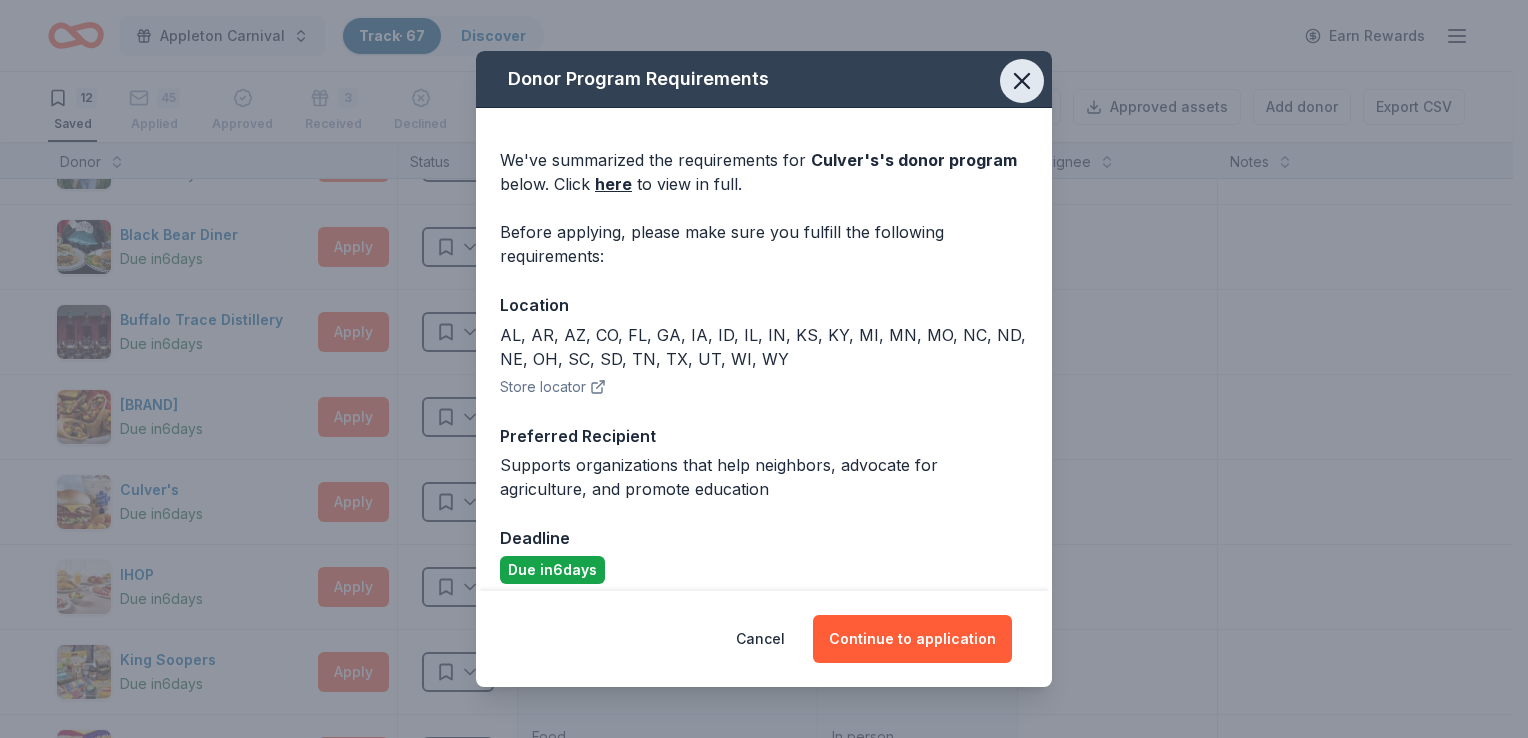 click 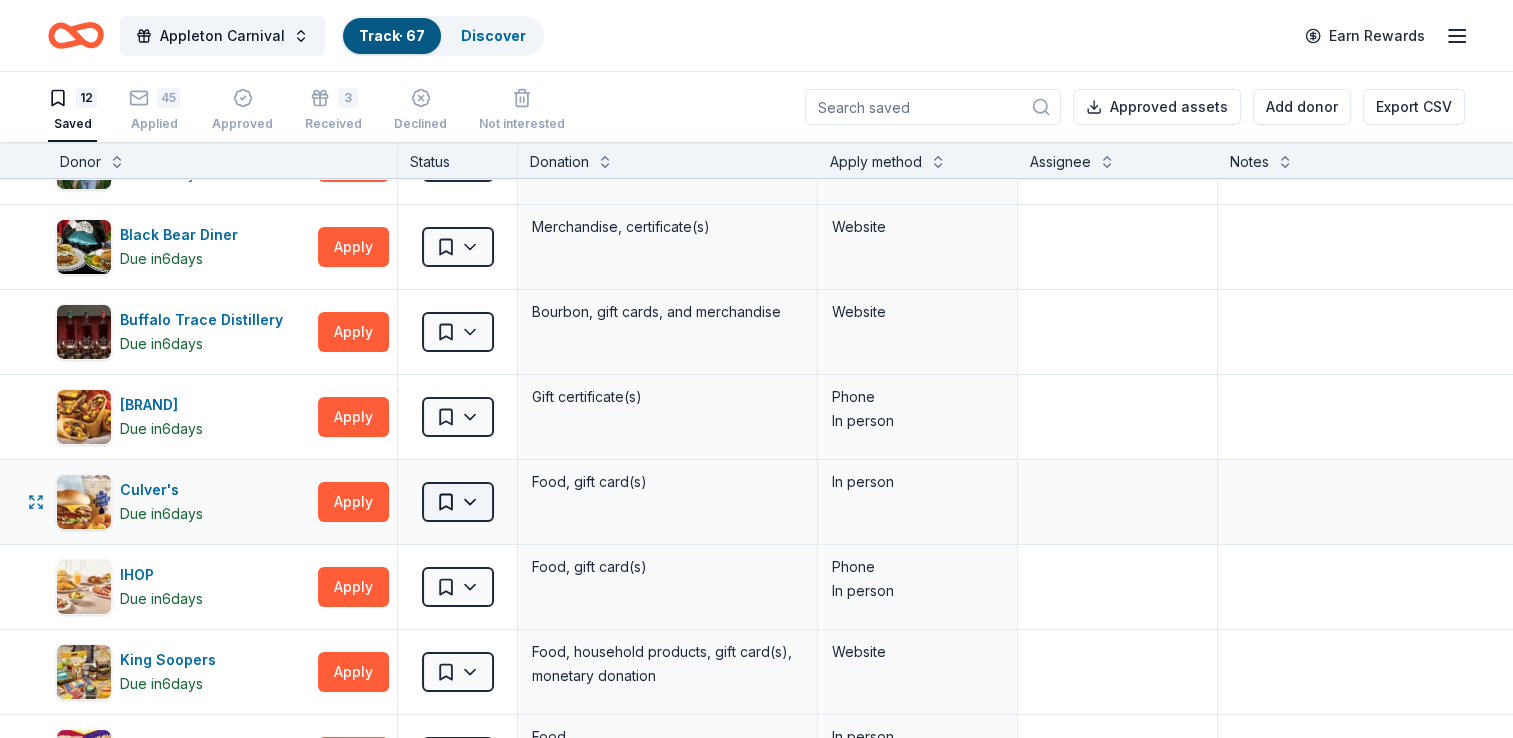 click on "Appleton Carnival  Track  · 67 Discover Earn Rewards 12 Saved 45 Applied Approved 3 Received Declined Not interested  Approved assets Add donor Export CSV Donor Status Donation Apply method Assignee Notes American Eagle Due in  6  days Apply Saved Gift card(s) Website Black Bear Diner Due in  6  days Apply Saved Merchandise, certificate(s) Website Buffalo Trace Distillery Due in  6  days Apply Saved Bourbon, gift cards, and merchandise Website Chili's Due in  6  days Apply Saved Gift certificate(s) Phone In person Culver's  Due in  6  days Apply Saved Food, gift card(s) In person IHOP Due in  6  days Apply Saved Food, gift card(s) Phone In person King Soopers Due in  6  days Apply Saved Food, household products, gift card(s), monetary donation Website McDonald's Due in  6  days Apply Saved Food  In person Nekter Juice Bar Due in  6  days Apply Saved Donation depends on request Website Rib City (Outside of Florida) Due in  6  days Apply Saved Food, gift card(s) Phone In person Target Due in  6  days Apply 6" at bounding box center [756, 369] 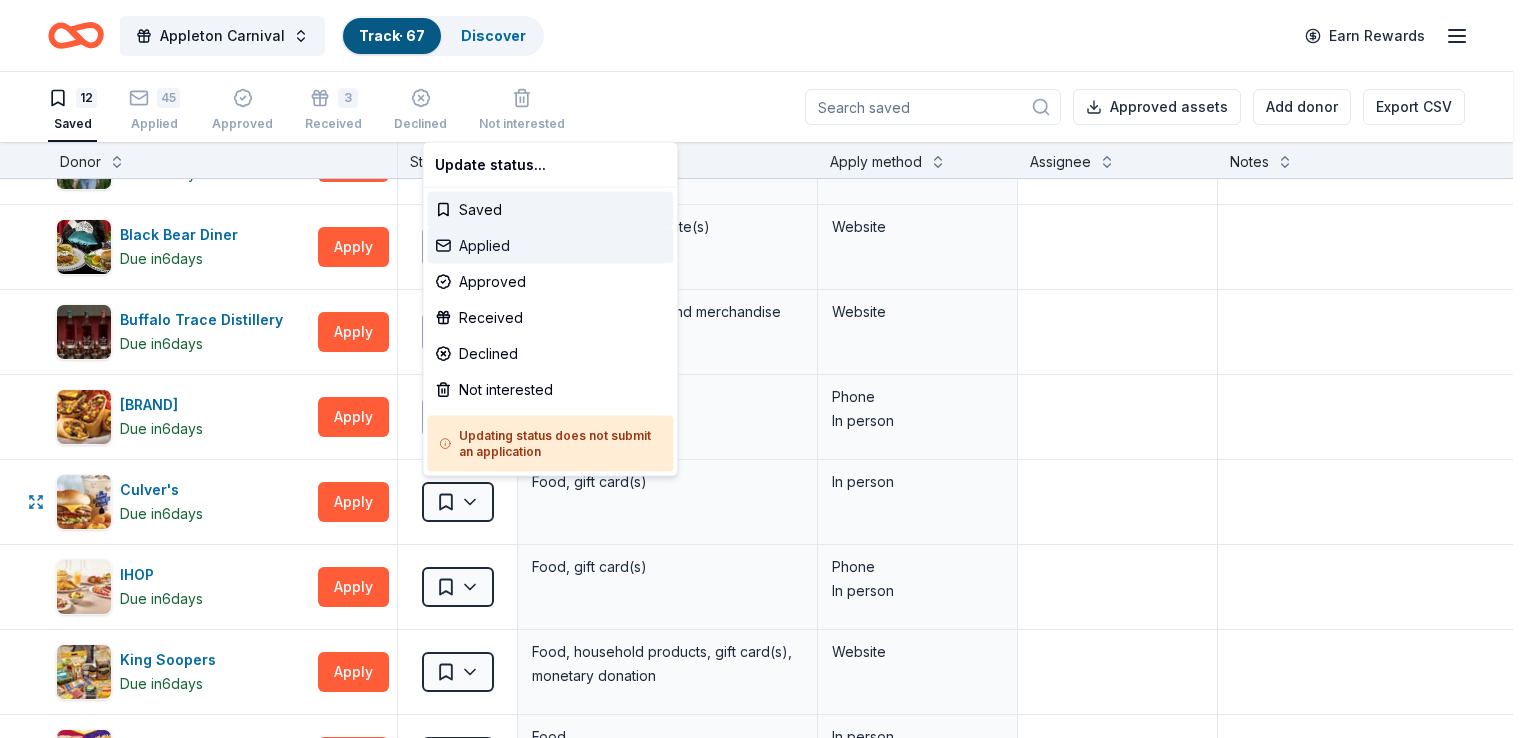click on "Applied" at bounding box center [550, 246] 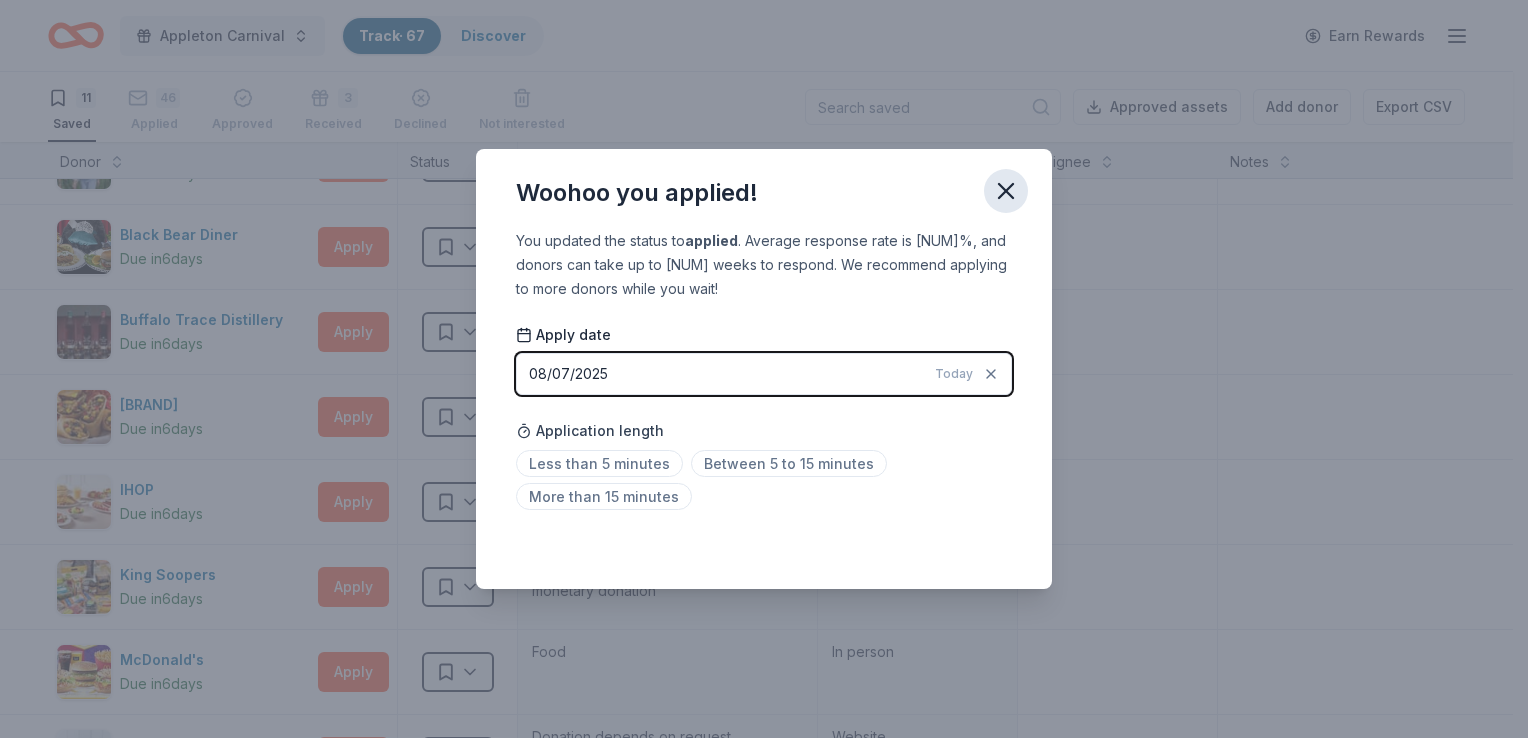 click 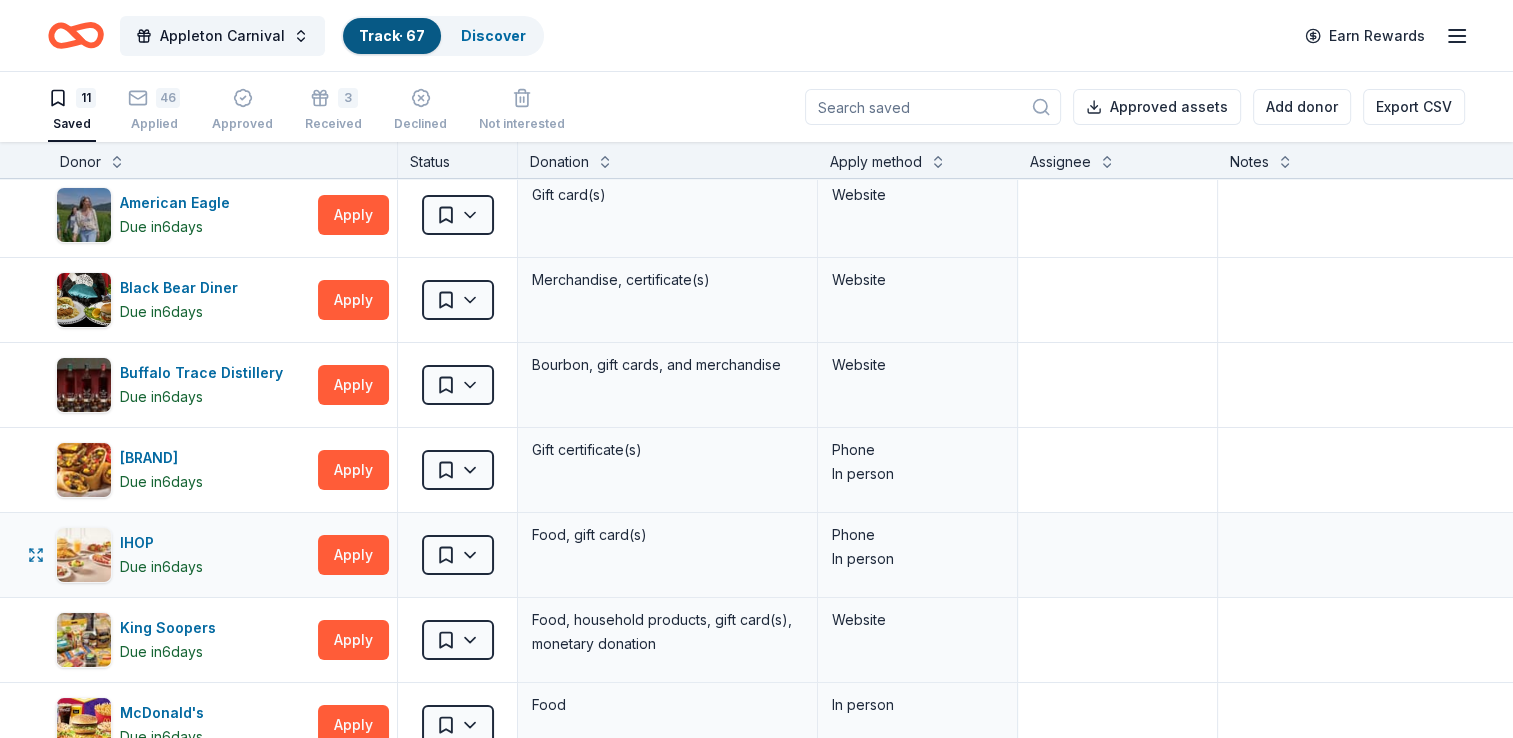 scroll, scrollTop: 0, scrollLeft: 0, axis: both 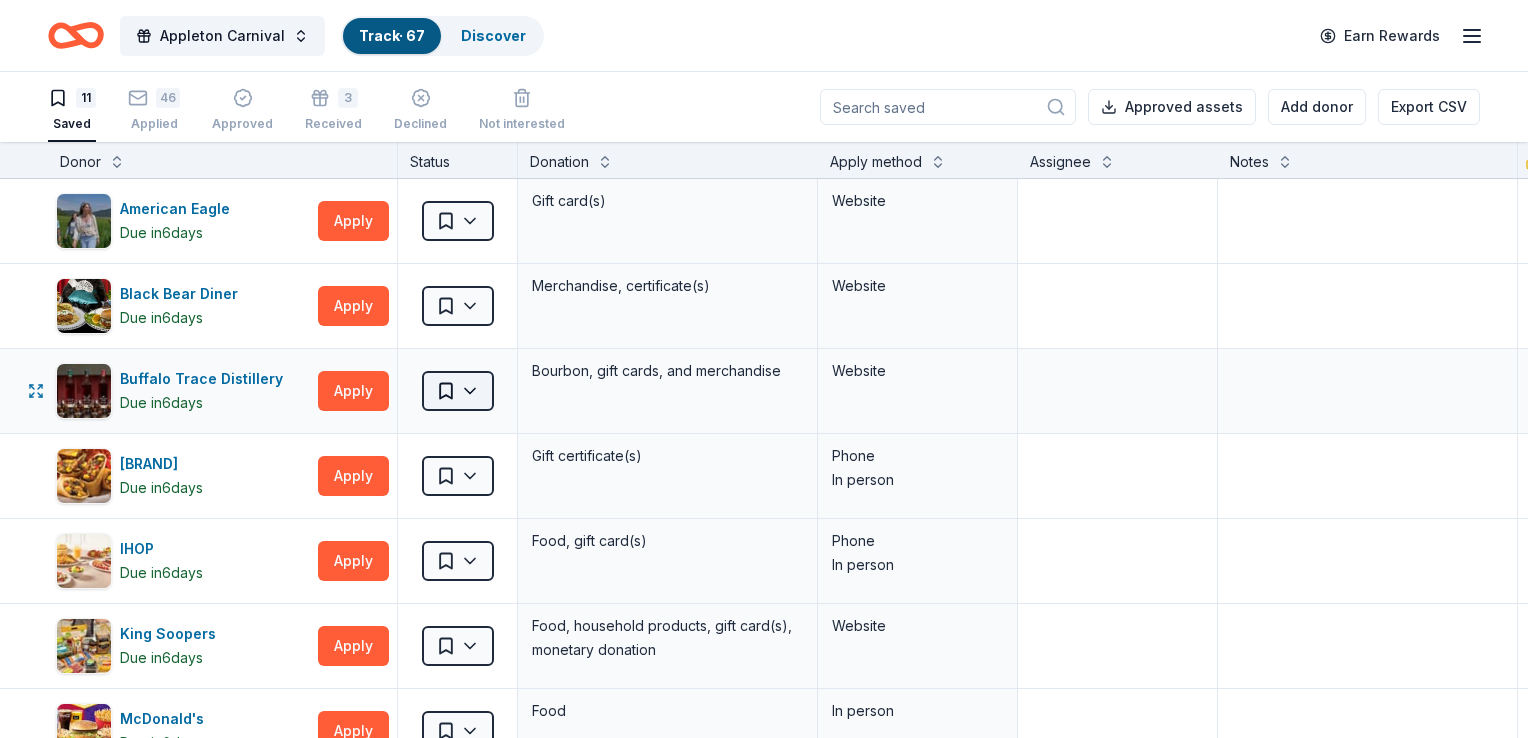 click on "Appleton Carnival  Track  · 67 Discover Earn Rewards 11 Saved 46 Applied Approved 3 Received Declined Not interested  Approved assets Add donor Export CSV Donor Status Donation Apply method Assignee Notes American Eagle Due in  6  days Apply Saved Gift card(s) Website Black Bear Diner Due in  6  days Apply Saved Merchandise, certificate(s) Website Buffalo Trace Distillery Due in  6  days Apply Saved Bourbon, gift cards, and merchandise Website Chili's Due in  6  days Apply Saved Gift certificate(s) Phone In person IHOP Due in  6  days Apply Saved Food, gift card(s) Phone In person King Soopers Due in  6  days Apply Saved Food, household products, gift card(s), monetary donation Website McDonald's Due in  6  days Apply Saved Food  In person Nekter Juice Bar Due in  6  days Apply Saved Donation depends on request Website Rib City (Outside of Florida) Due in  6  days Apply Saved Food, gift card(s) Phone In person Target Due in  6  days Apply Saved In person Walmart Due in  6  days Apply Saved Phone In person" at bounding box center (764, 369) 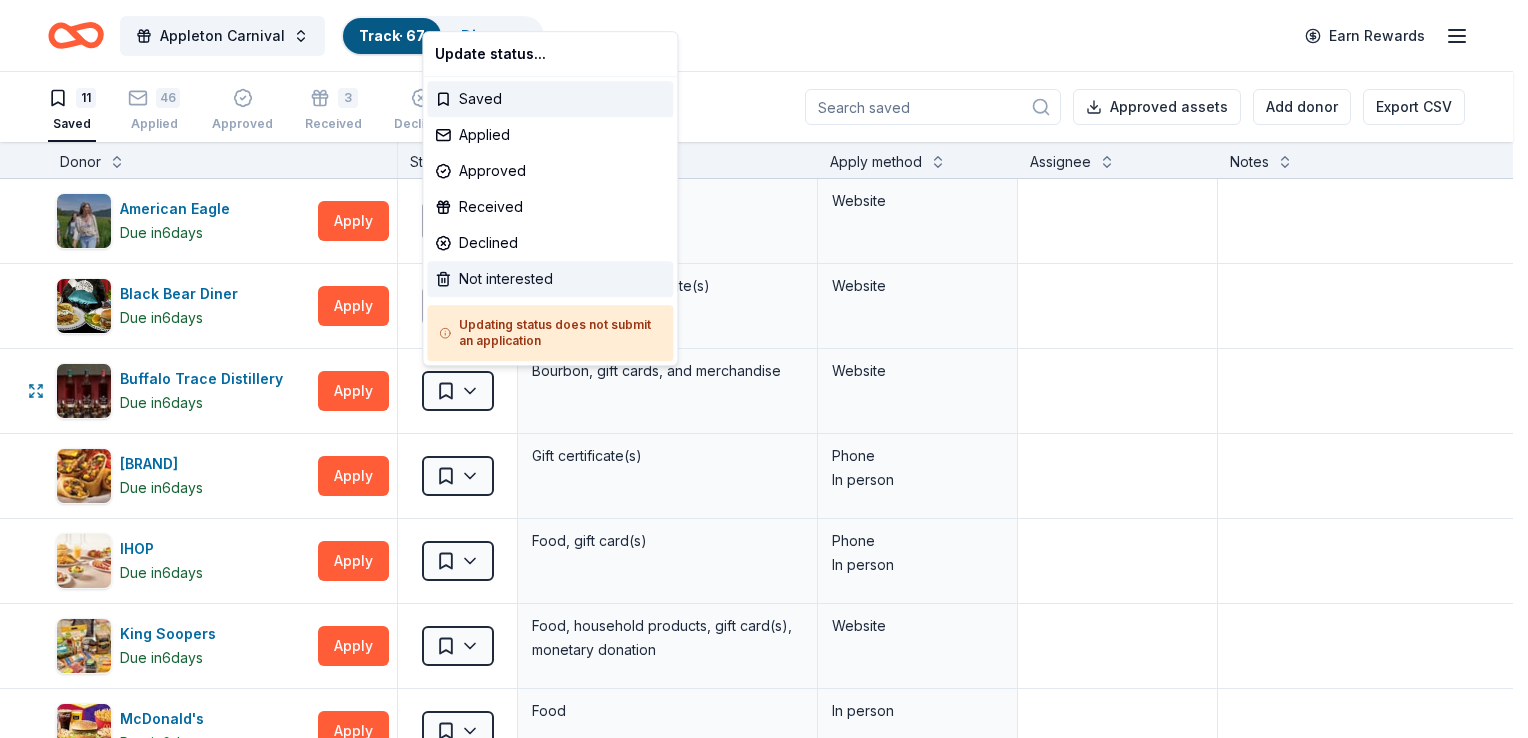click on "Not interested" at bounding box center [550, 279] 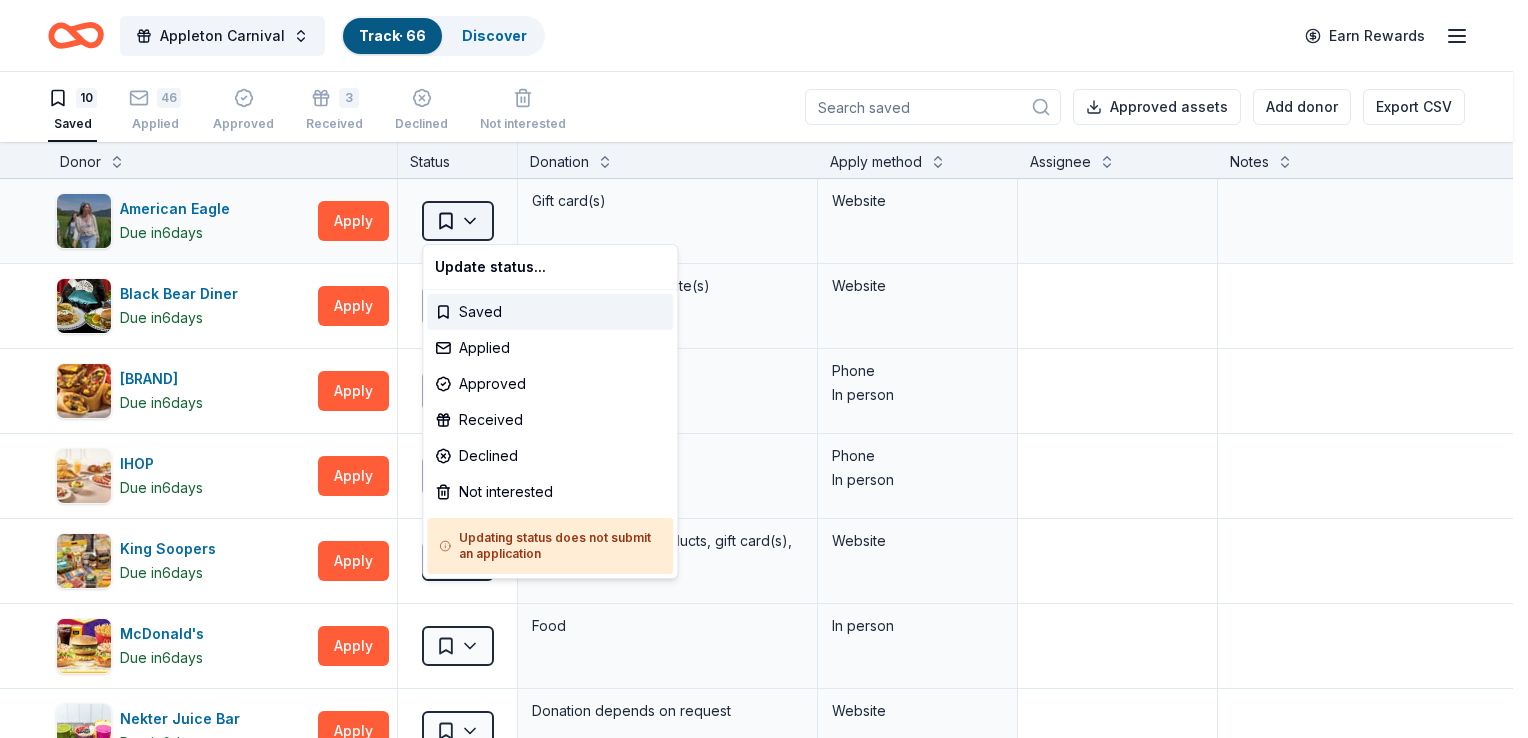 click on "Appleton Carnival  Track  · 66 Discover Earn Rewards 10 Saved 46 Applied Approved 3 Received Declined Not interested  Approved assets Add donor Export CSV Donor Status Donation Apply method Assignee Notes American Eagle Due in  6  days Apply Saved Gift card(s) Website Black Bear Diner Due in  6  days Apply Saved Merchandise, certificate(s) Website Chili's Due in  6  days Apply Saved Gift certificate(s) Phone In person IHOP Due in  6  days Apply Saved Food, gift card(s) Phone In person King Soopers Due in  6  days Apply Saved Food, household products, gift card(s), monetary donation Website McDonald's Due in  6  days Apply Saved Food  In person Nekter Juice Bar Due in  6  days Apply Saved Donation depends on request Website Rib City (Outside of Florida) Due in  6  days Apply Saved Food, gift card(s) Phone In person Target Due in  6  days Apply Saved Gift cards ($50-100 value, with a maximum donation of $500 per year) In person Walmart Due in  6  days Apply Saved Gift card(s), products sold at Walmart Phone" at bounding box center [764, 369] 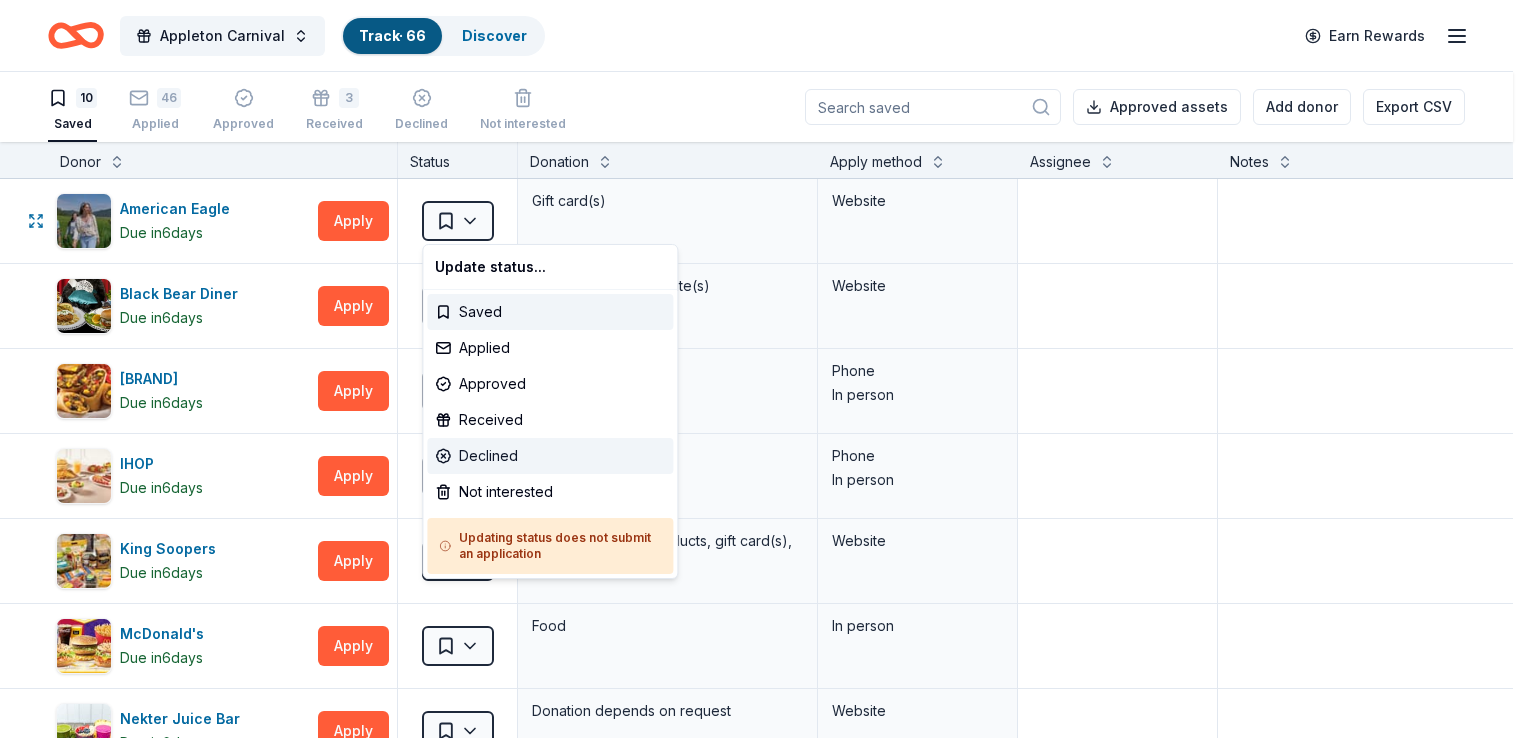 click on "Declined" at bounding box center [550, 456] 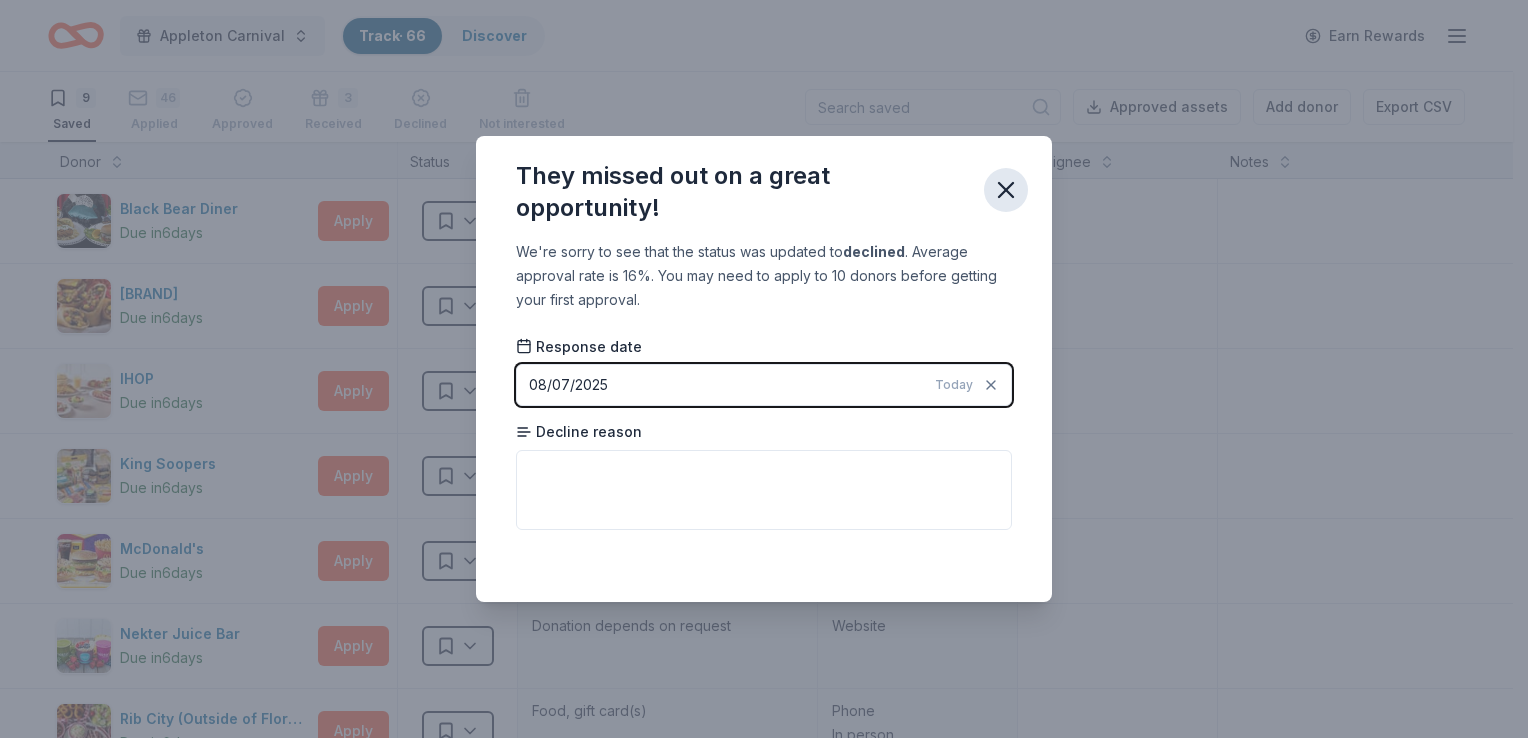 click 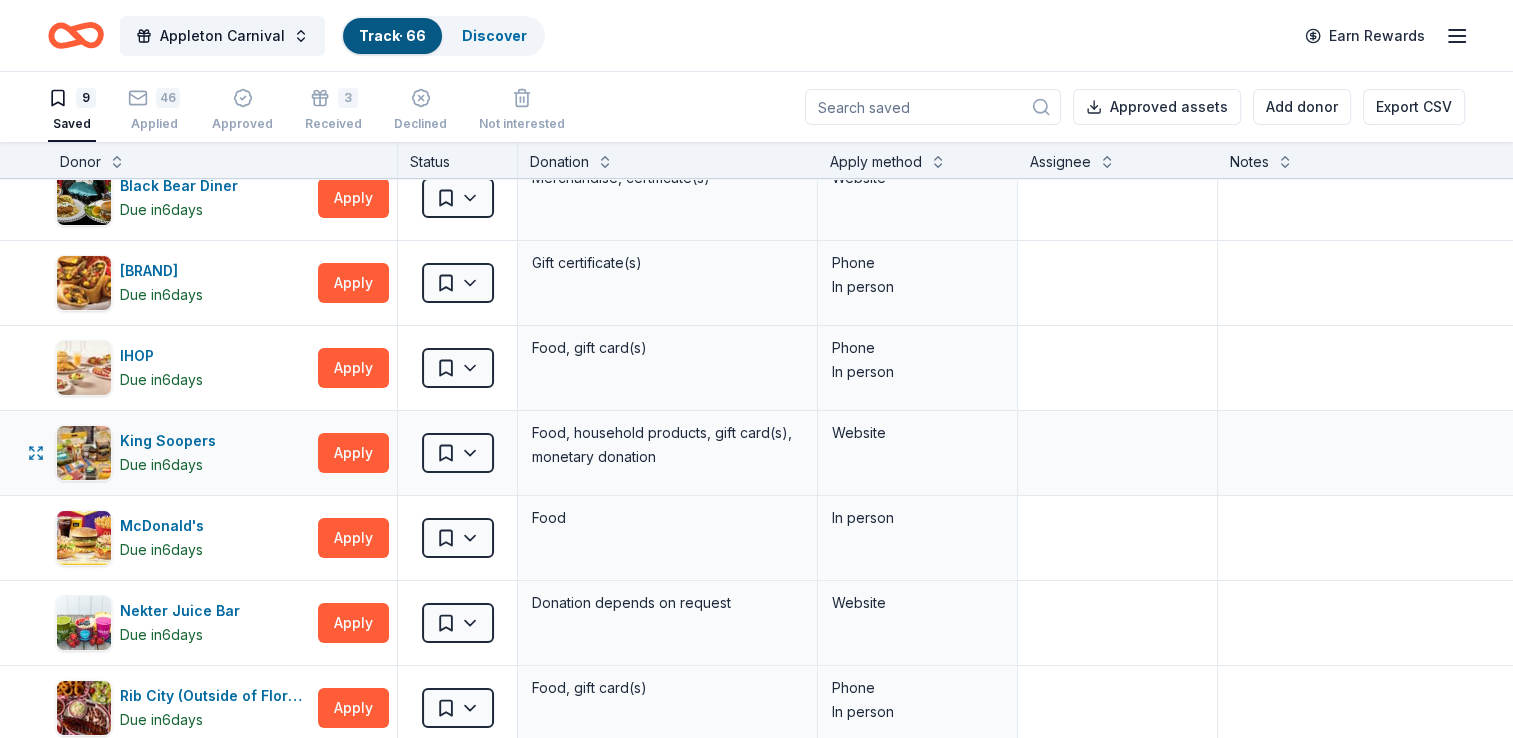 scroll, scrollTop: 0, scrollLeft: 0, axis: both 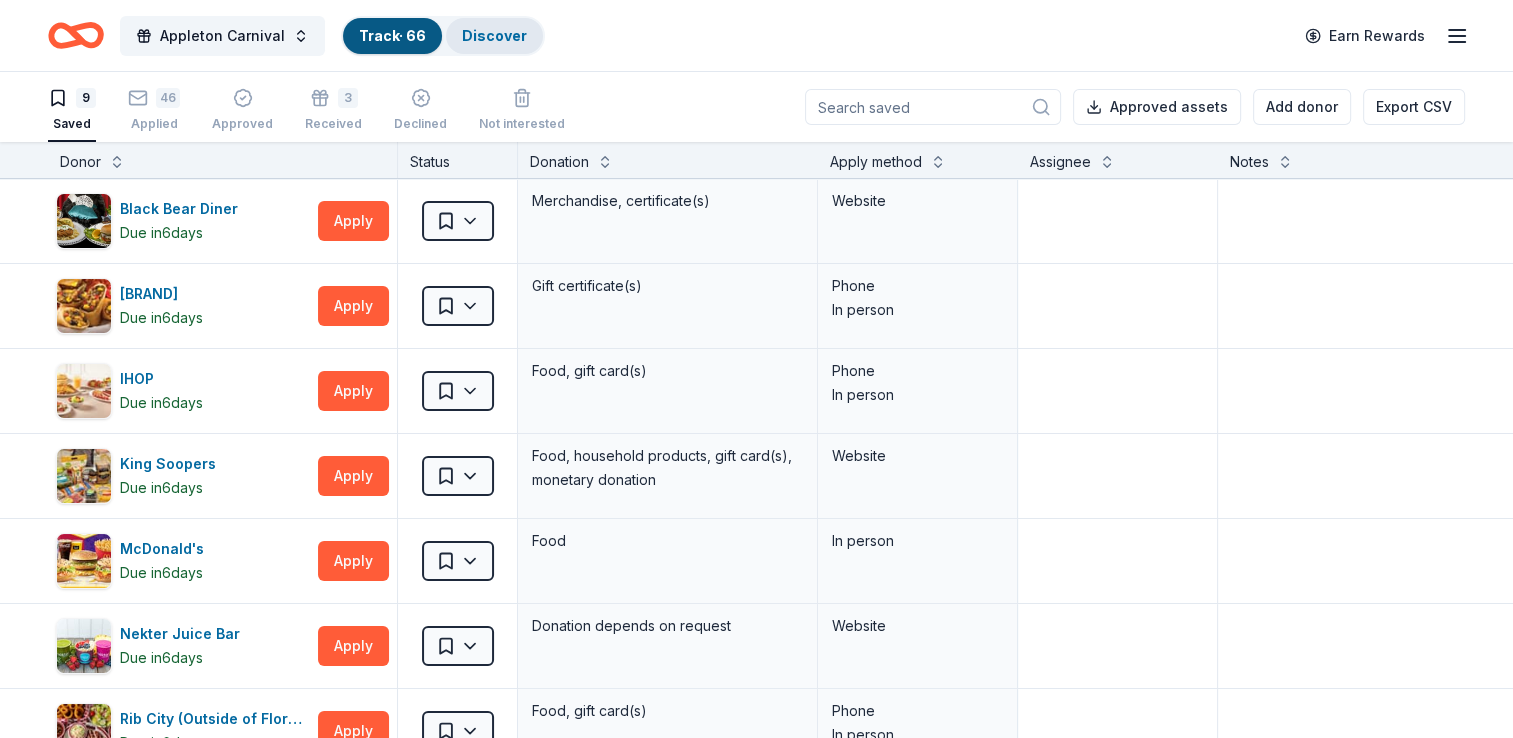 click on "Discover" at bounding box center (494, 35) 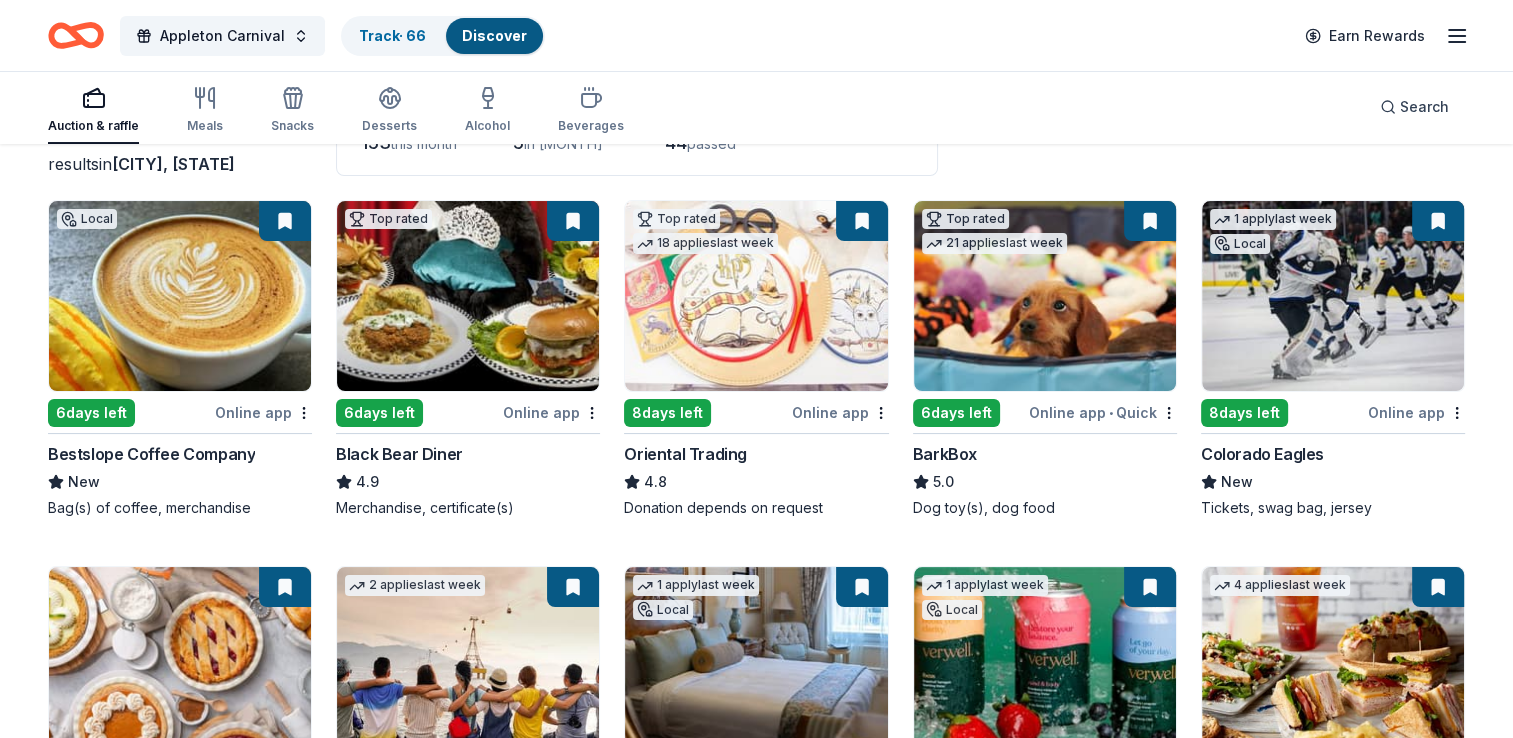 scroll, scrollTop: 114, scrollLeft: 0, axis: vertical 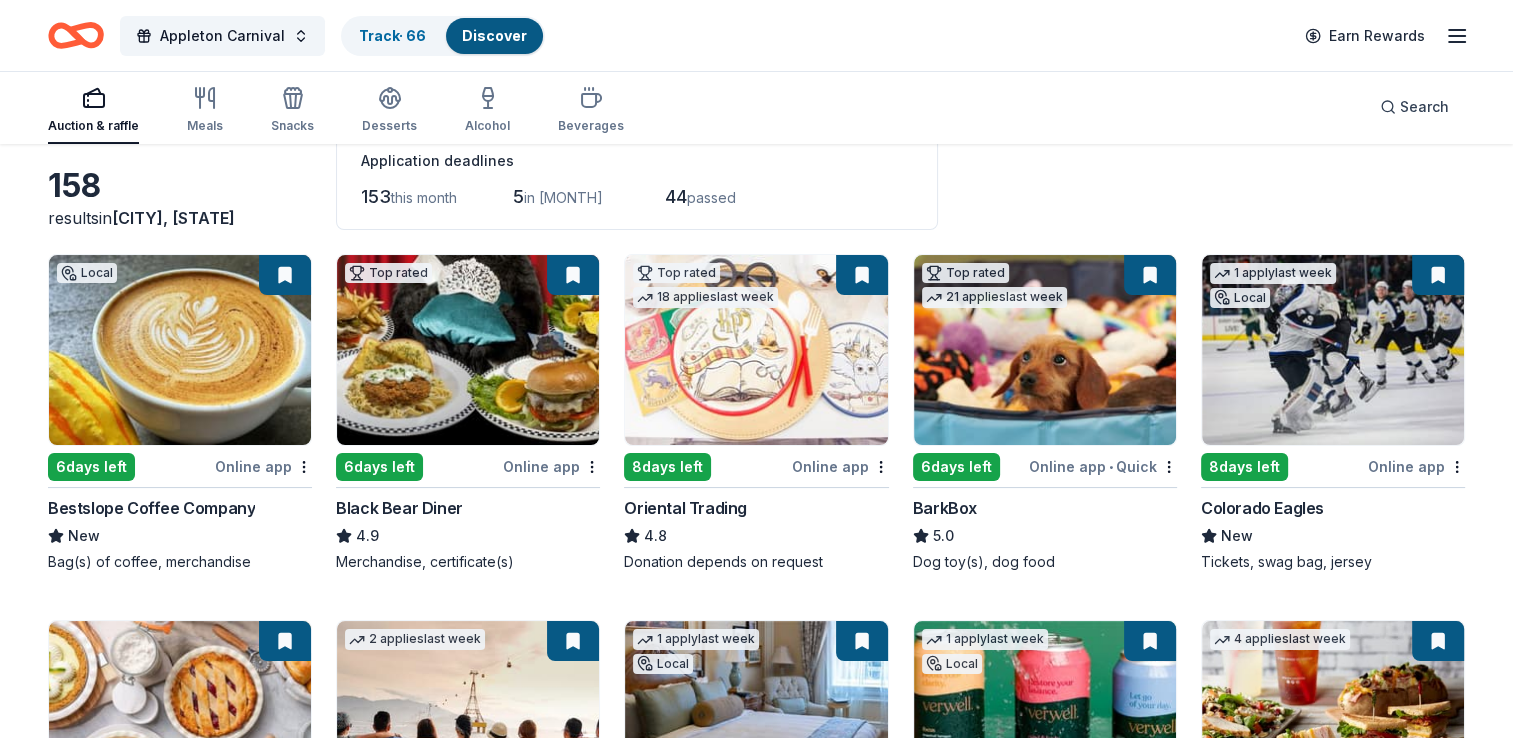 click at bounding box center (285, 275) 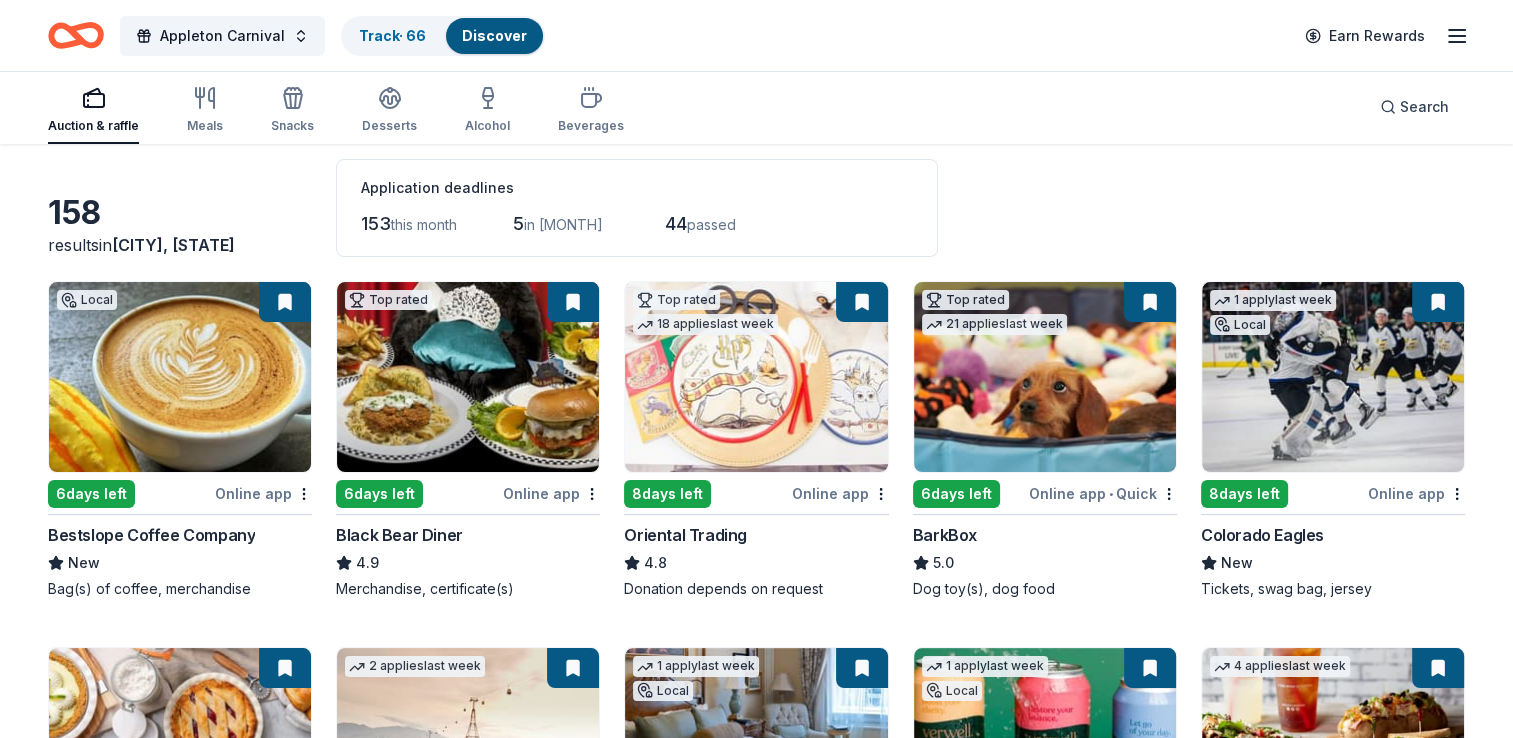 scroll, scrollTop: 83, scrollLeft: 0, axis: vertical 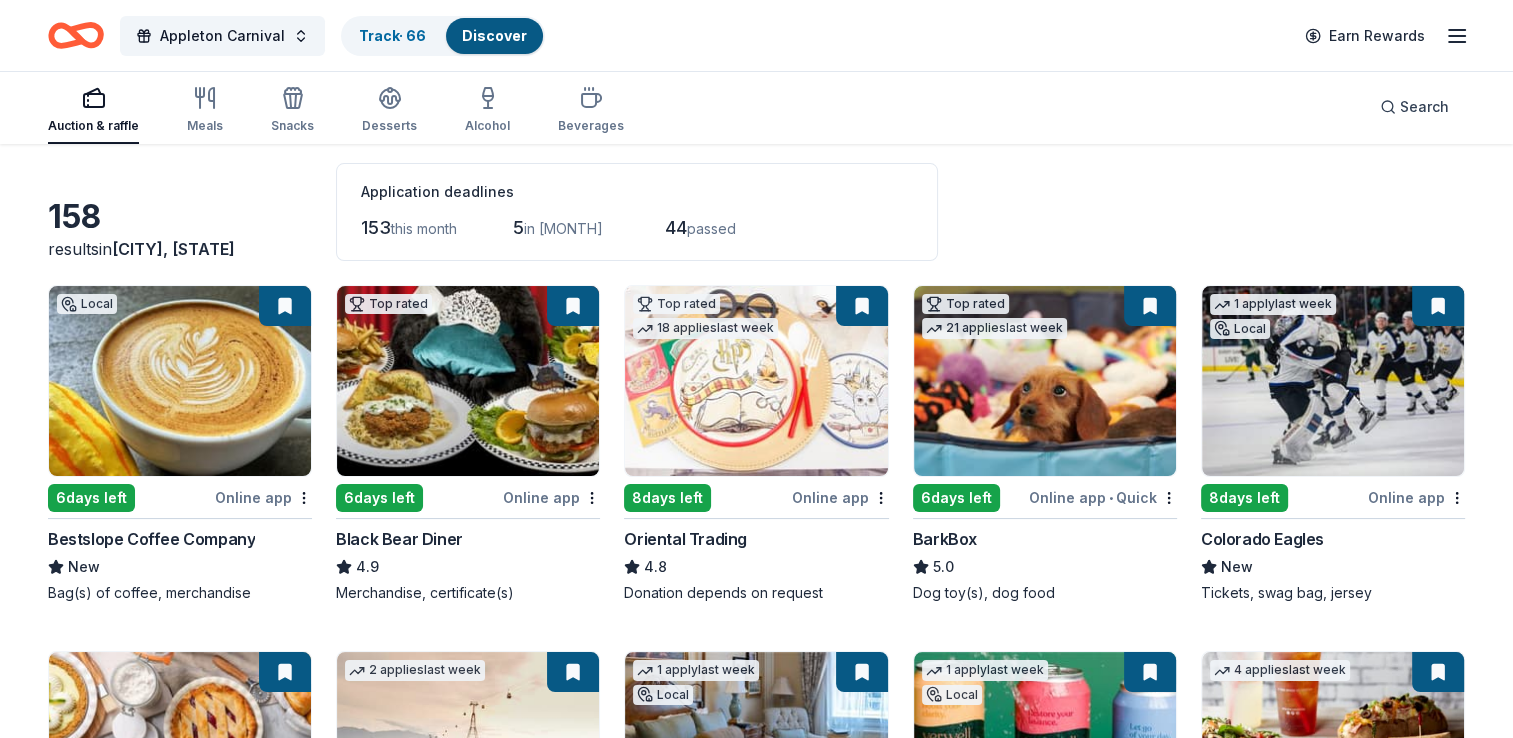 click at bounding box center (285, 306) 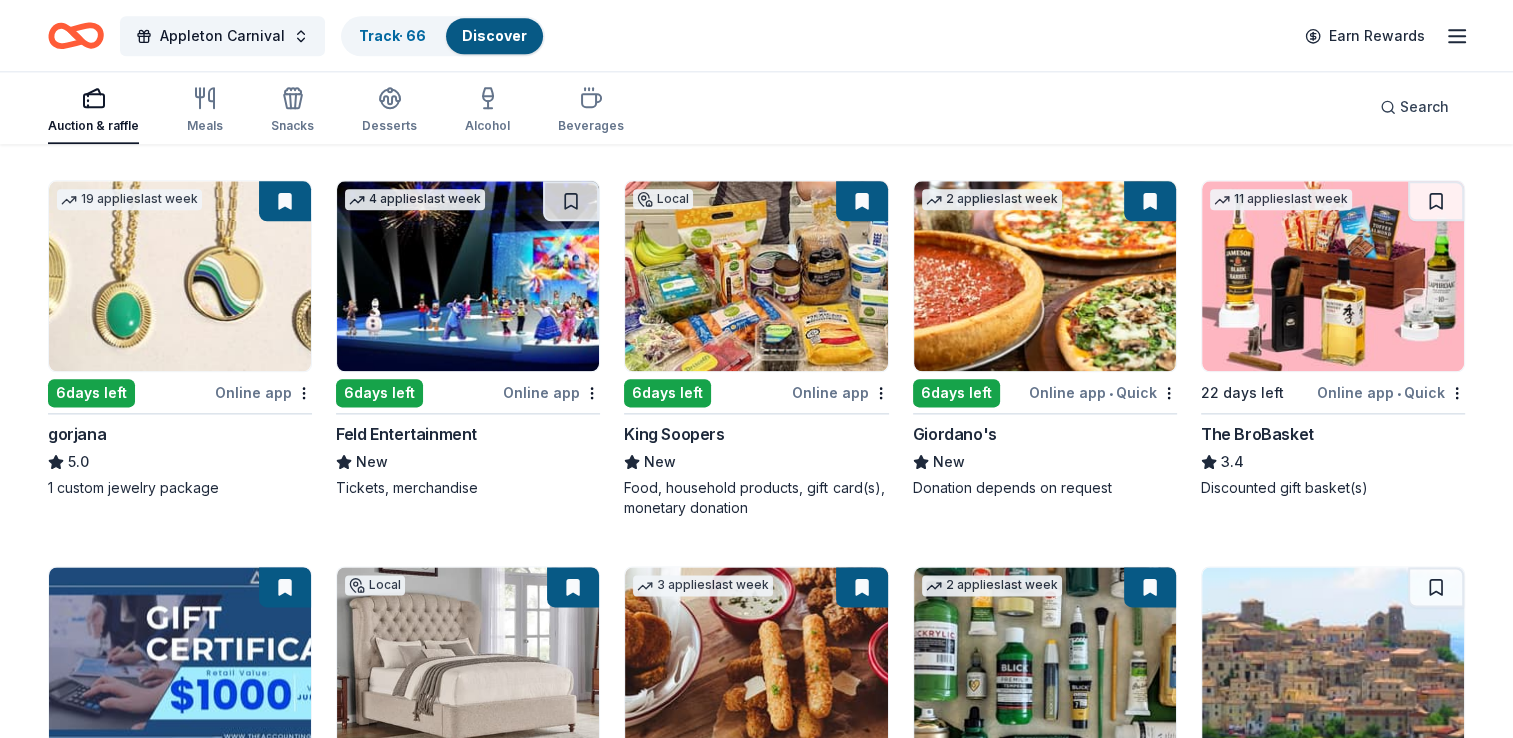 scroll, scrollTop: 2452, scrollLeft: 0, axis: vertical 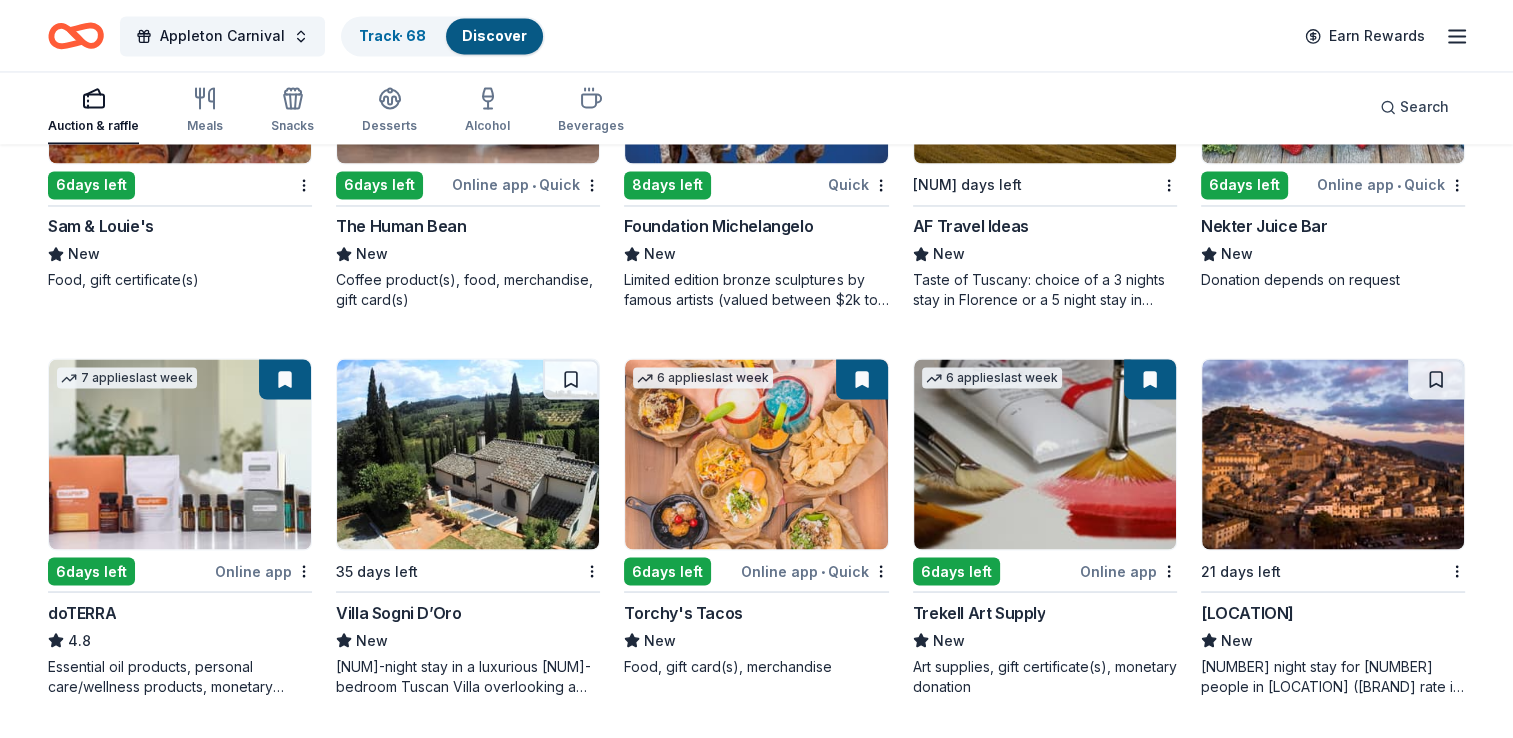 click at bounding box center [468, 454] 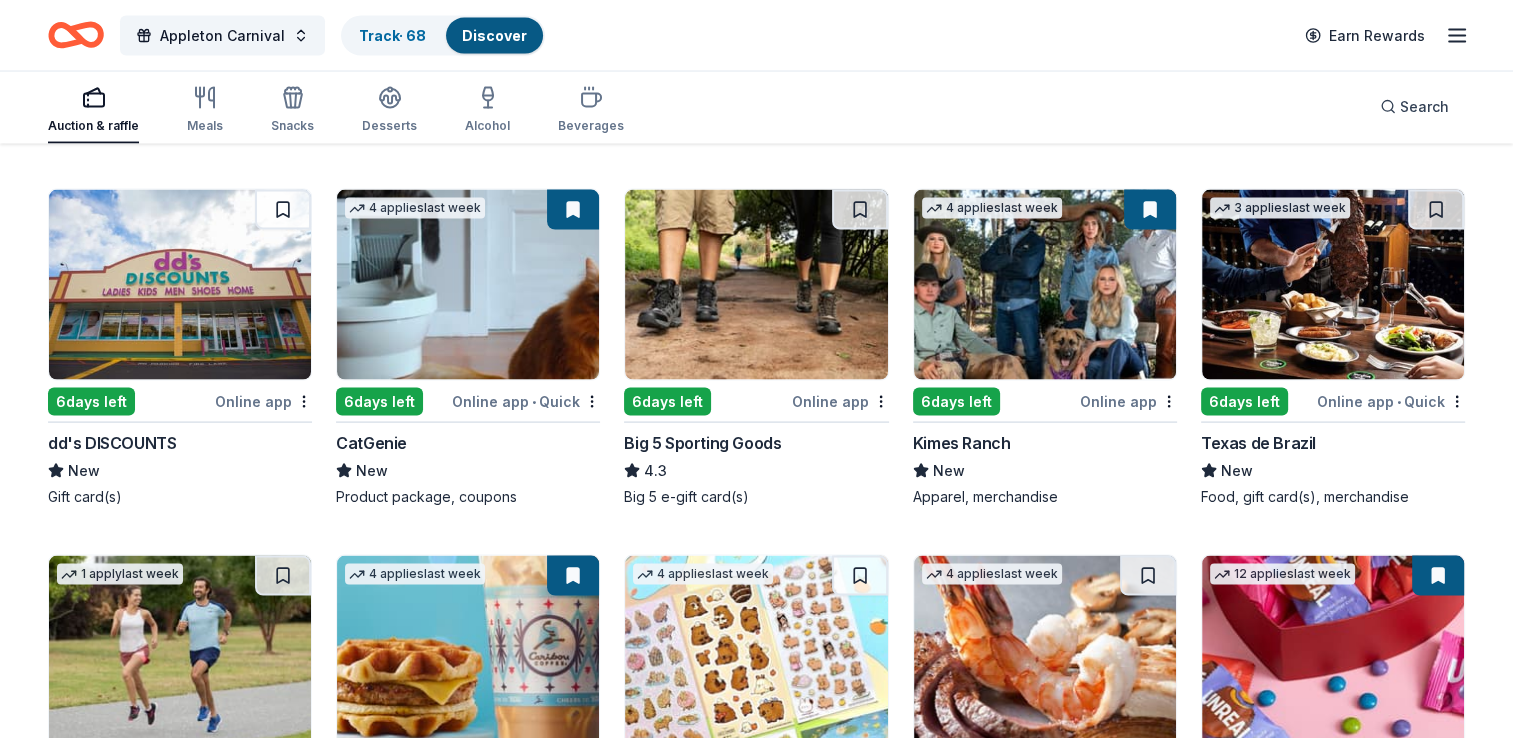 scroll, scrollTop: 3980, scrollLeft: 0, axis: vertical 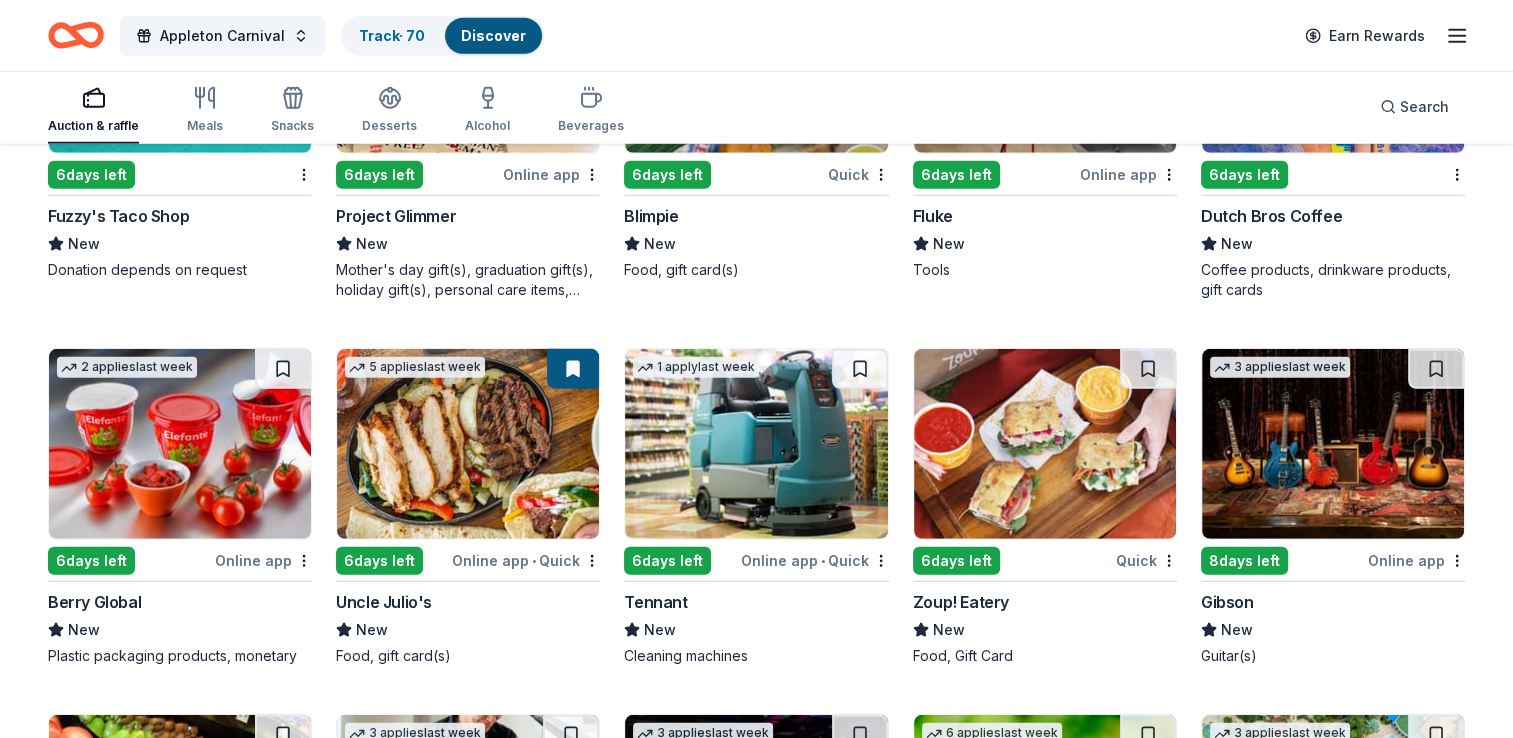 drag, startPoint x: 753, startPoint y: 446, endPoint x: 133, endPoint y: 450, distance: 620.0129 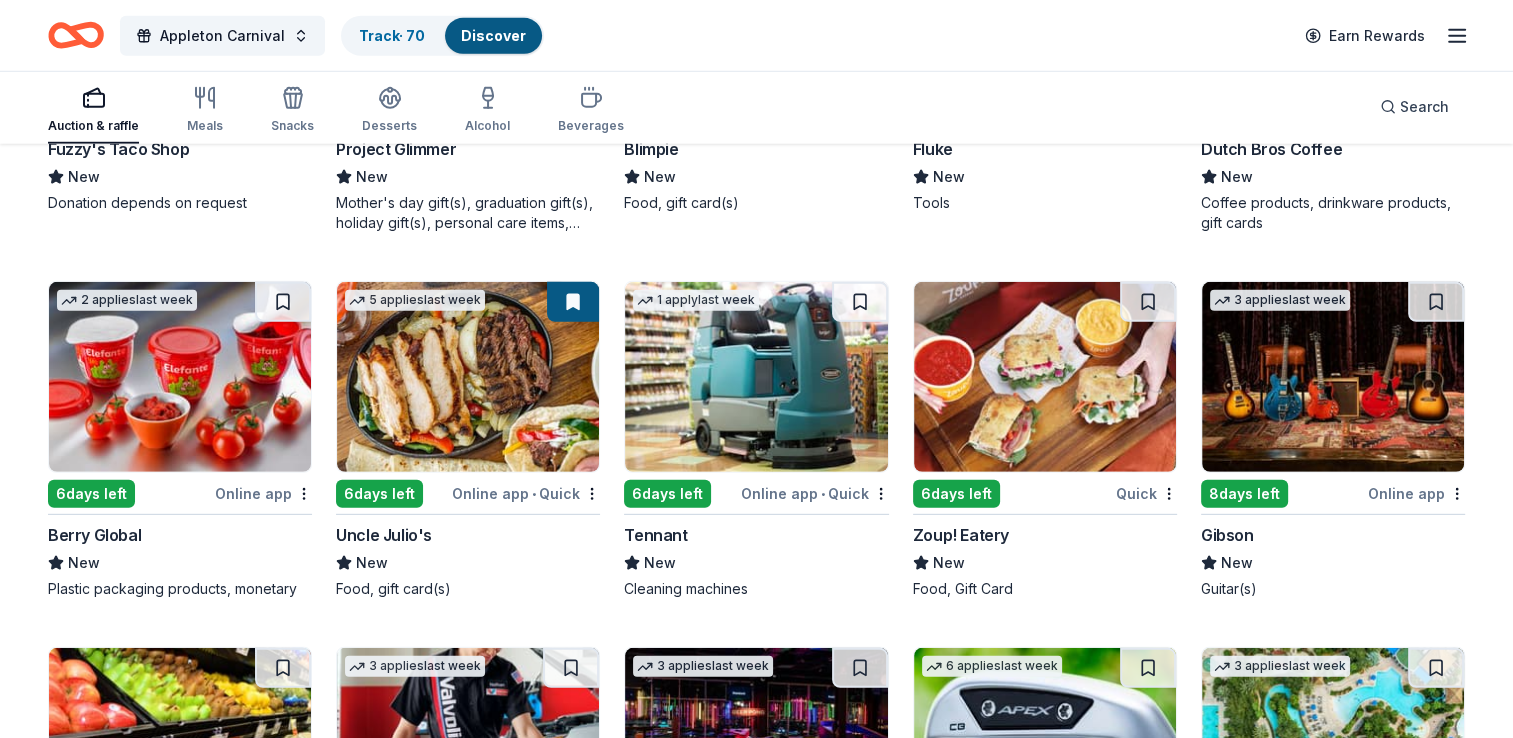 scroll, scrollTop: 5779, scrollLeft: 0, axis: vertical 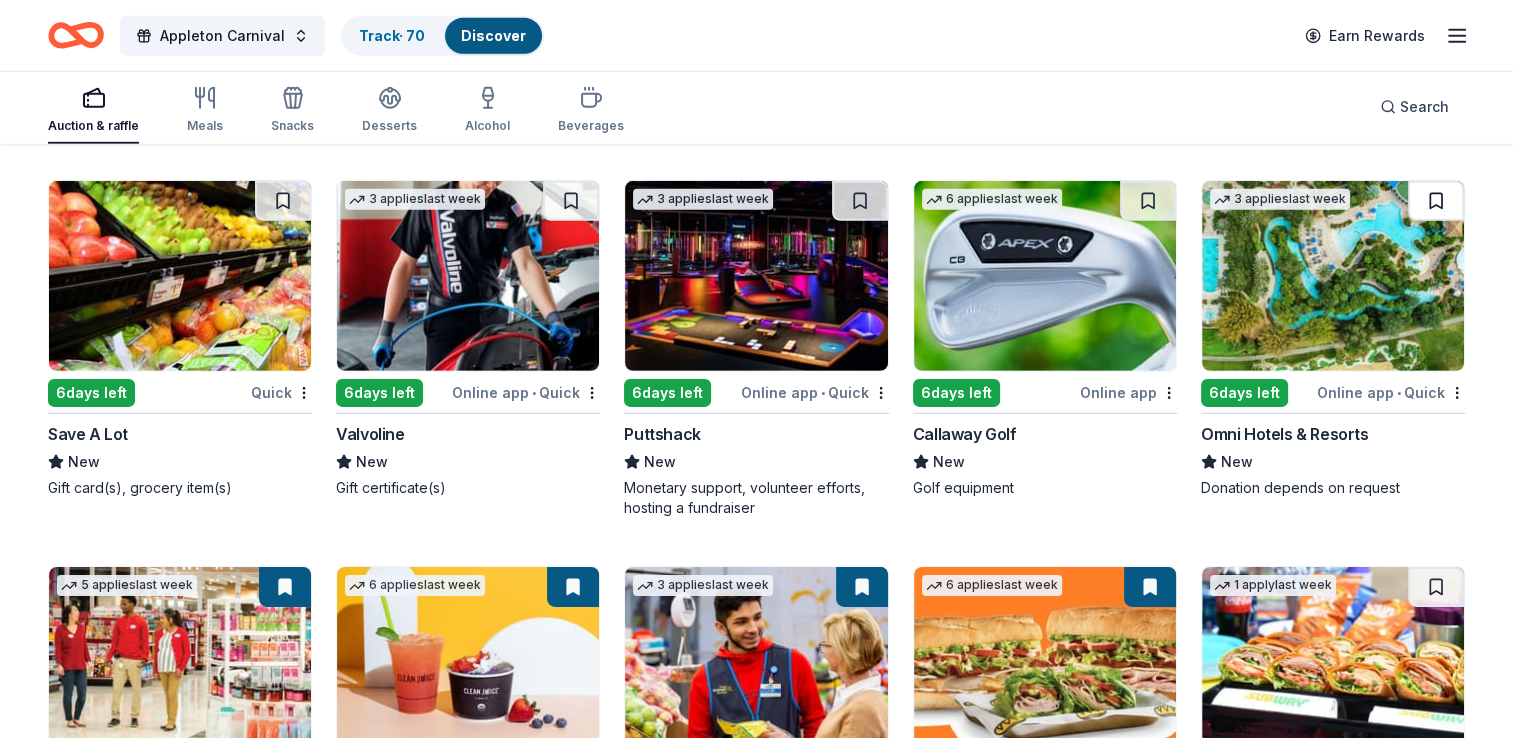 click at bounding box center (1436, 201) 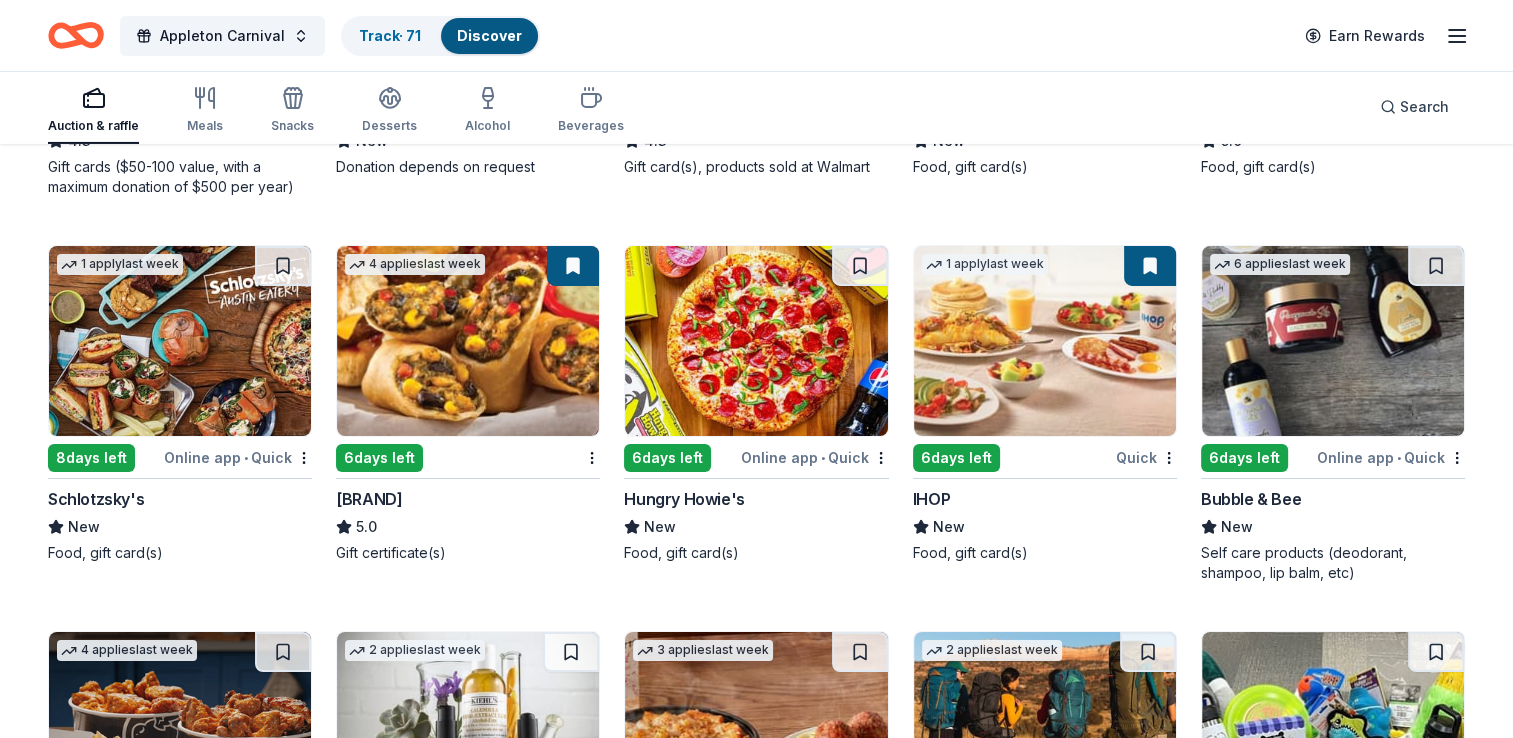 scroll, scrollTop: 6952, scrollLeft: 0, axis: vertical 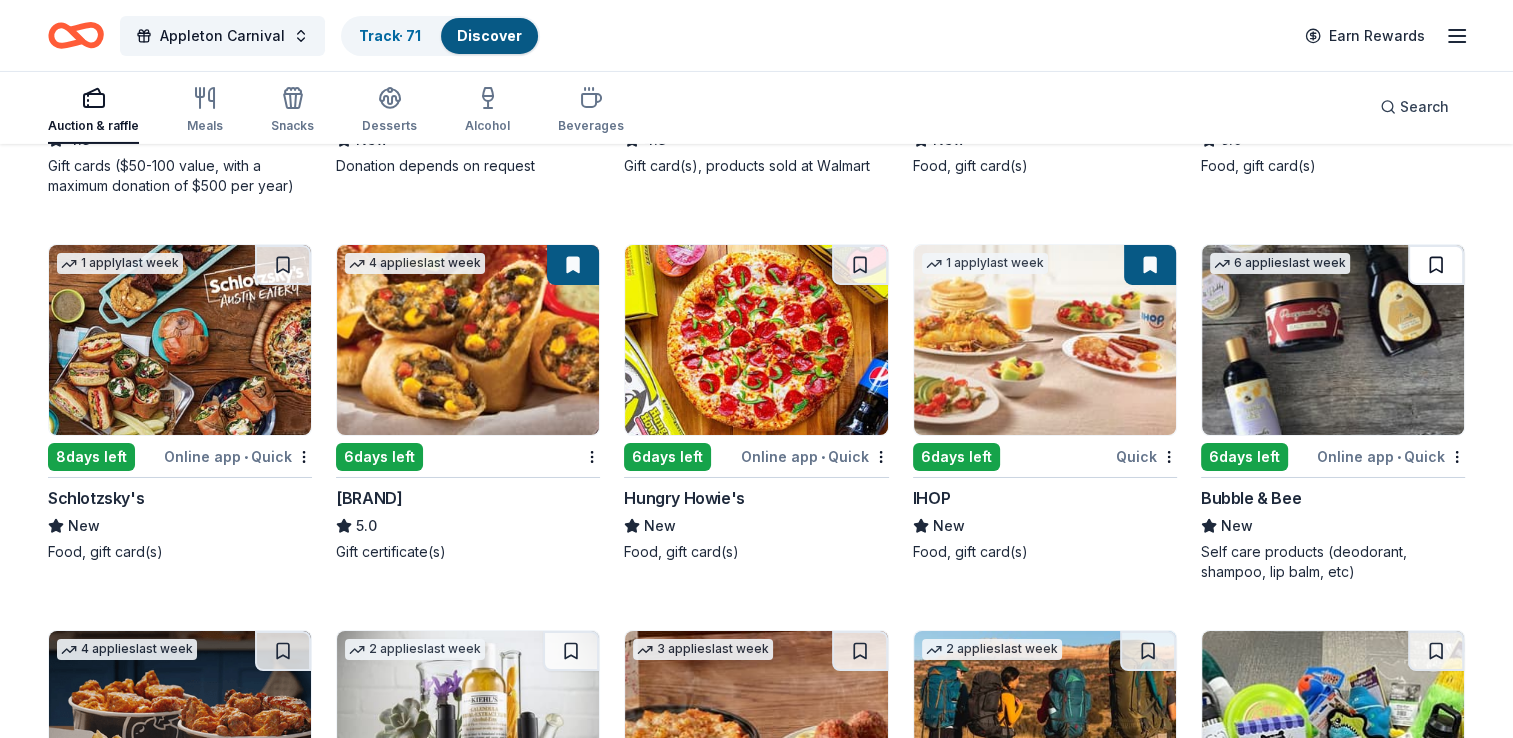 click at bounding box center (1436, 265) 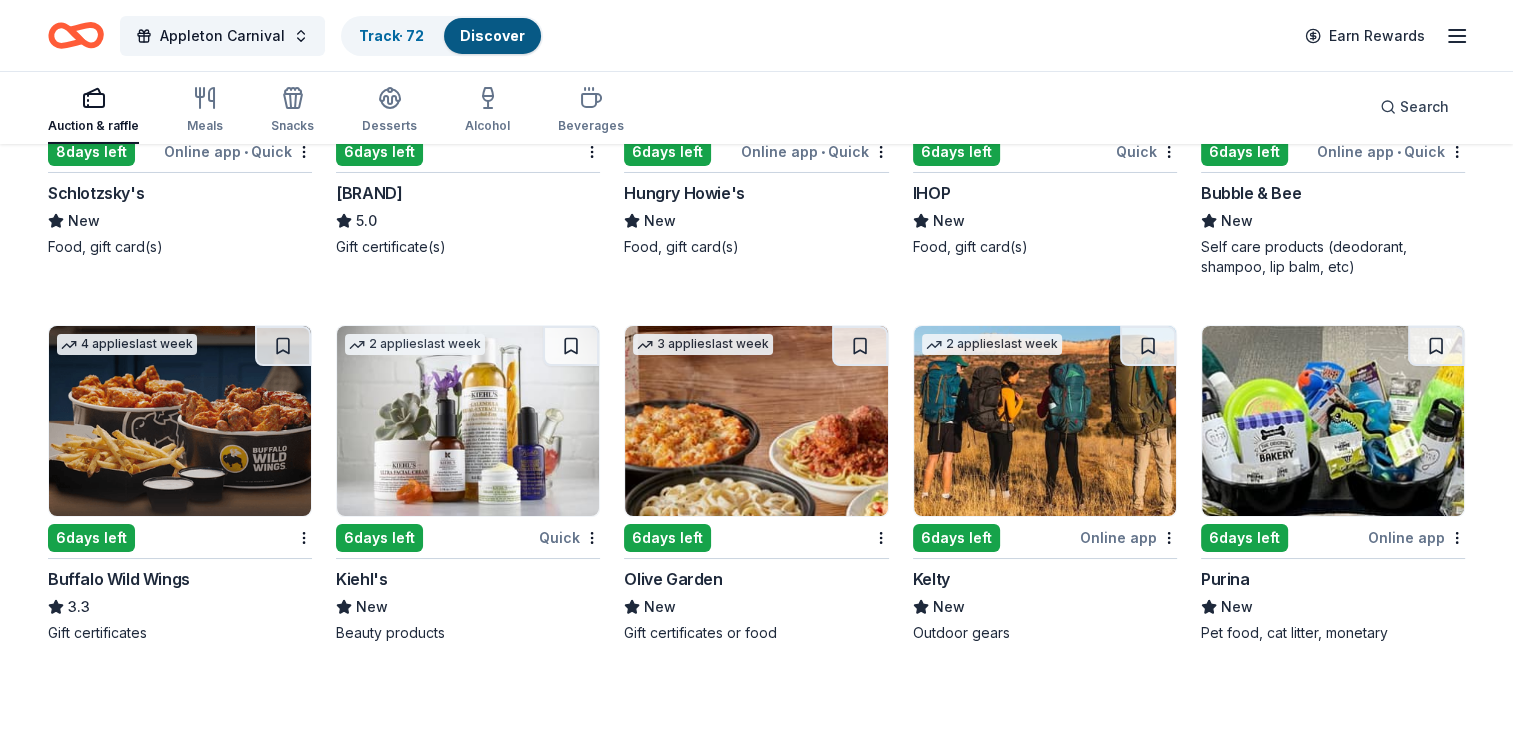 scroll, scrollTop: 7260, scrollLeft: 0, axis: vertical 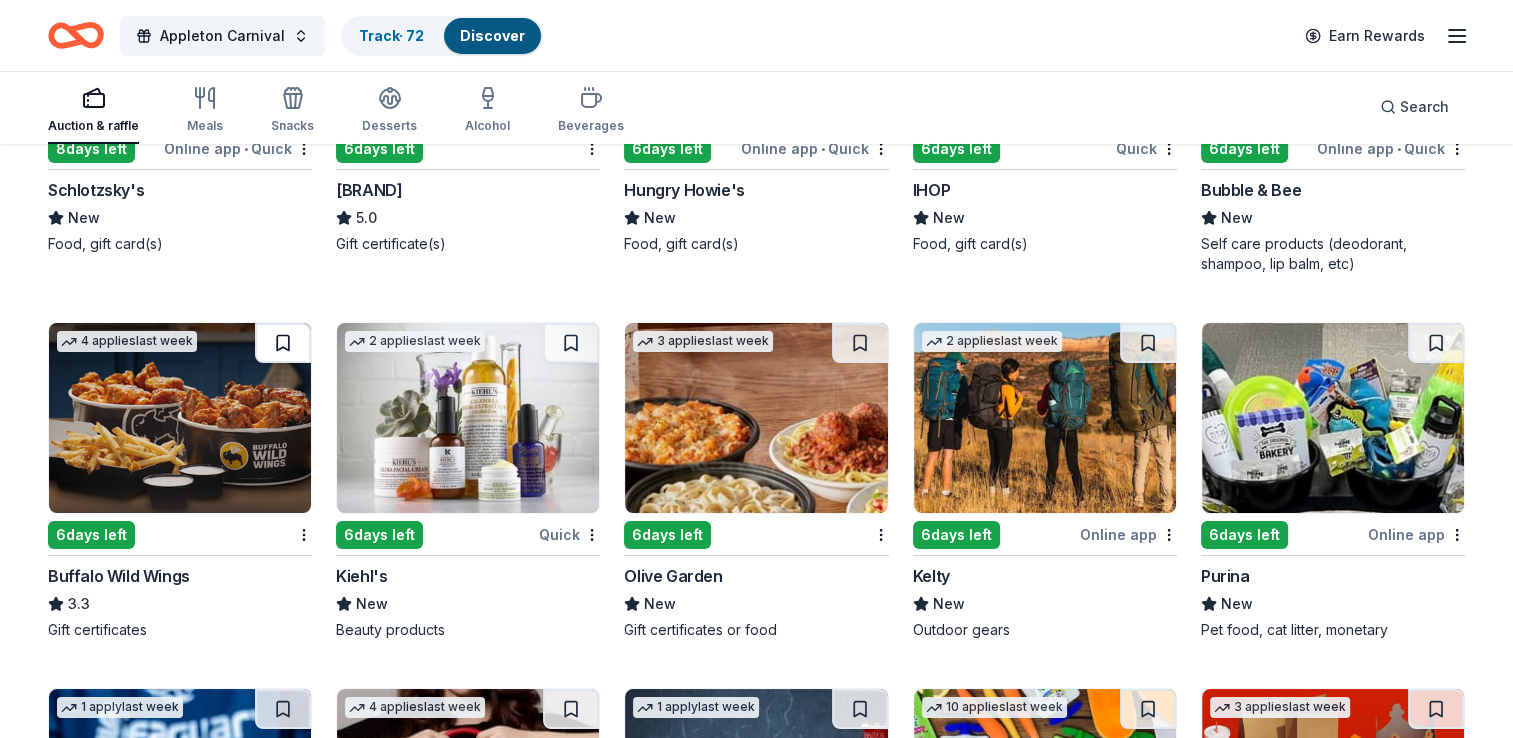 click at bounding box center (283, 343) 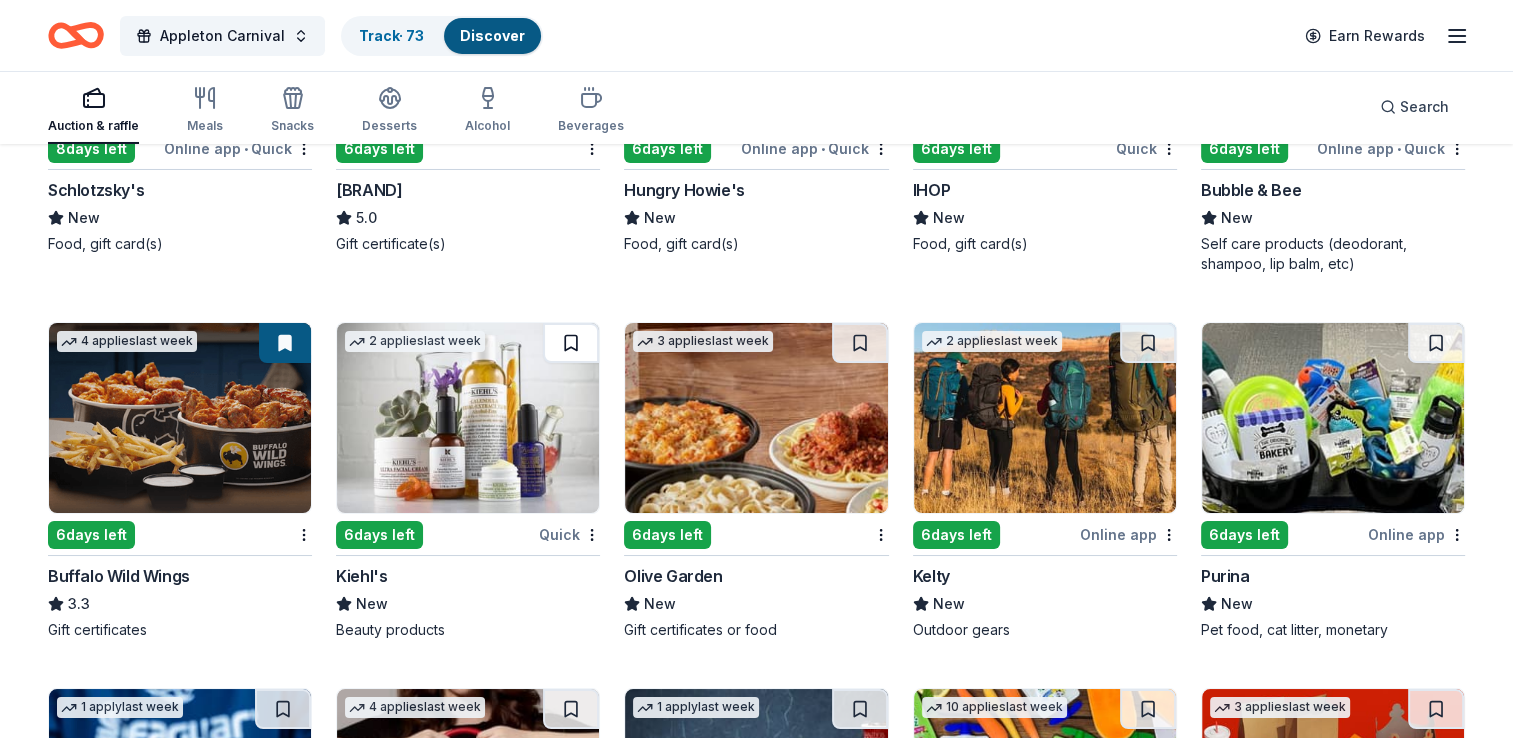 click at bounding box center (571, 343) 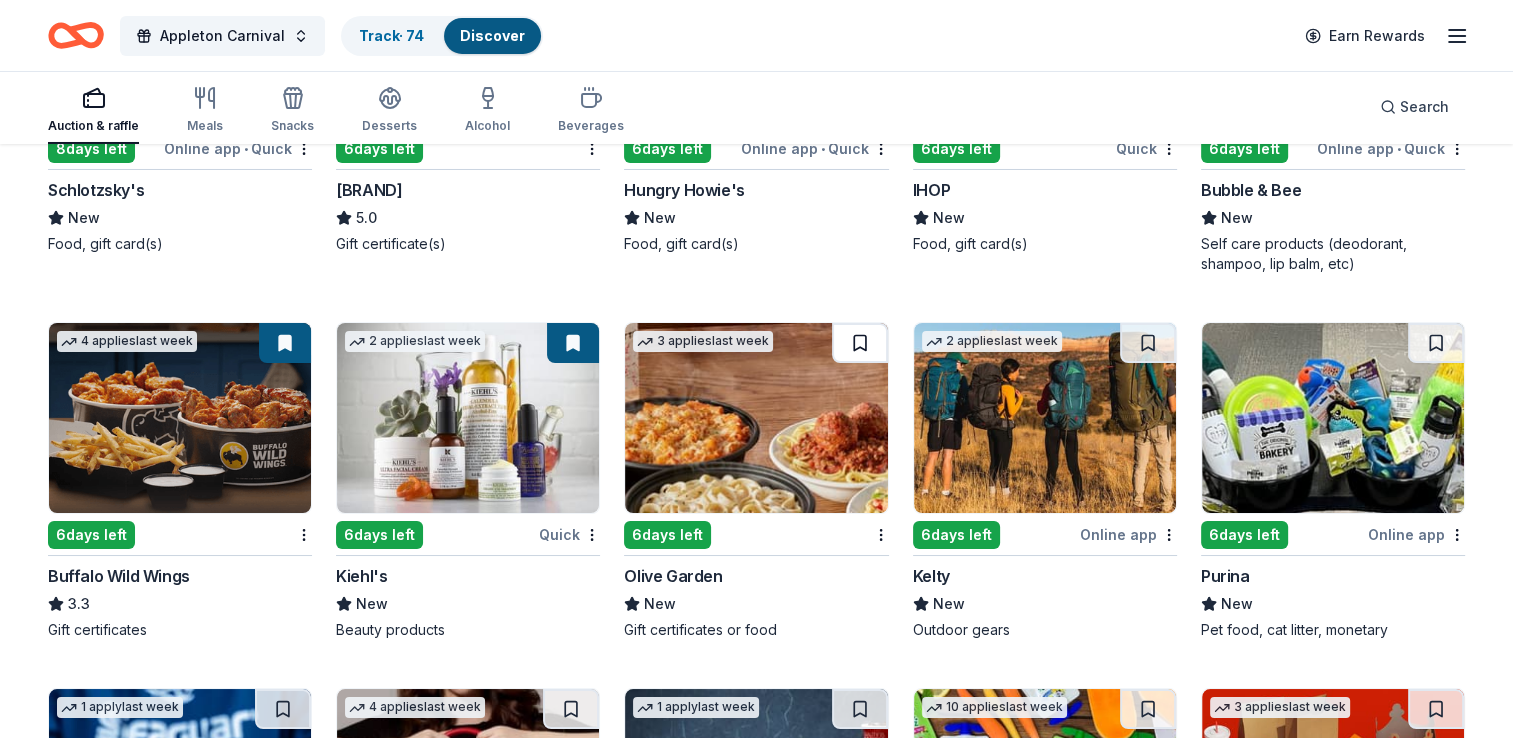 click at bounding box center (860, 343) 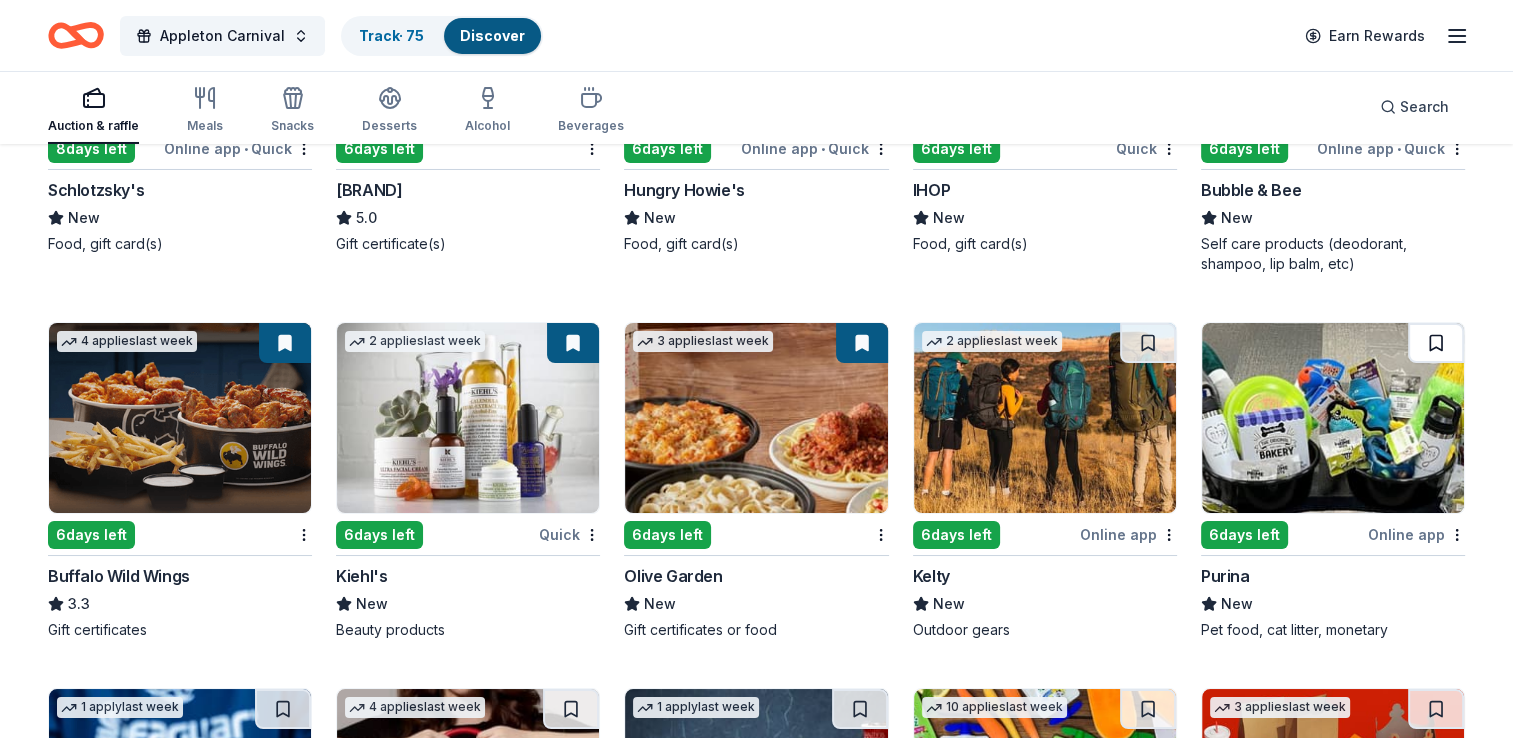 click at bounding box center (1436, 343) 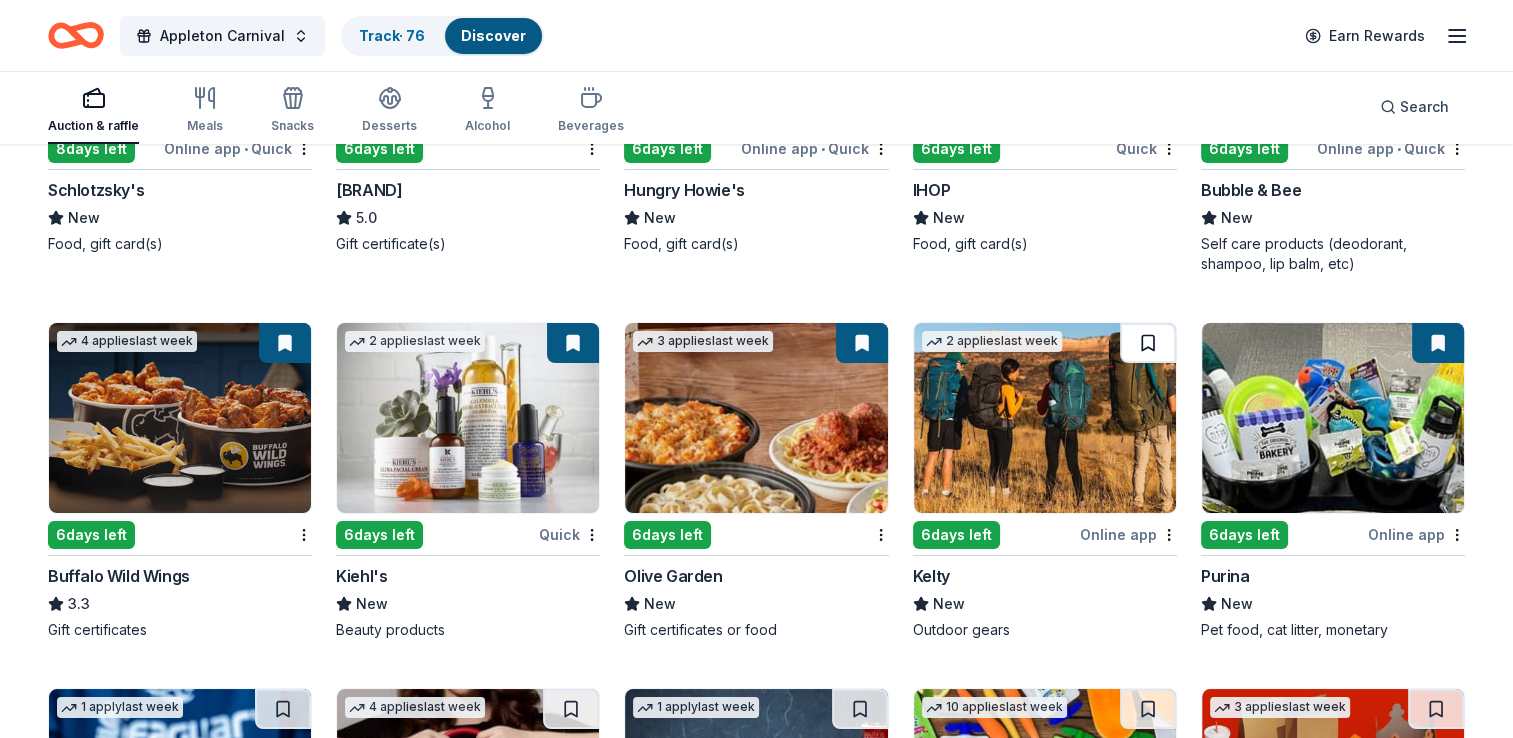 click at bounding box center [1148, 343] 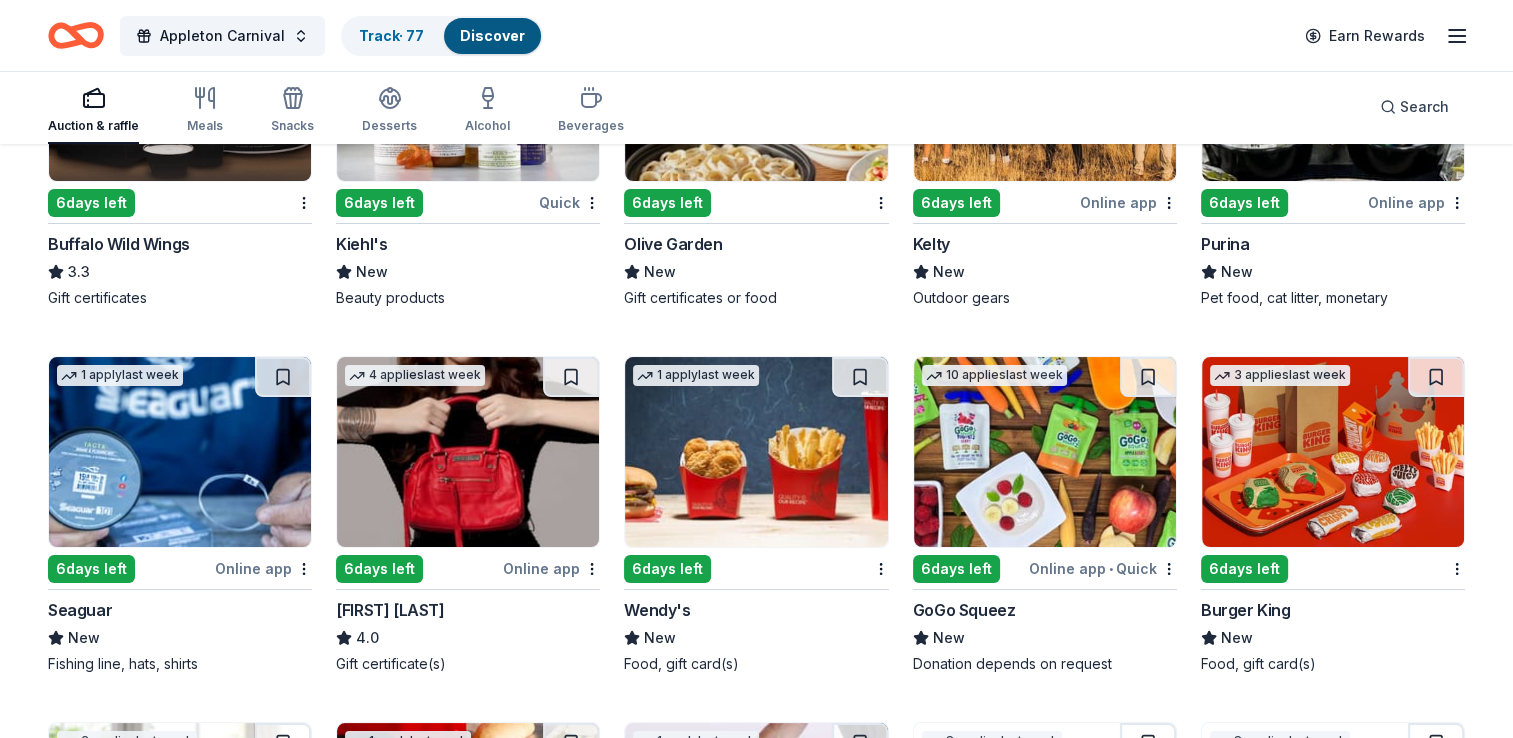 scroll, scrollTop: 7593, scrollLeft: 0, axis: vertical 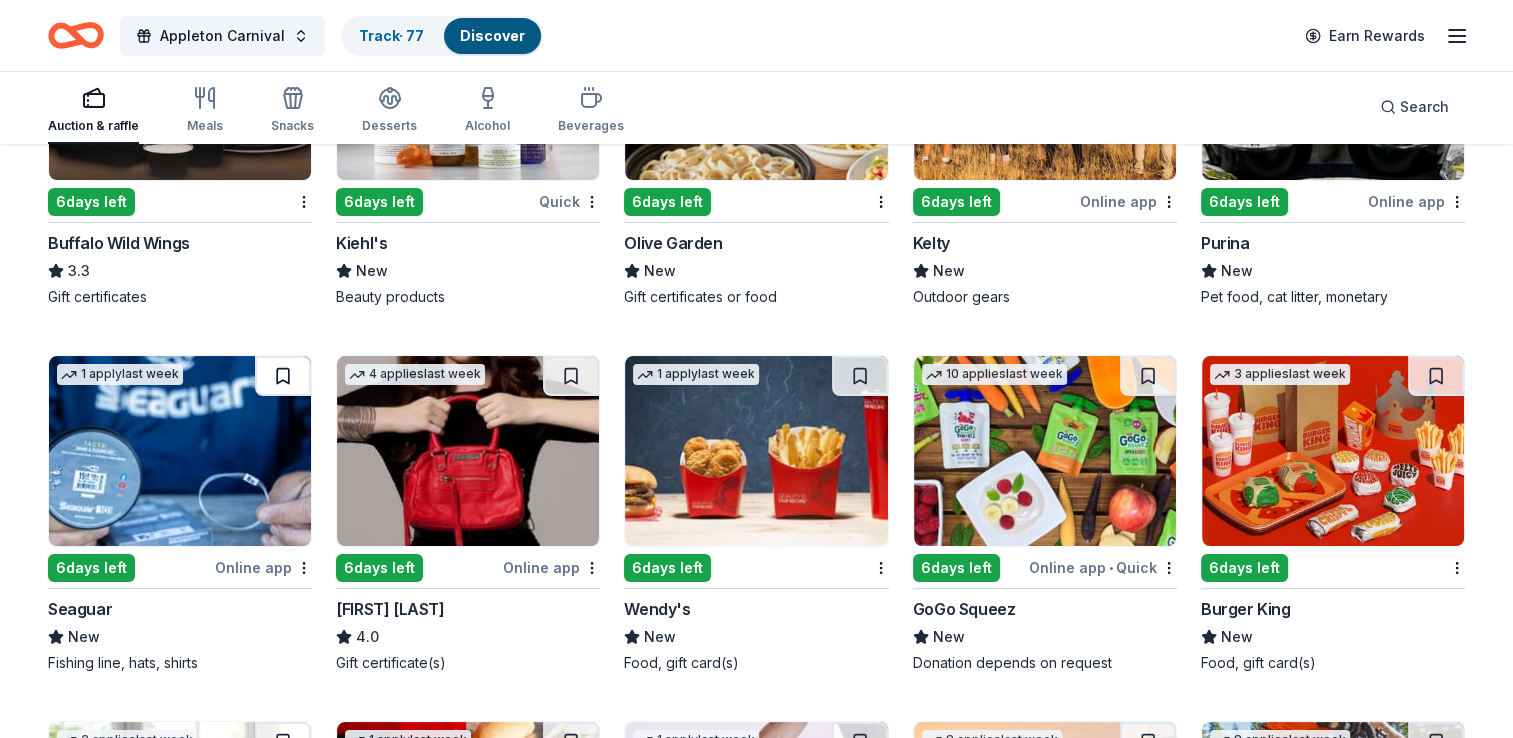 click at bounding box center [283, 376] 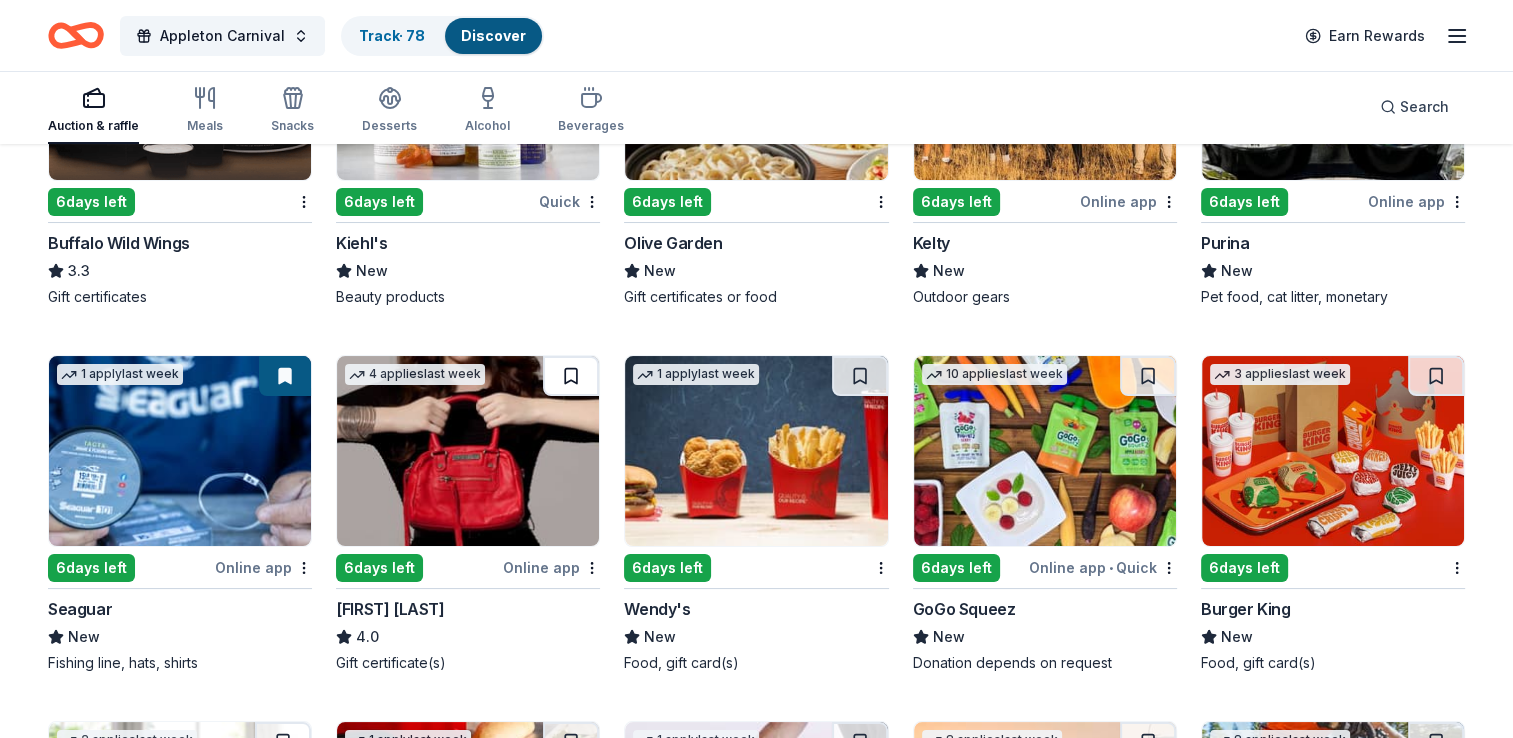 click at bounding box center (571, 376) 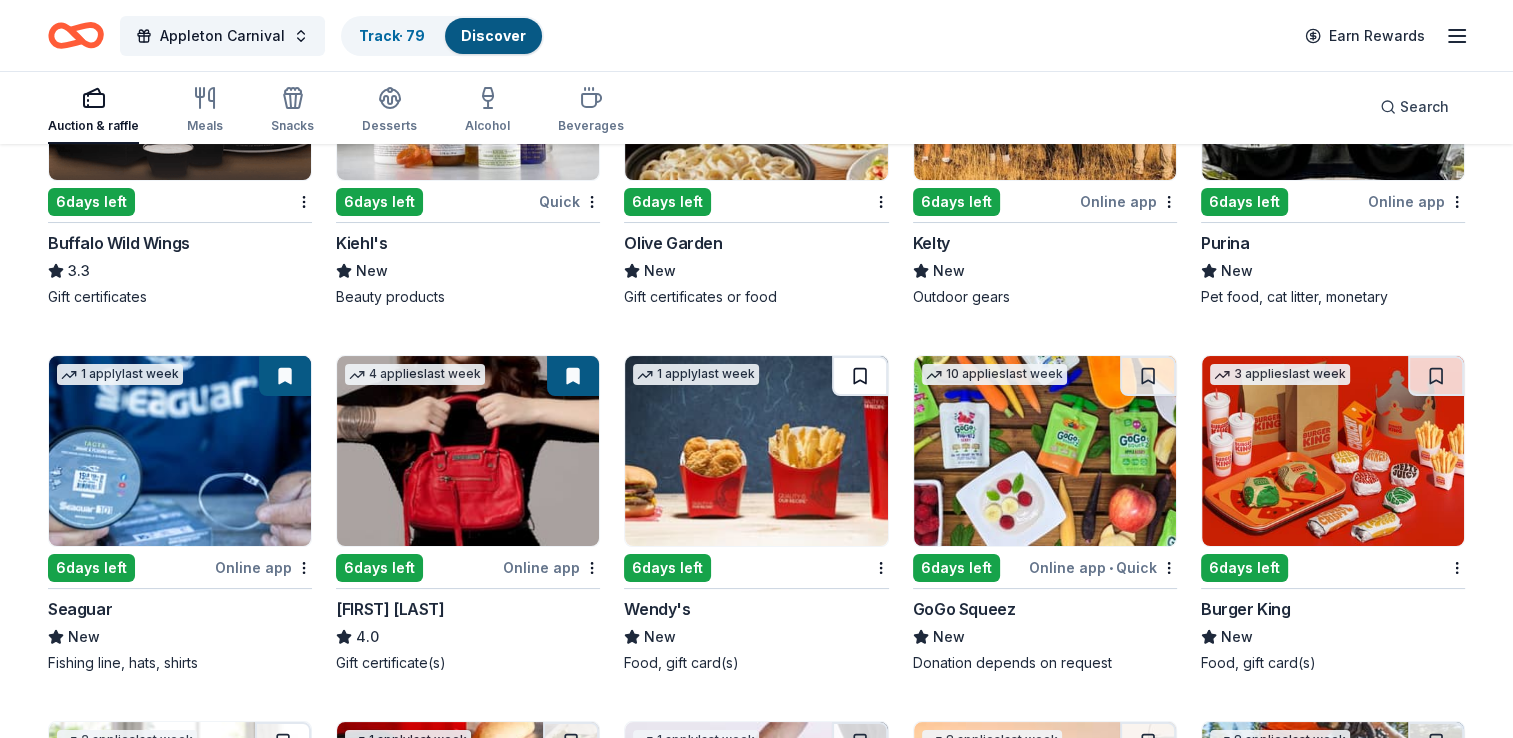 click at bounding box center (860, 376) 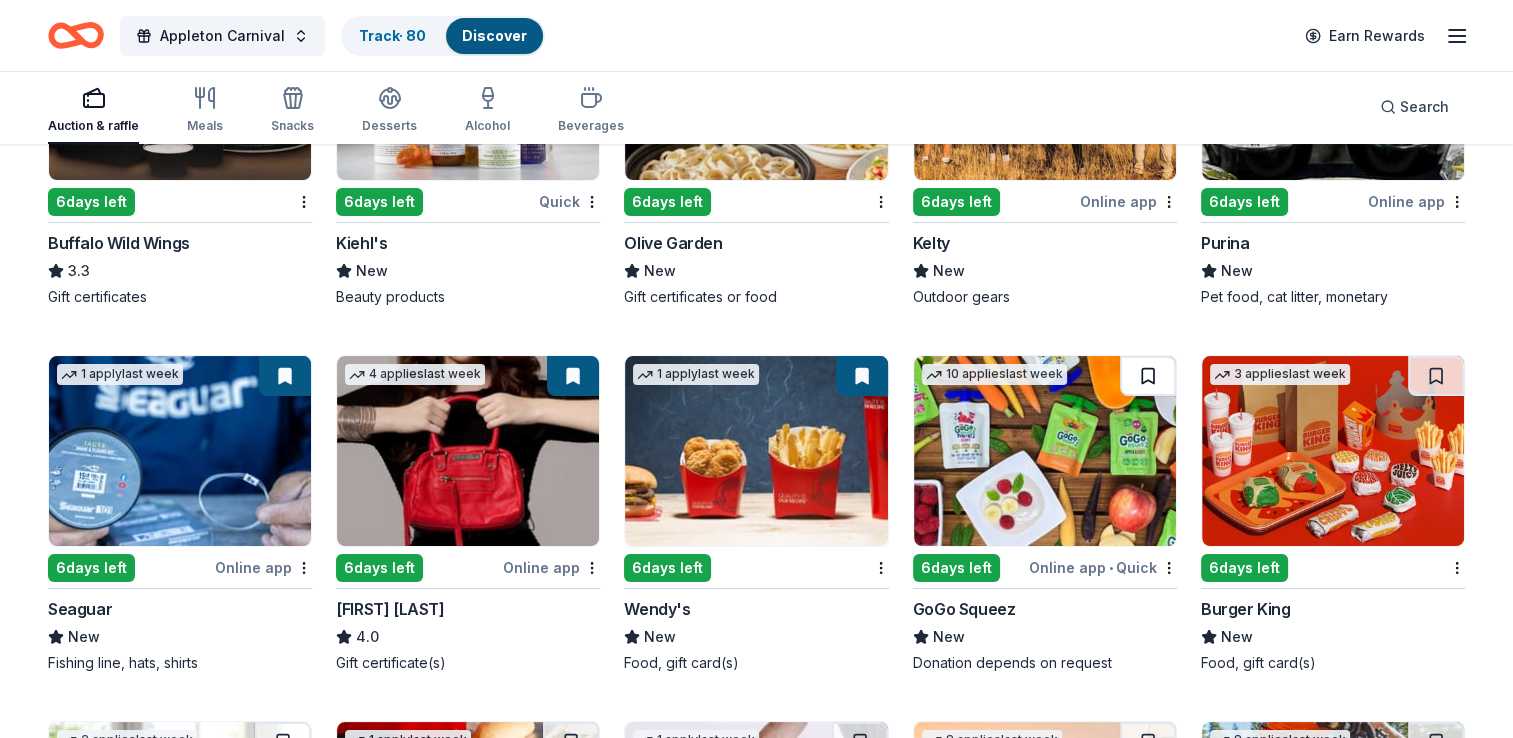click at bounding box center [1148, 376] 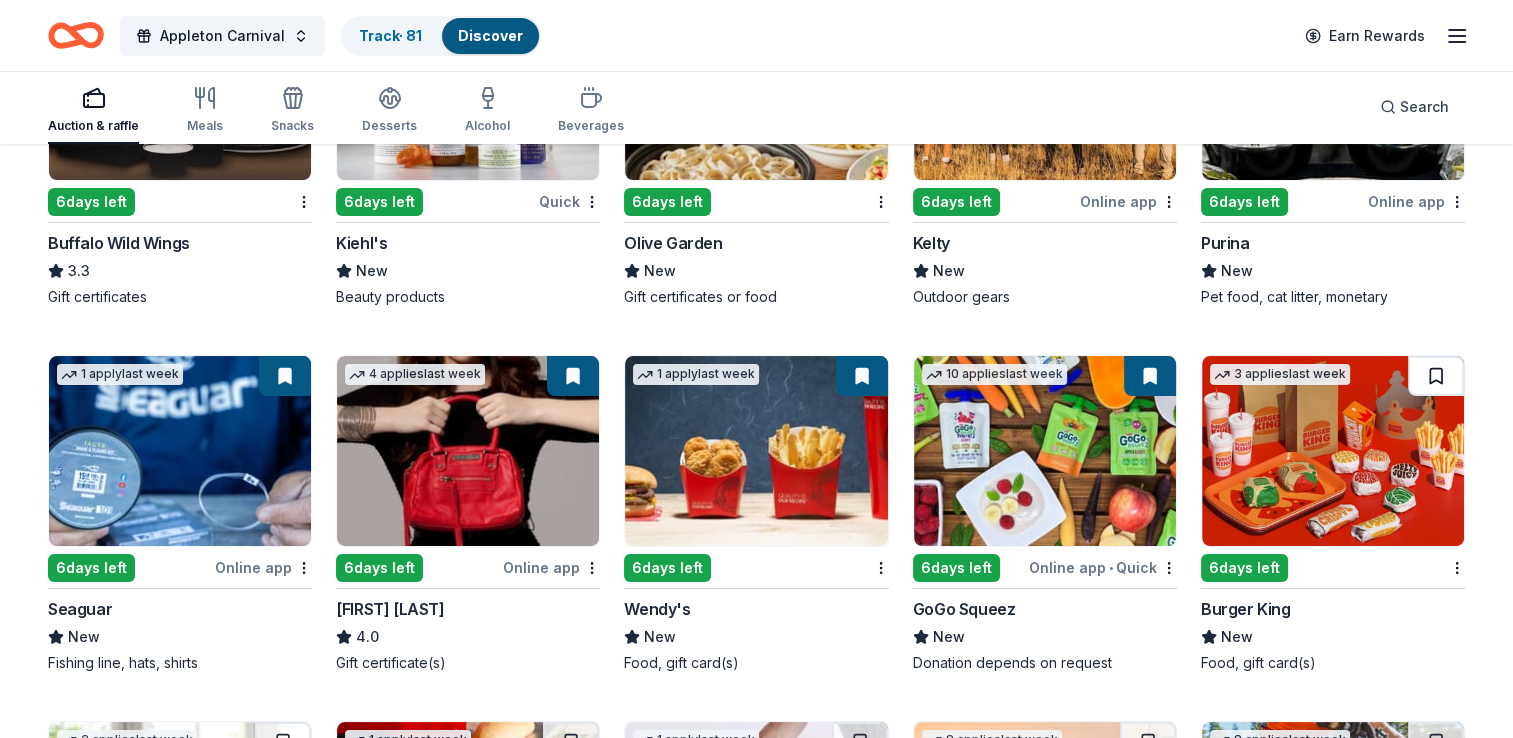 click at bounding box center (1436, 376) 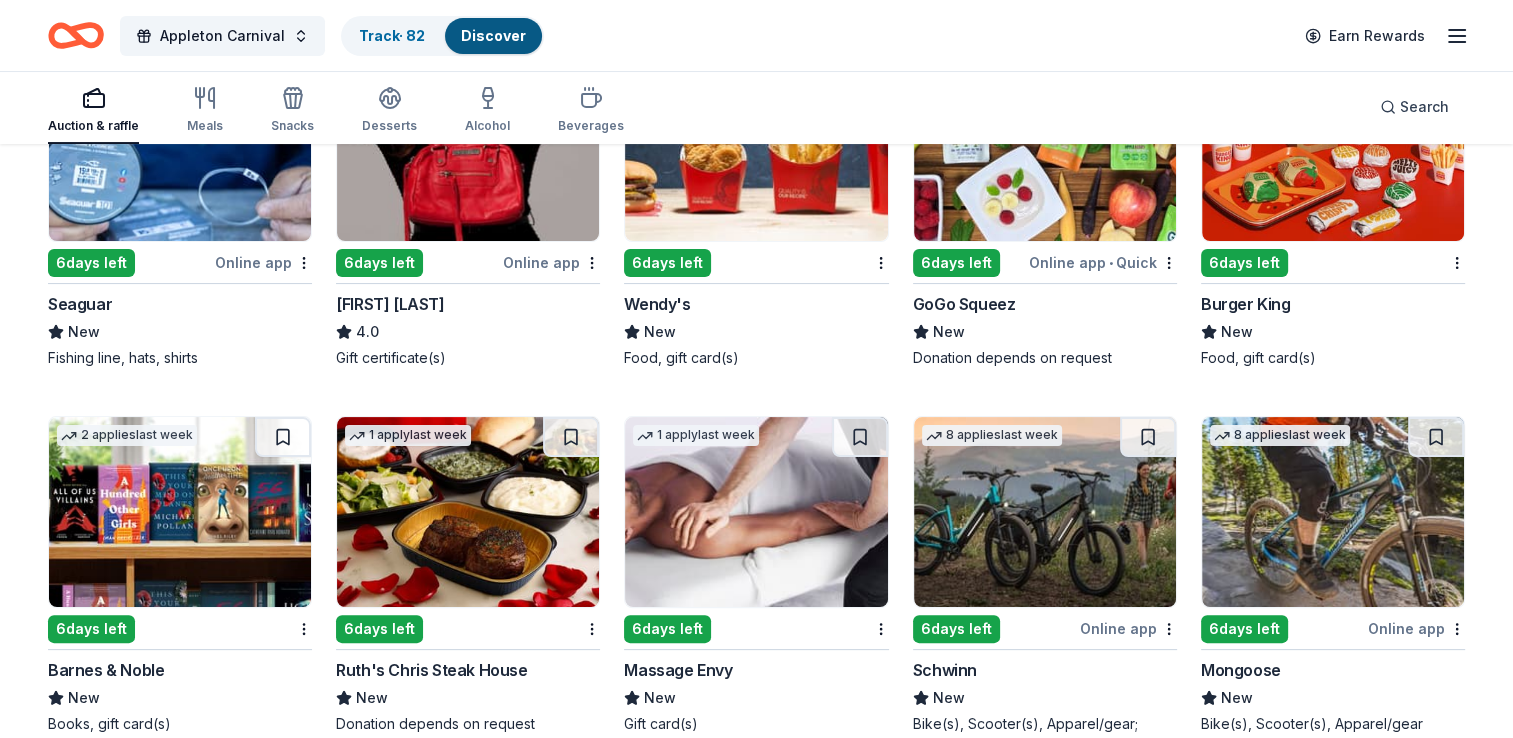 scroll, scrollTop: 7899, scrollLeft: 0, axis: vertical 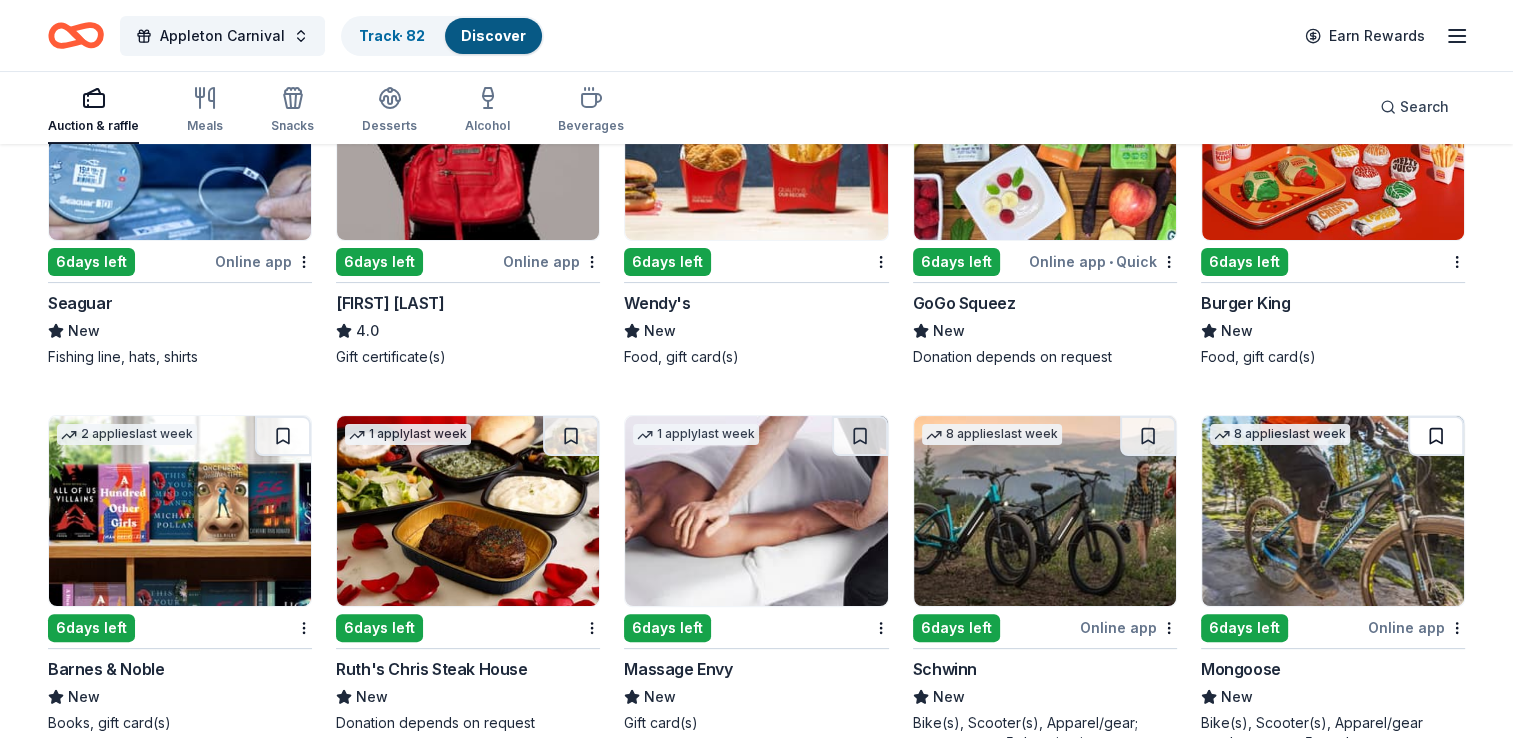 click at bounding box center [1436, 436] 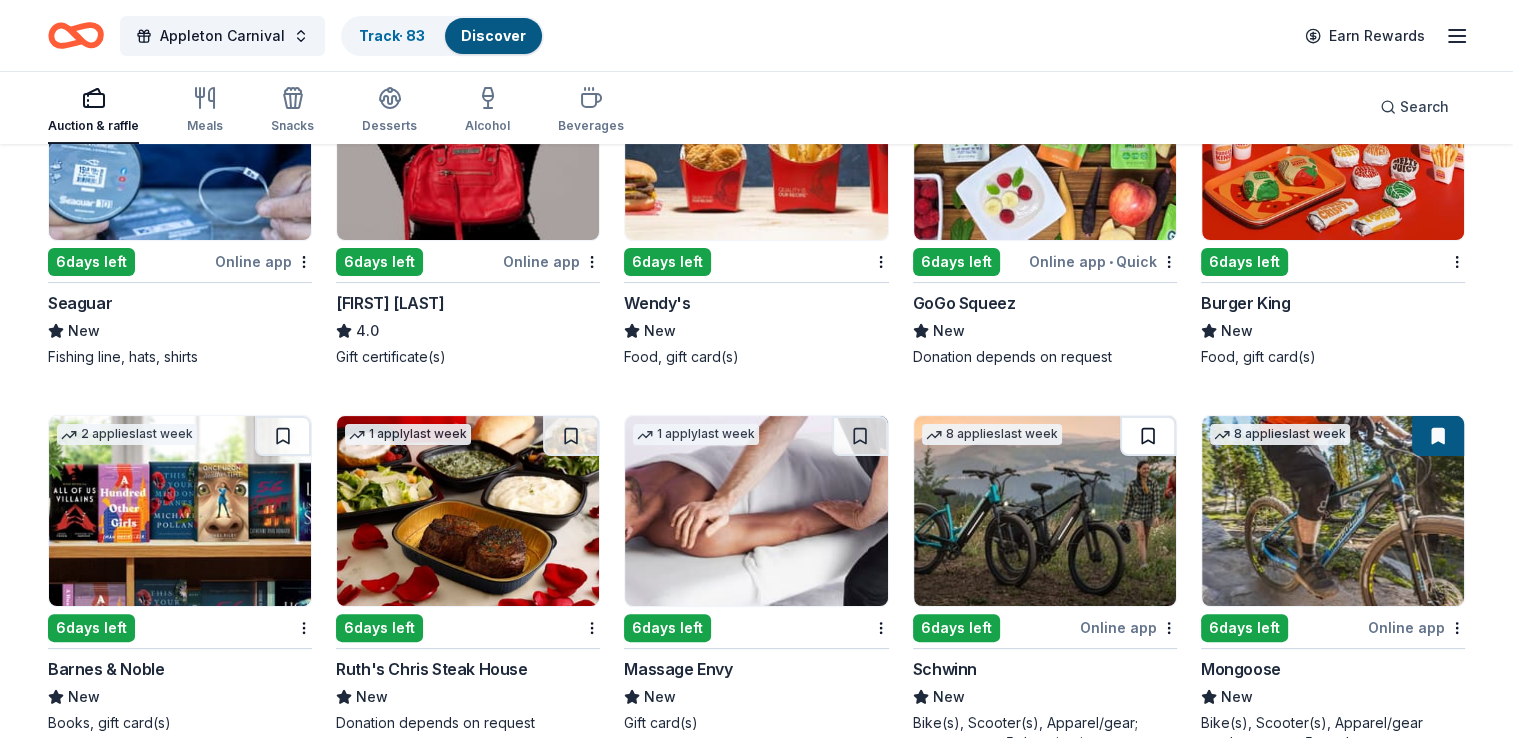 click at bounding box center (1148, 436) 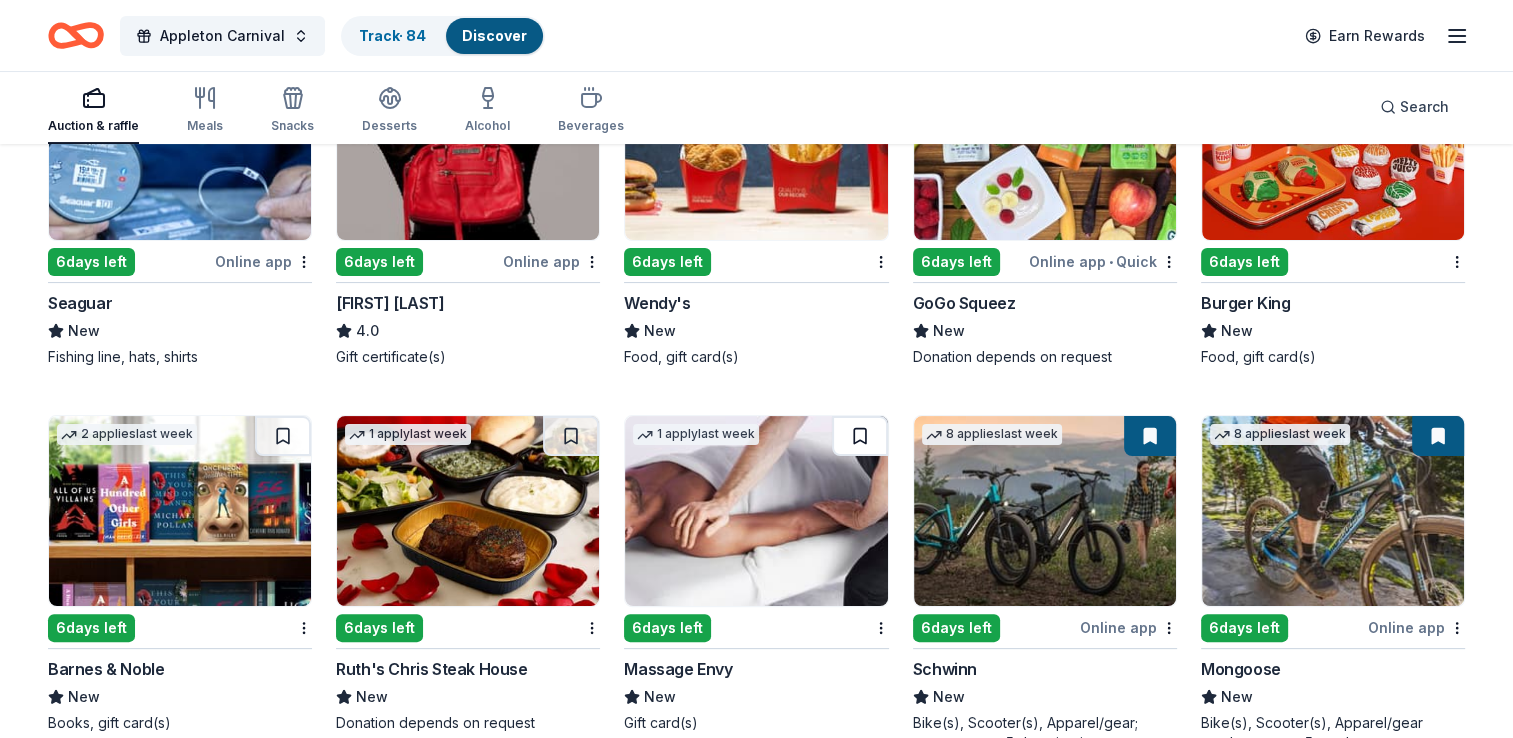click at bounding box center (860, 436) 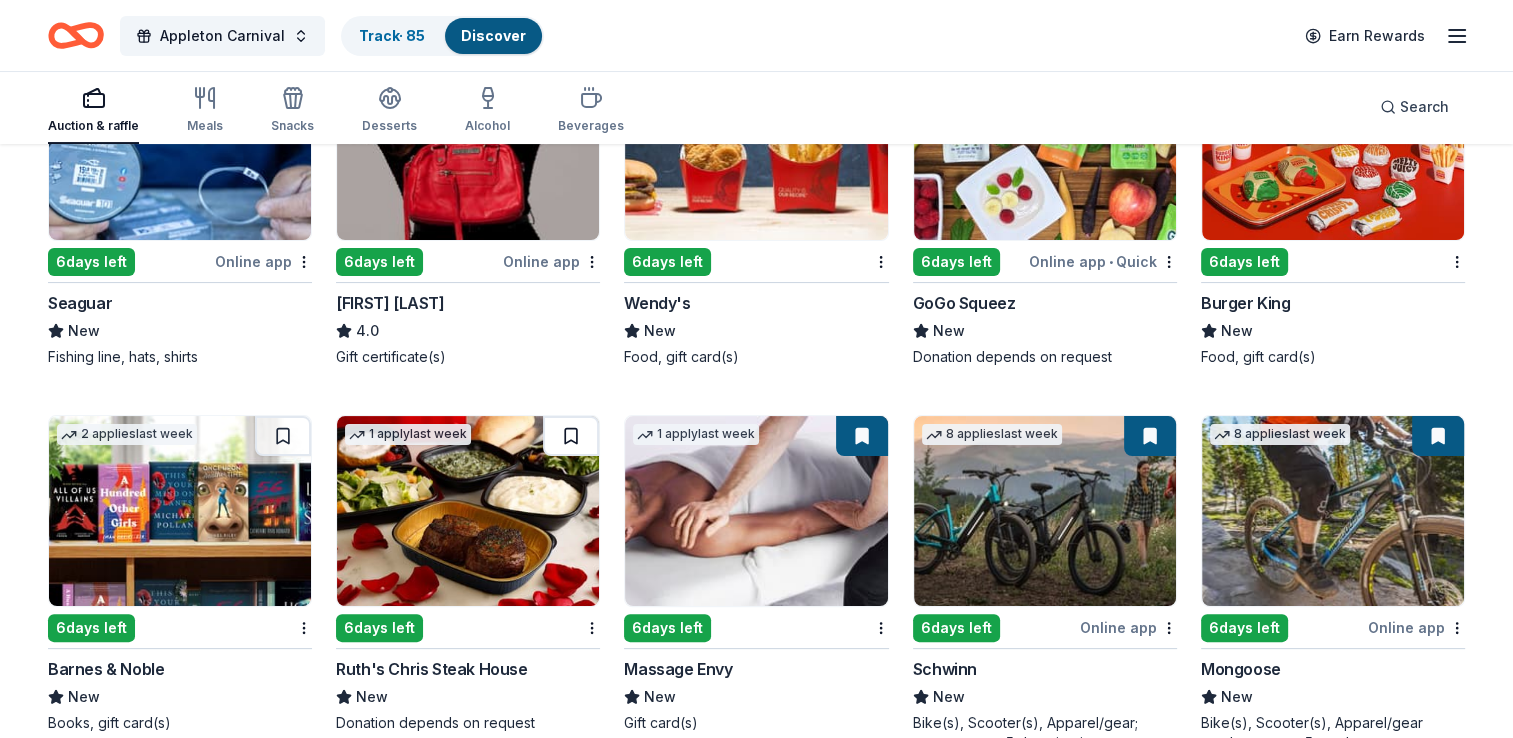 click at bounding box center [571, 436] 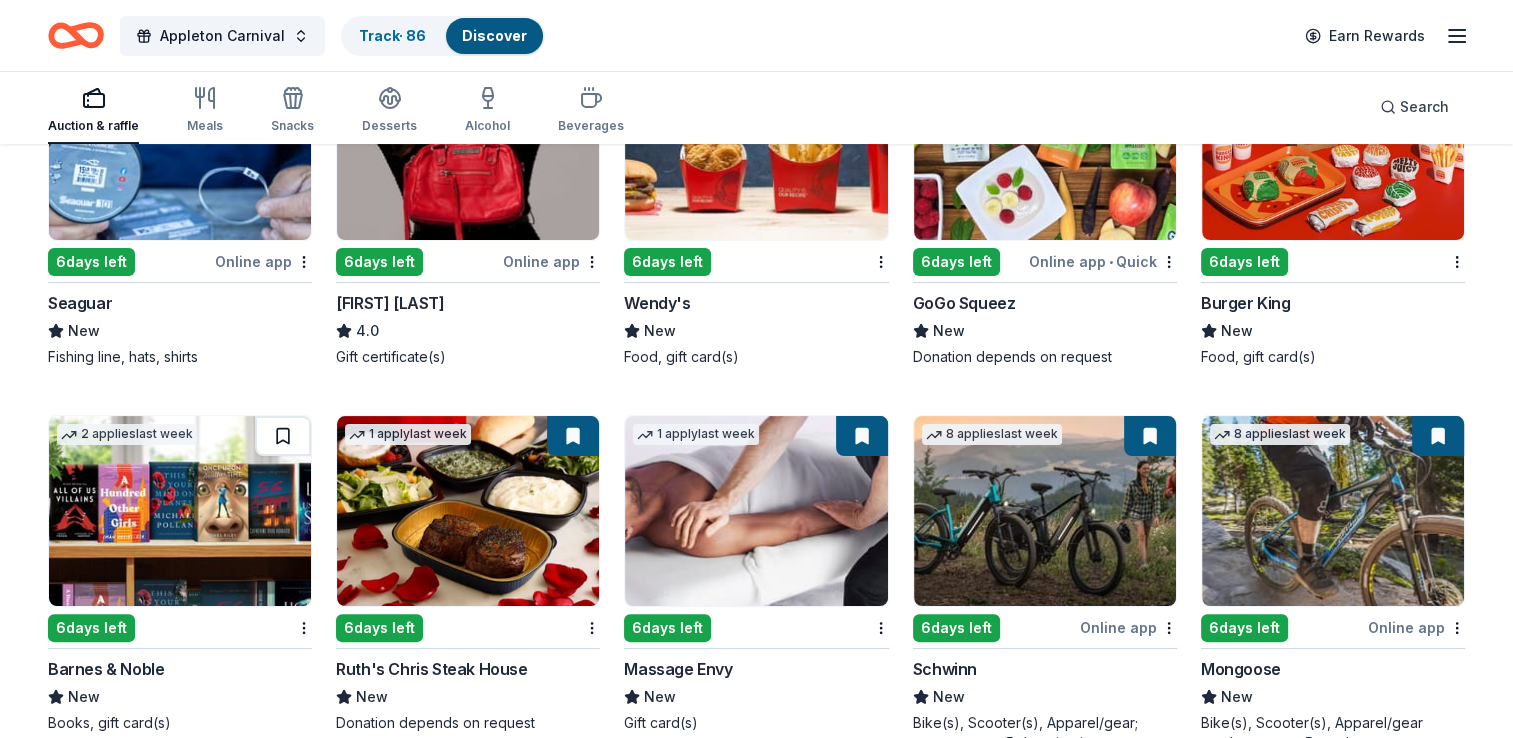 click at bounding box center [283, 436] 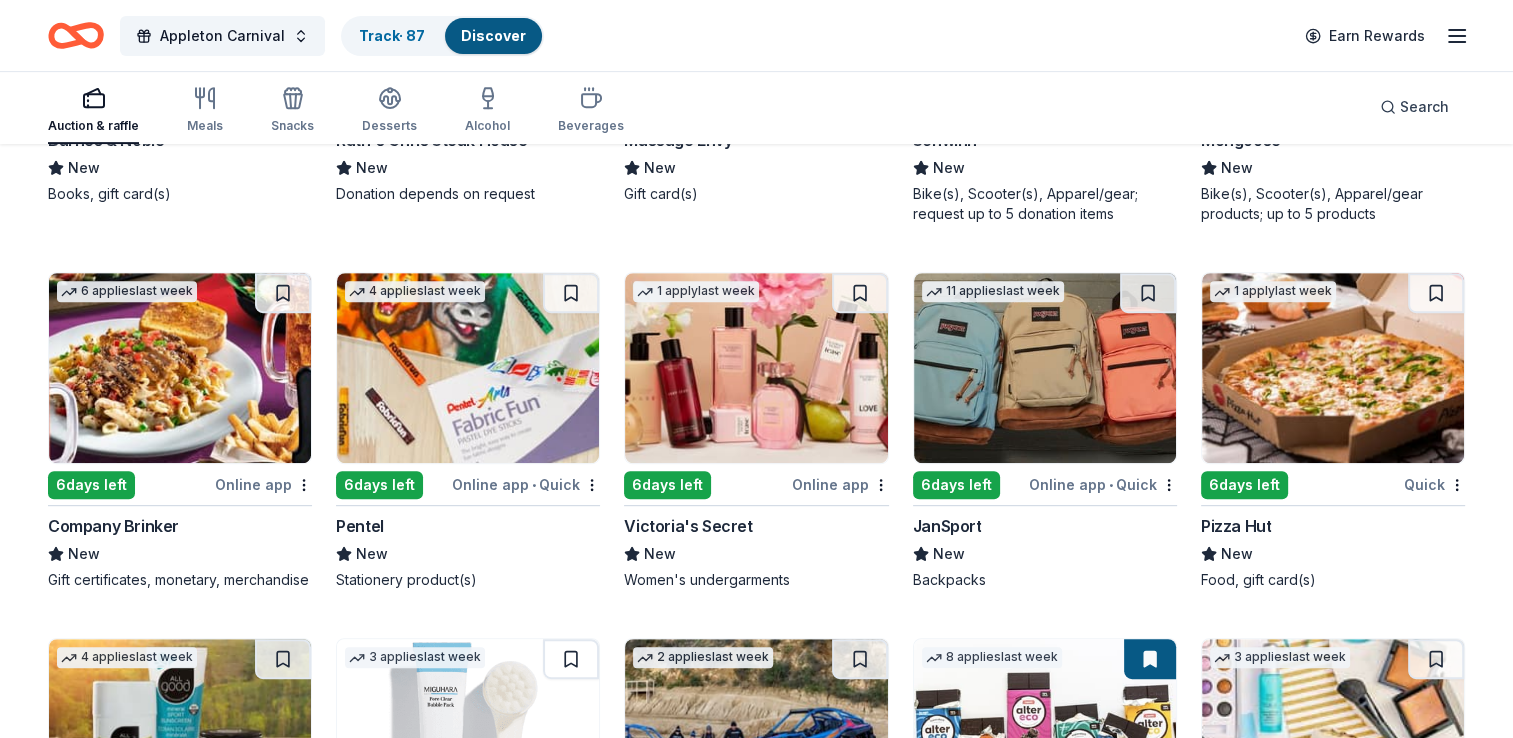 scroll, scrollTop: 8436, scrollLeft: 0, axis: vertical 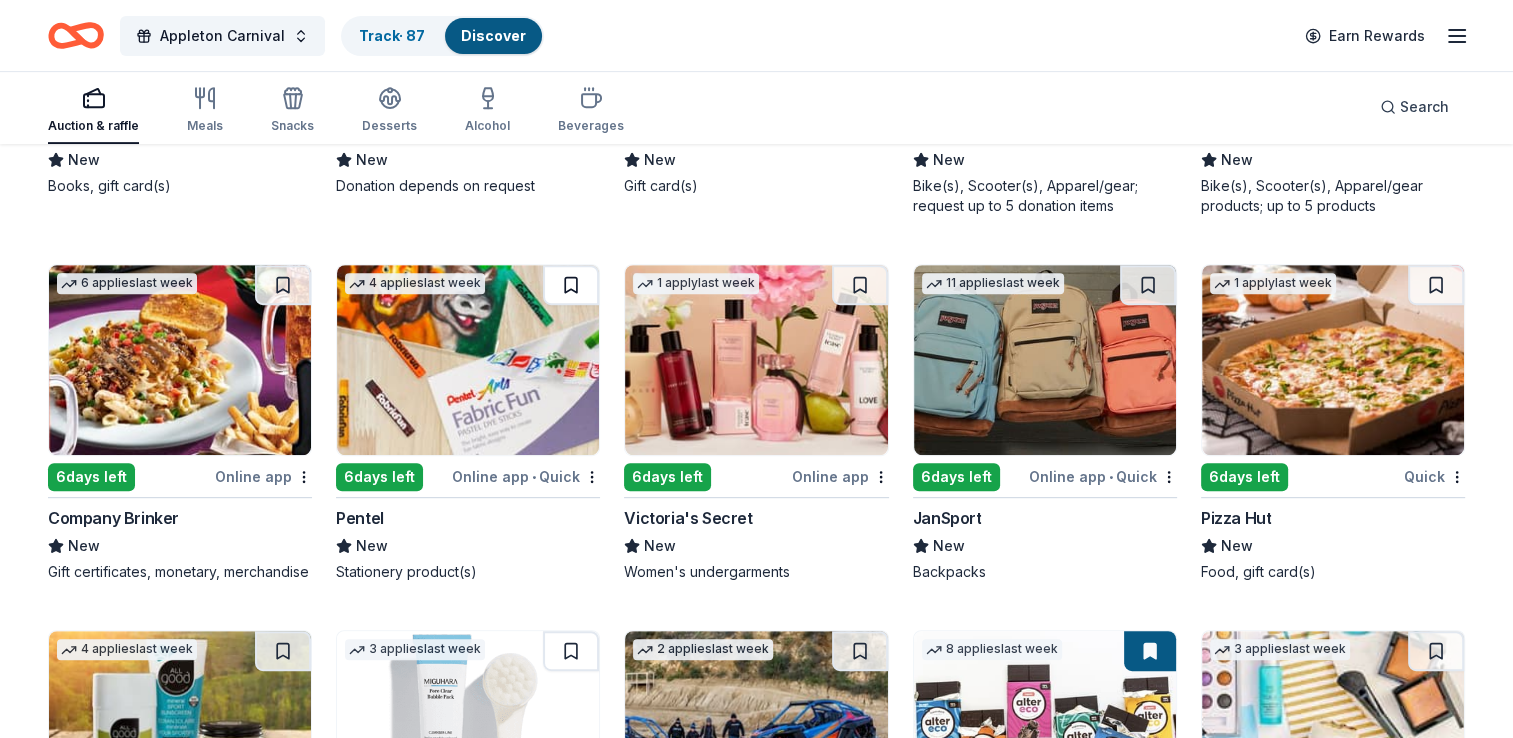 click at bounding box center (571, 285) 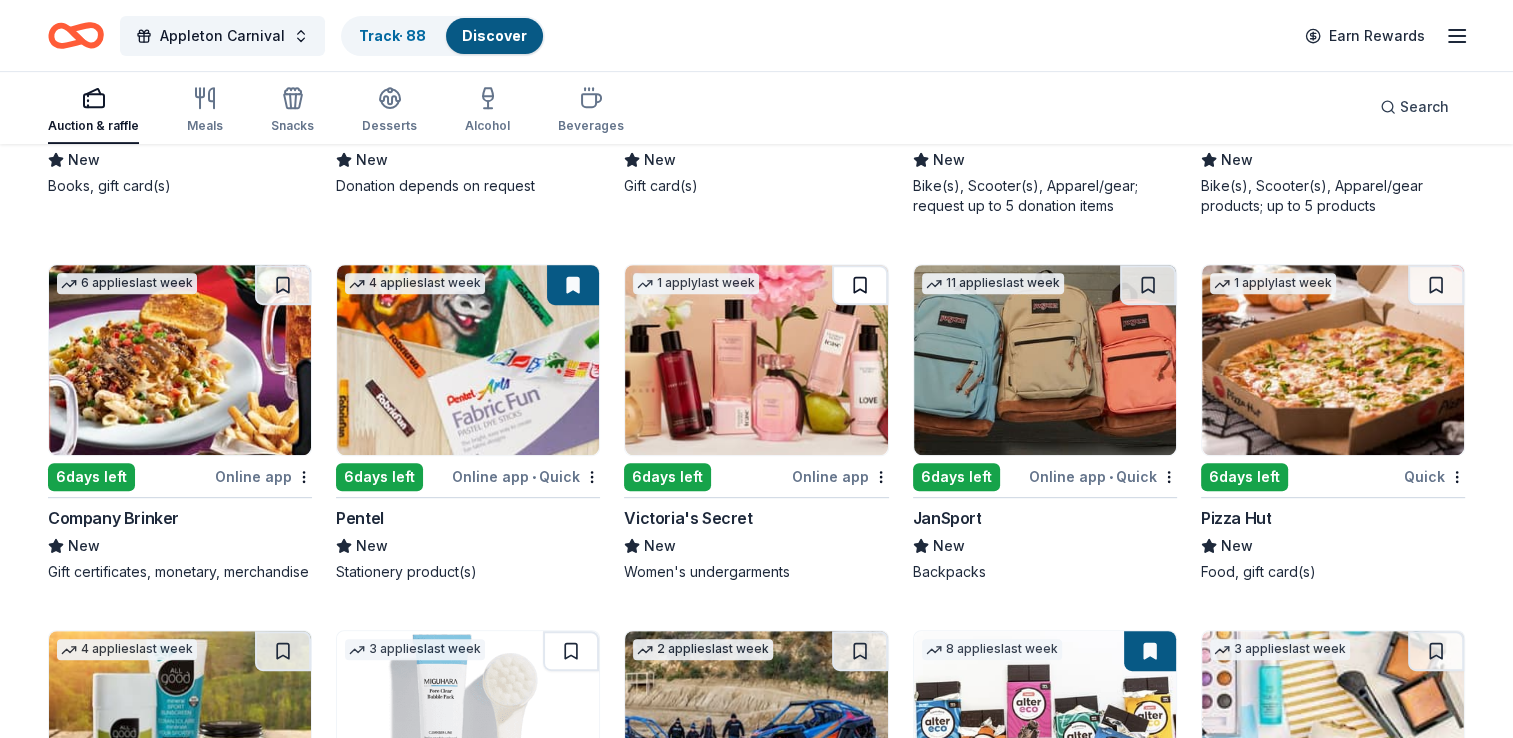 click at bounding box center (860, 285) 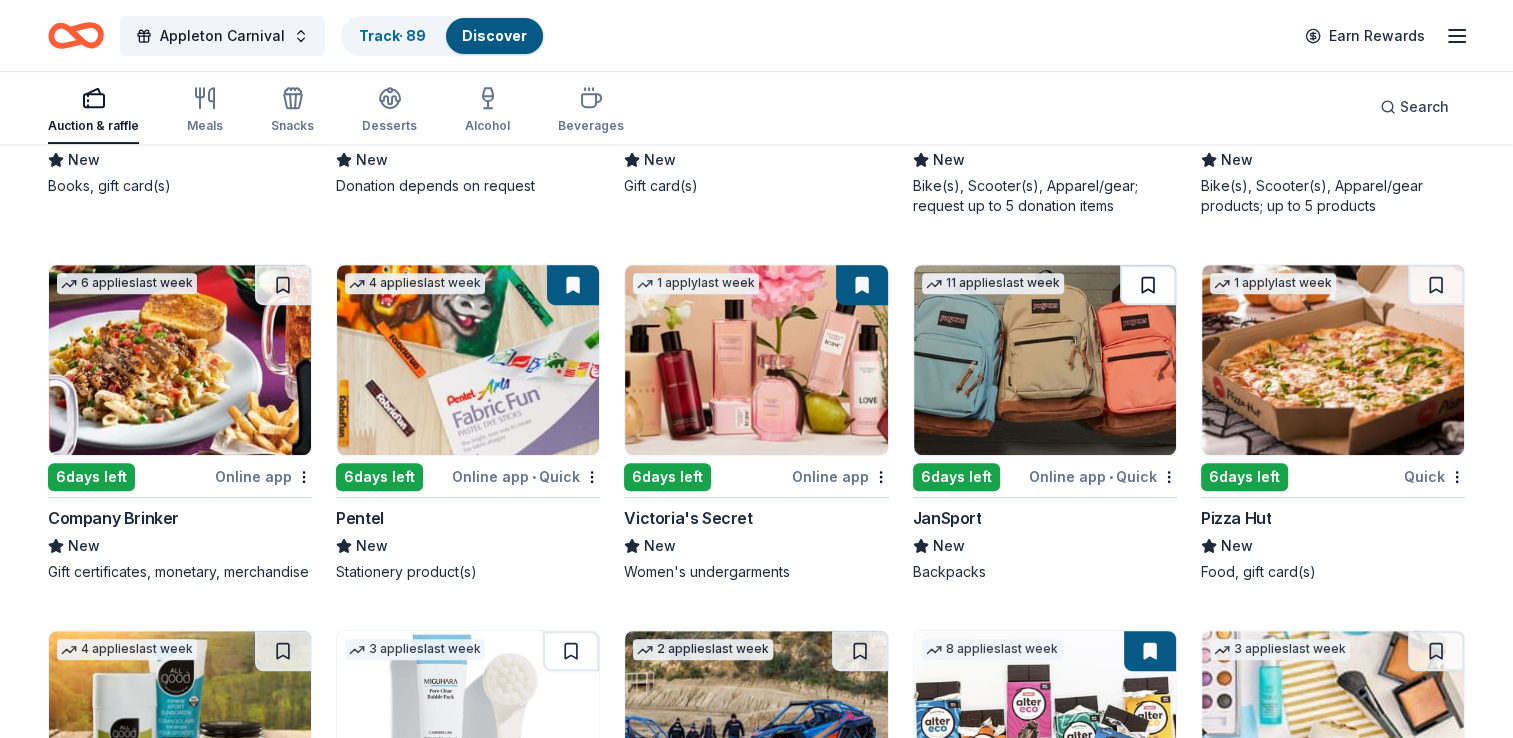 click at bounding box center [1148, 285] 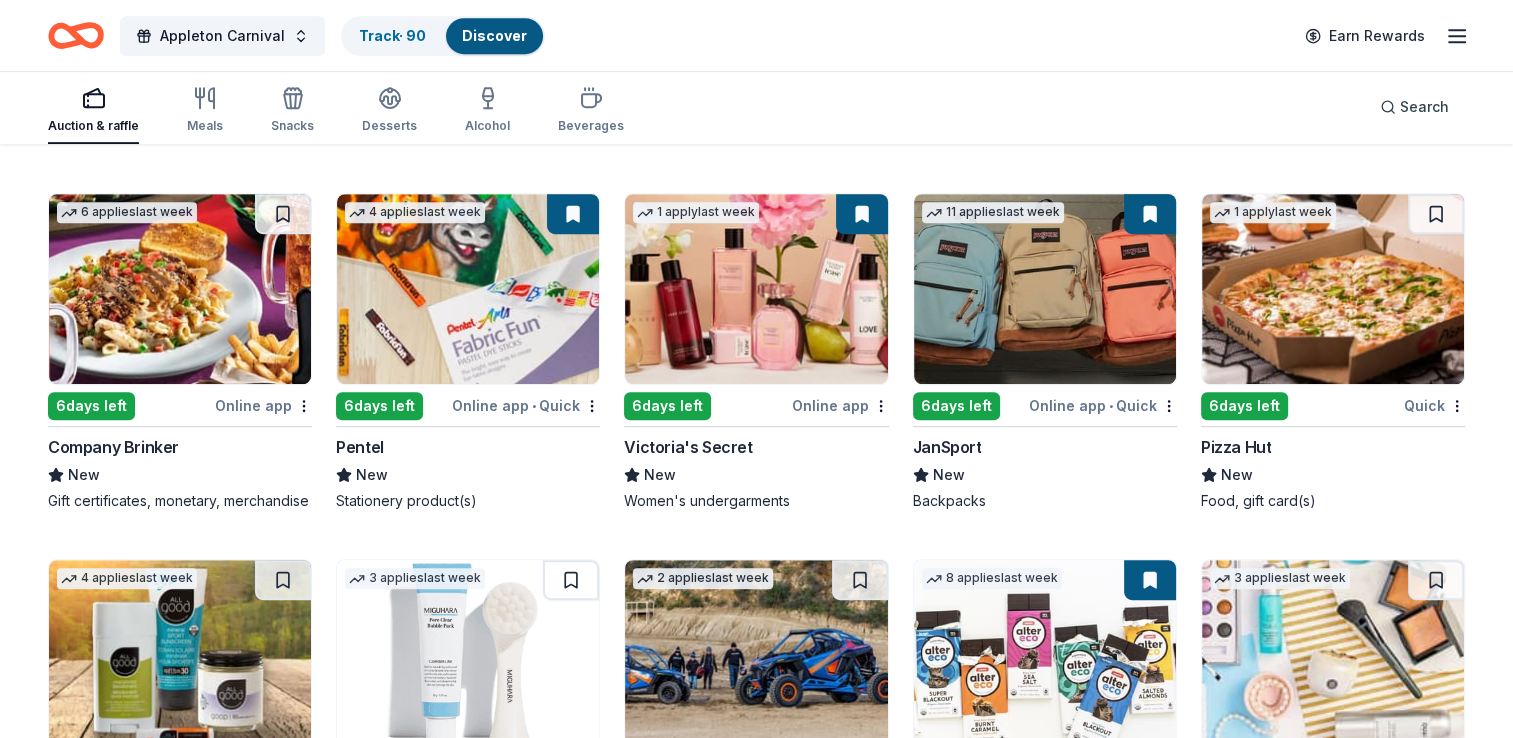 scroll, scrollTop: 8508, scrollLeft: 0, axis: vertical 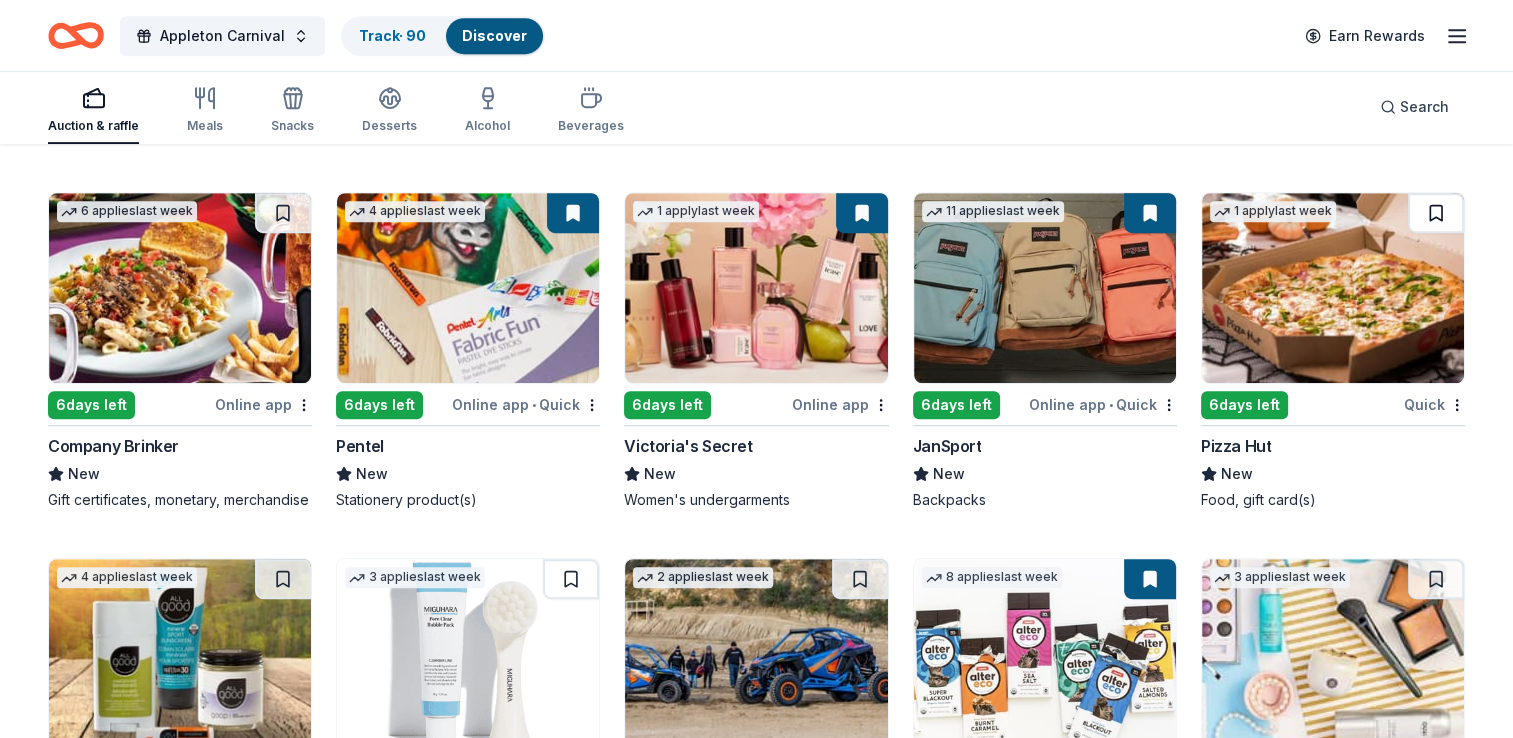 click at bounding box center [1436, 213] 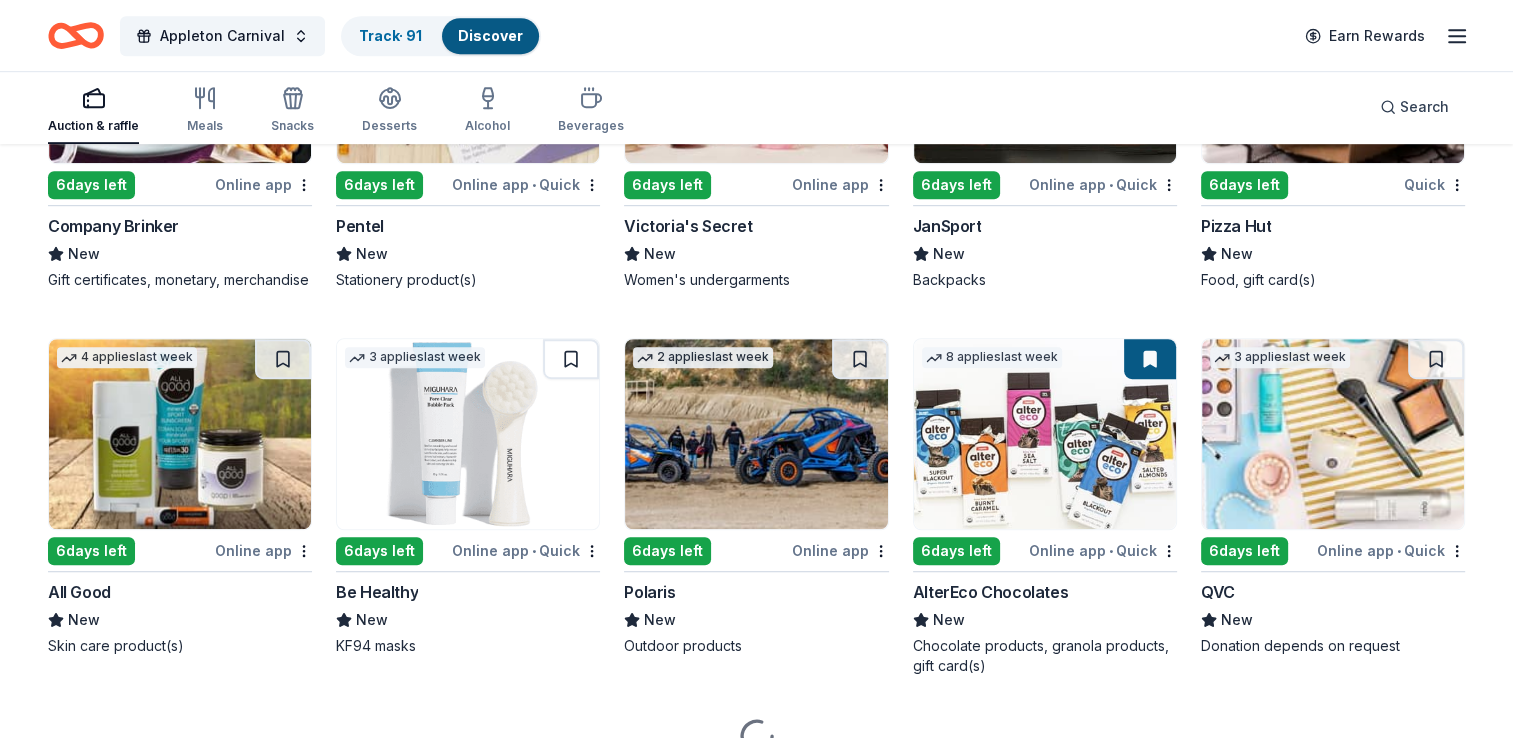 scroll, scrollTop: 8733, scrollLeft: 0, axis: vertical 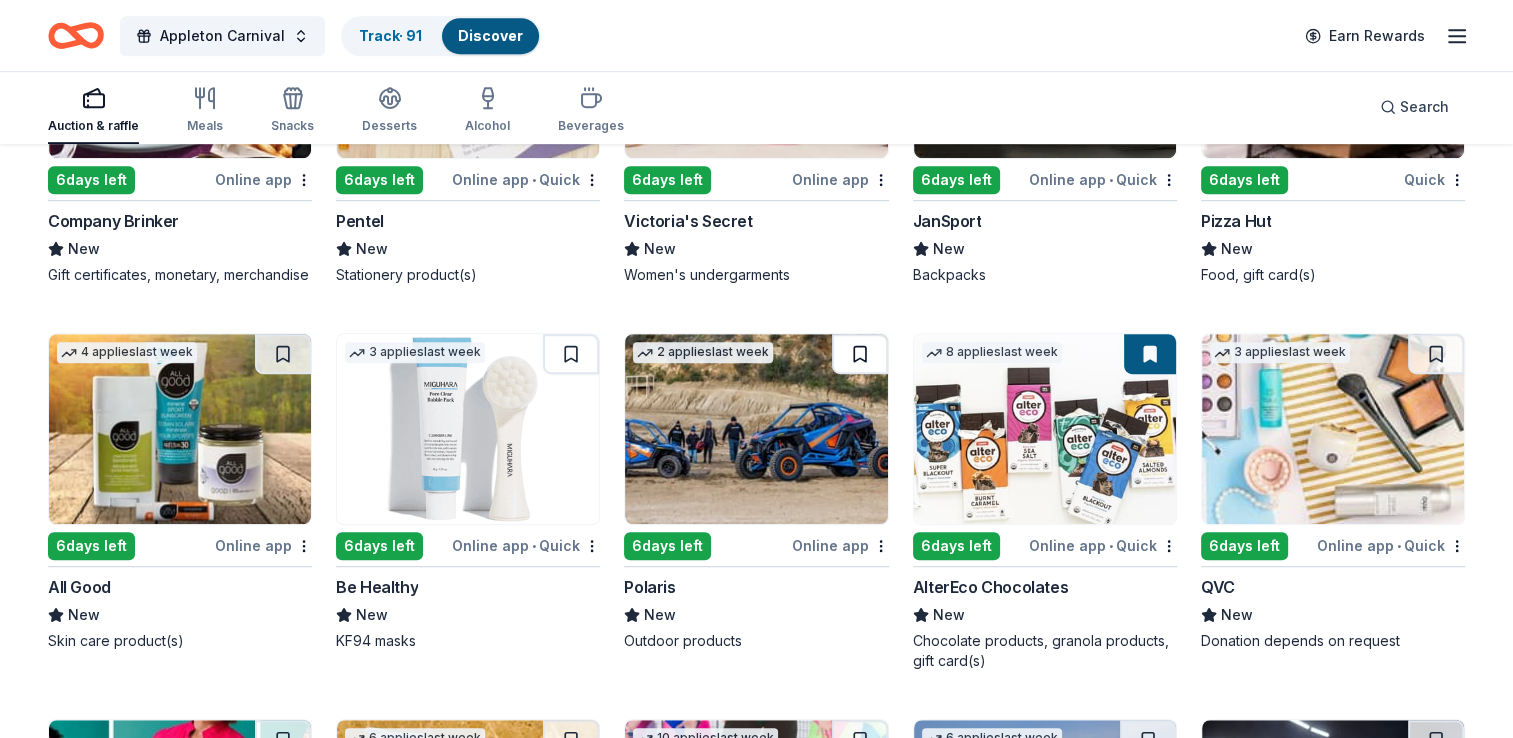 click at bounding box center [860, 354] 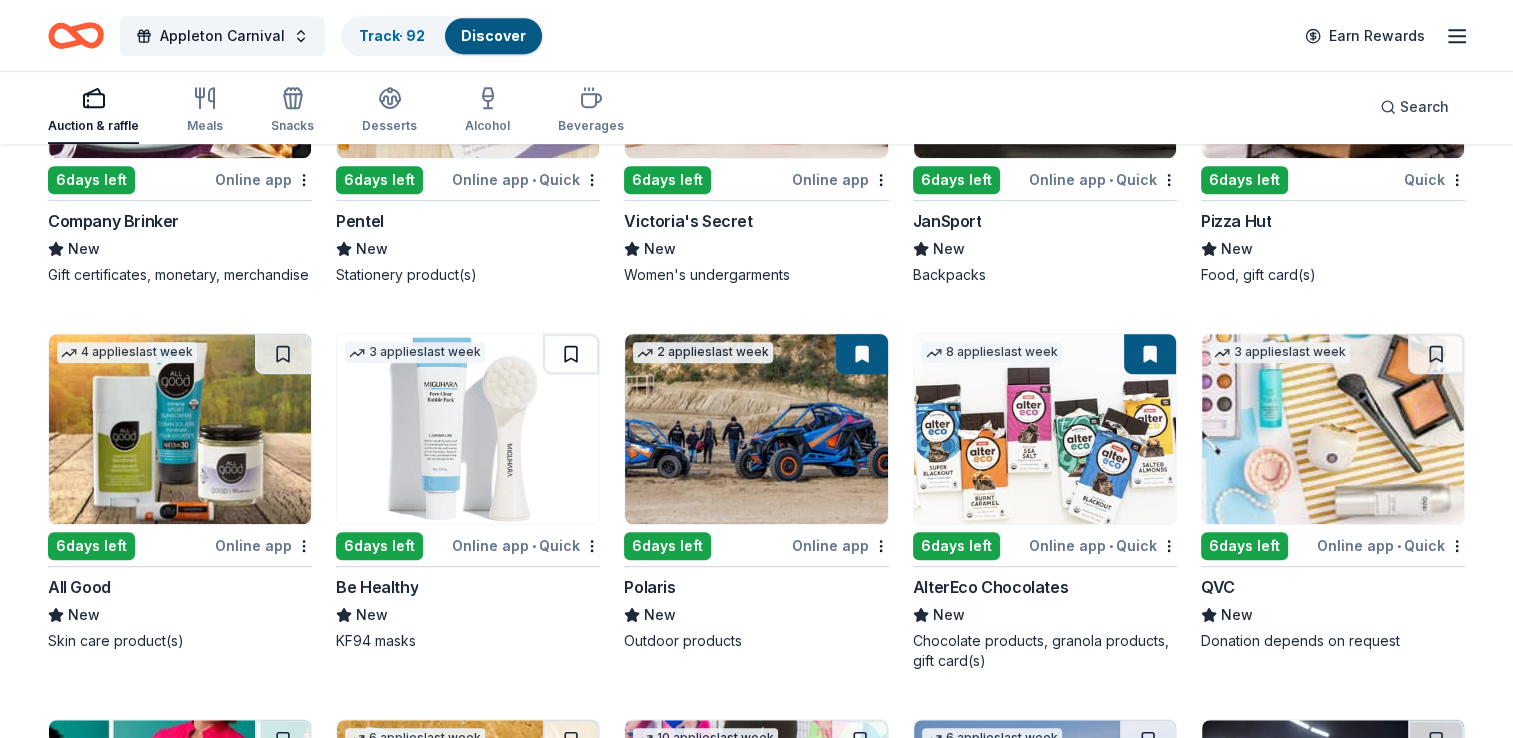 click at bounding box center (571, 354) 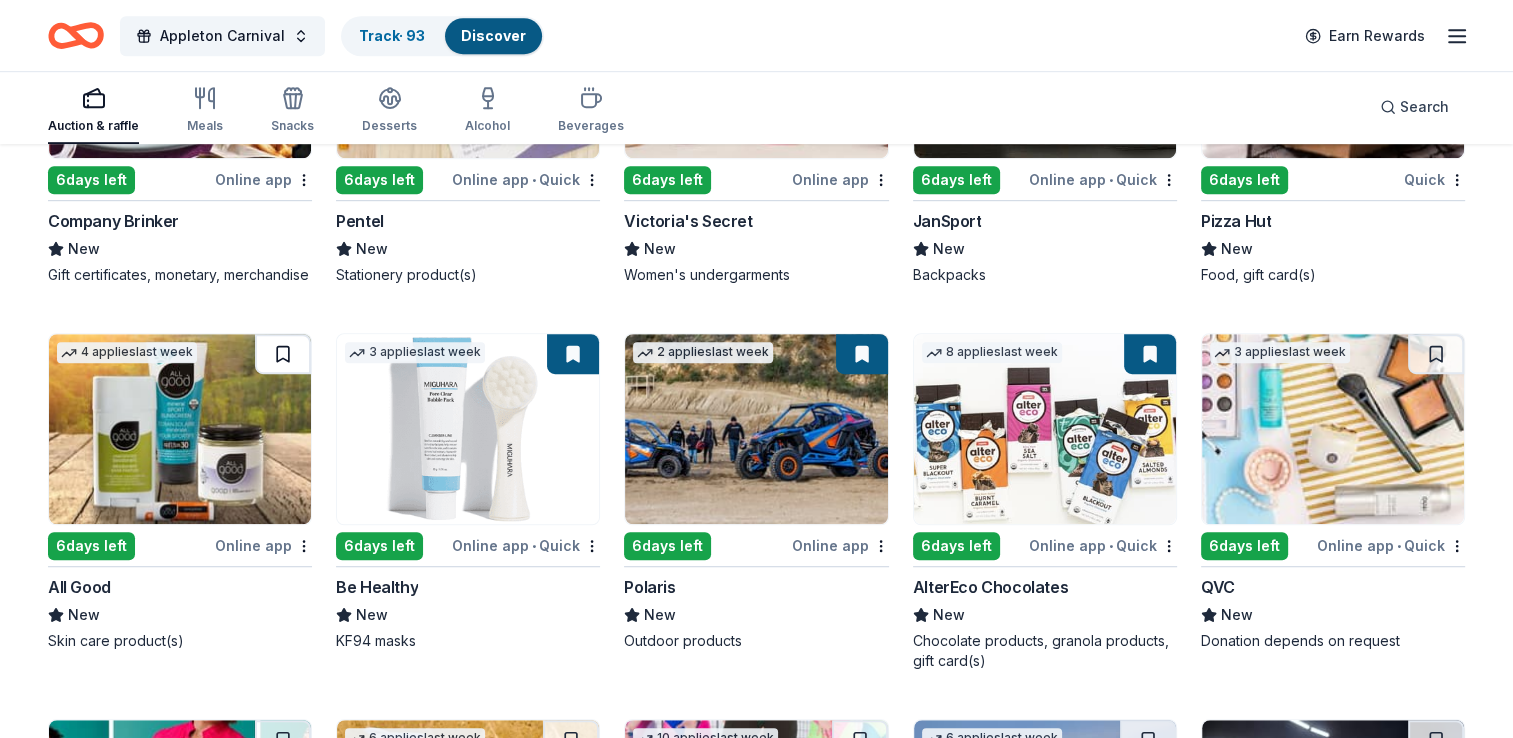 click at bounding box center (283, 354) 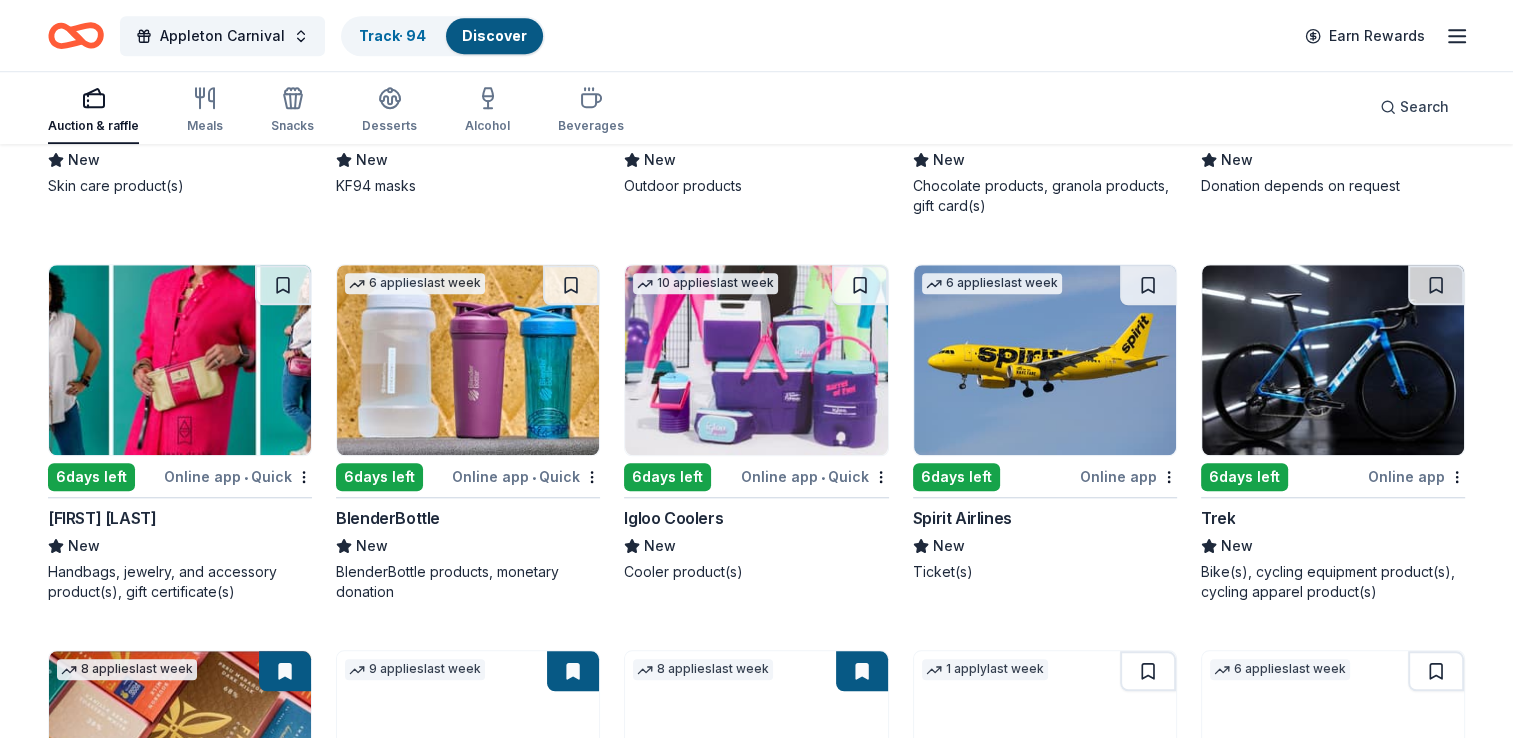 scroll, scrollTop: 9217, scrollLeft: 0, axis: vertical 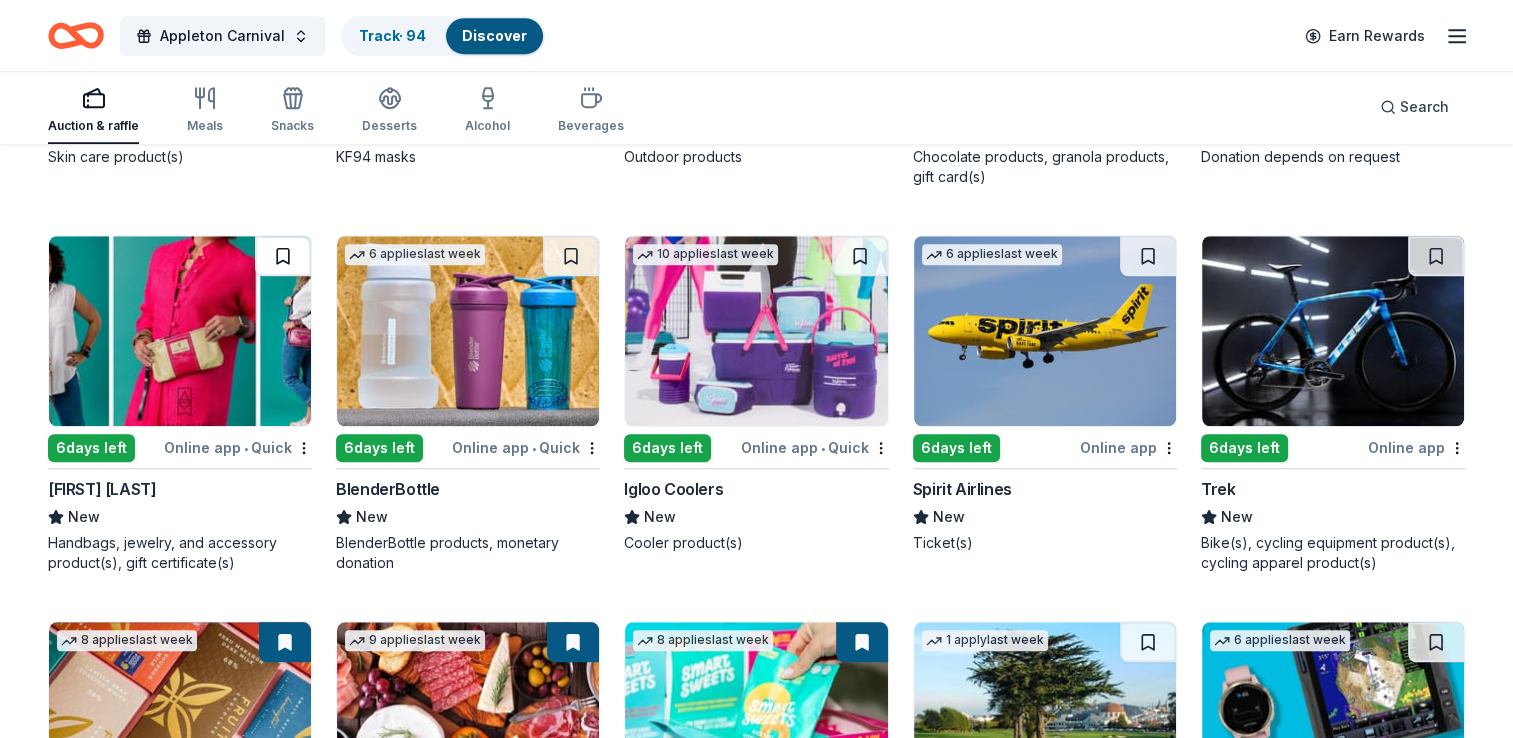 click at bounding box center [283, 256] 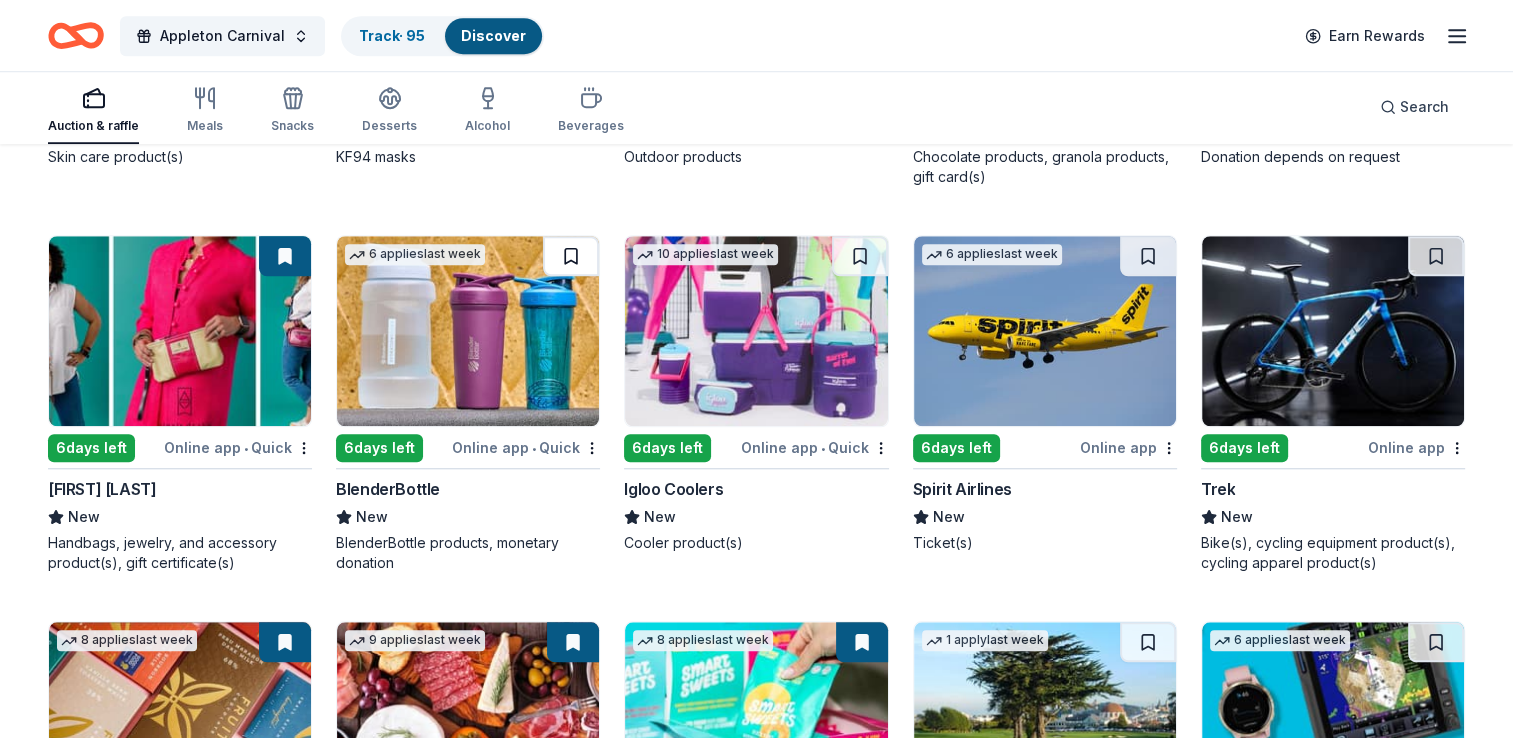 click at bounding box center [571, 256] 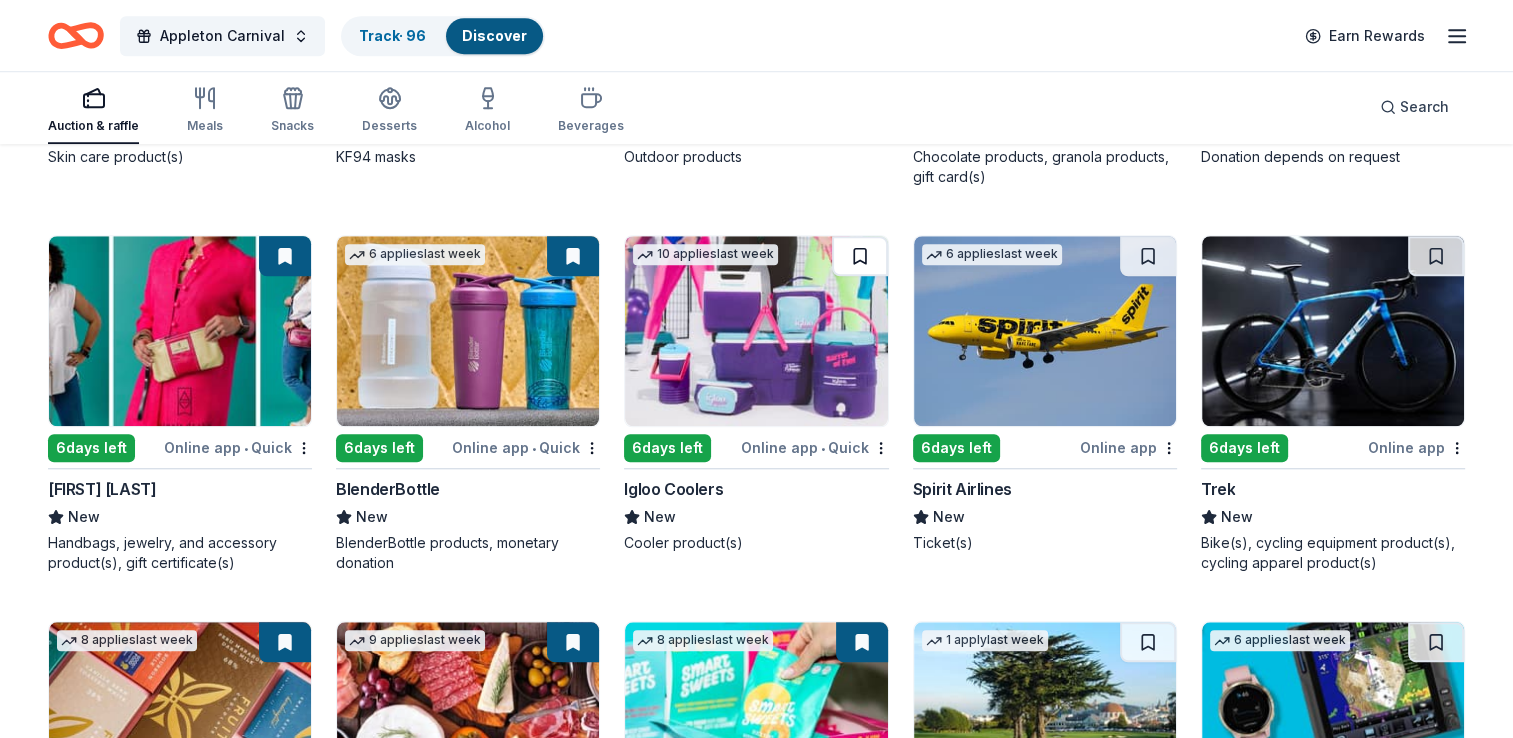 click at bounding box center (860, 256) 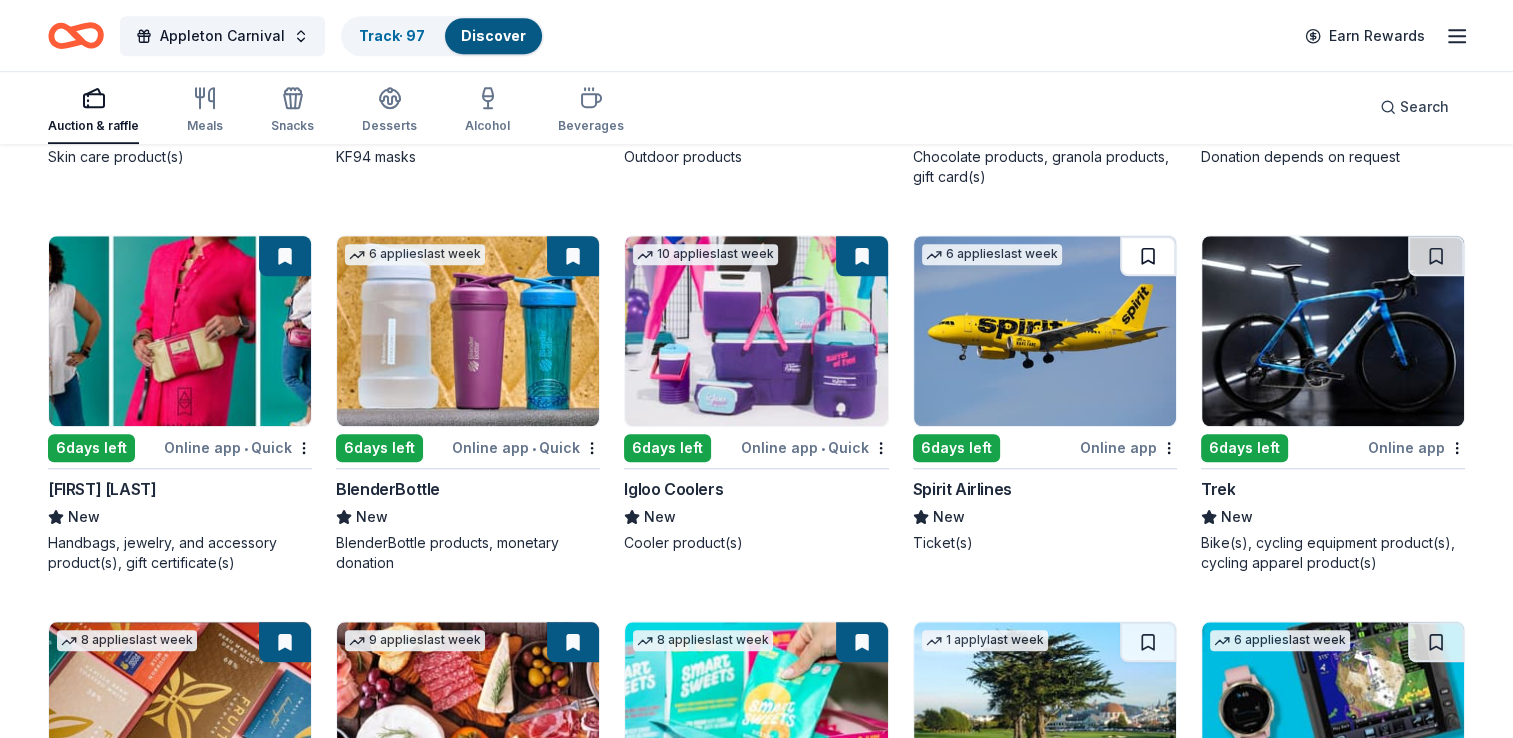 click at bounding box center (1148, 256) 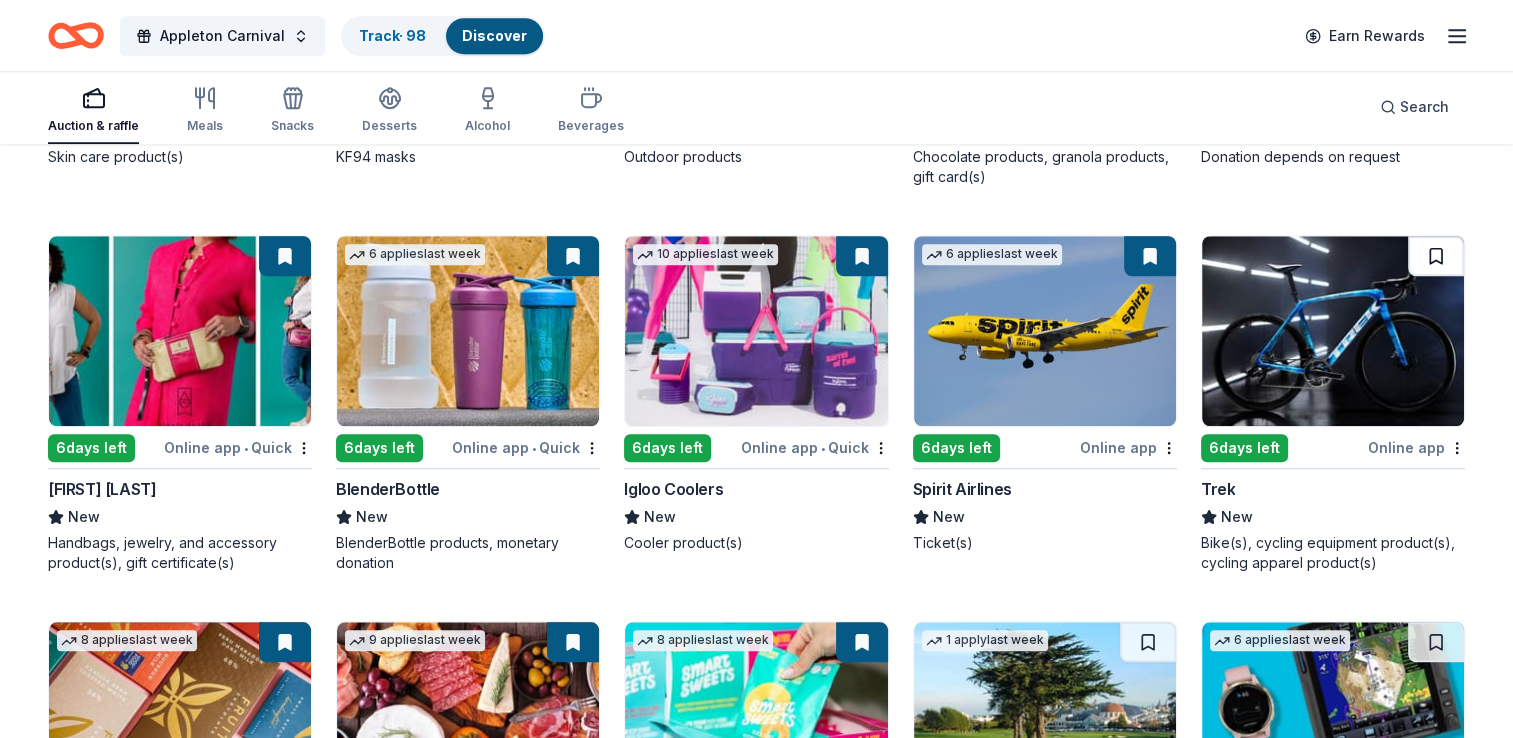 click at bounding box center (1436, 256) 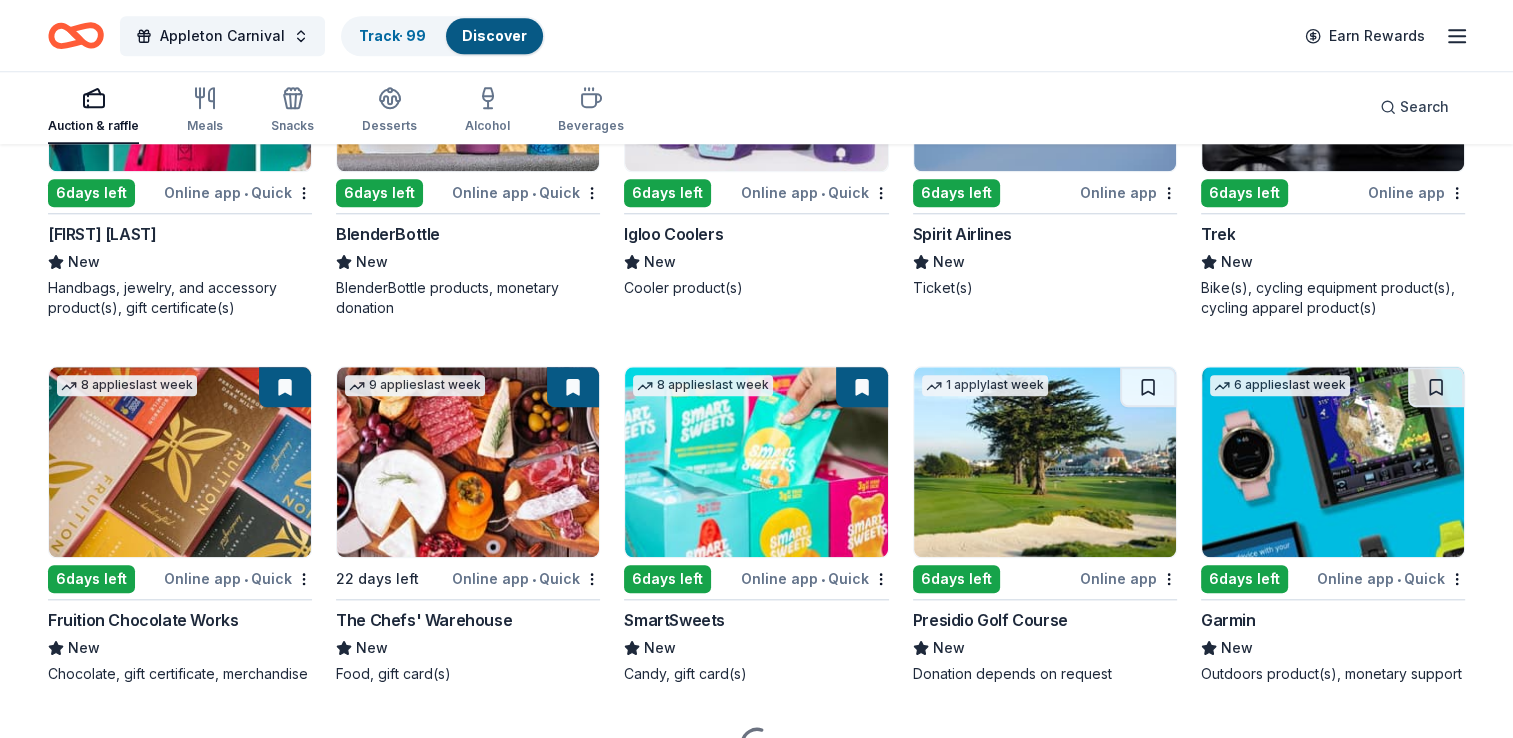 scroll, scrollTop: 9477, scrollLeft: 0, axis: vertical 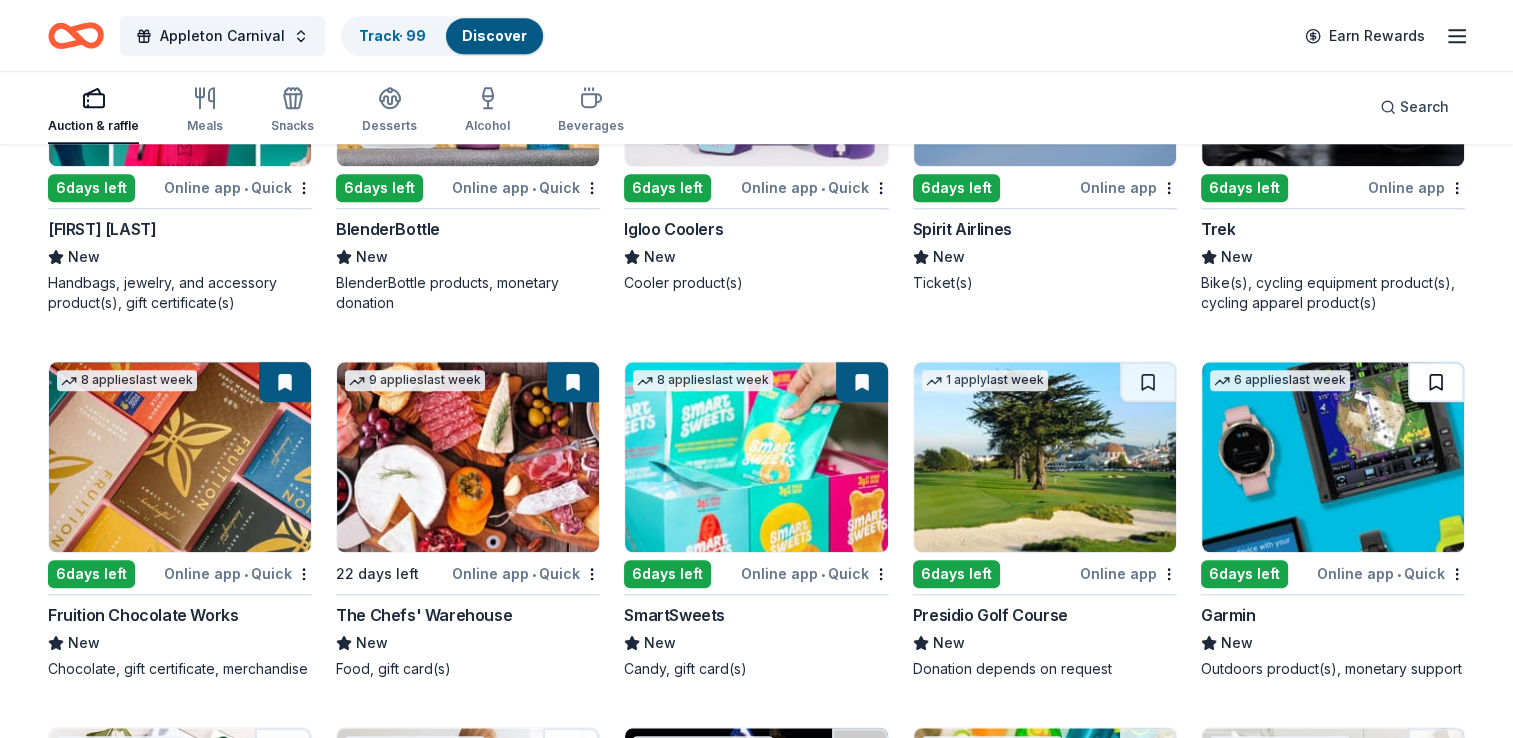 click at bounding box center (1436, 382) 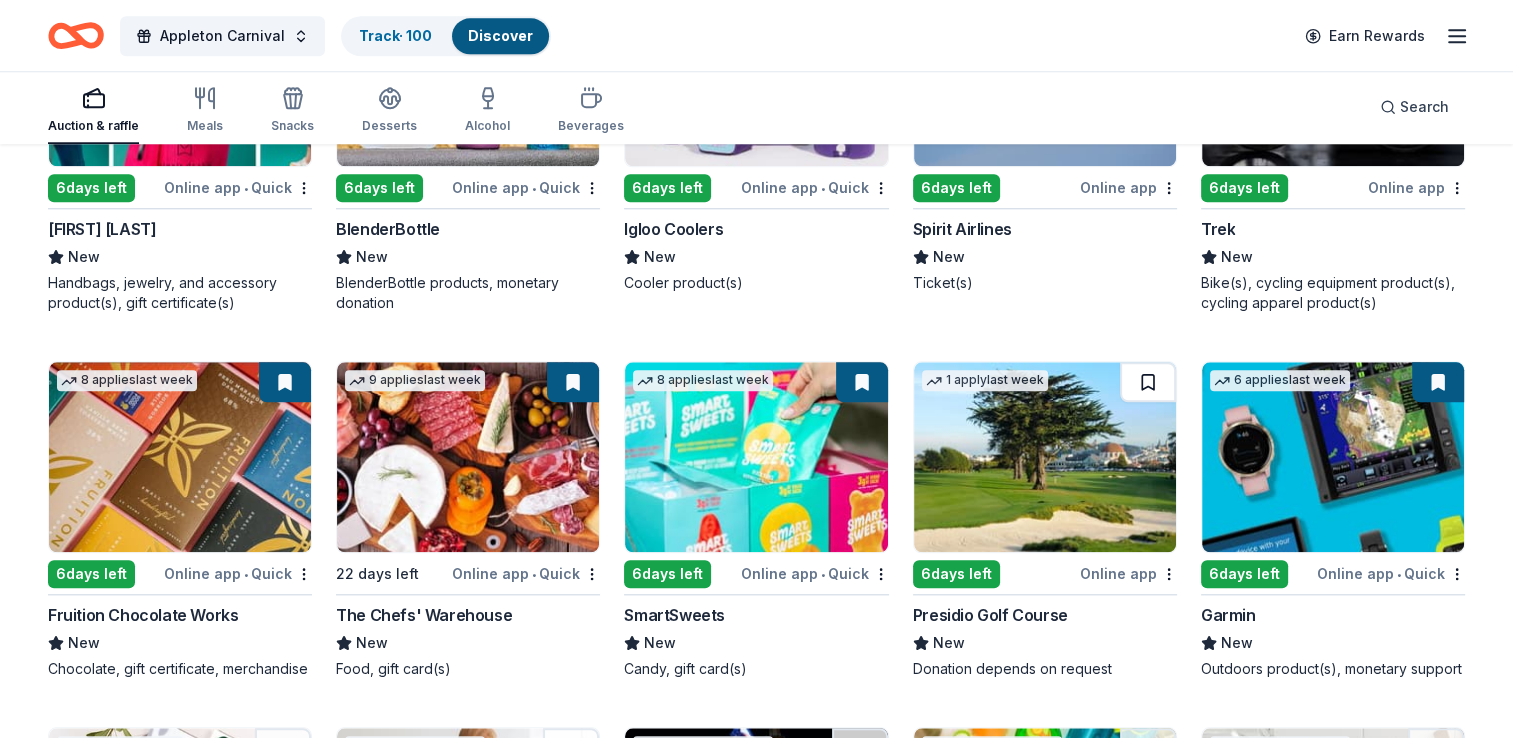 click at bounding box center (1148, 382) 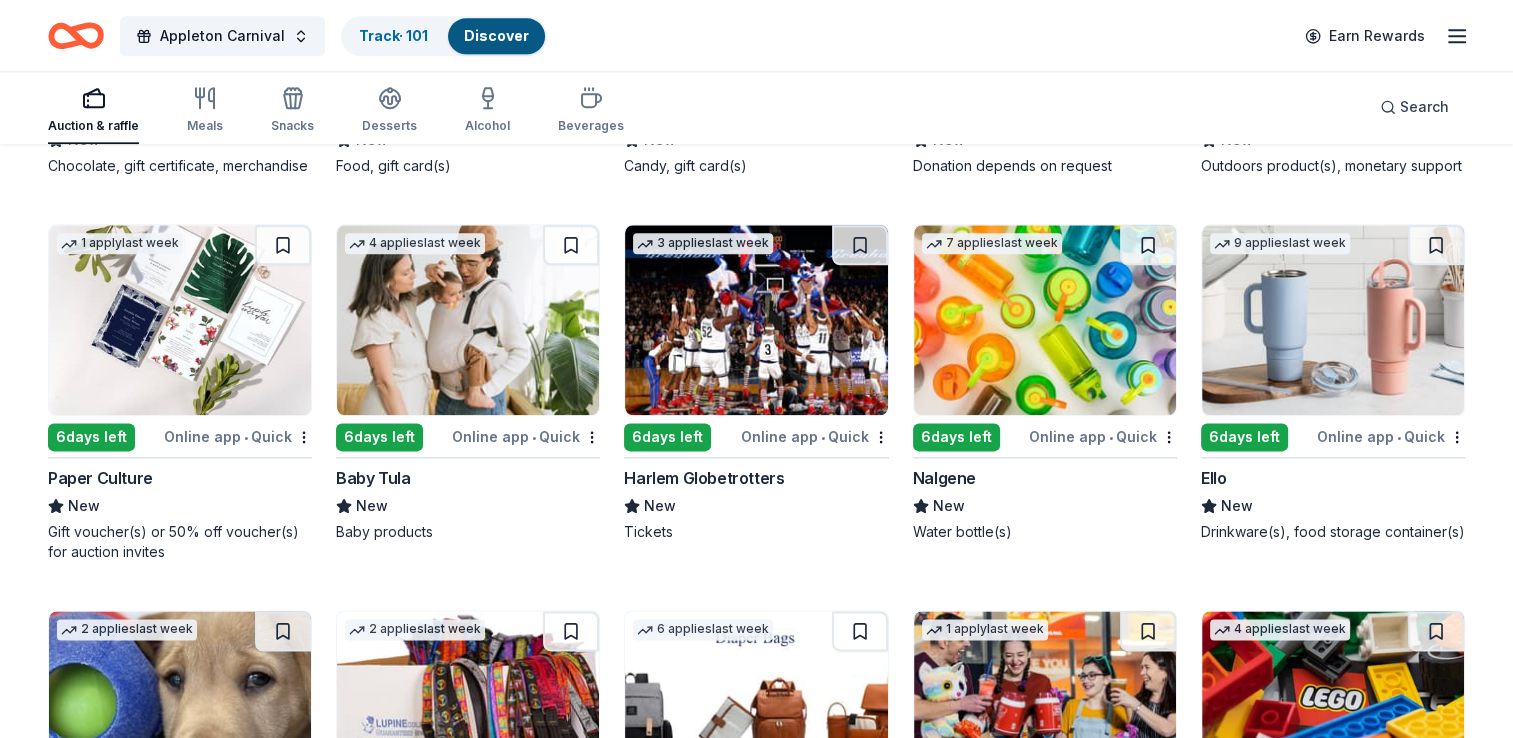 scroll, scrollTop: 9980, scrollLeft: 0, axis: vertical 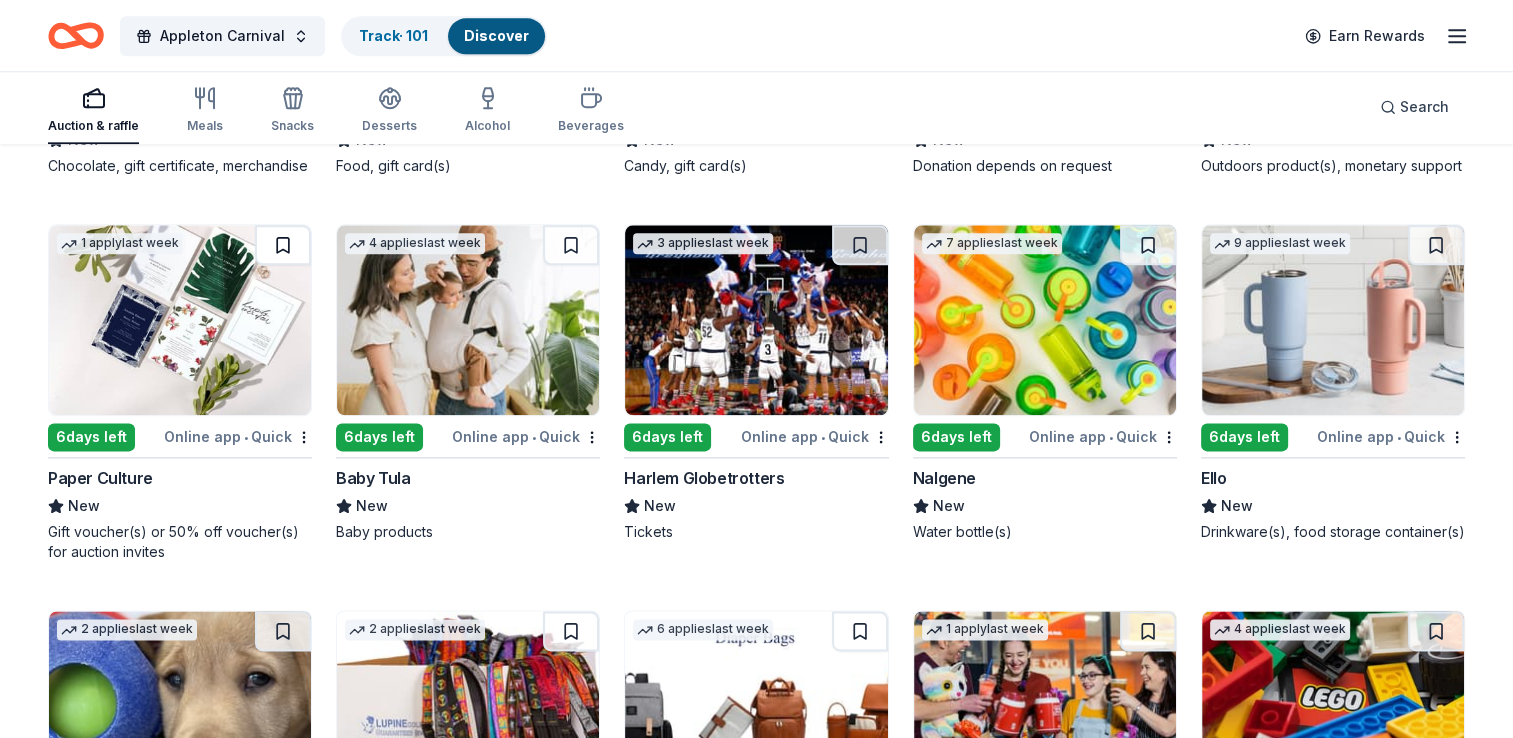 click at bounding box center (283, 245) 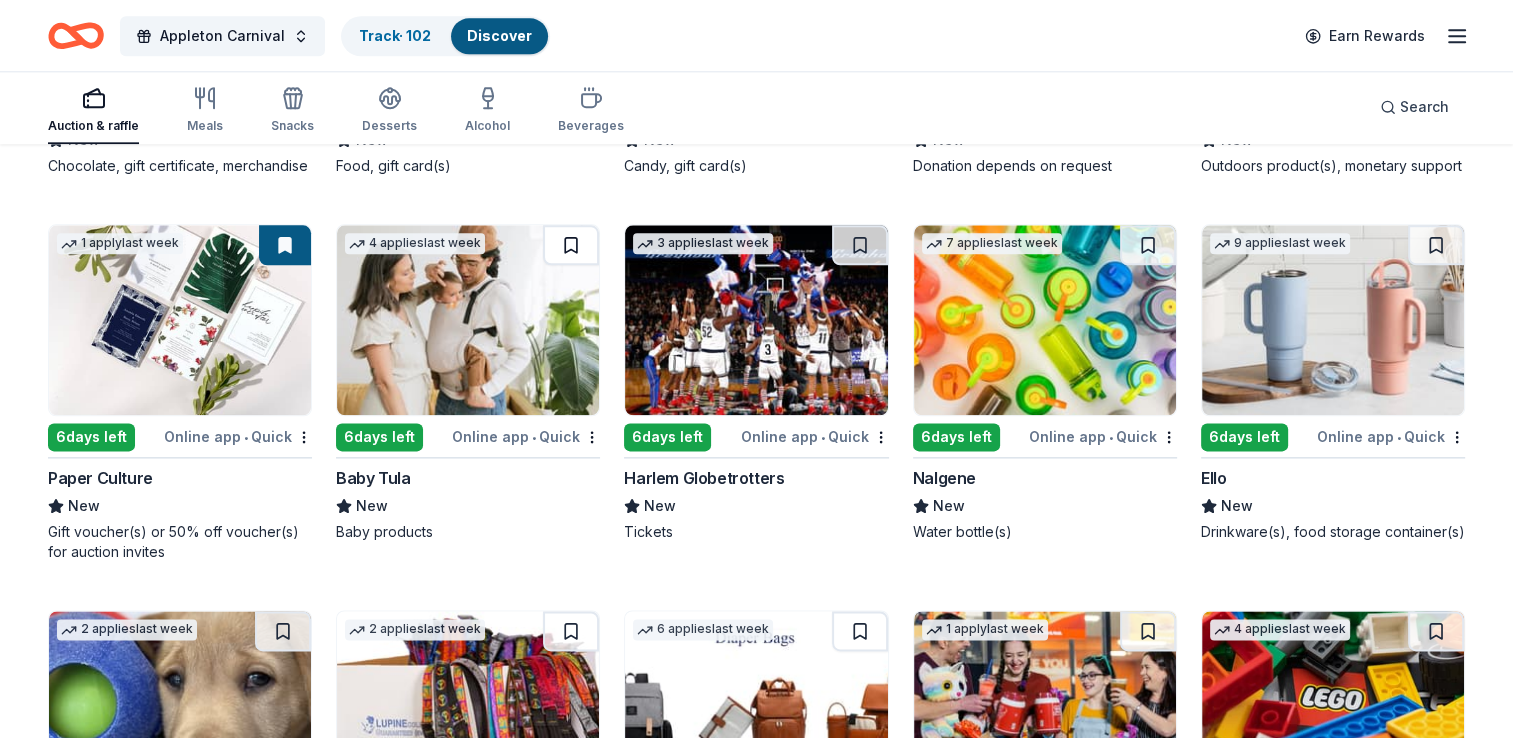click at bounding box center (571, 245) 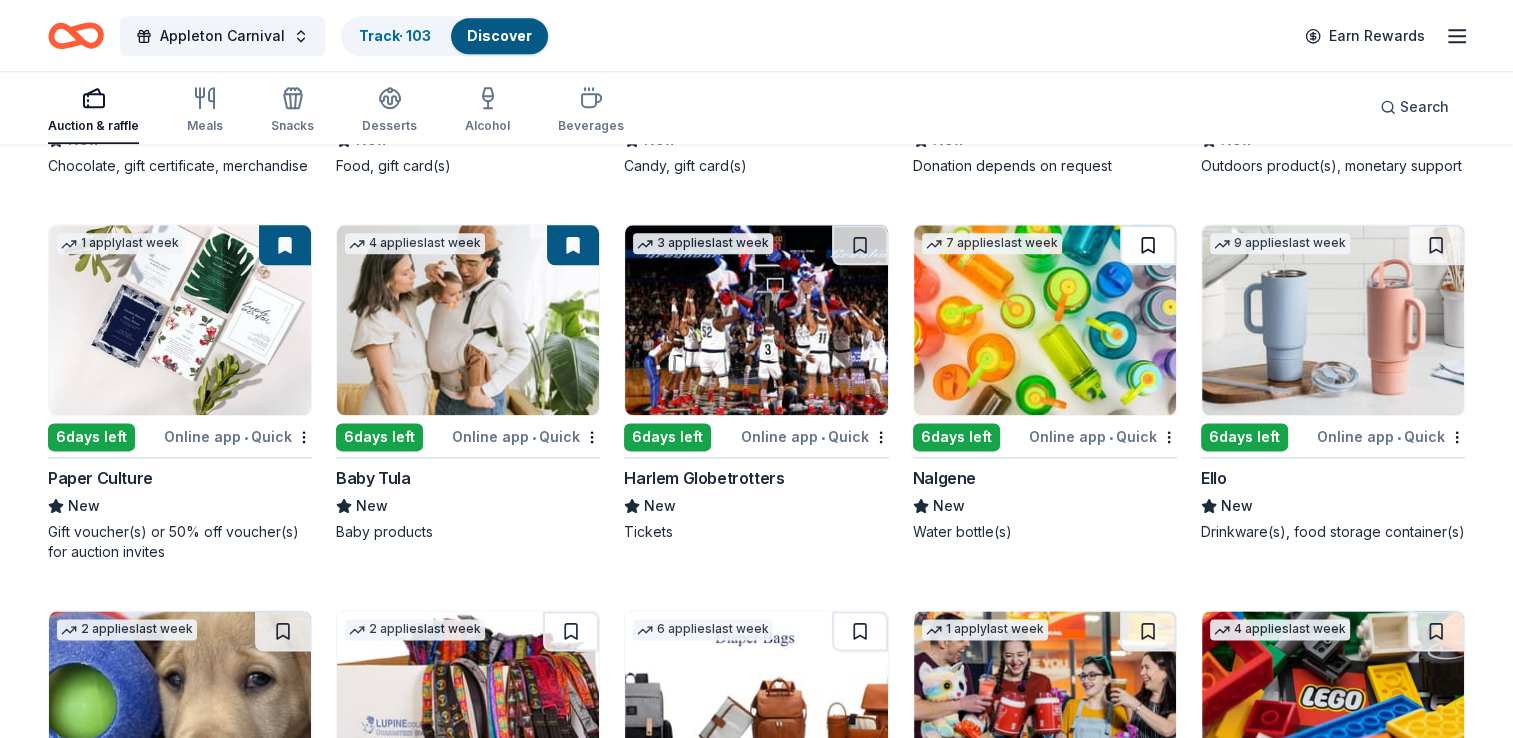 click at bounding box center (1148, 245) 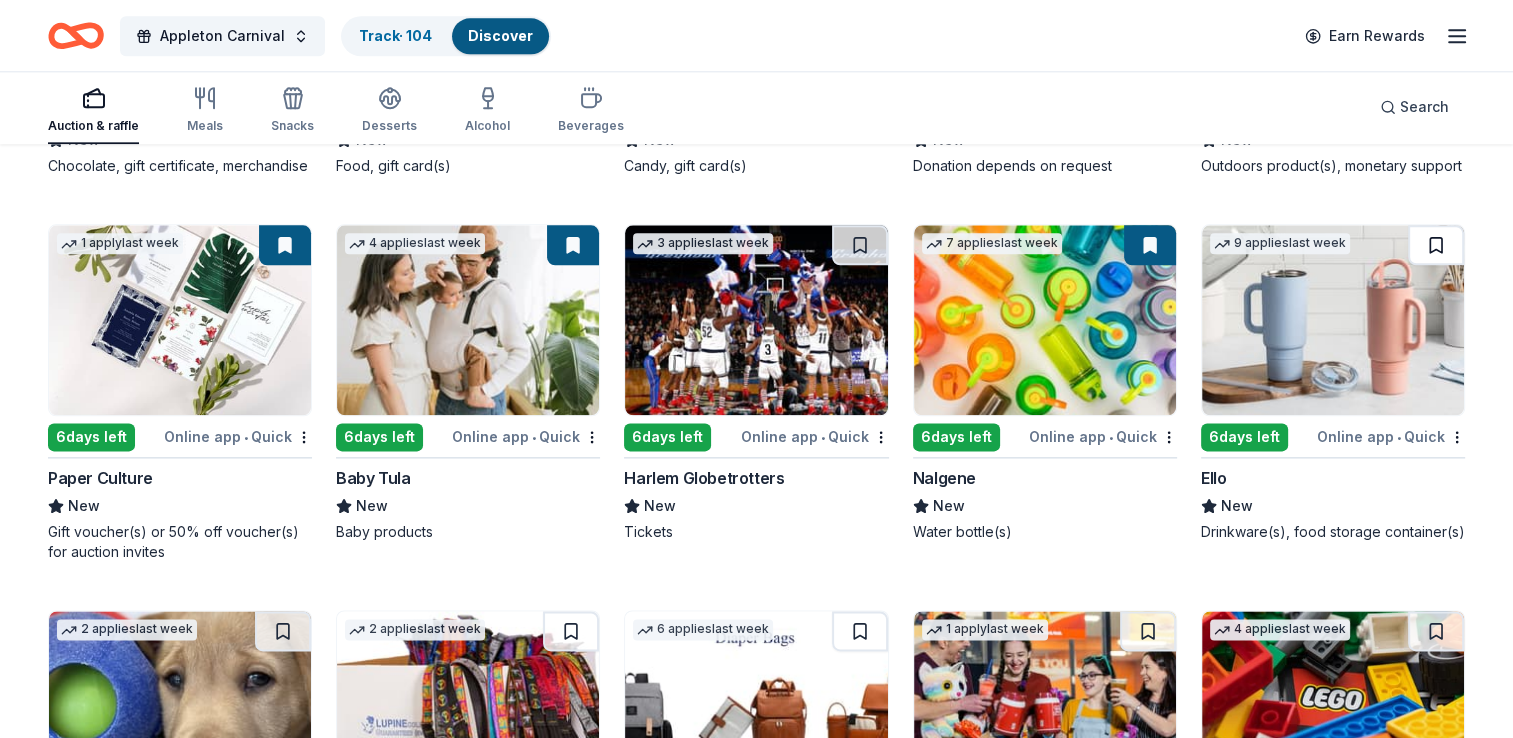 click at bounding box center (1436, 245) 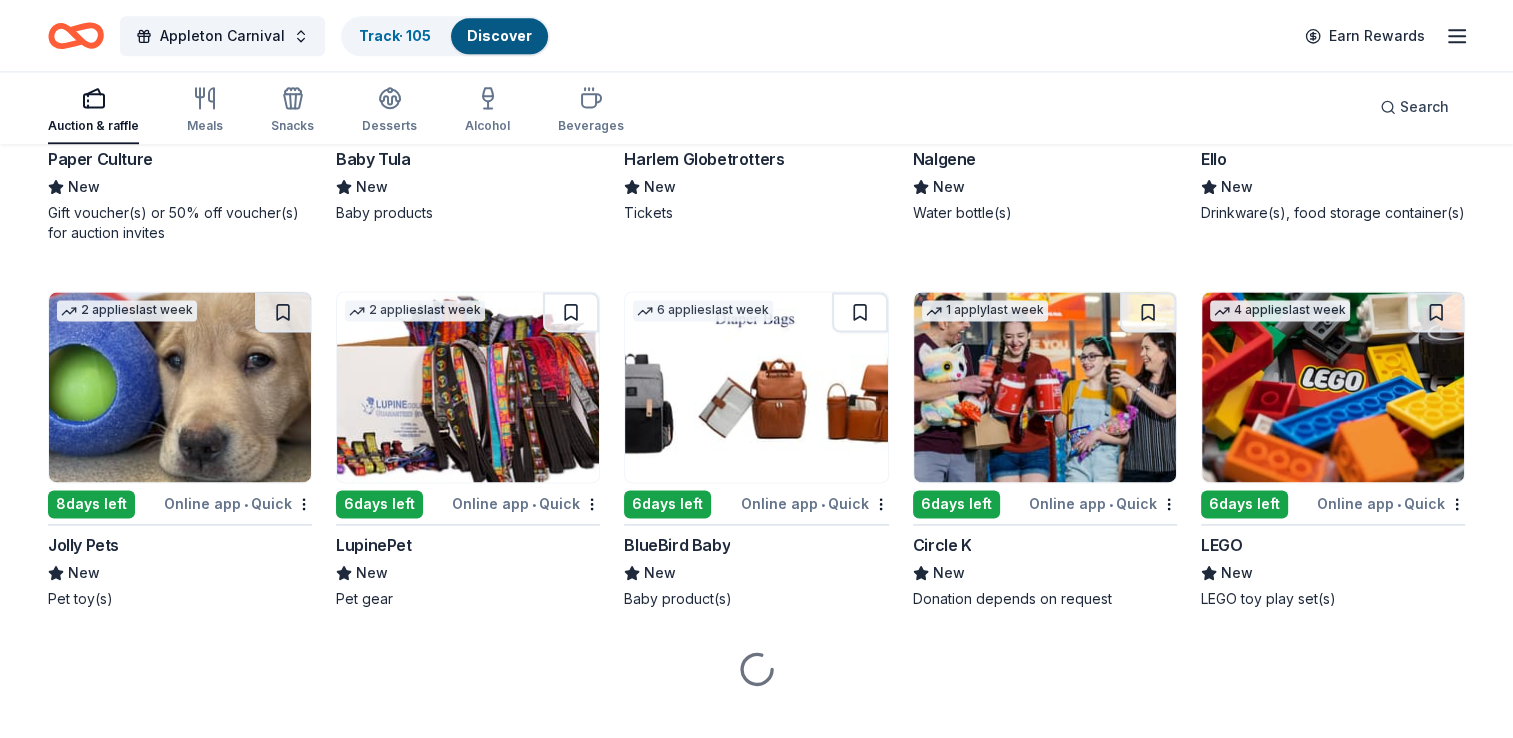 scroll, scrollTop: 10300, scrollLeft: 0, axis: vertical 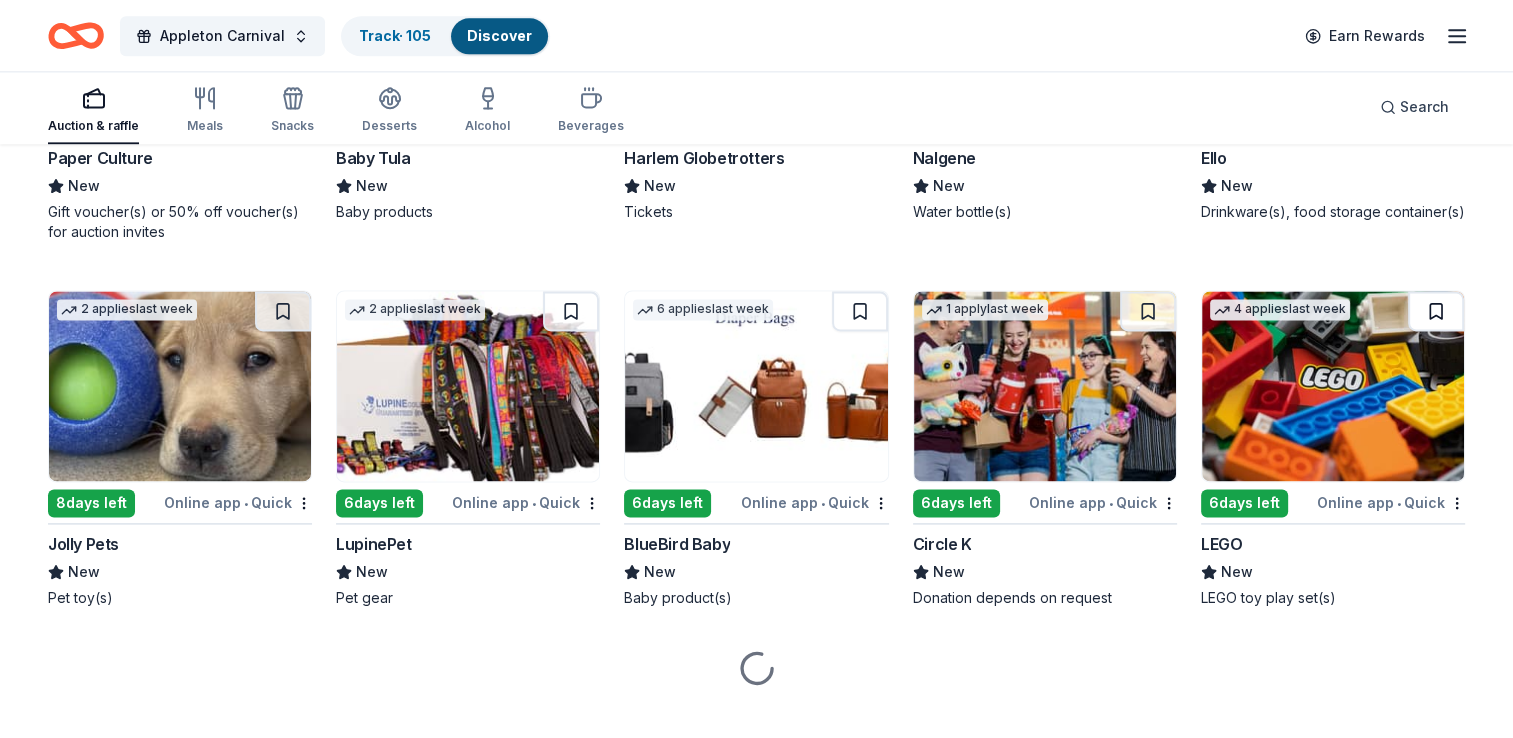 click at bounding box center (1436, 311) 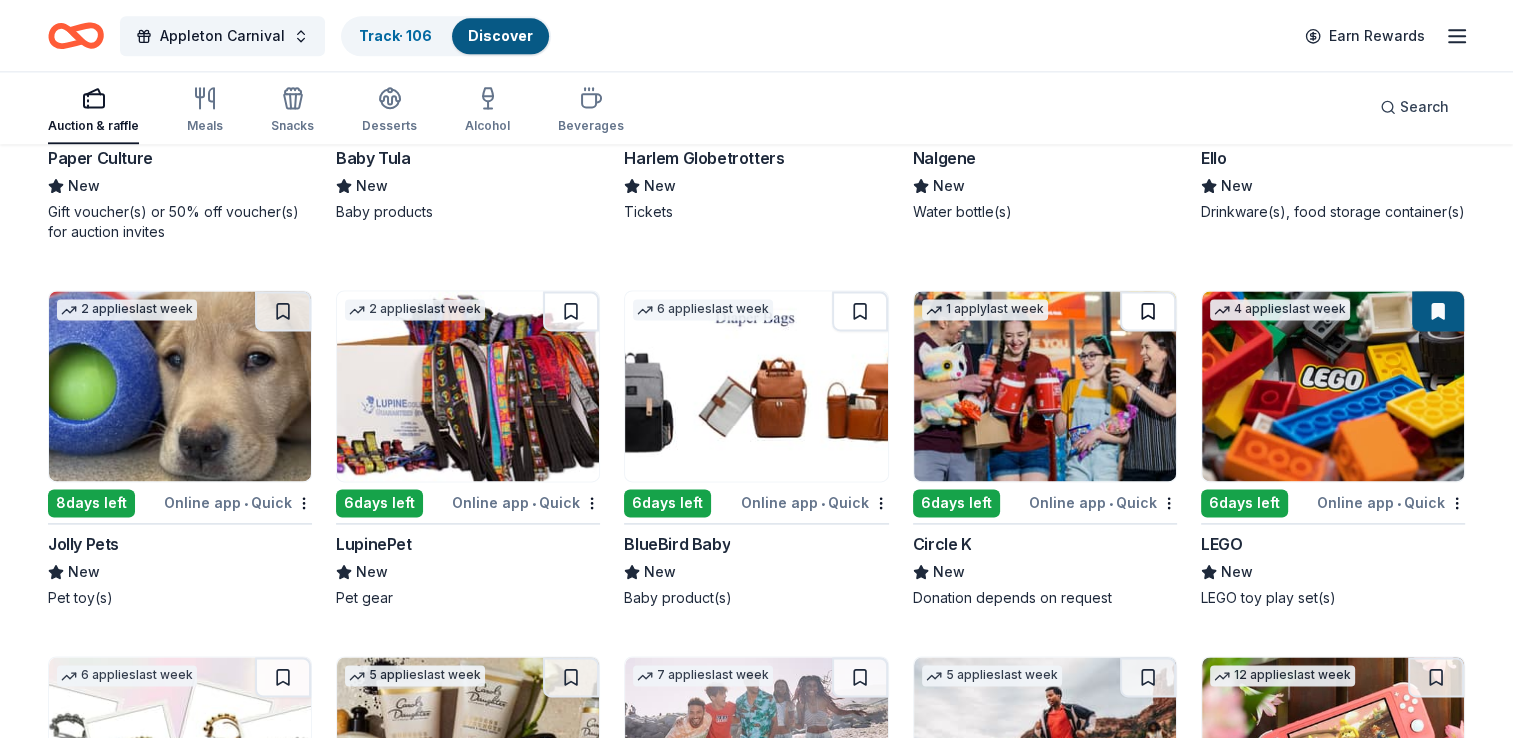 click at bounding box center (1148, 311) 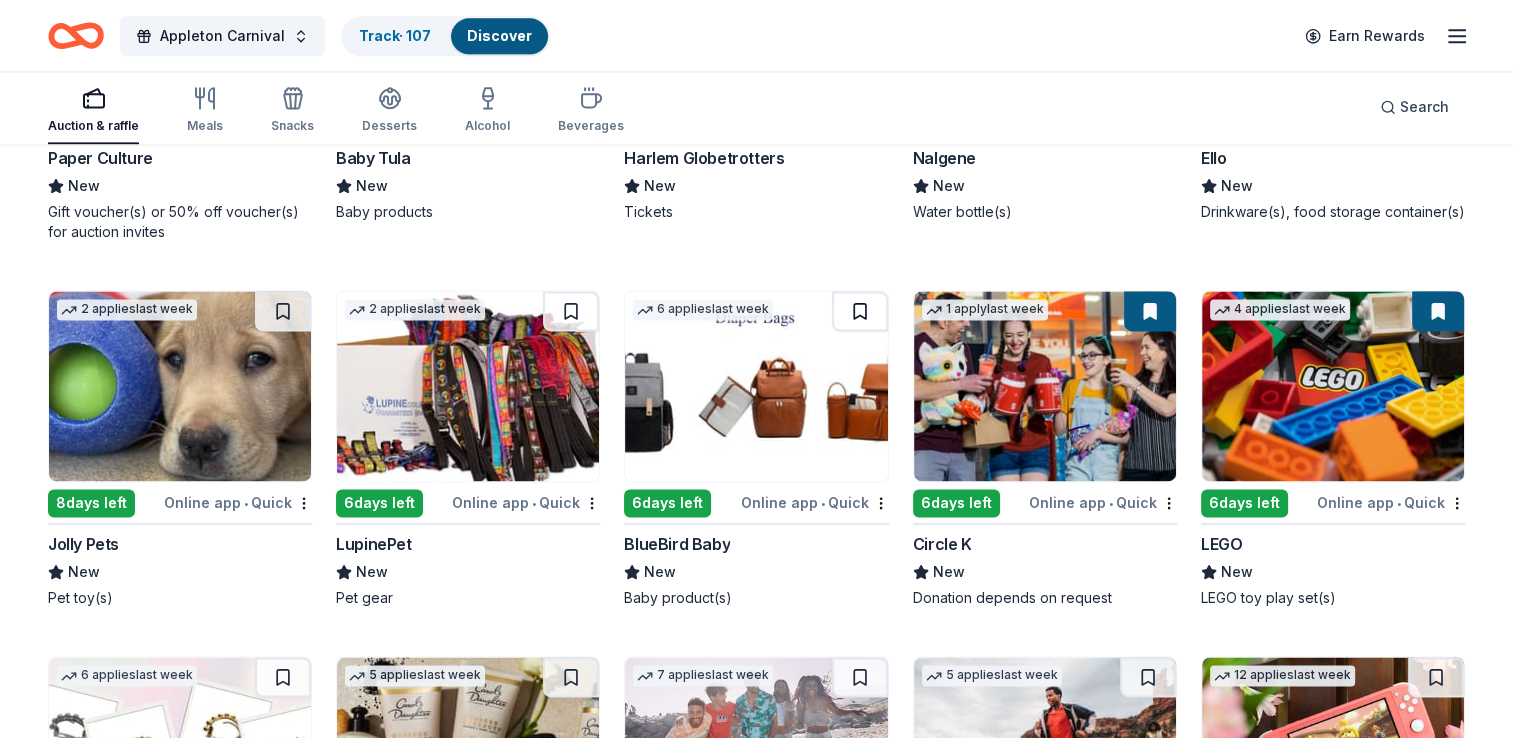 click at bounding box center (860, 311) 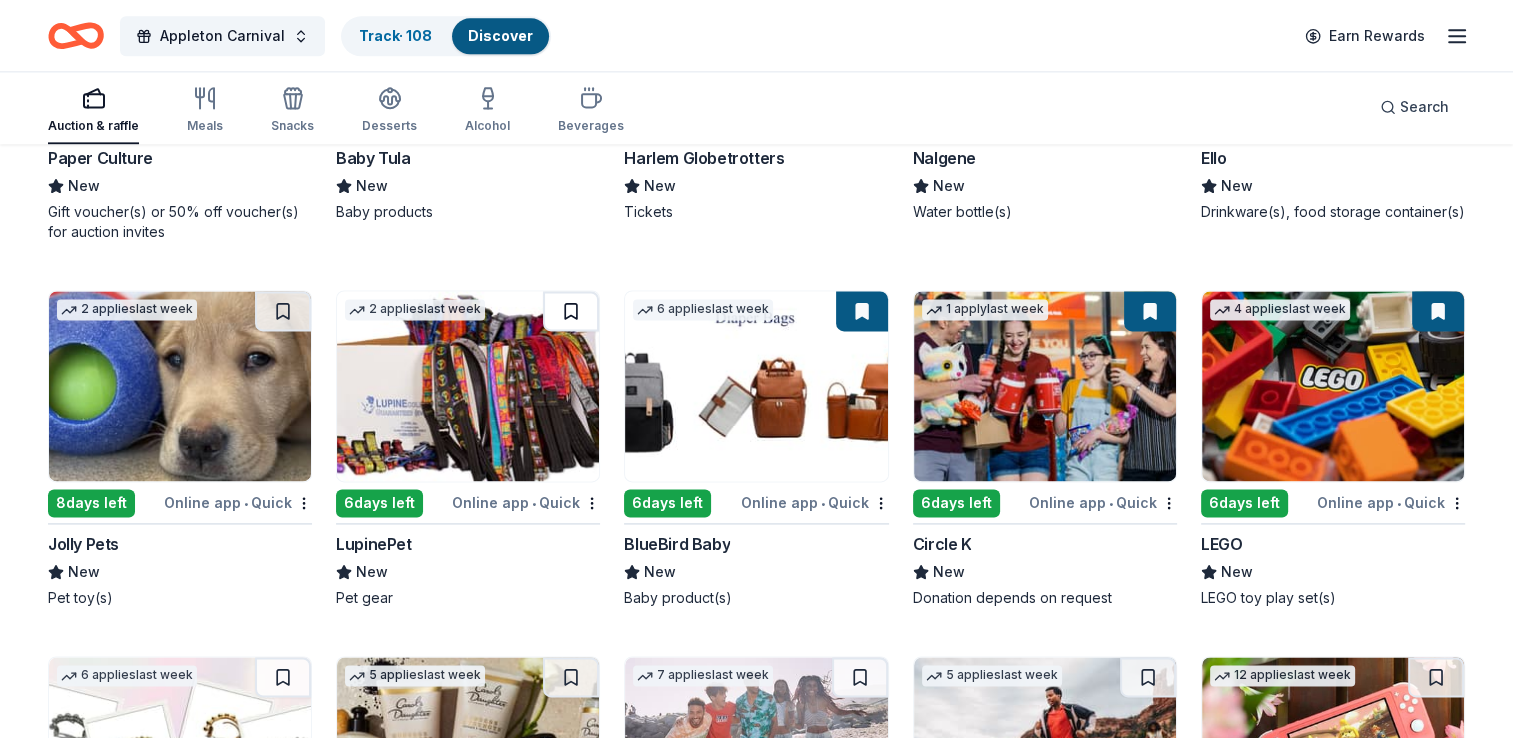 click at bounding box center (571, 311) 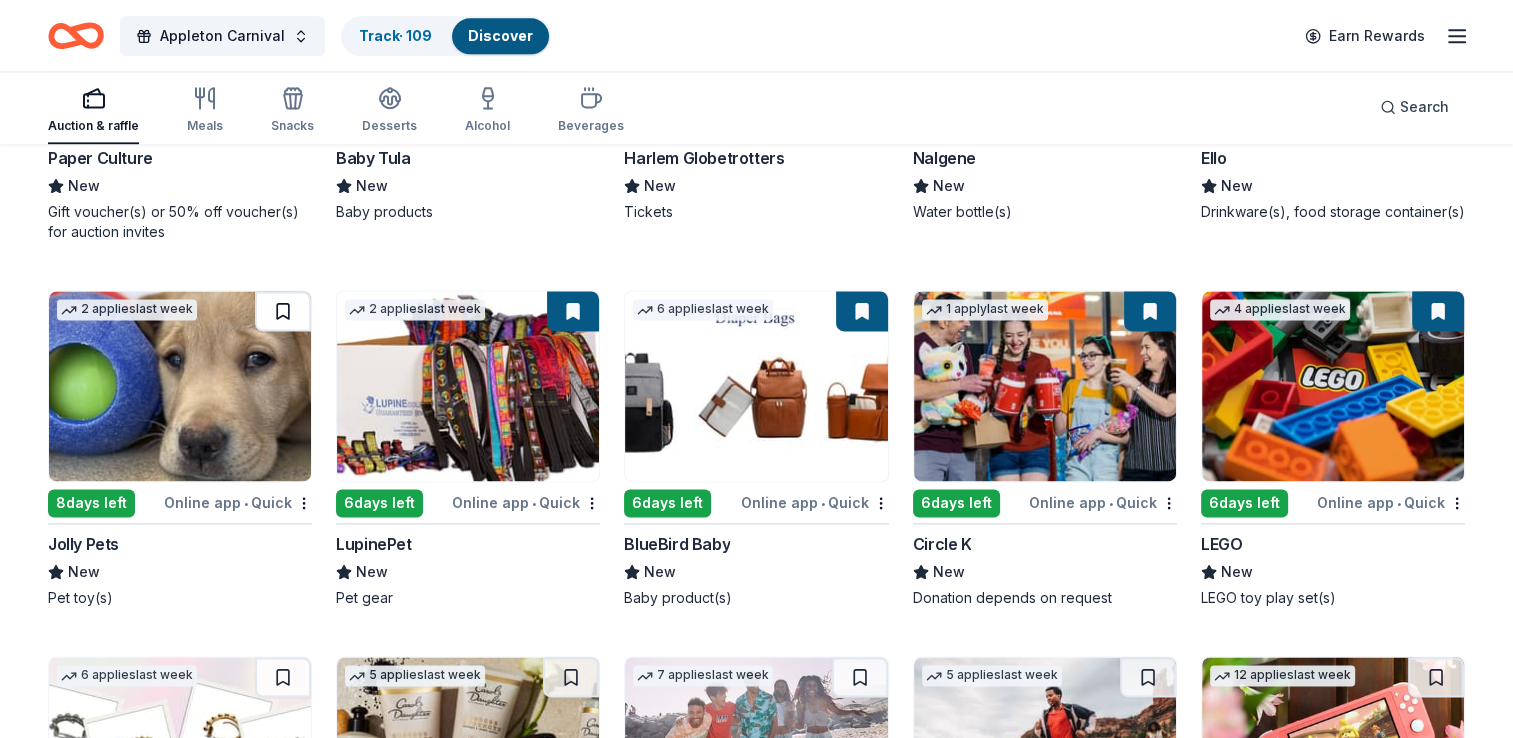 click at bounding box center (283, 311) 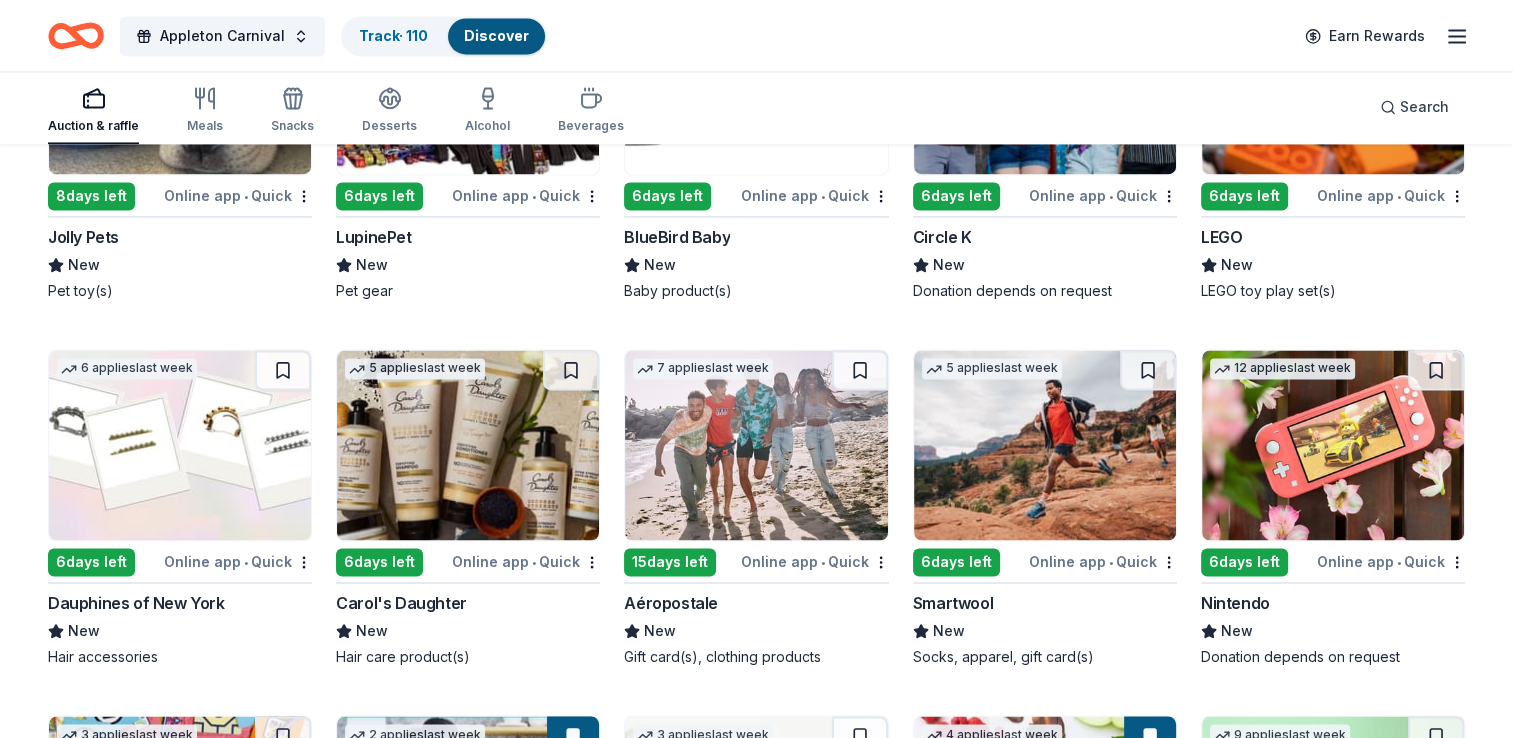 scroll, scrollTop: 10608, scrollLeft: 0, axis: vertical 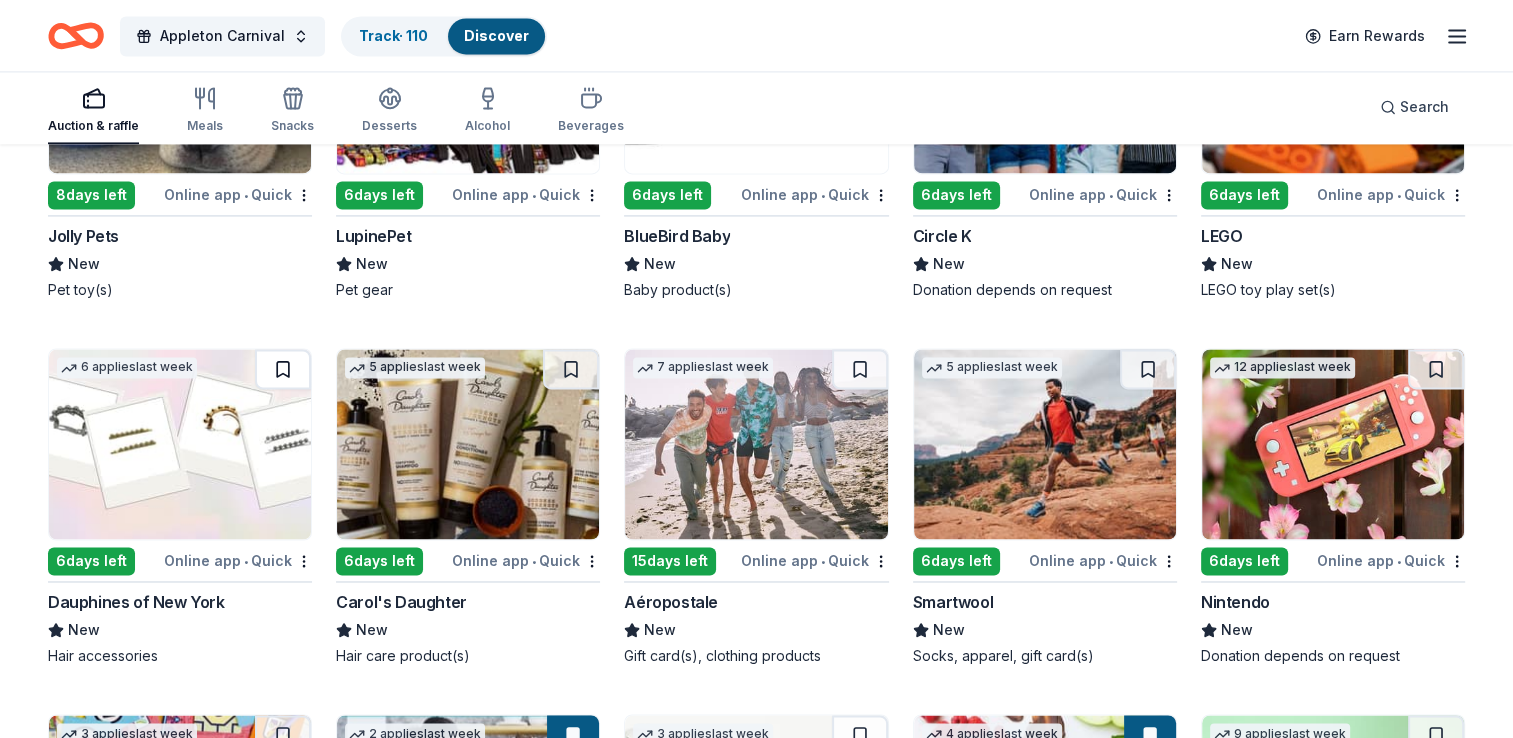 click at bounding box center [283, 369] 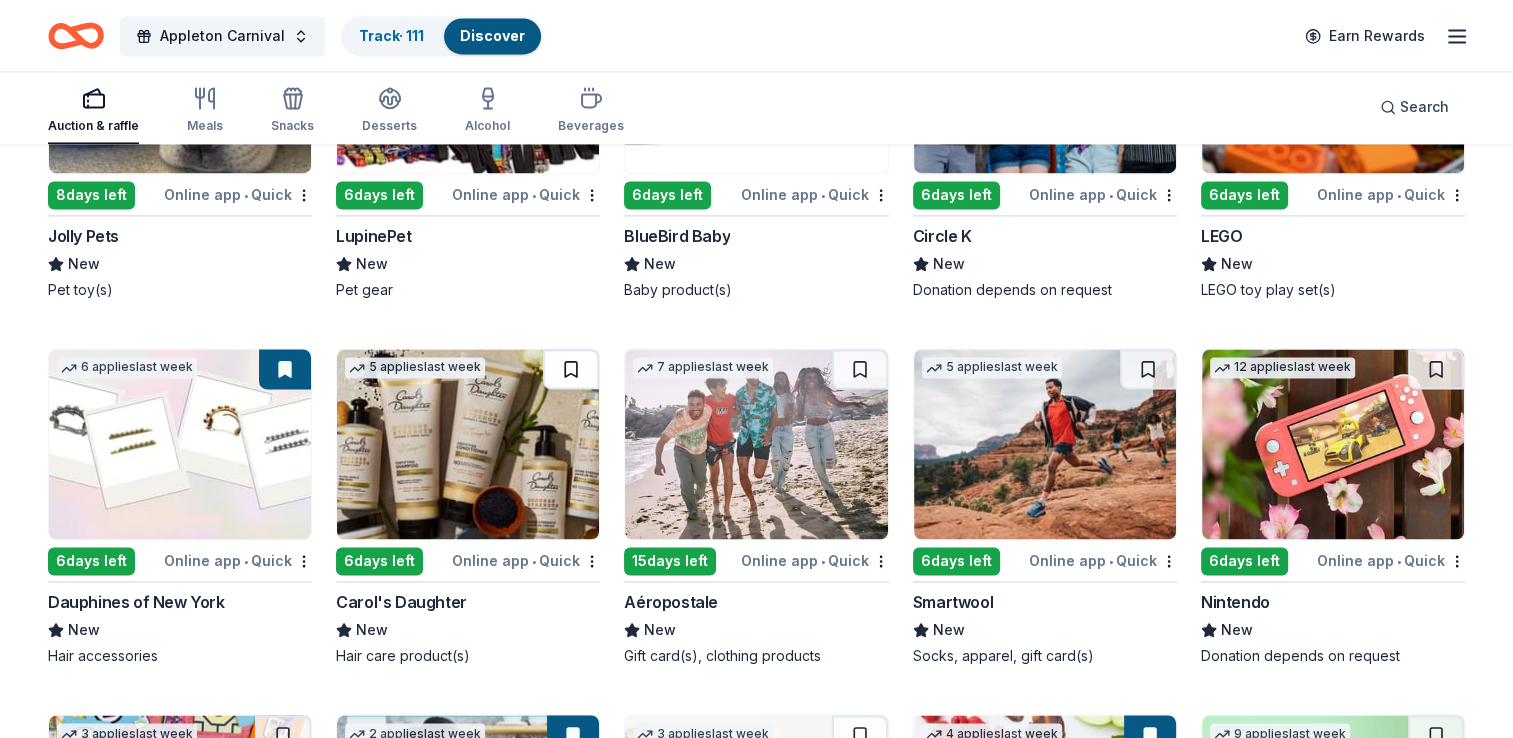 click at bounding box center (571, 369) 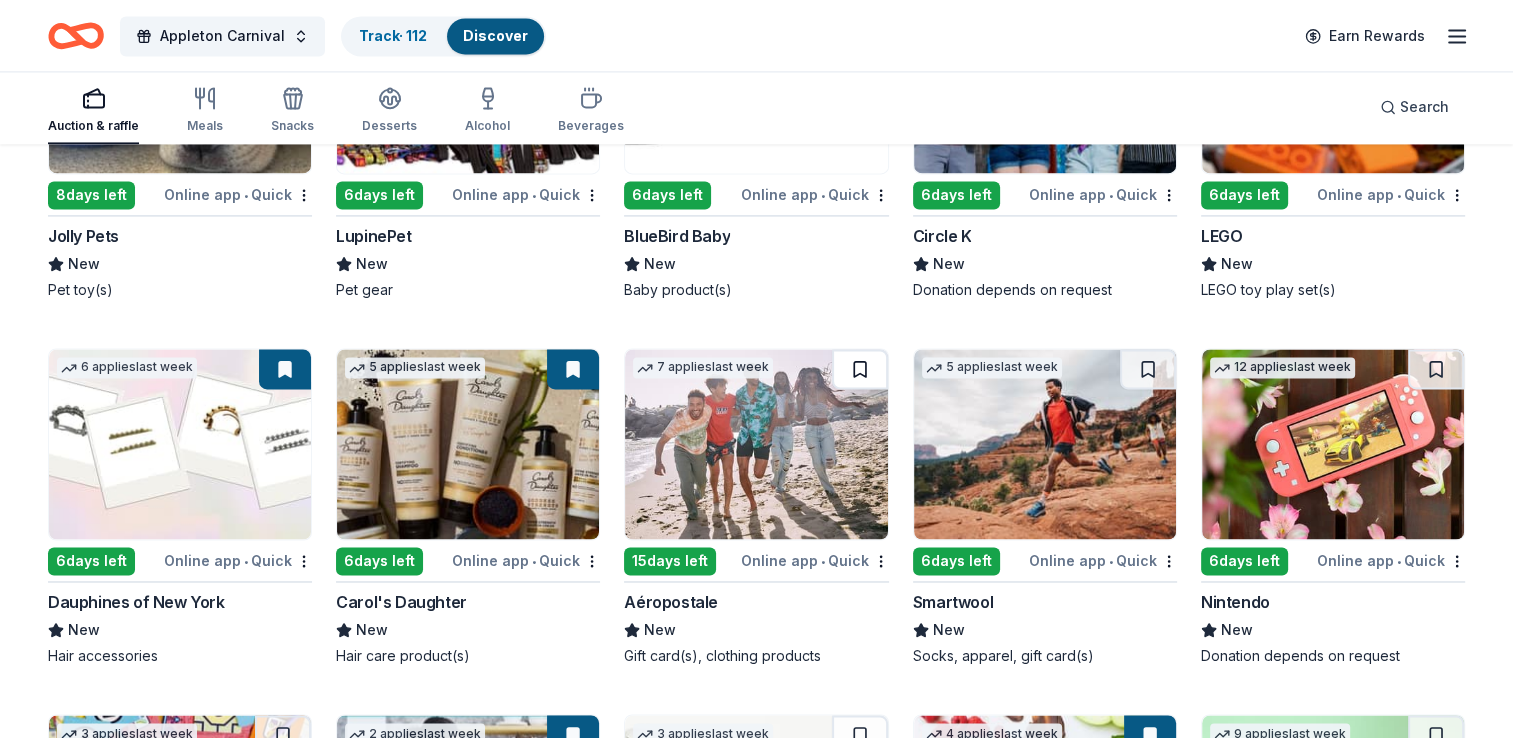 click at bounding box center [860, 369] 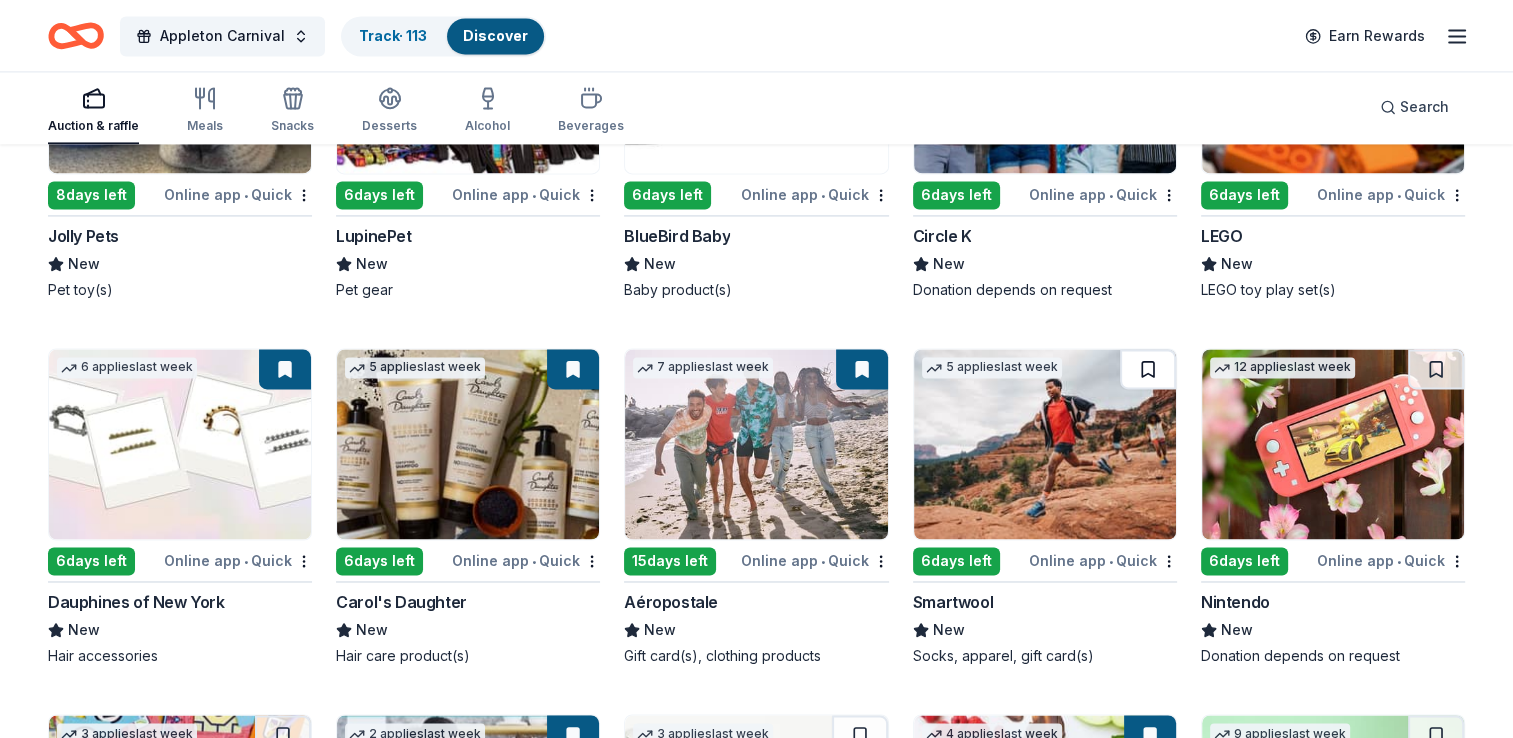click at bounding box center [1148, 369] 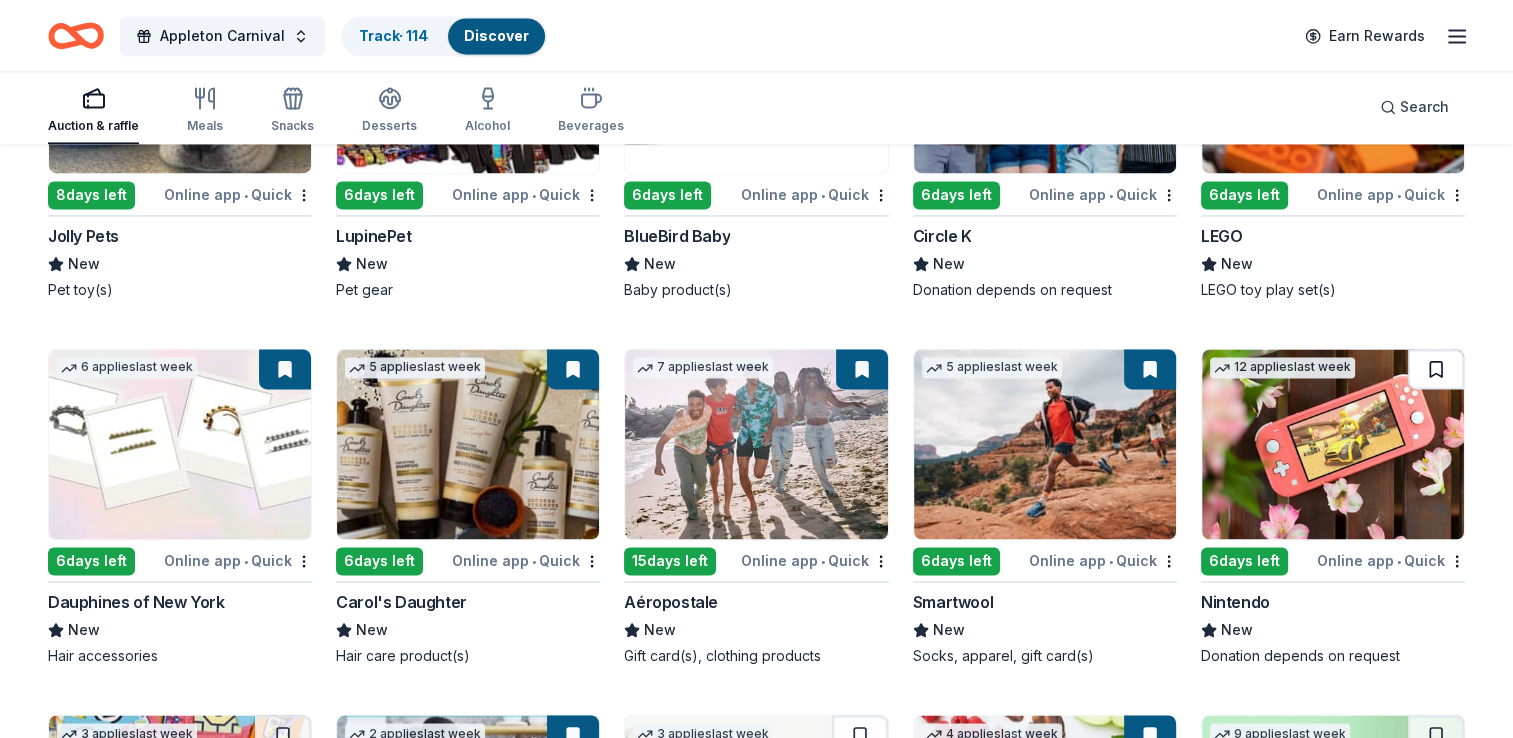 click at bounding box center [1436, 369] 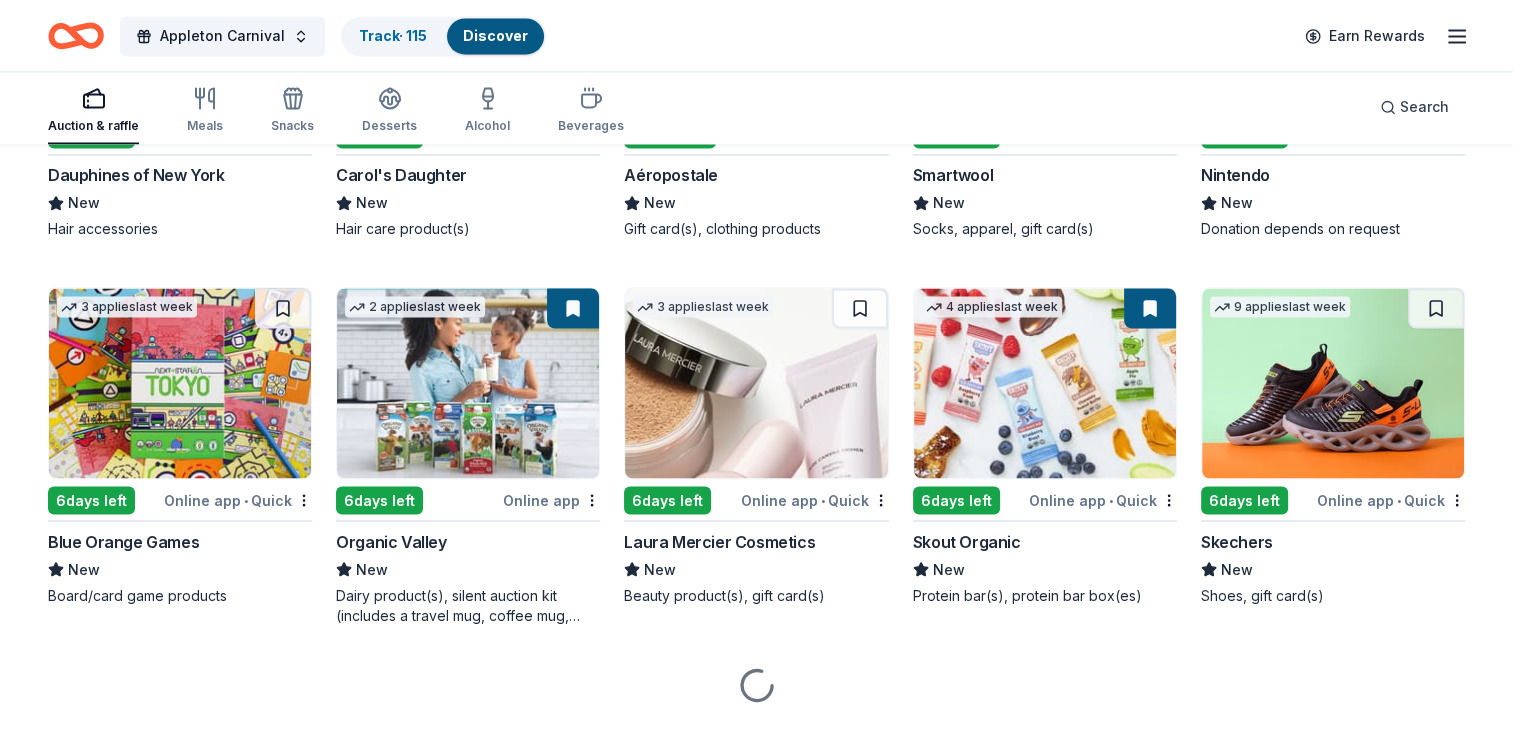 scroll, scrollTop: 11048, scrollLeft: 0, axis: vertical 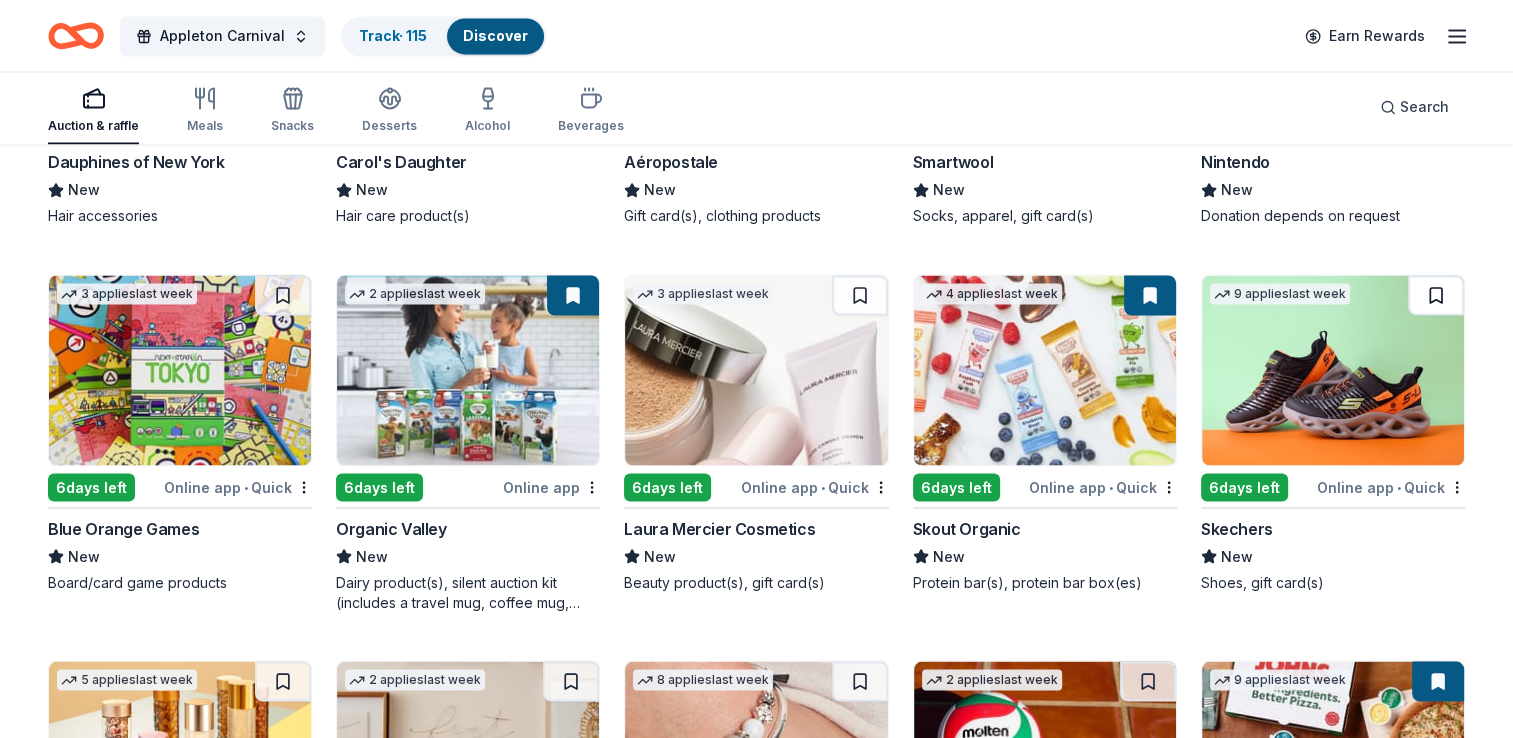 click at bounding box center [1436, 295] 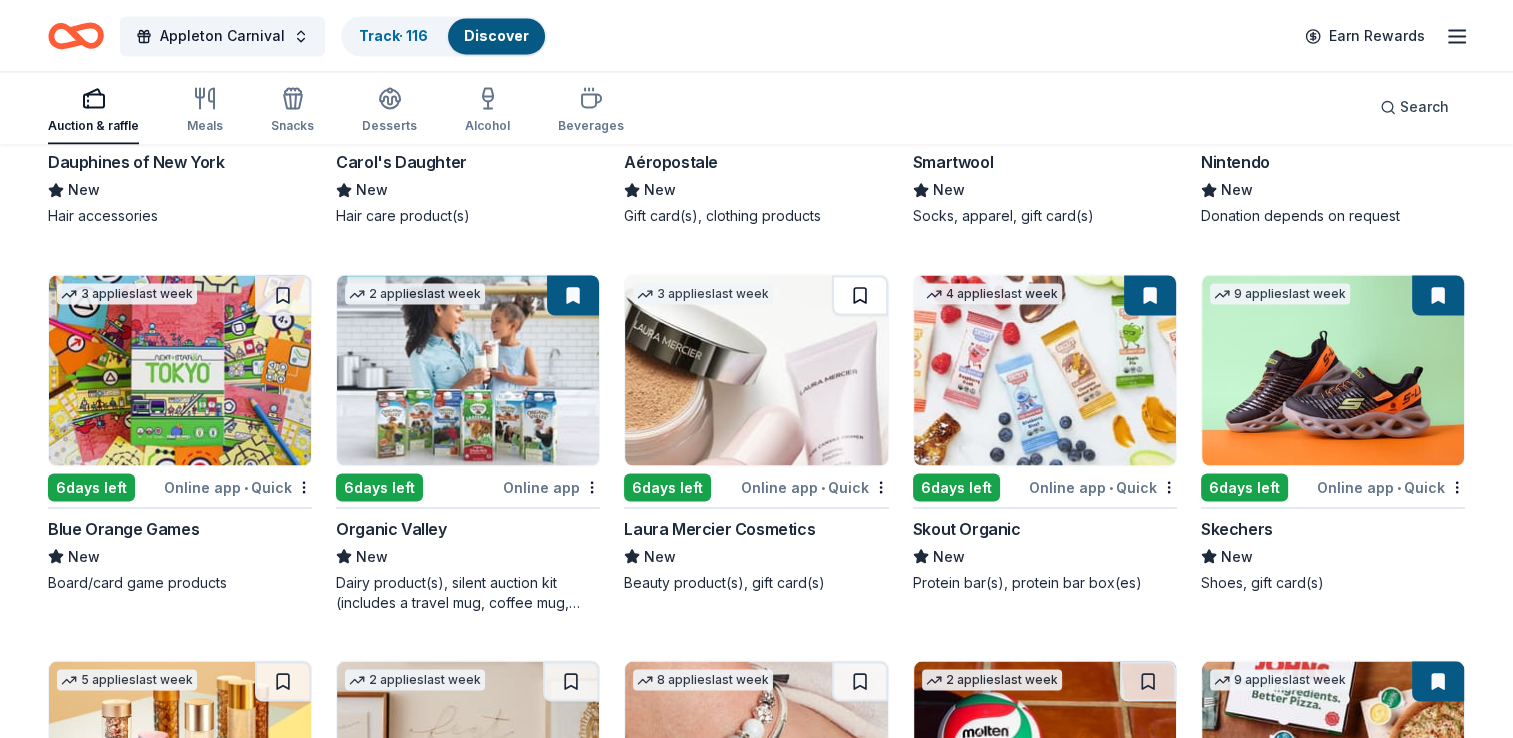 click at bounding box center (860, 295) 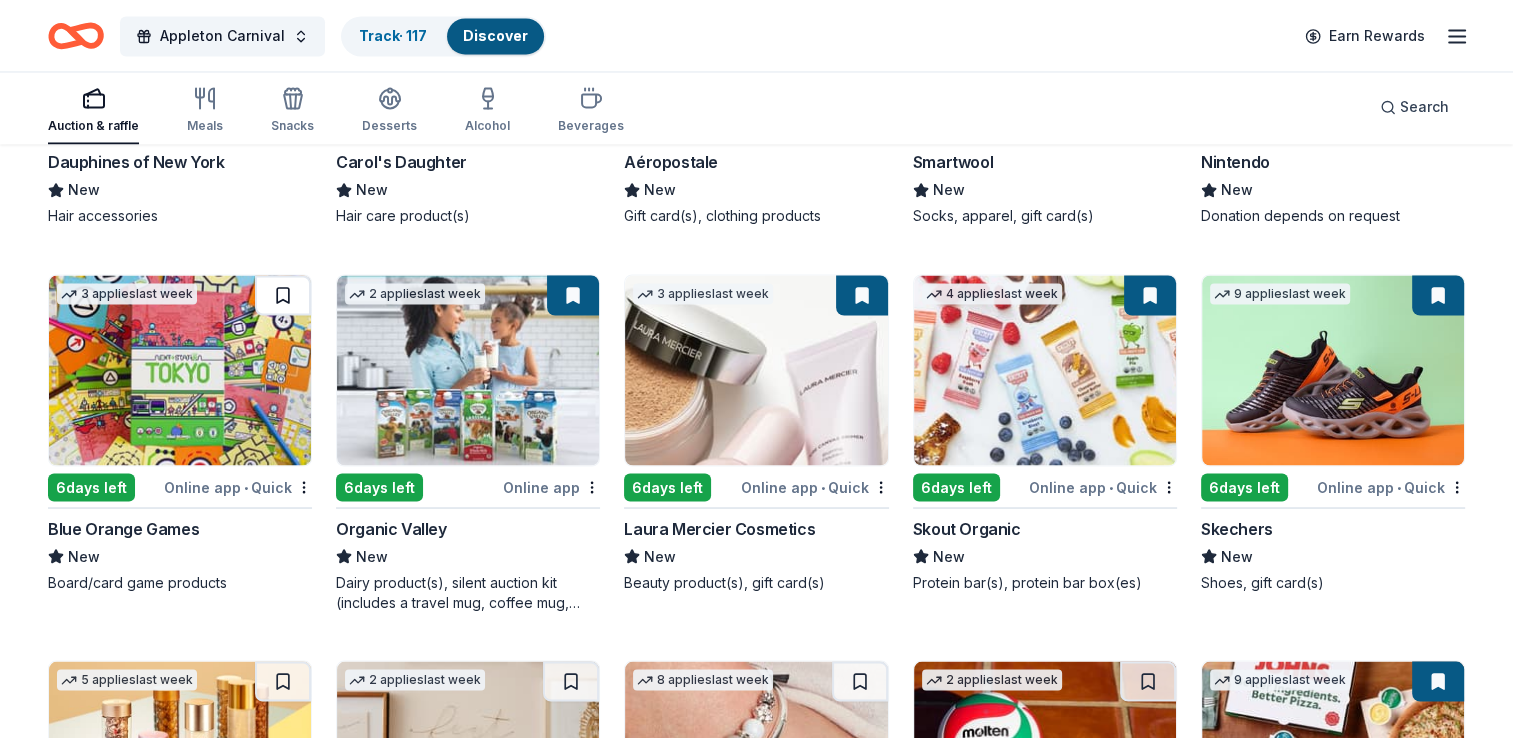 click at bounding box center (283, 295) 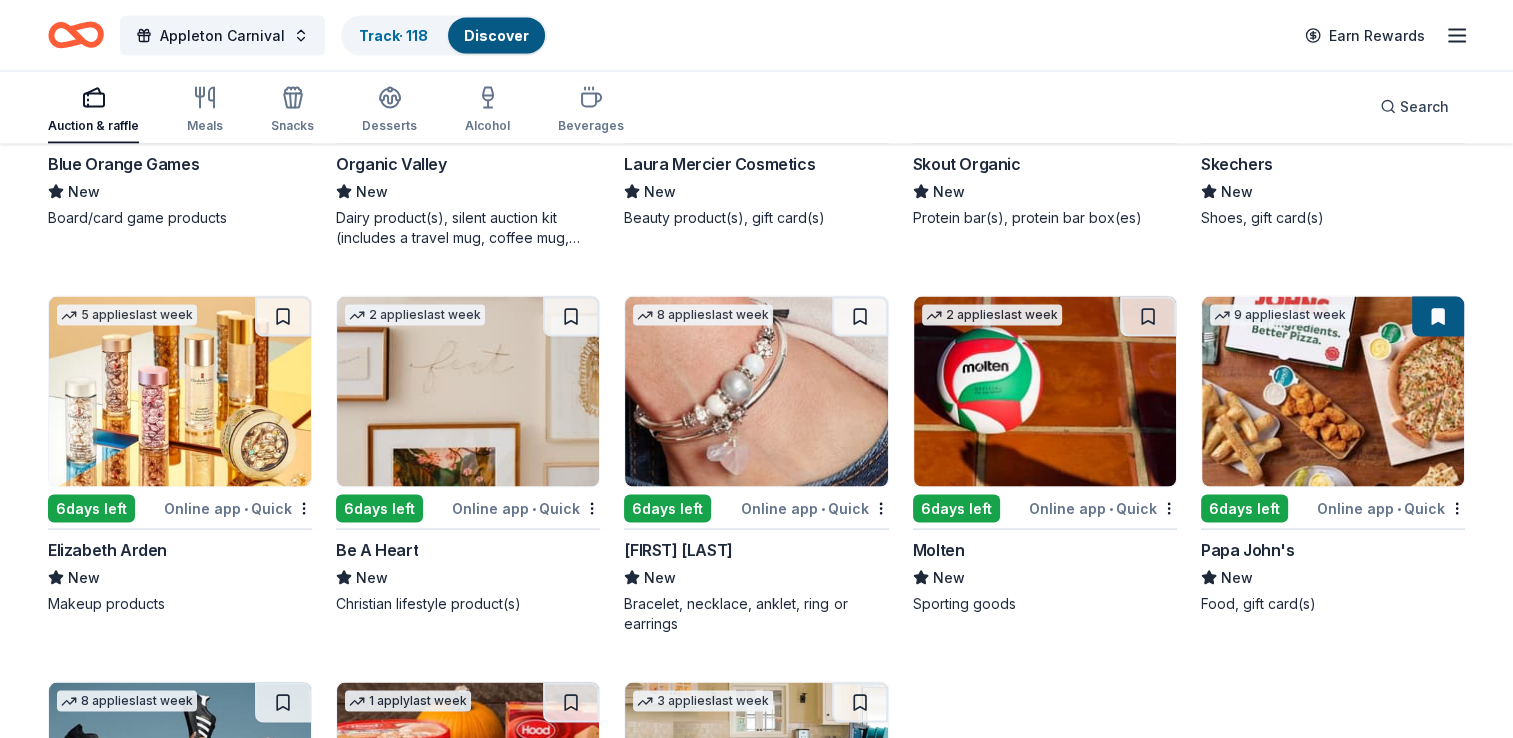 scroll, scrollTop: 11472, scrollLeft: 0, axis: vertical 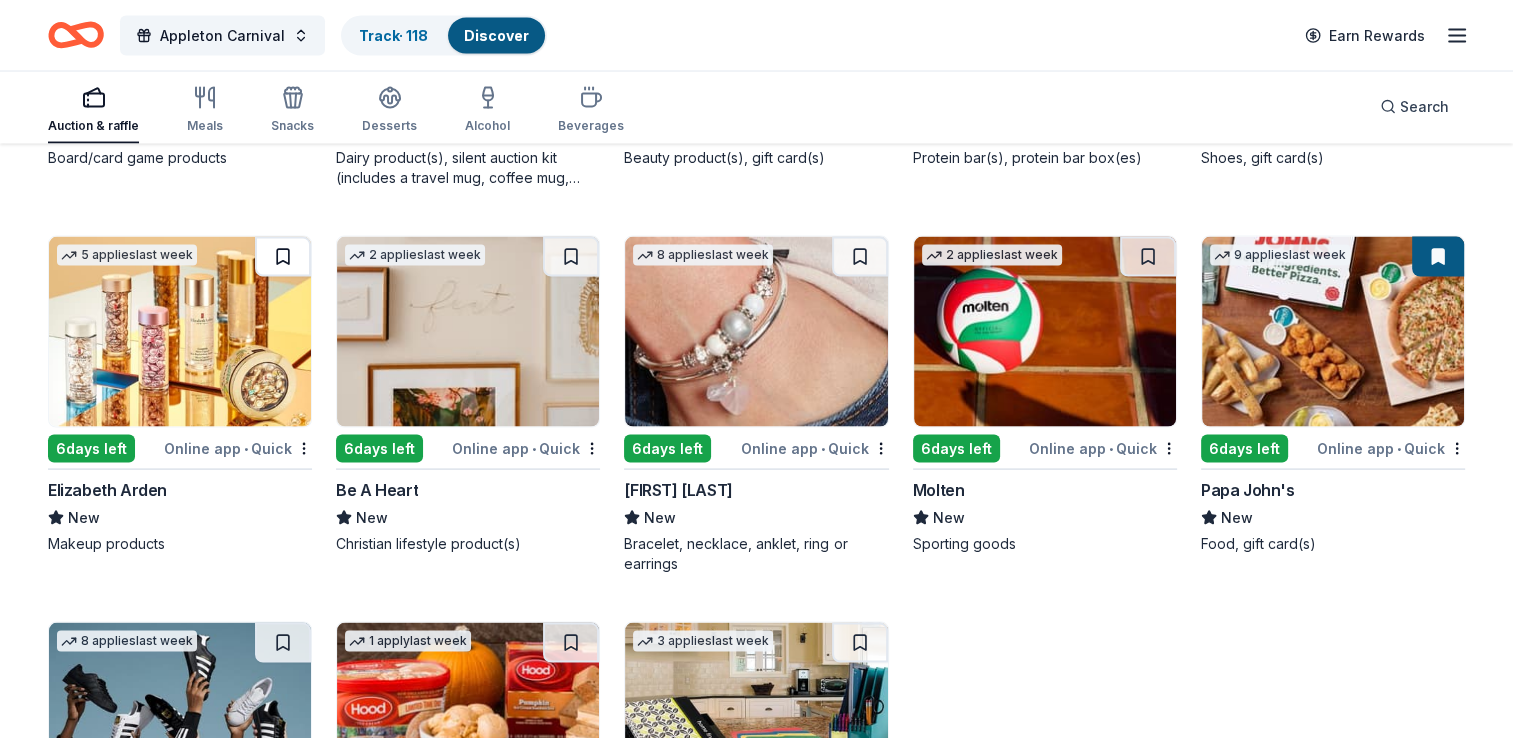 click at bounding box center (283, 257) 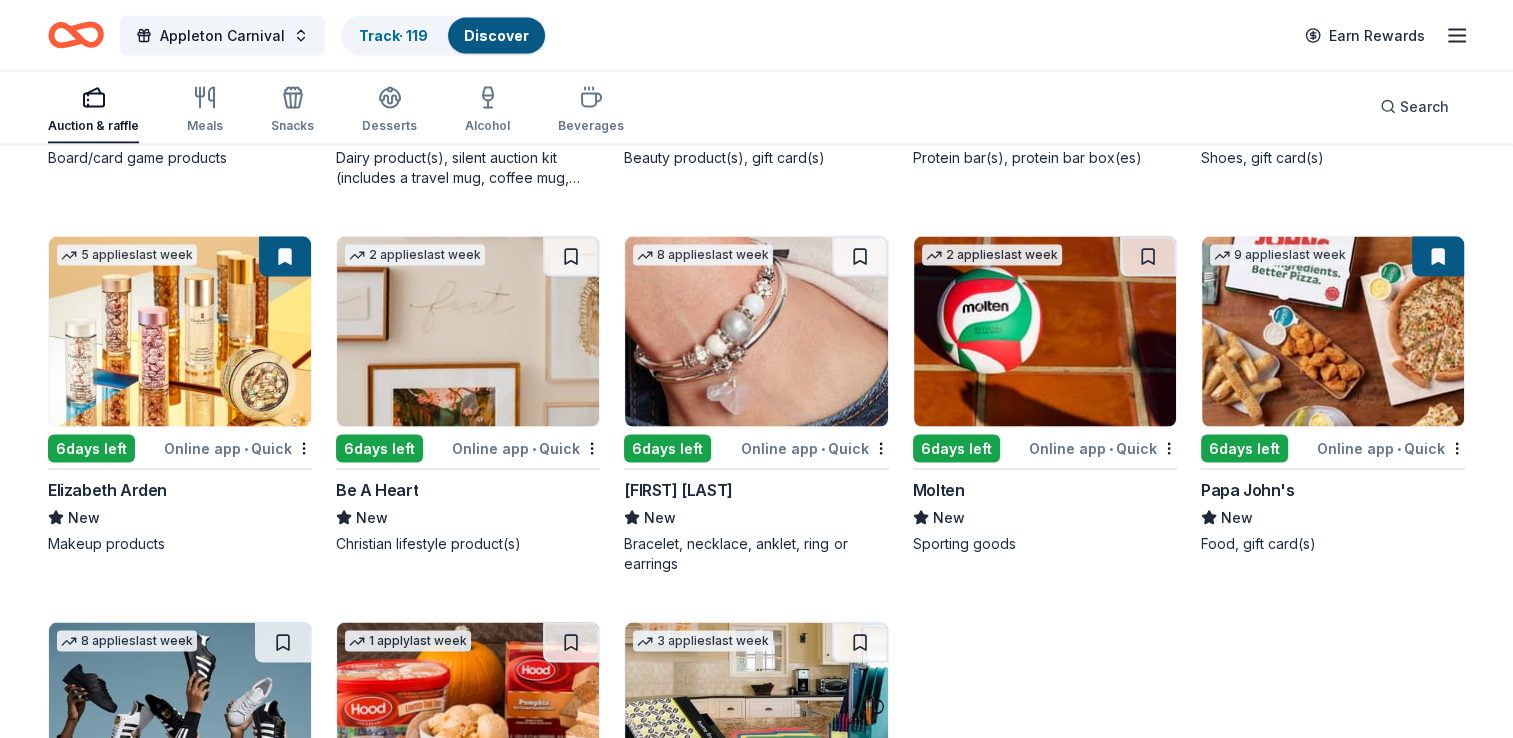 click on "Local 6  days left Online app Bestslope Coffee Company New Bag(s) of coffee, merchandise Top rated 6  days left Online app Black Bear Diner 4.9 Merchandise, certificate(s) Top rated 18   applies  last week 8  days left Online app Oriental Trading 4.8 Donation depends on request Top rated 21   applies  last week 6  days left Online app • Quick BarkBox 5.0 Dog toy(s), dog food 1   apply  last week Local 8  days left Online app Colorado Eagles New Tickets, swag bag, jersey 6  days left Online app Kneaders Bakery & Café New Food, gift card(s), gift basket(s) 2   applies  last week 6  days left Online app Let's Roam 4.4 3 Family Scavenger Hunt Six Pack ($270 Value), 2 Date Night Scavenger Hunt Two Pack ($130 Value) 1   apply  last week Local 6  days left Online app The Broadmoor  New Gift certificates, accommodation packages 1   apply  last week Local 15  days left Online app High Country Beverage New Beverages, merchandise 4   applies  last week 6  days left Online app • Quick McAlister's Deli New 7   6 •" at bounding box center [756, -5082] 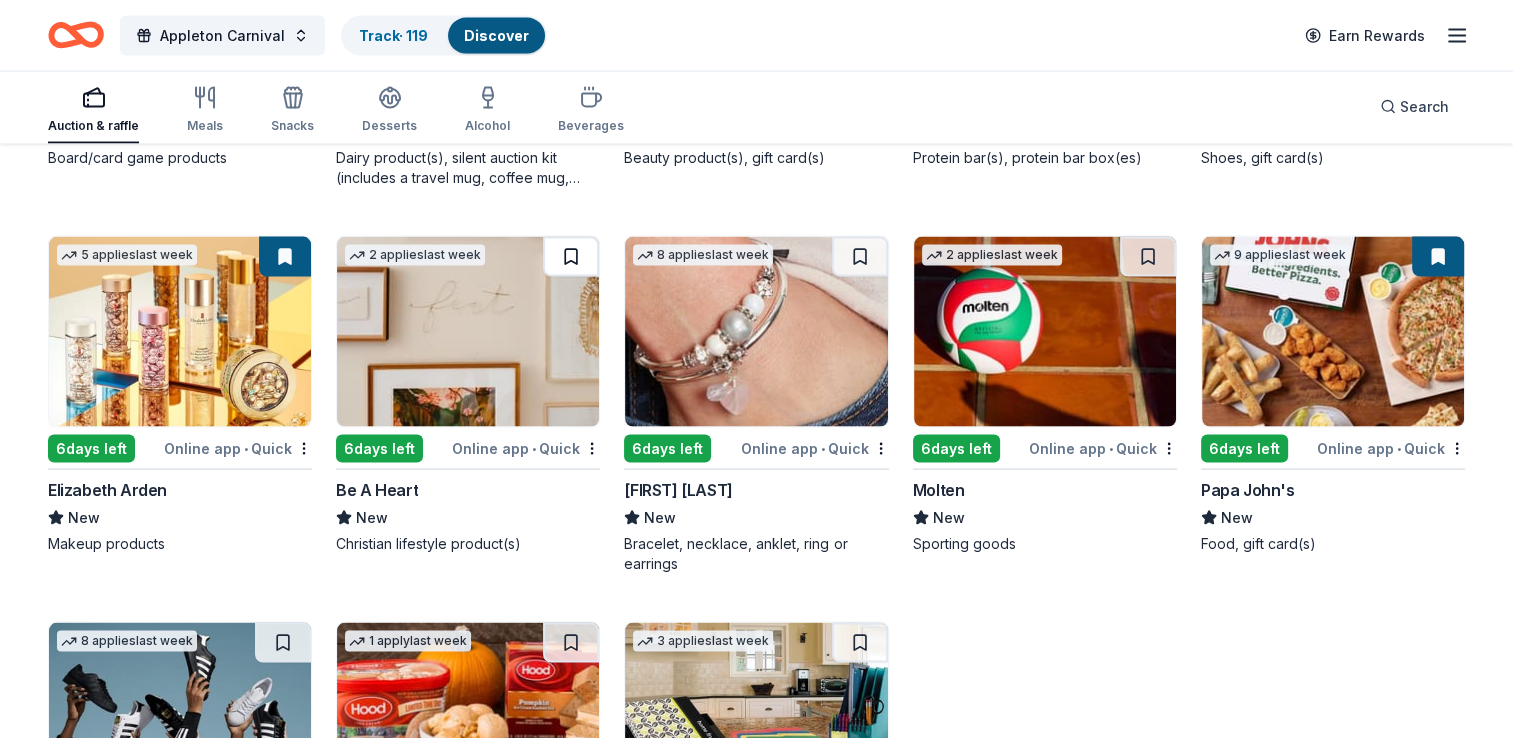 click at bounding box center [571, 257] 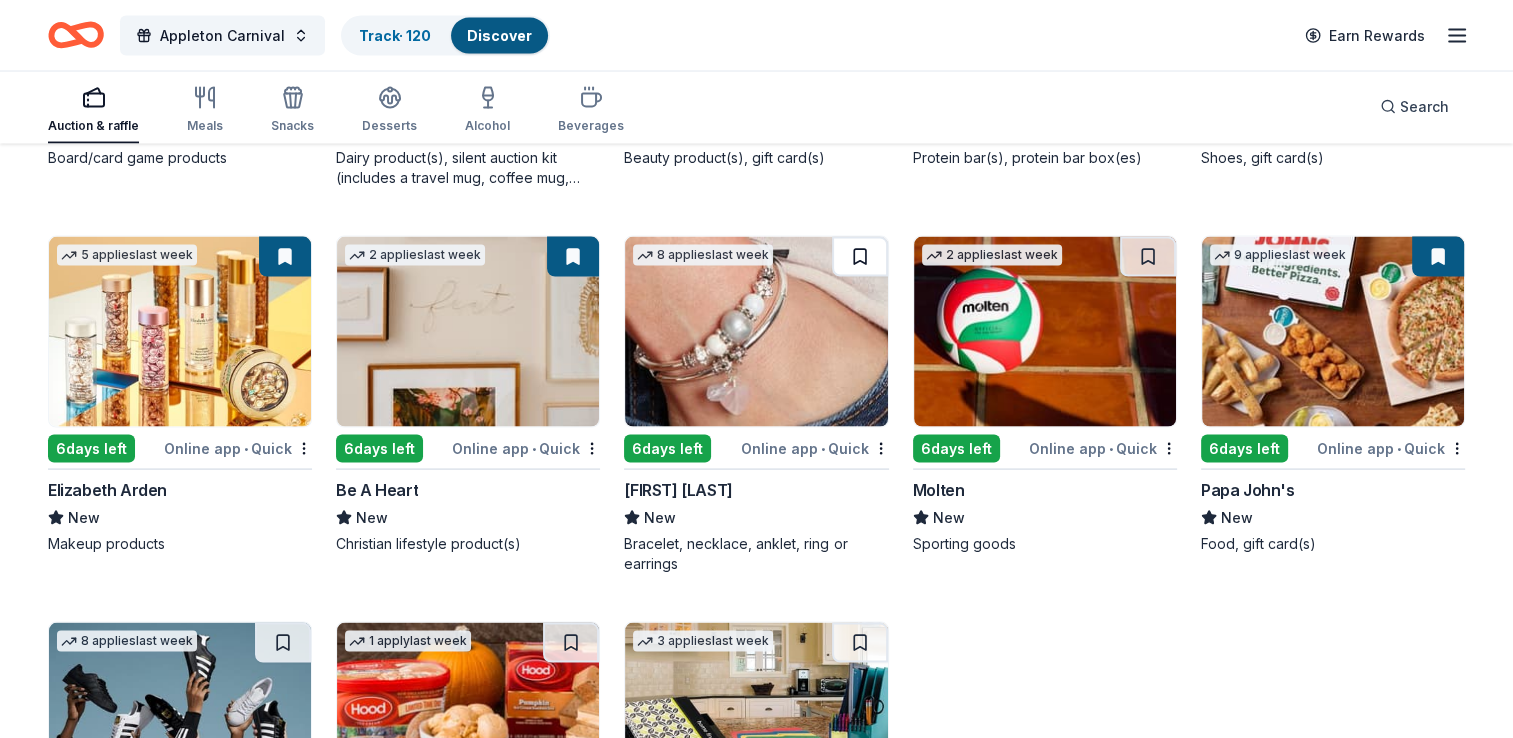 click at bounding box center (860, 257) 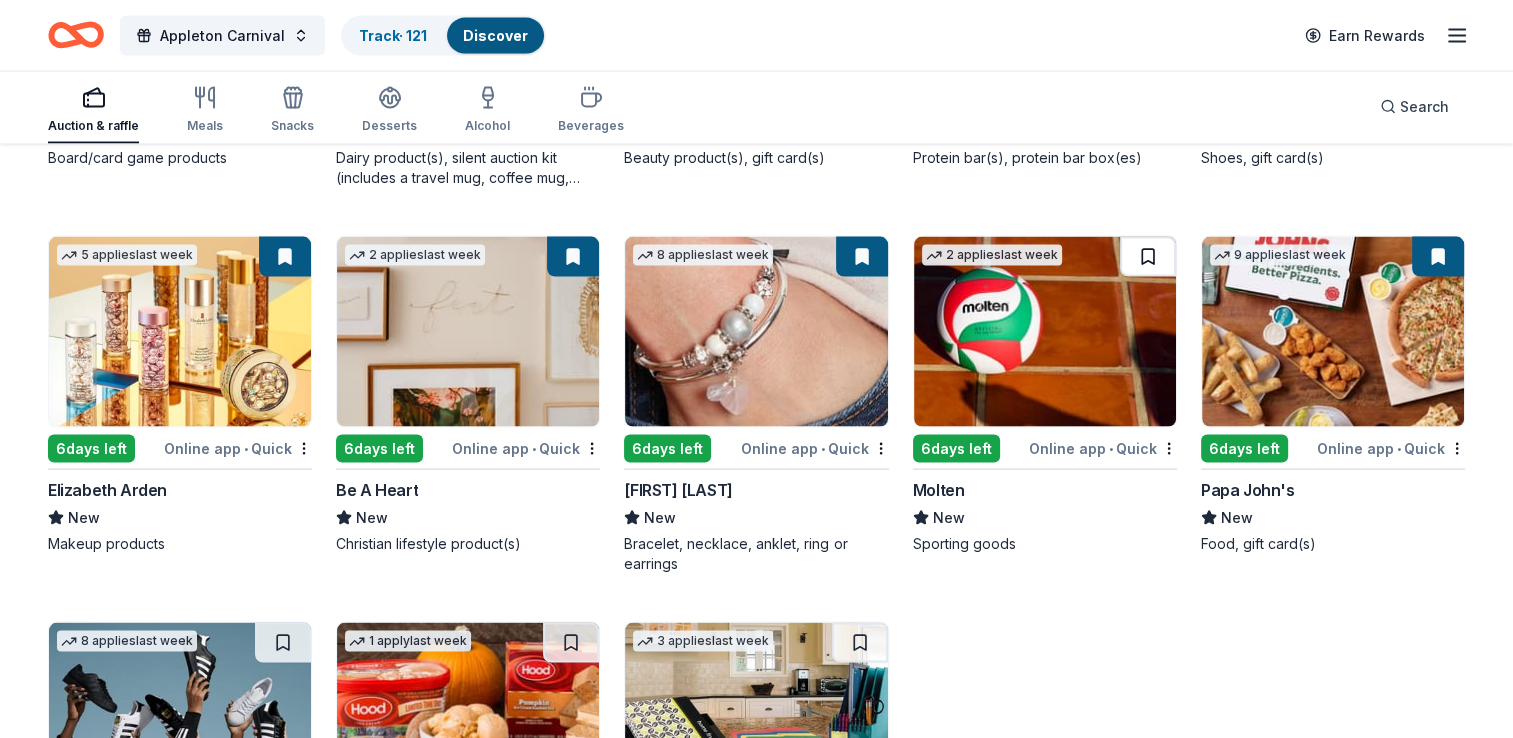 click at bounding box center (1148, 257) 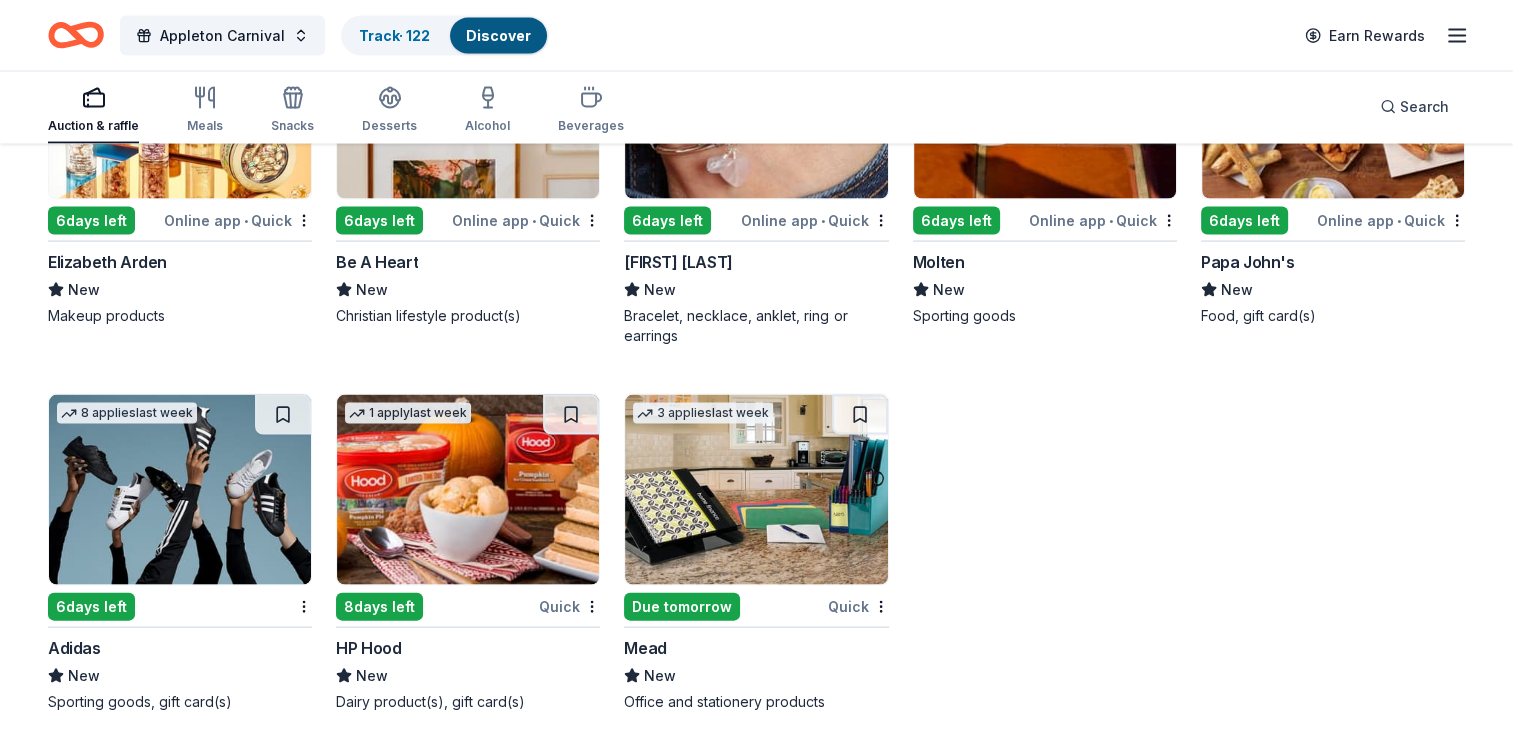 scroll, scrollTop: 11726, scrollLeft: 0, axis: vertical 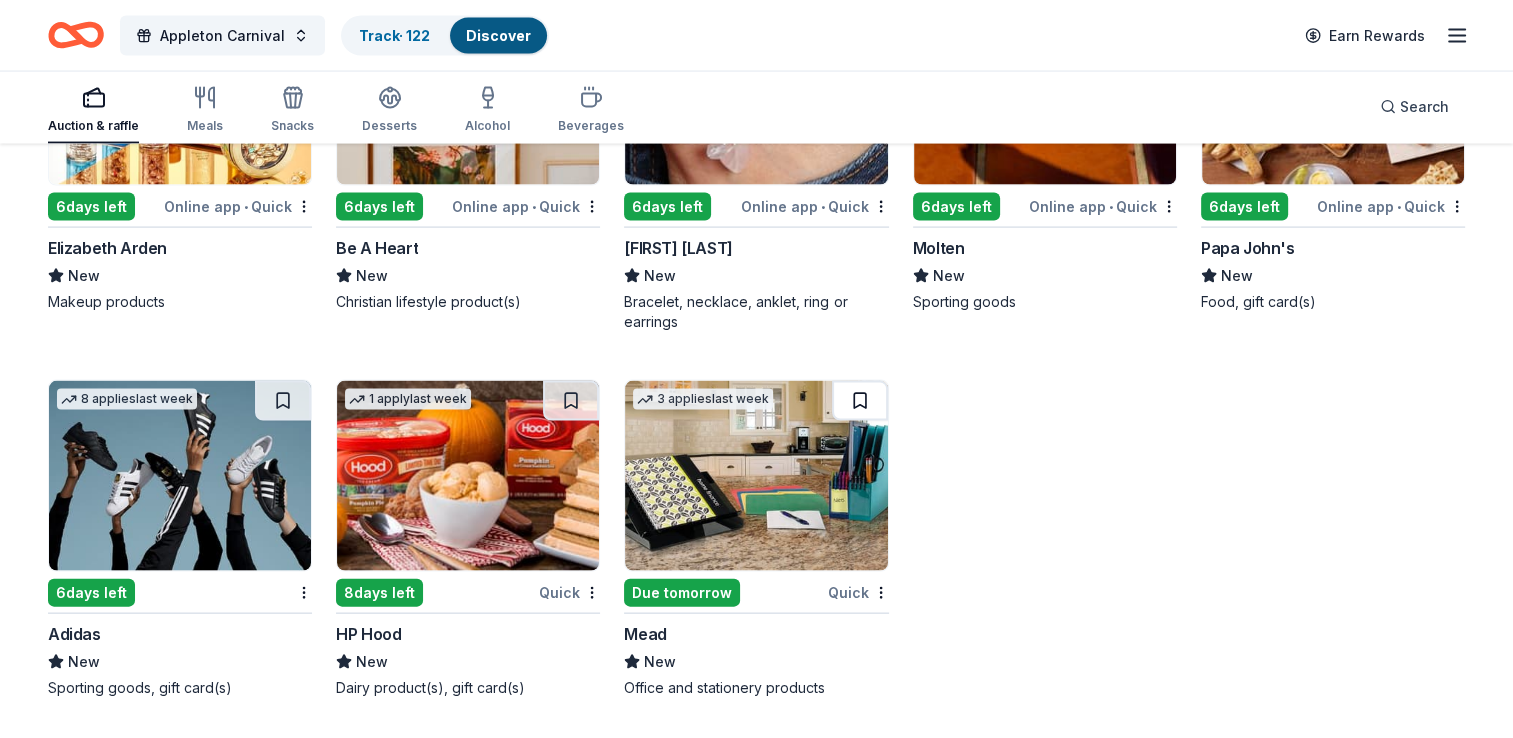 click at bounding box center [860, 401] 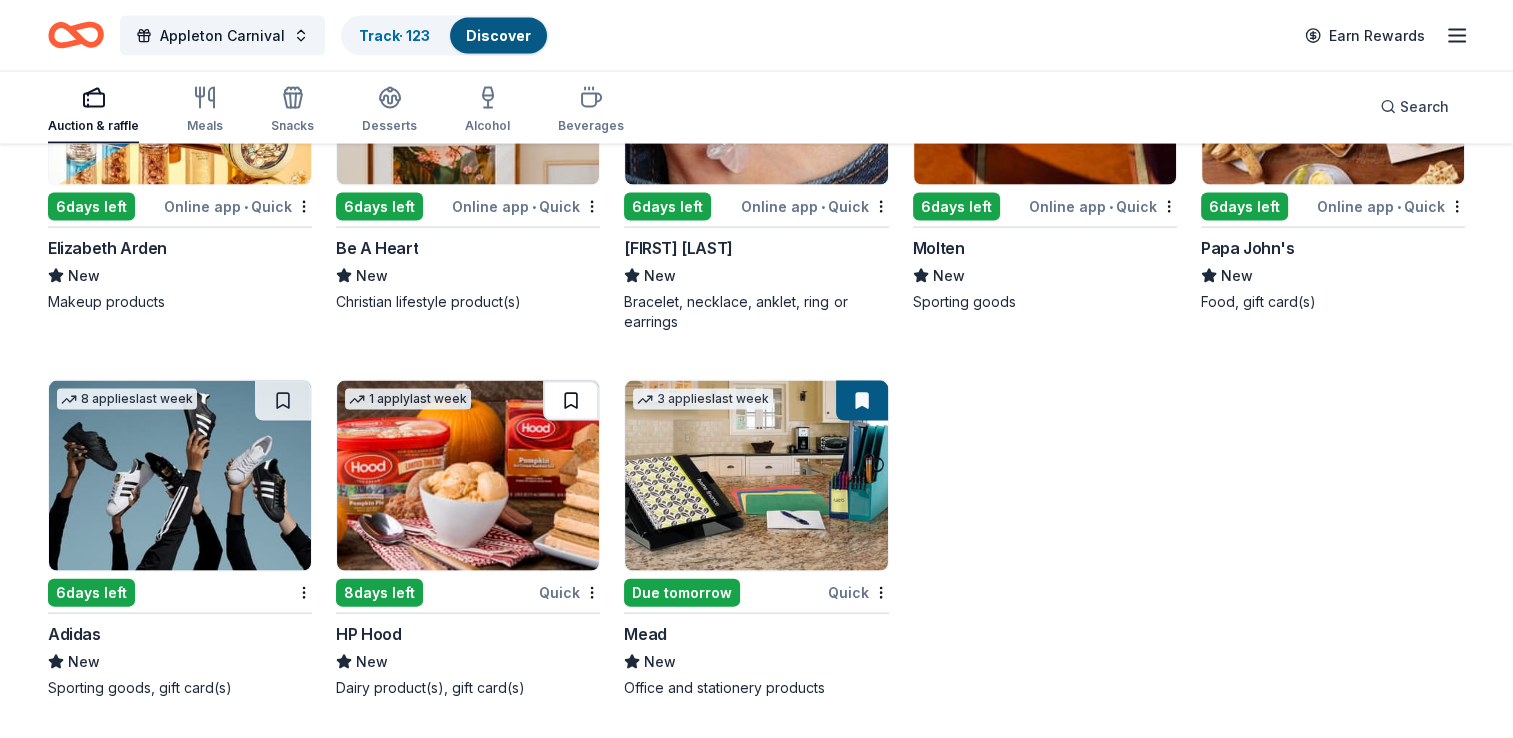 click at bounding box center (571, 401) 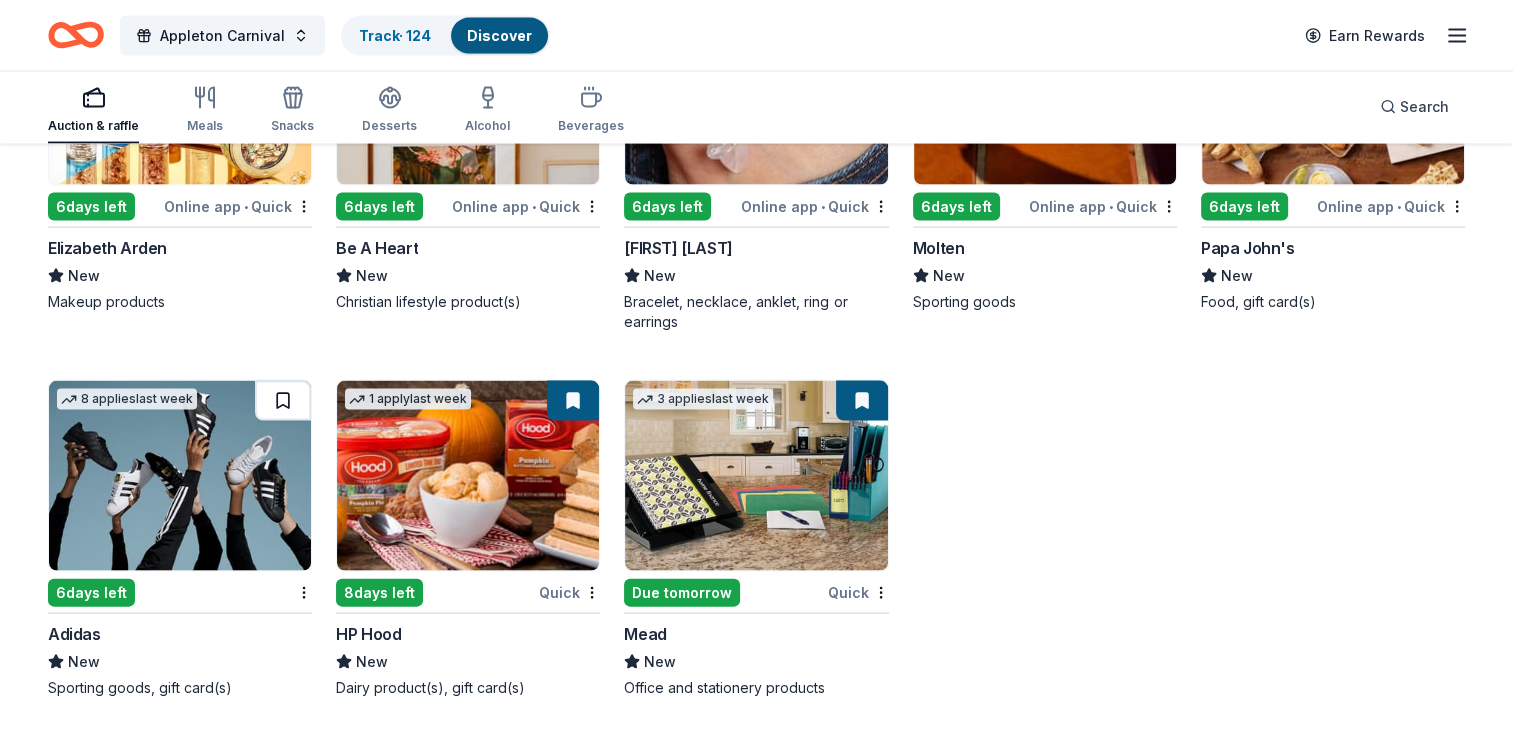 click at bounding box center (283, 401) 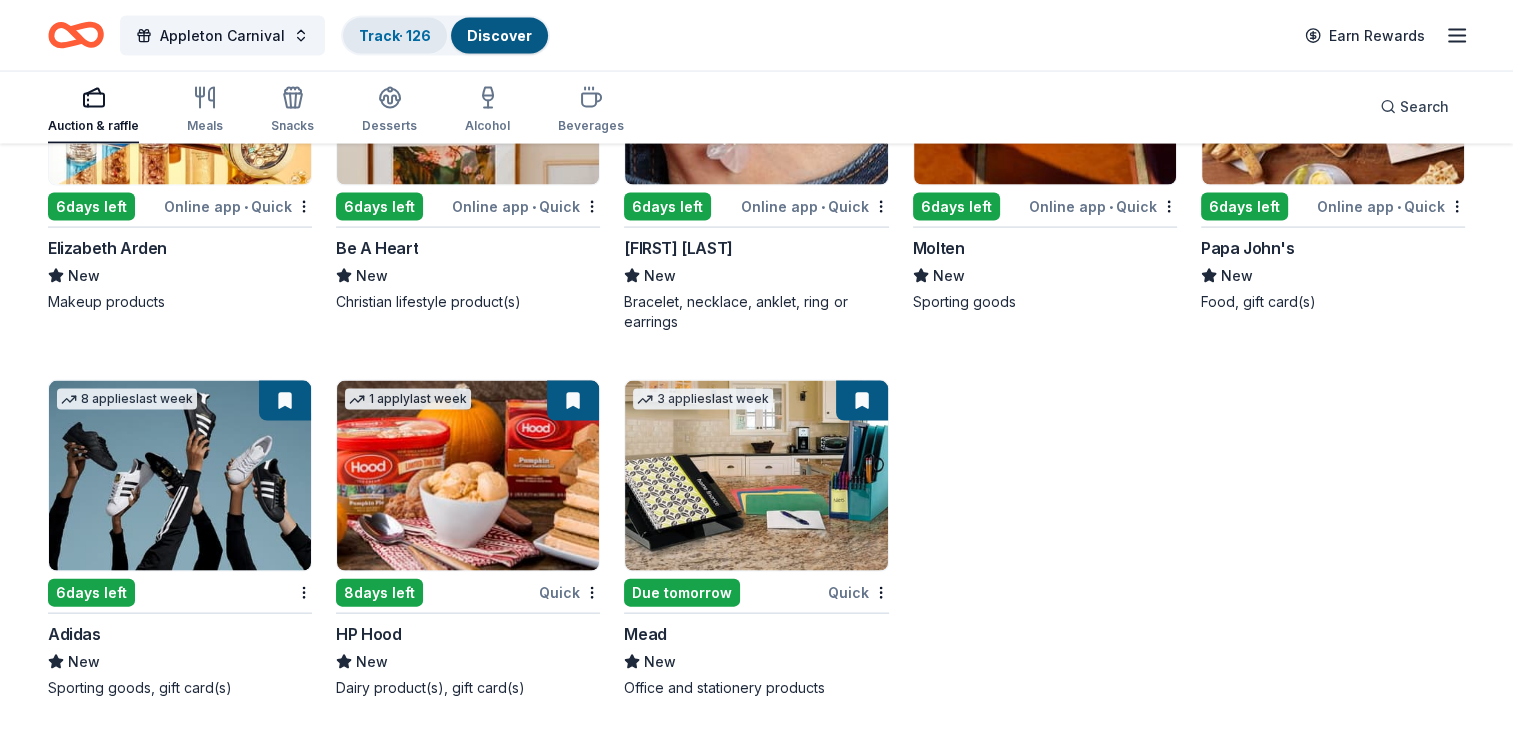 click on "Track  · 126" at bounding box center [395, 35] 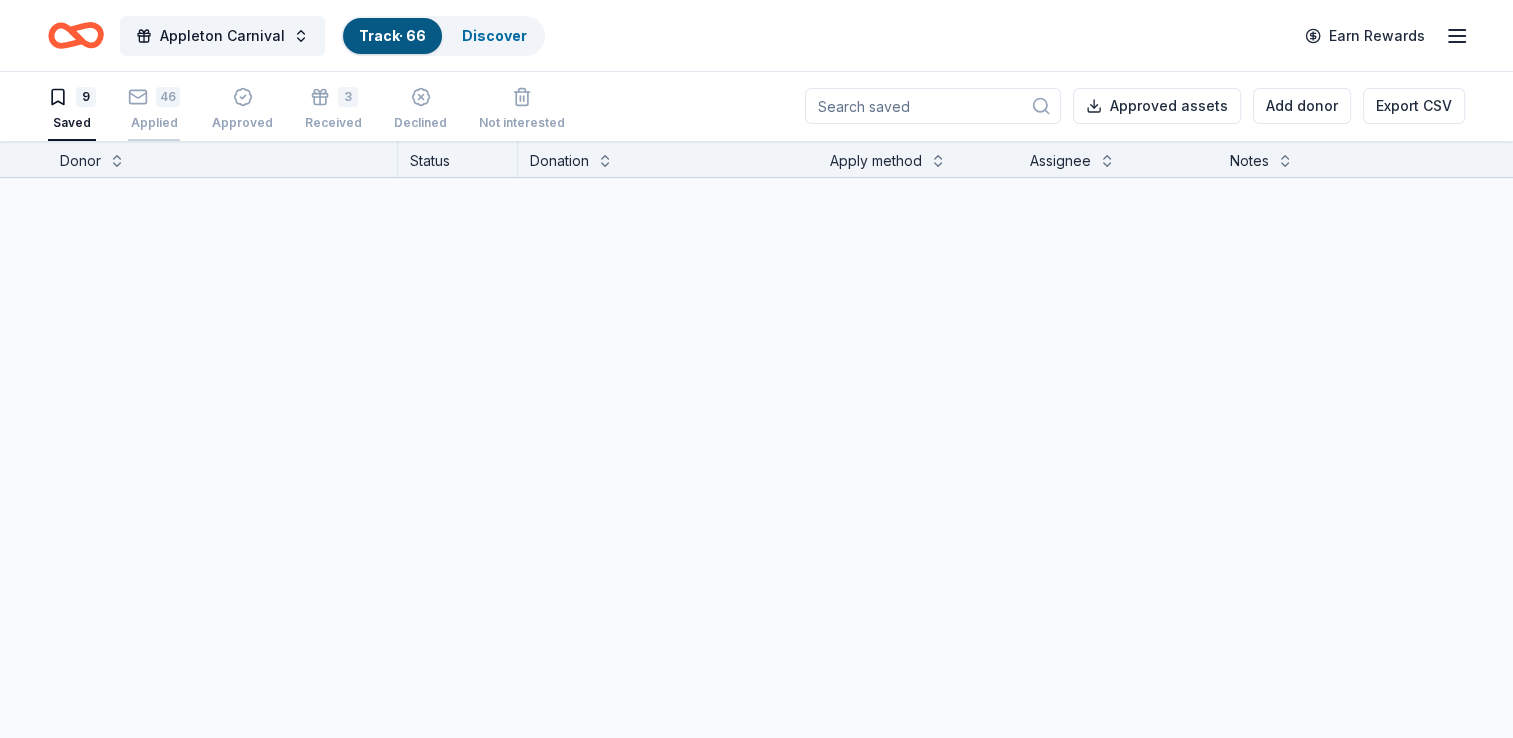 scroll, scrollTop: 0, scrollLeft: 0, axis: both 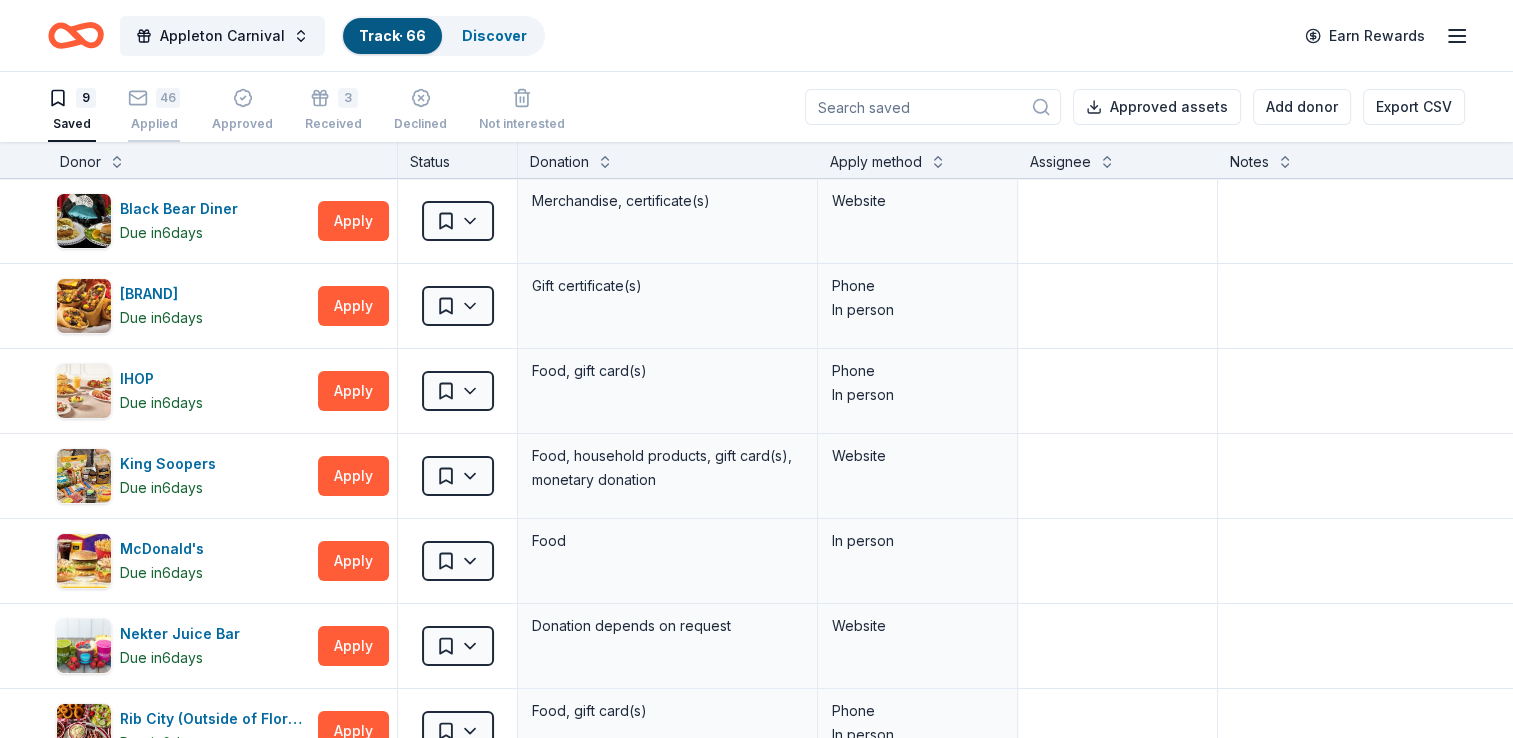 click on "Applied" at bounding box center [154, 124] 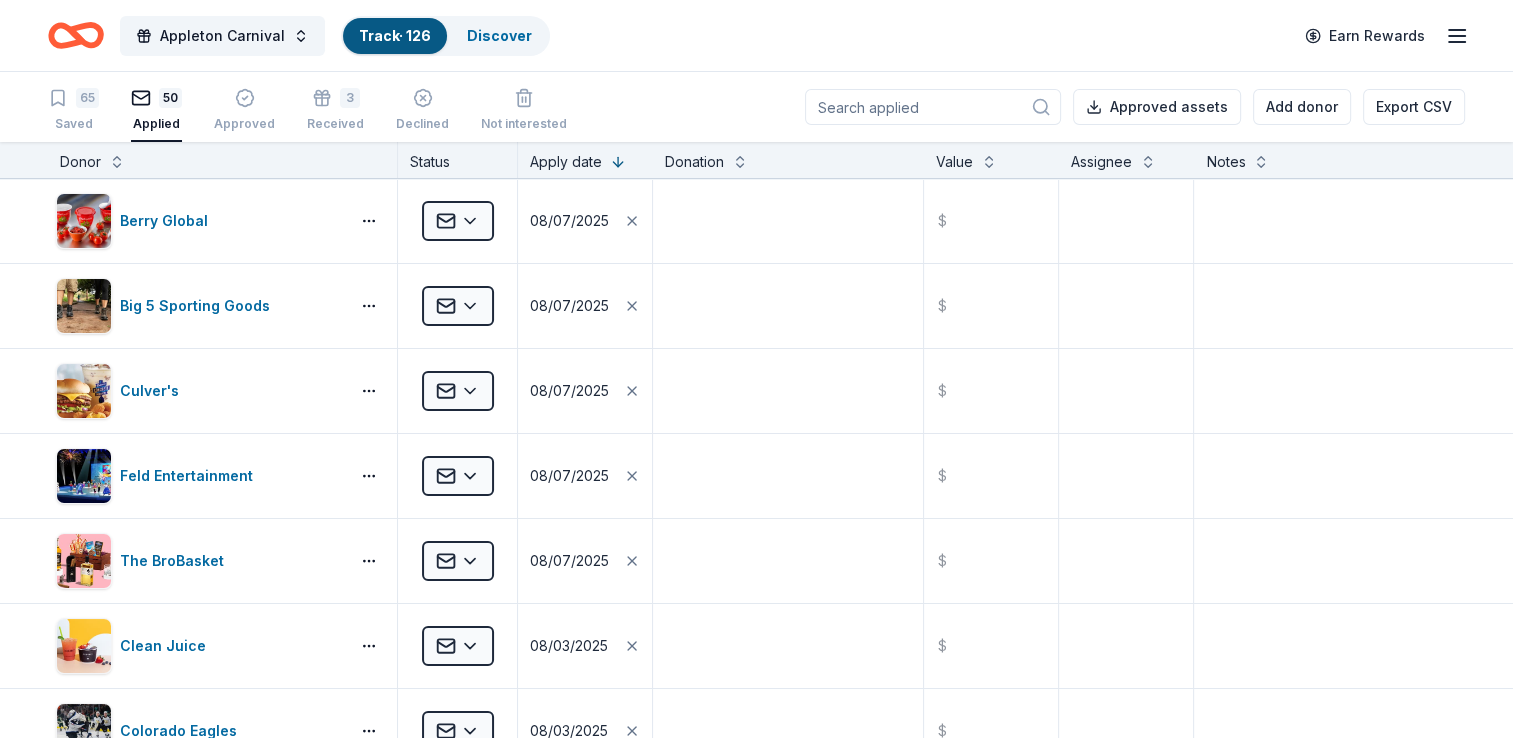 scroll, scrollTop: 0, scrollLeft: 0, axis: both 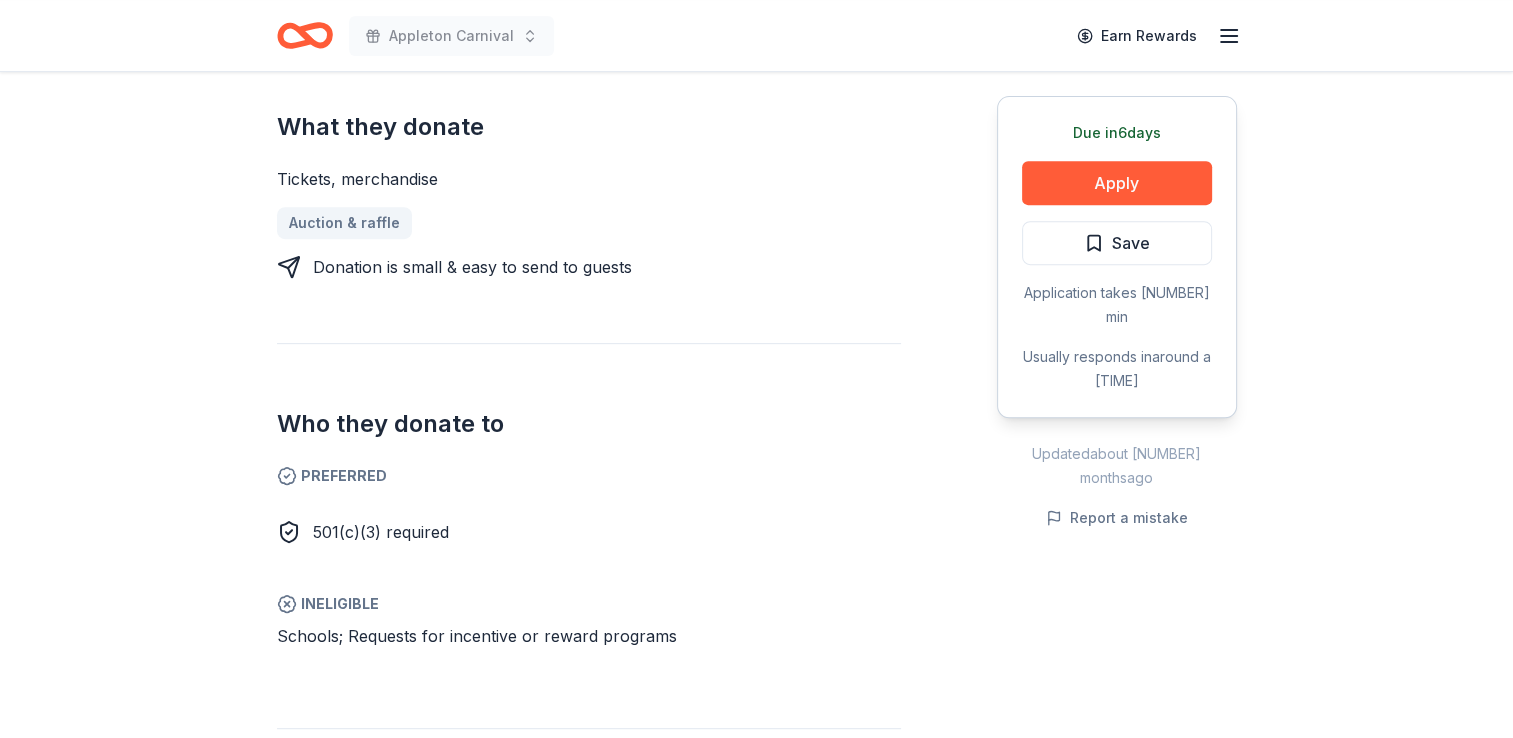 click on "501(c)(3) required" at bounding box center (589, 532) 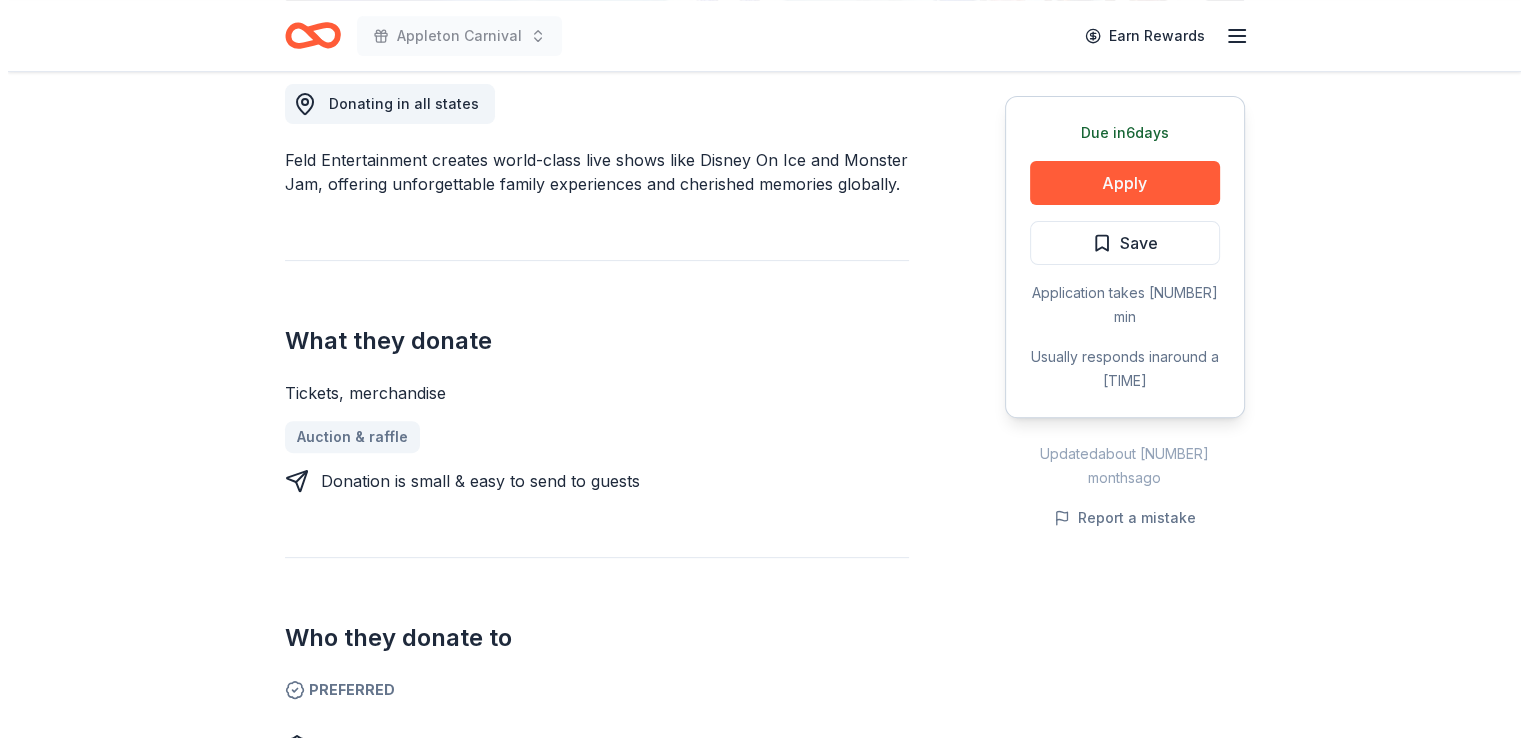 scroll, scrollTop: 572, scrollLeft: 0, axis: vertical 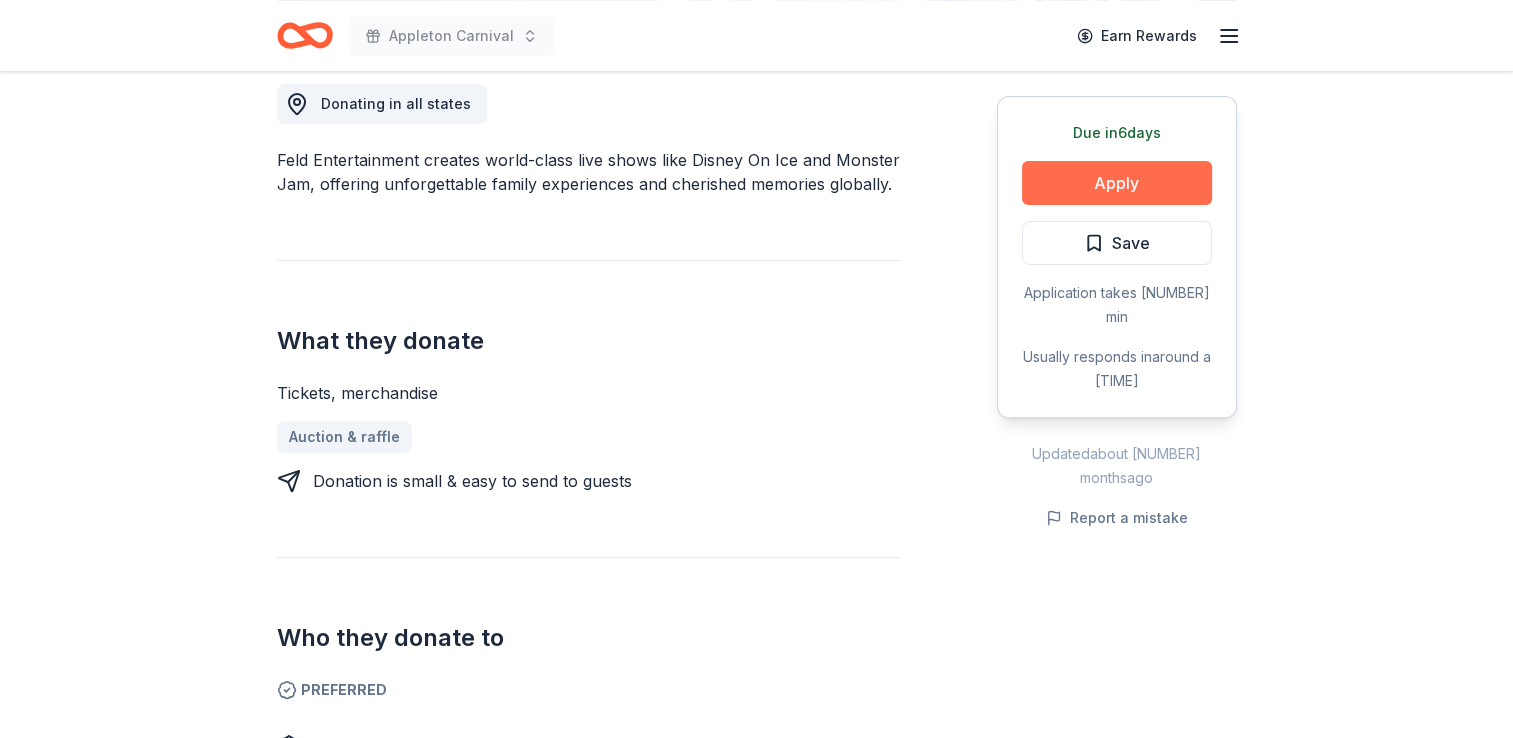 click on "Apply" at bounding box center [1117, 183] 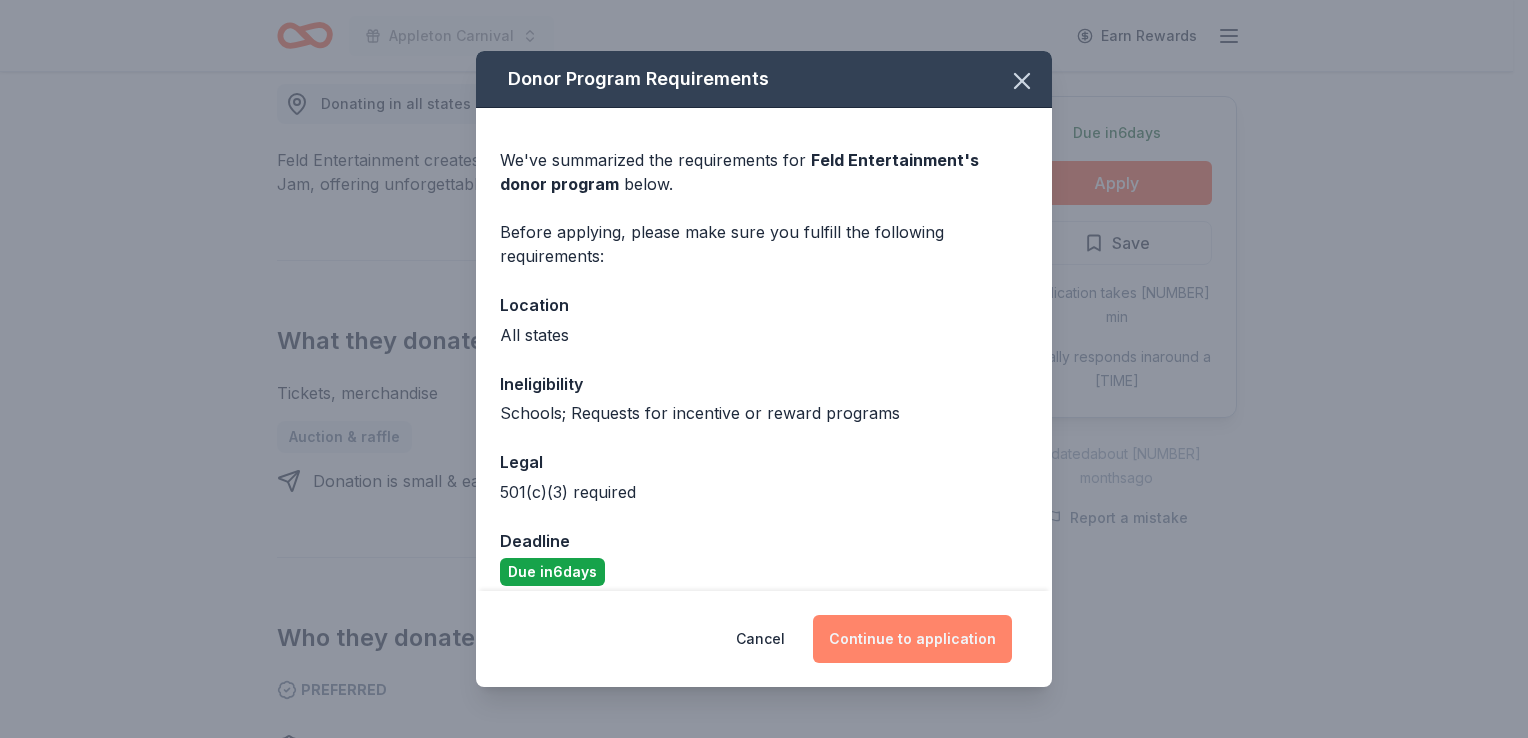 click on "Continue to application" at bounding box center [912, 639] 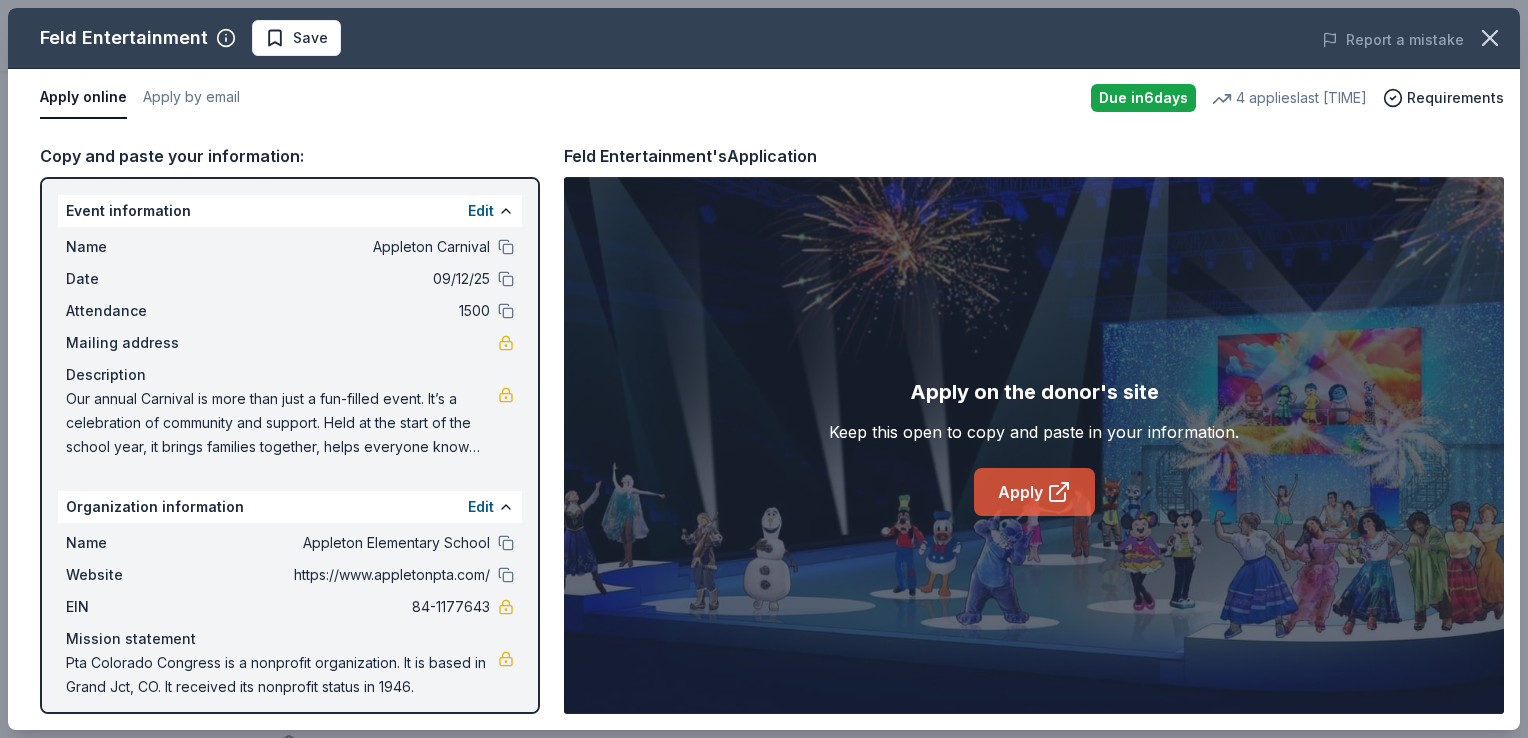 click on "Apply" at bounding box center [1034, 492] 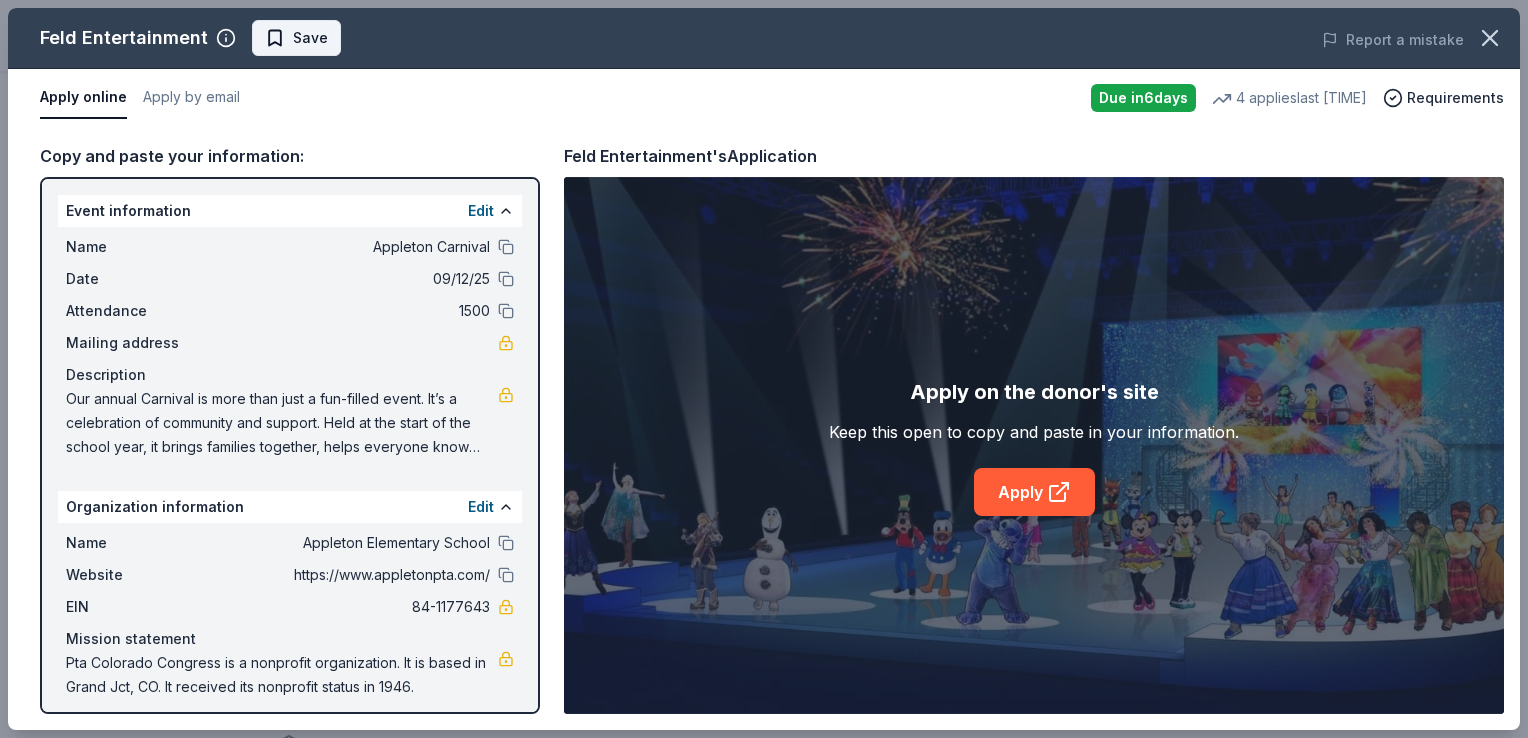 click on "Save" at bounding box center (310, 38) 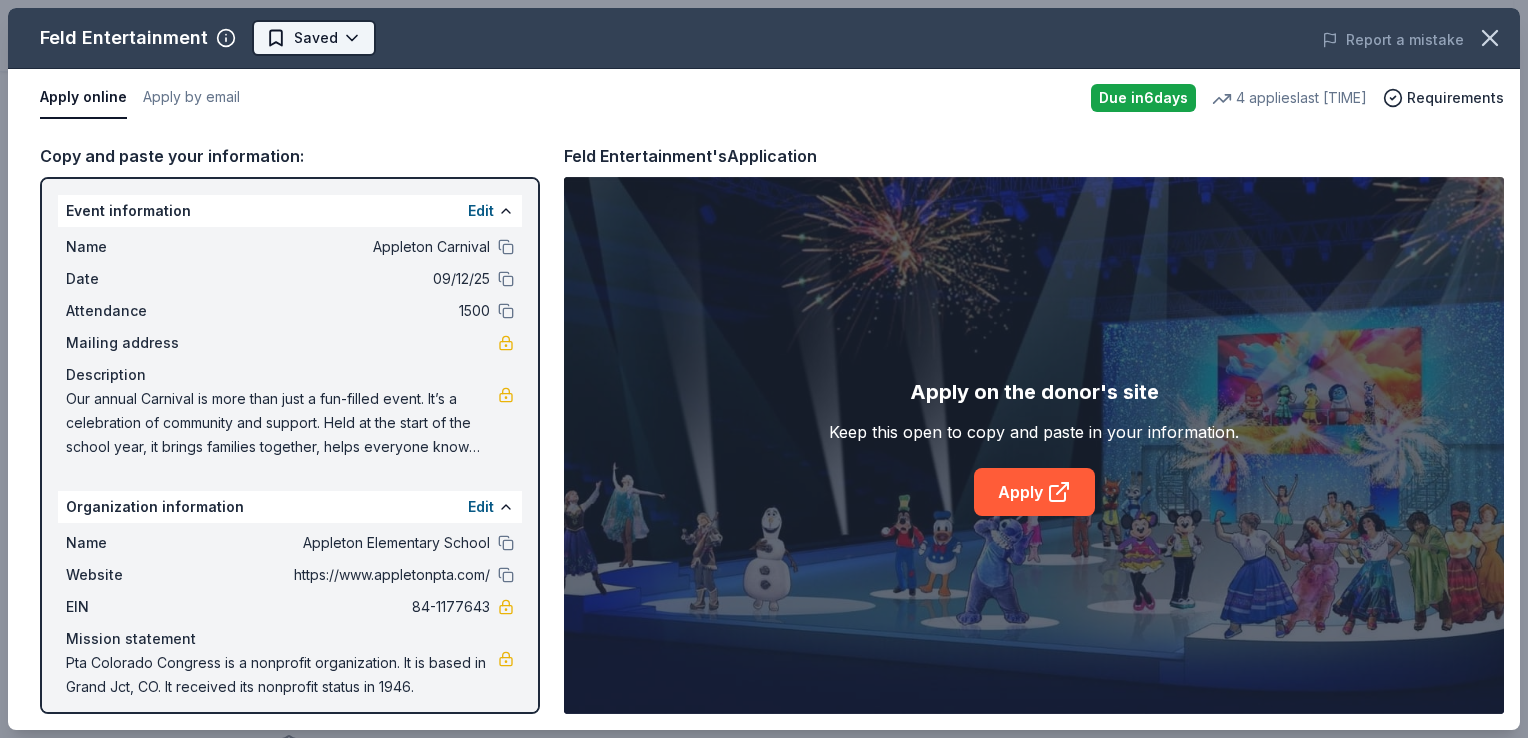 scroll, scrollTop: 0, scrollLeft: 0, axis: both 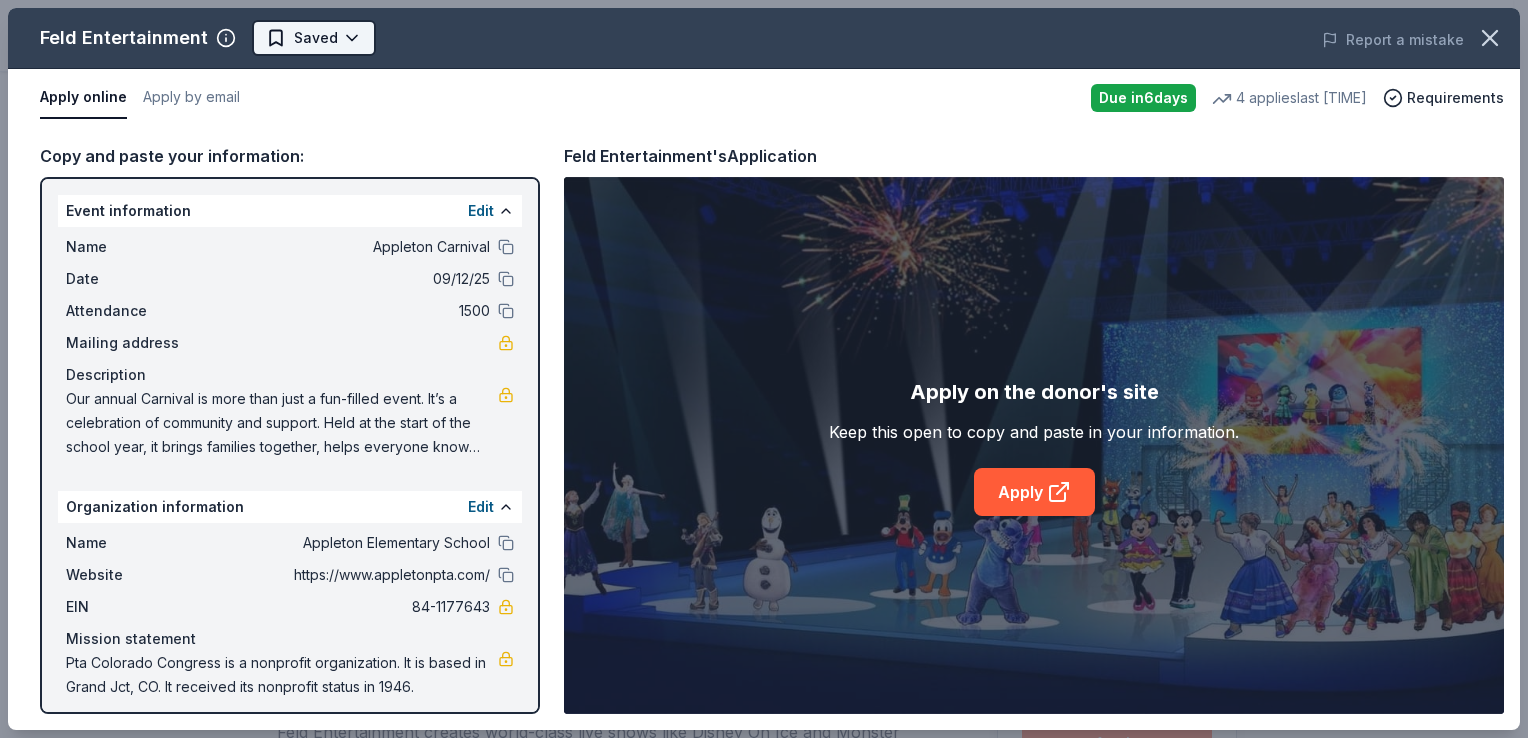 click on "Appleton Carnival  Earn Rewards Due in  6  days Share Feld Entertainment New 4   applies  last week approval rate Share Donating in all states Feld Entertainment creates world-class live shows like Disney On Ice and Monster Jam, offering unforgettable family experiences and cherished memories globally. What they donate Tickets, merchandise  Auction & raffle Donation is small & easy to send to guests Who they donate to  Preferred 501(c)(3) required  Ineligible Schools; Requests for incentive or reward programs  approval rate 20 % approved 30 % declined 50 % no response Upgrade to Pro to view approval rates and average donation values Due in  6  days Apply Saved Application takes 10 min Usually responds in  around a week Updated  about 2 months  ago Report a mistake New Be the first to review this company! Leave a review Similar donors Top rated Local 6  days left Online app Oakland A's 5.0 Tickets, memorabilia Local 15  days left Online app Southeast Missouri State University Athletics New Local 6  days left 6" at bounding box center (764, 369) 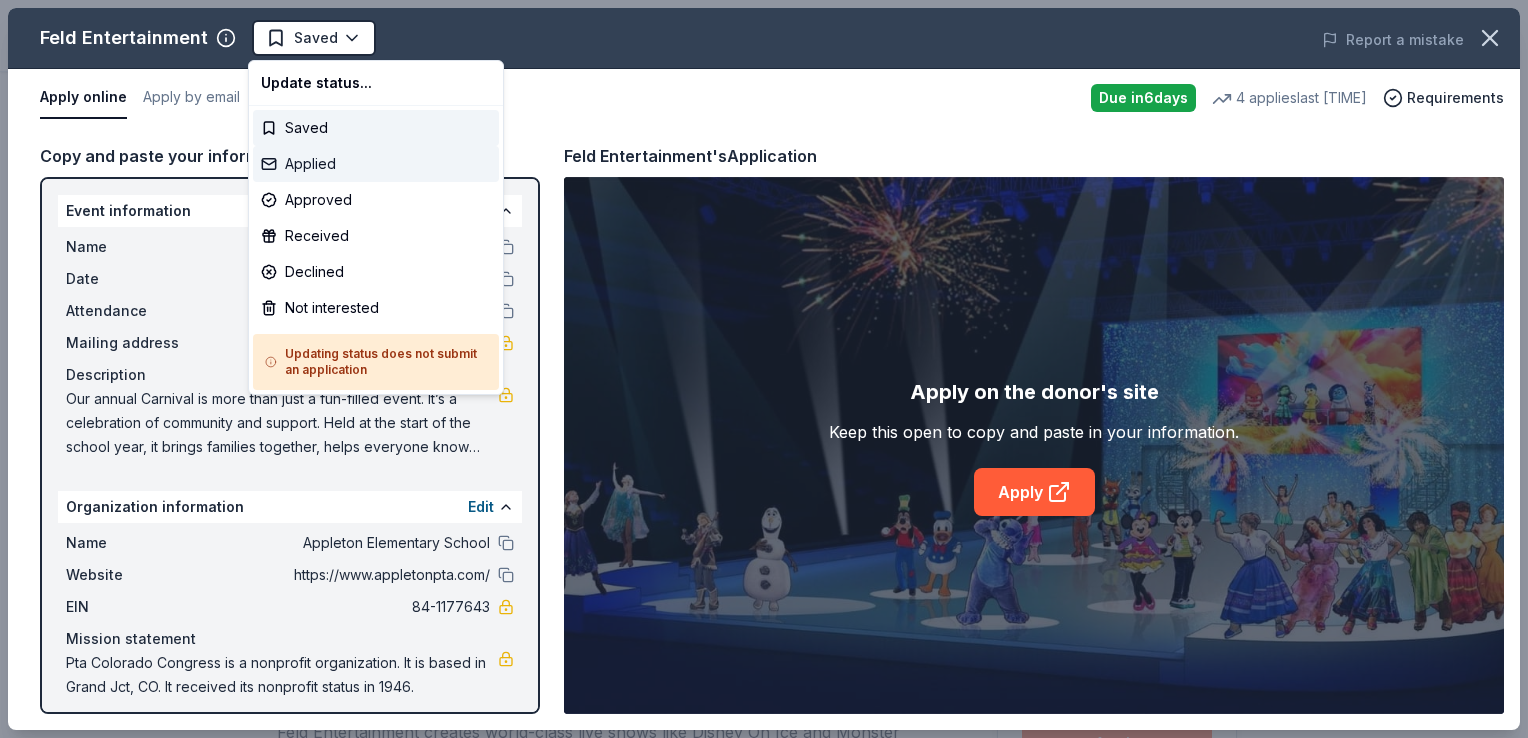 click on "Applied" at bounding box center [376, 164] 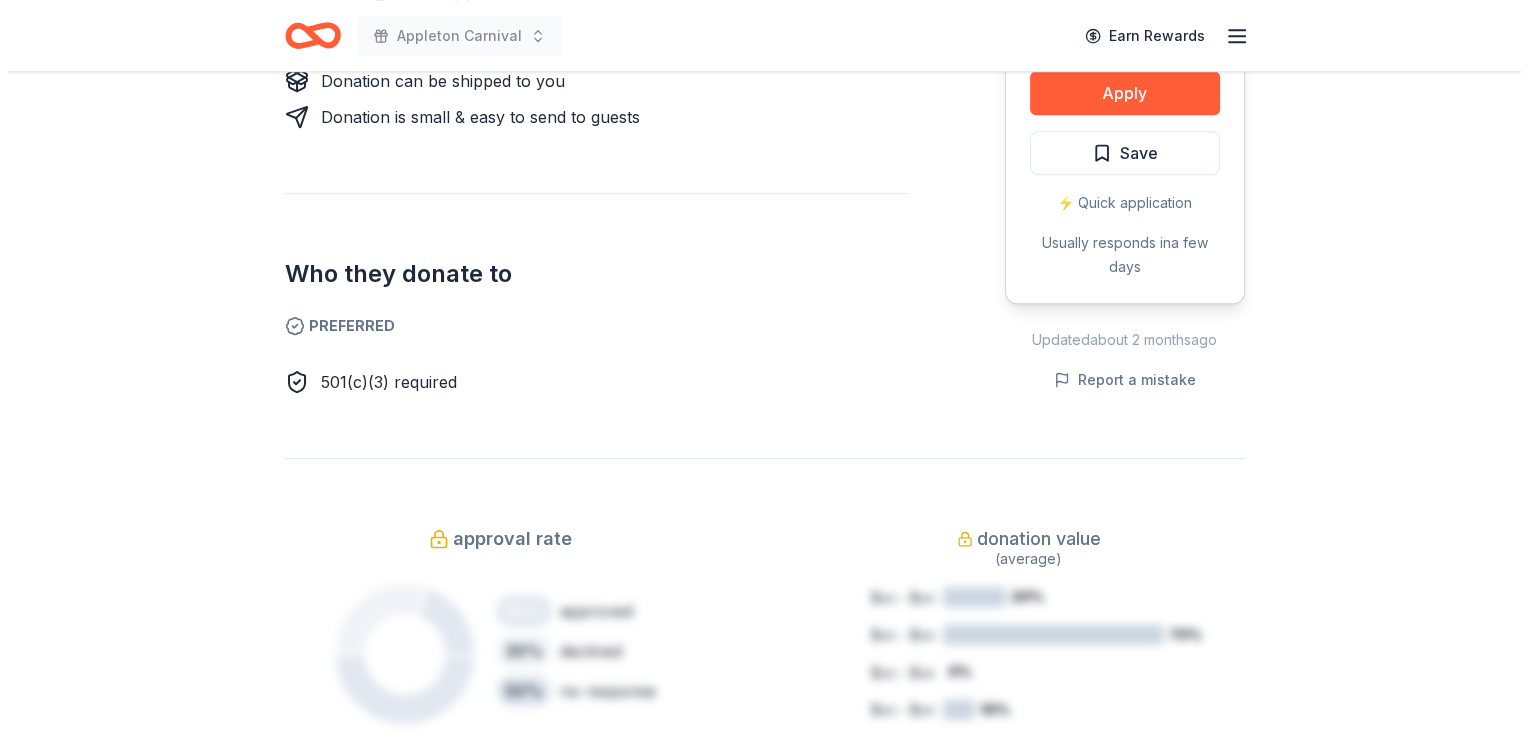 scroll, scrollTop: 1004, scrollLeft: 0, axis: vertical 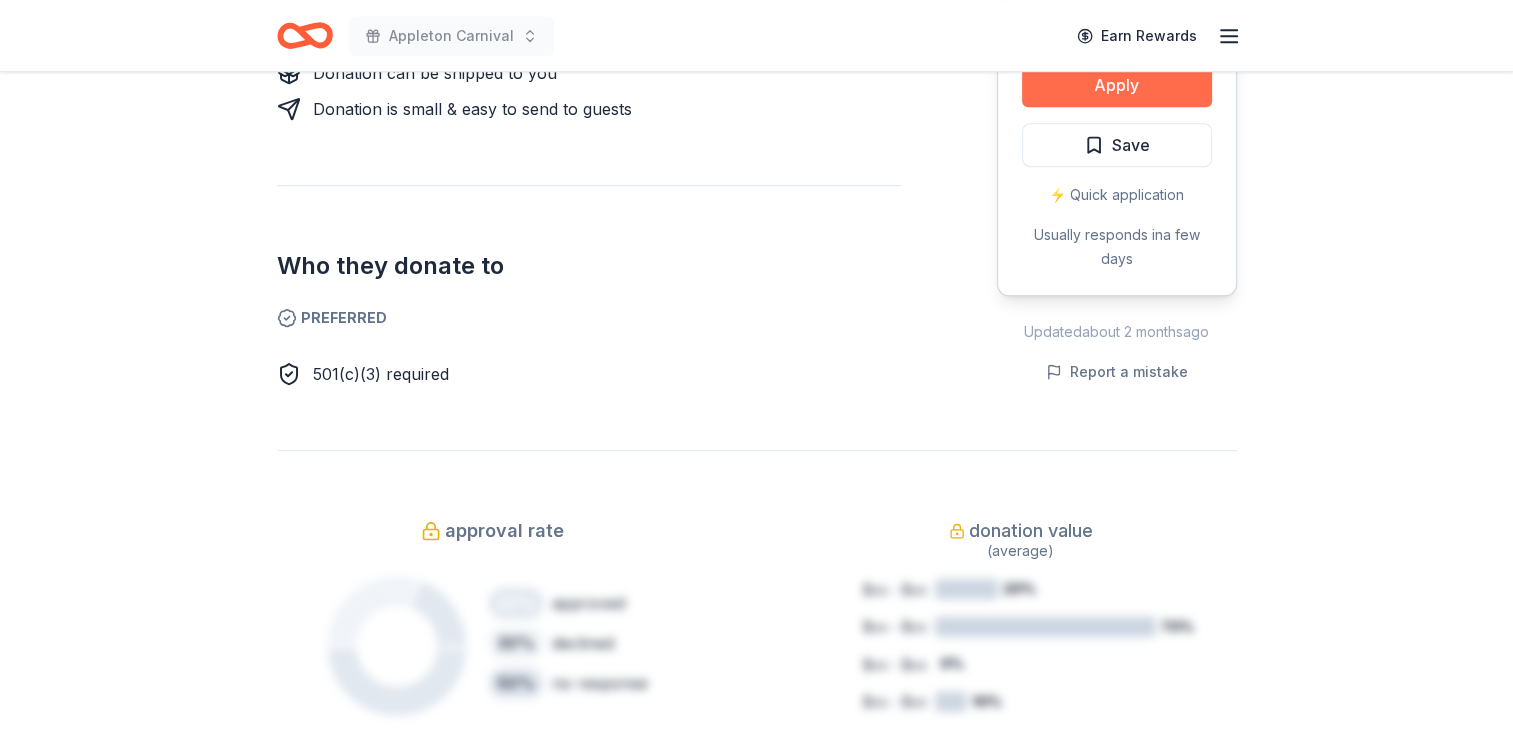 click on "Apply" at bounding box center [1117, 85] 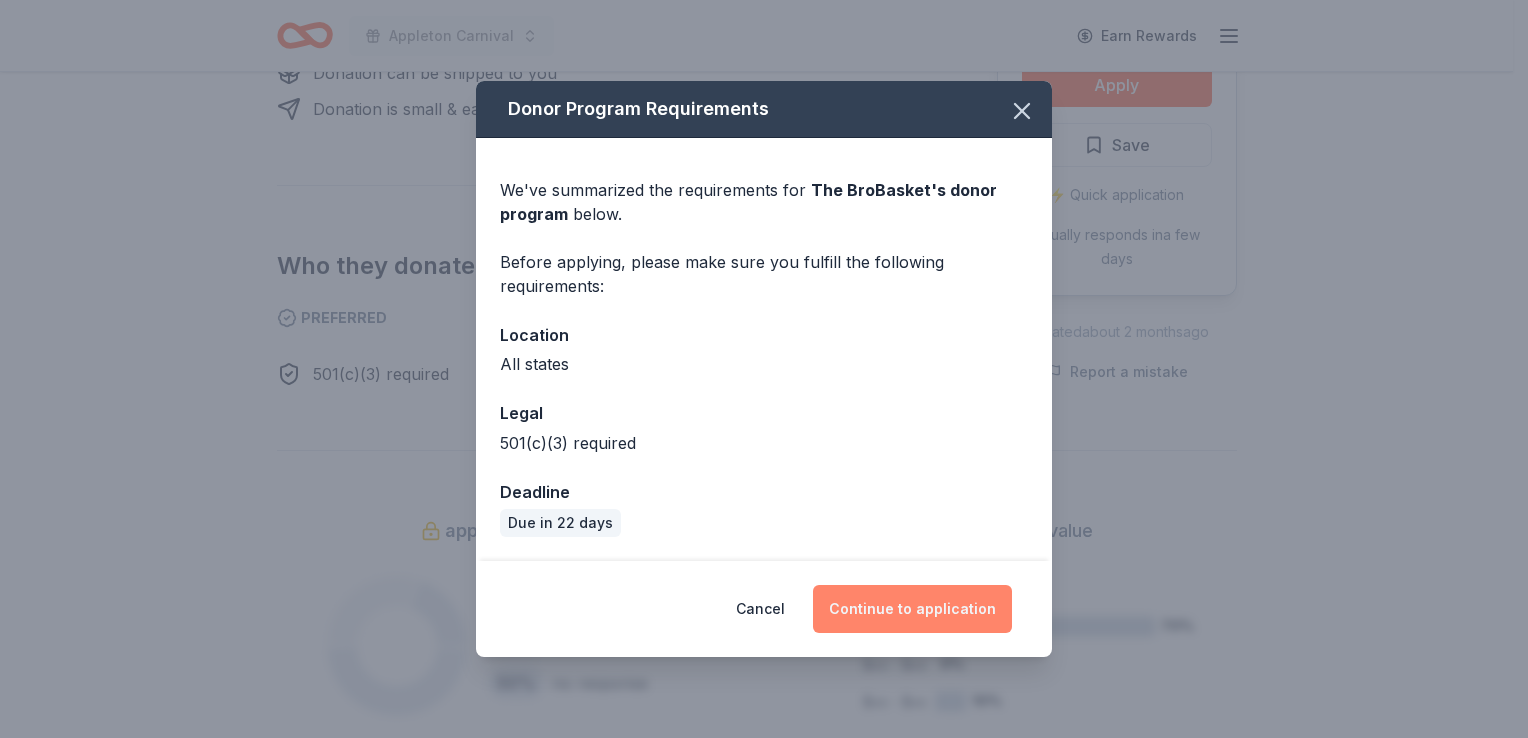 click on "Continue to application" at bounding box center [912, 609] 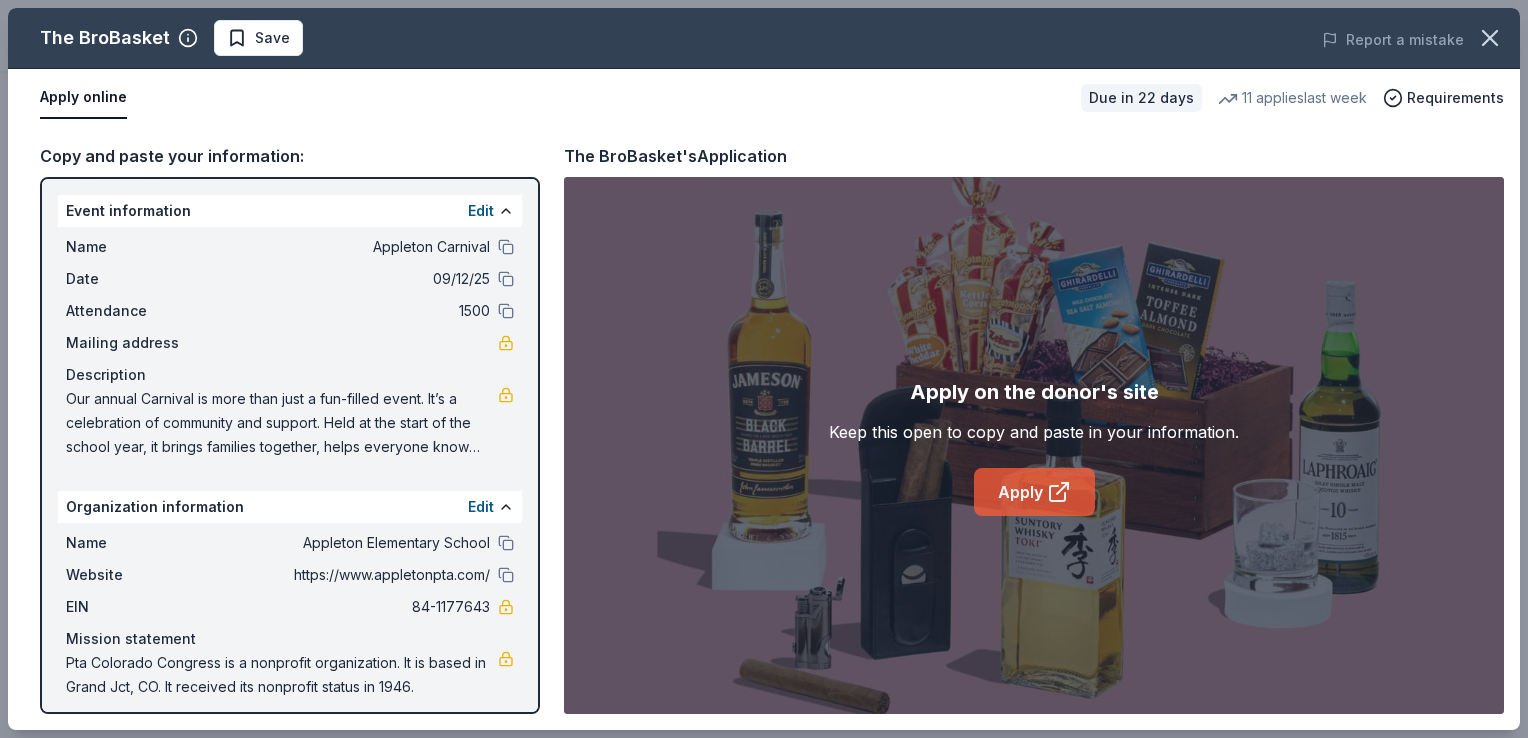 click on "Apply" at bounding box center (1034, 492) 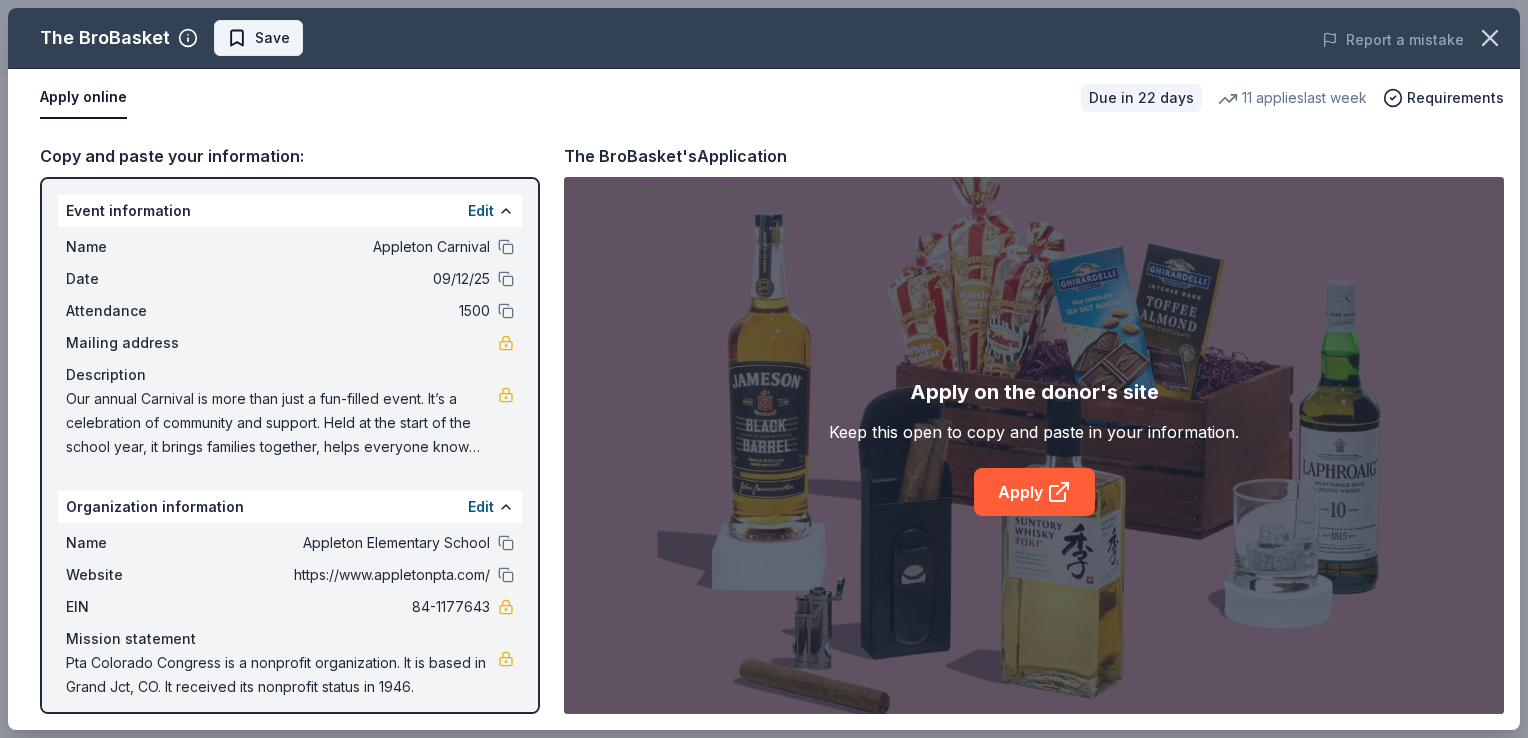 click on "Save" at bounding box center [272, 38] 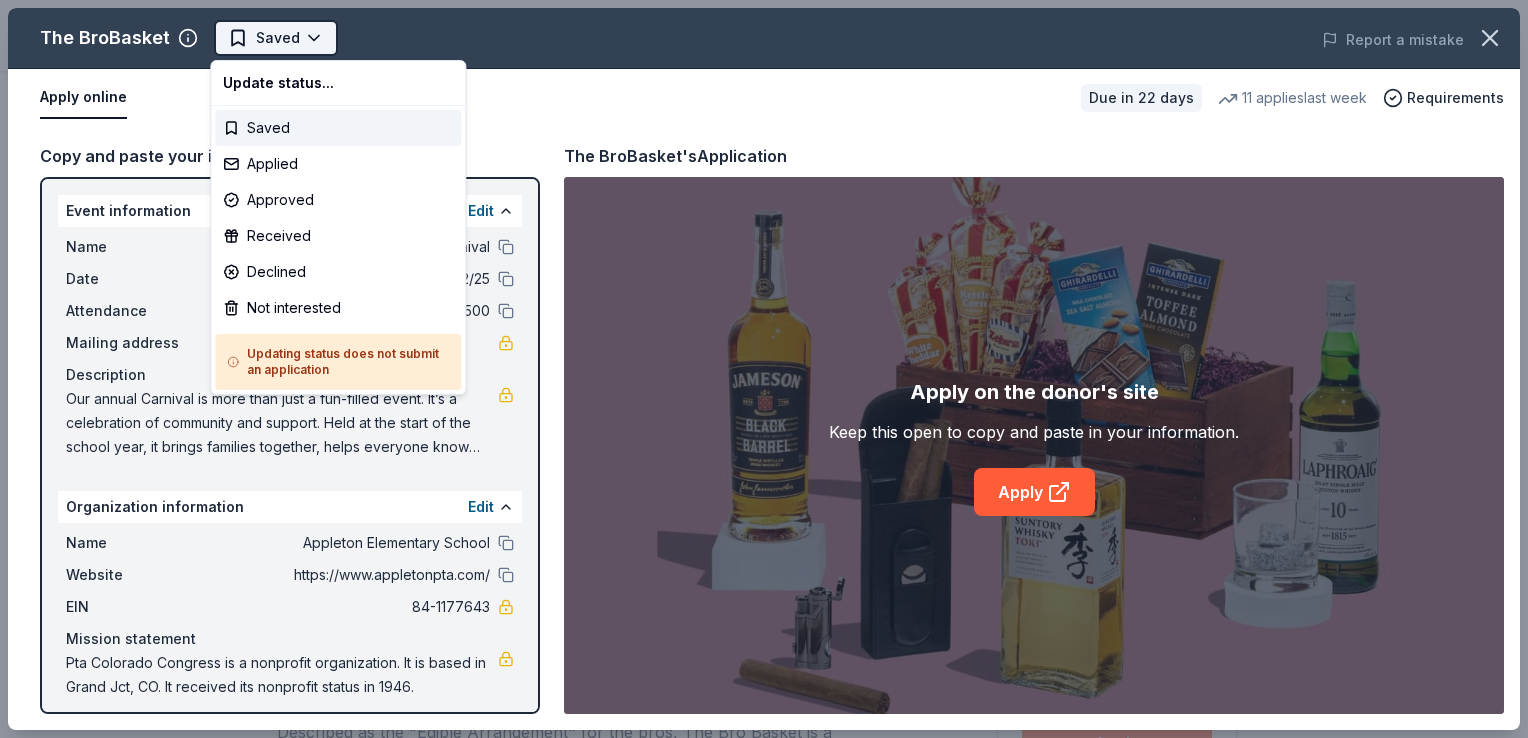 click on "Appleton Carnival  Saved Apply Due in 22 days Share The BroBasket 3.4 • 19  reviews 11   applies  last week approval rate donation value Share Donating in all states  Described as the "Edible Arrangement" for the bros, The Bro Basket is a company that caters to everyone looking for a gift package full of beers, popcorn treats, golf tees, and all things bro-y.  What they donate Discounted gift basket(s) Alcohol Auction & raffle Snacks Donation can be shipped to you Donation is small & easy to send to guests Who they donate to  Preferred 501(c)(3) required Due in 22 days Apply Saved ⚡️ Quick application Usually responds in  a few days Updated  about 2 months  ago Report a mistake approval rate 20 % approved 30 % declined 50 % no response donation value (average) 20% 70% 0% 10% $xx - $xx $xx - $xx $xx - $xx $xx - $xx Upgrade to Pro to view approval rates and average donation values 3.4 • 19  reviews See all  19  reviews Pilgrim Lutheran School February 2024 • Approved Barre Belle October 2023 • • 1" at bounding box center [764, 369] 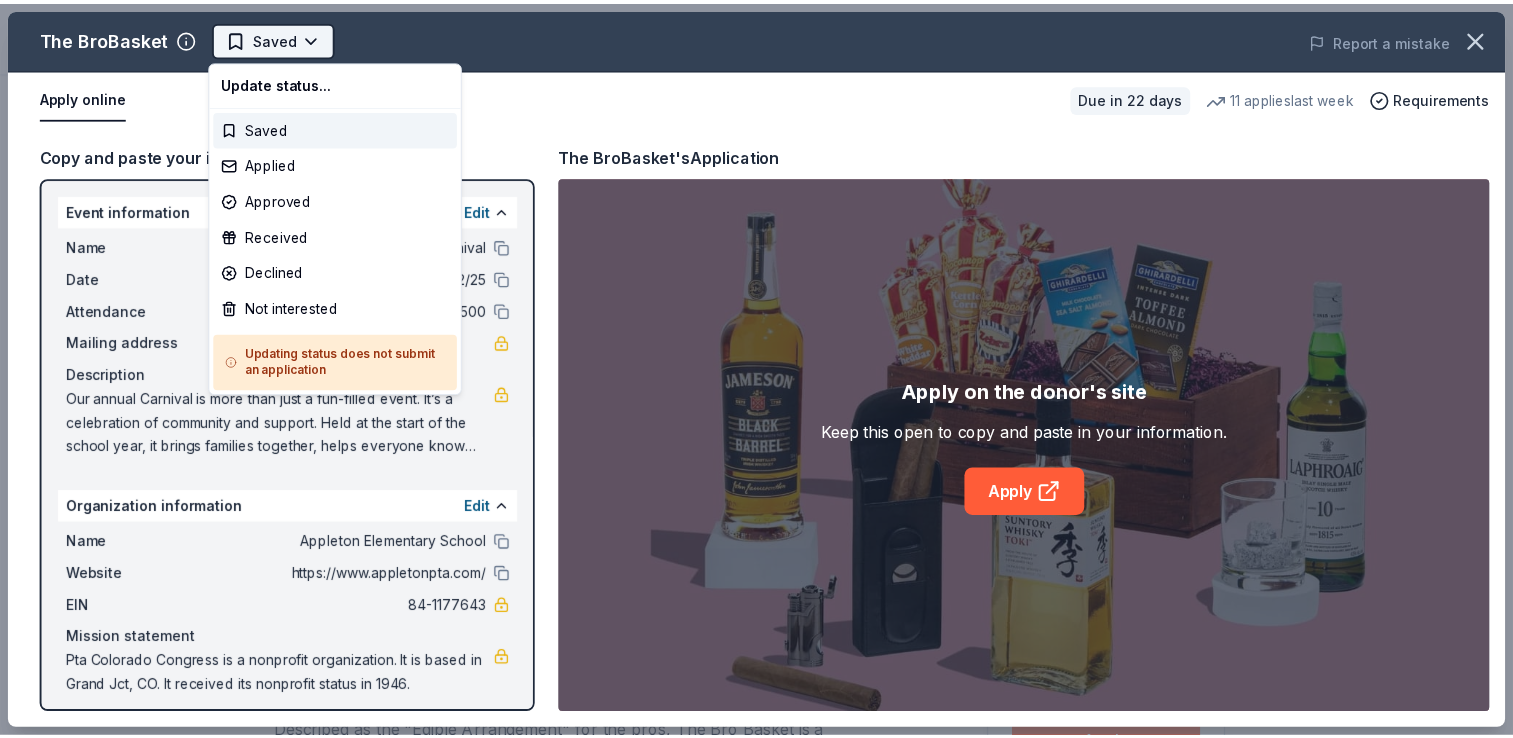 scroll, scrollTop: 0, scrollLeft: 0, axis: both 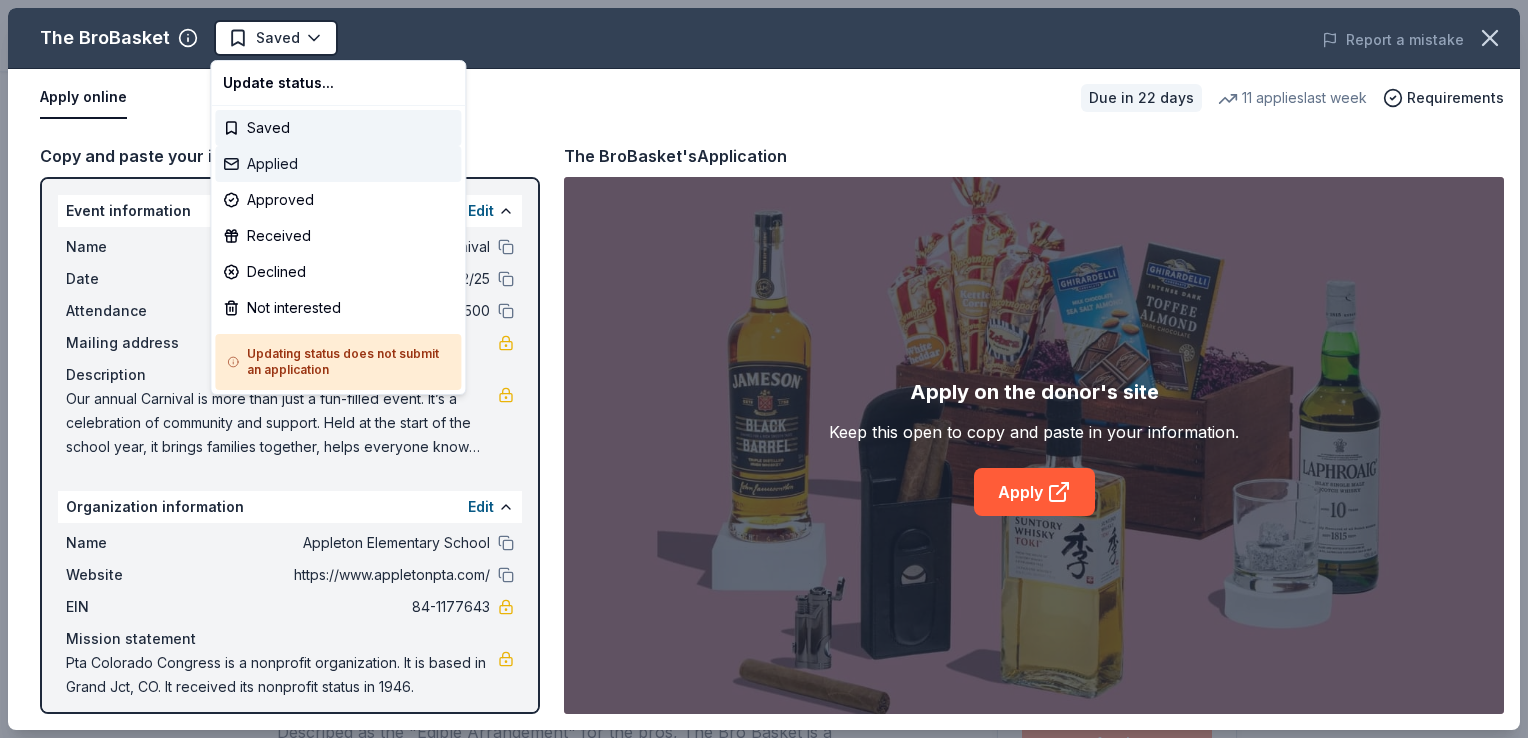 click on "Applied" at bounding box center [338, 164] 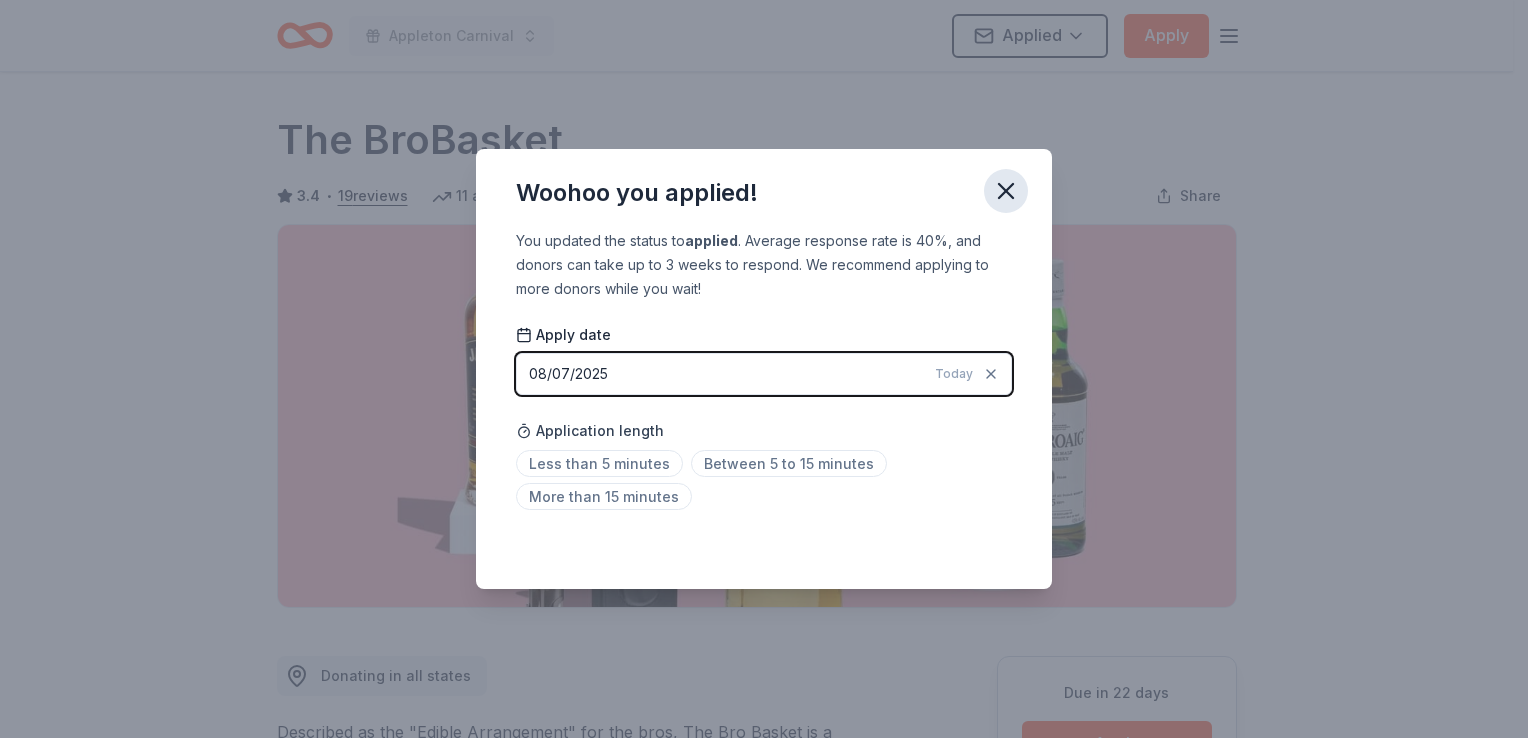 click 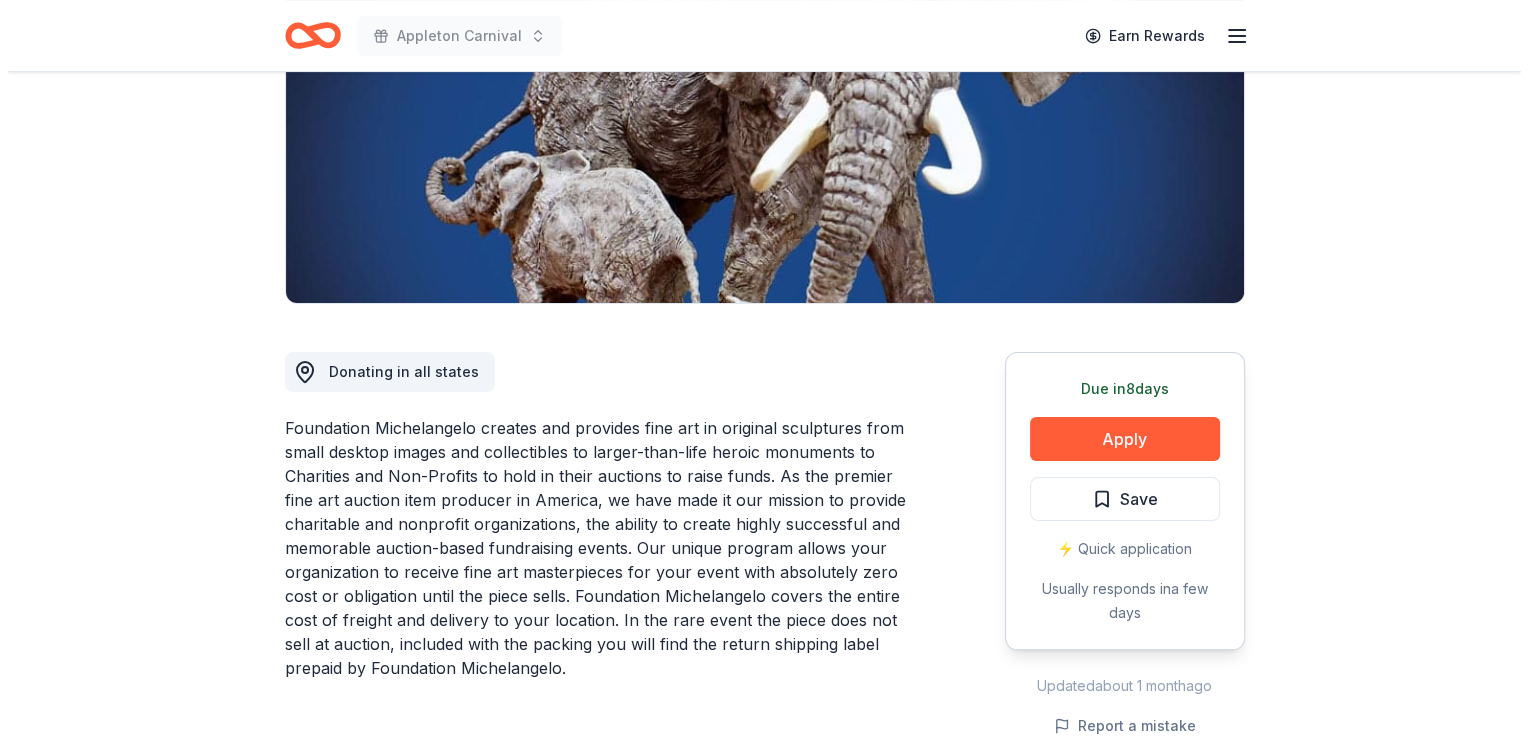scroll, scrollTop: 323, scrollLeft: 0, axis: vertical 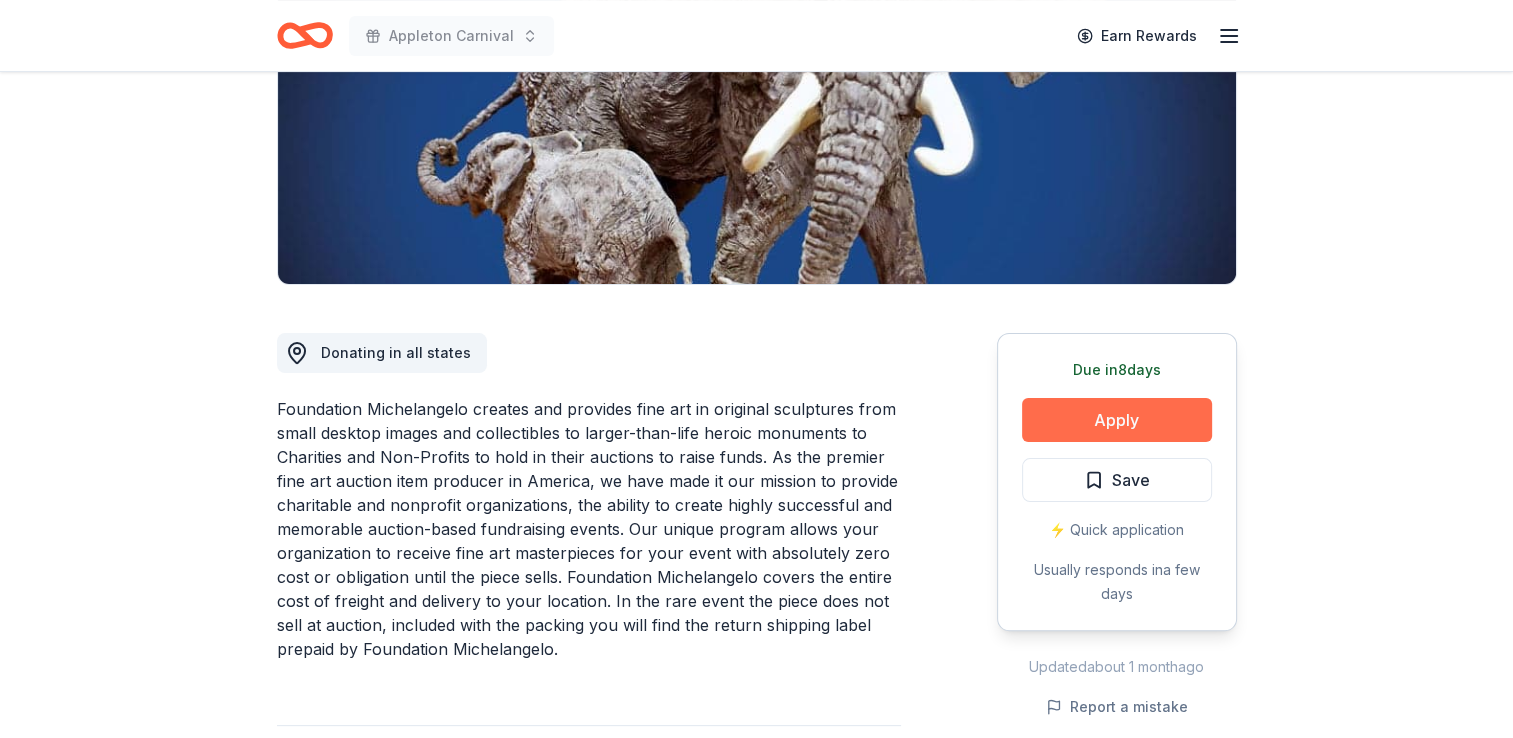click on "Apply" at bounding box center [1117, 420] 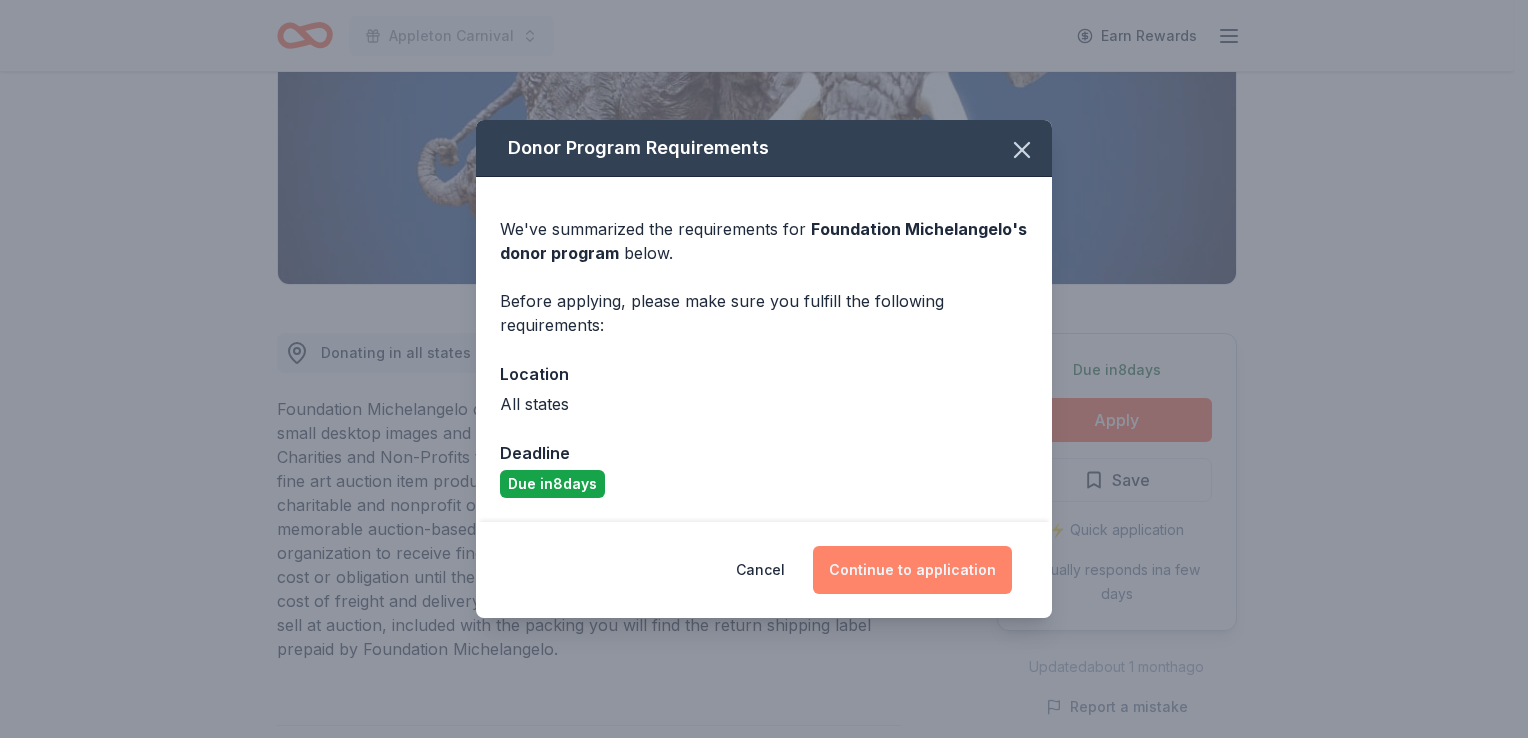 click on "Continue to application" at bounding box center [912, 570] 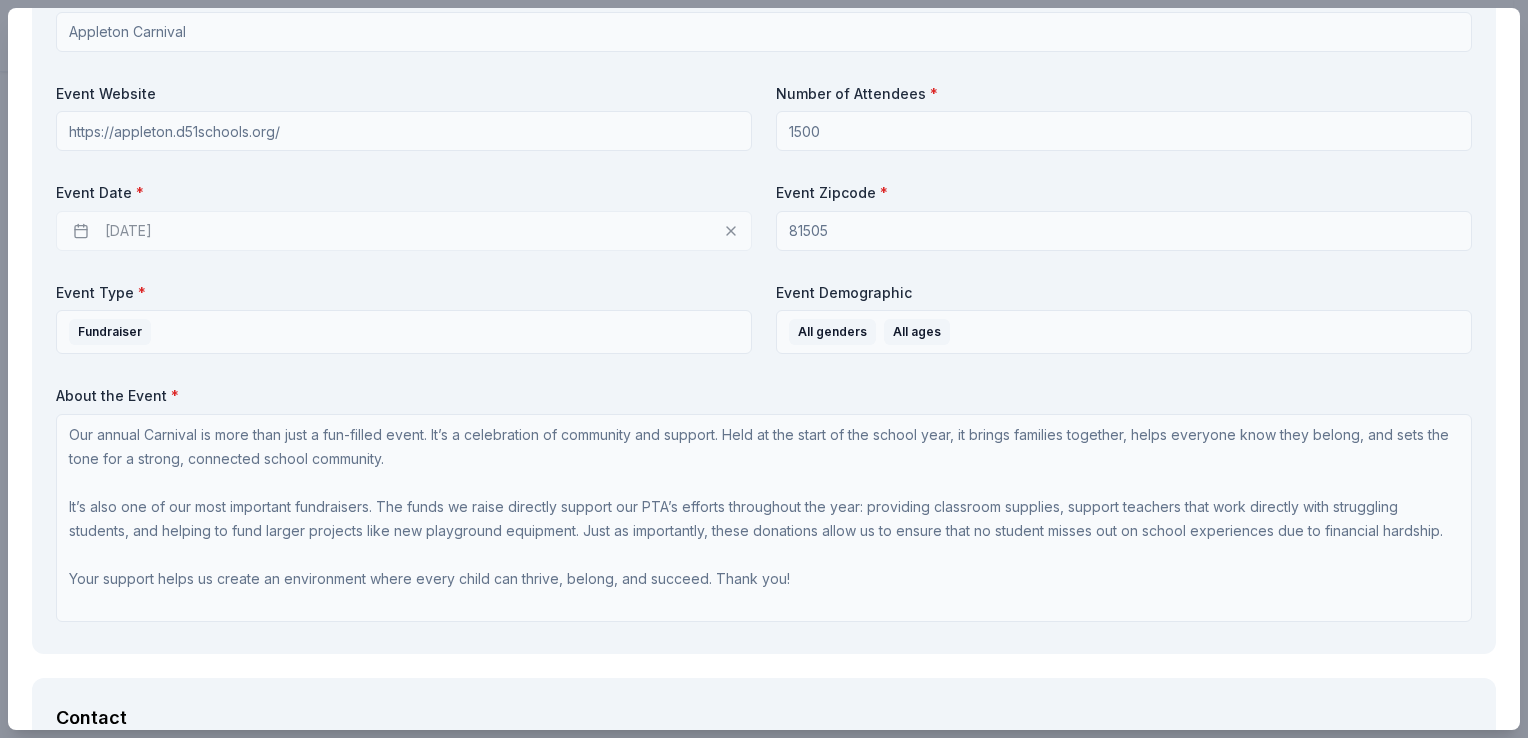 scroll, scrollTop: 1236, scrollLeft: 0, axis: vertical 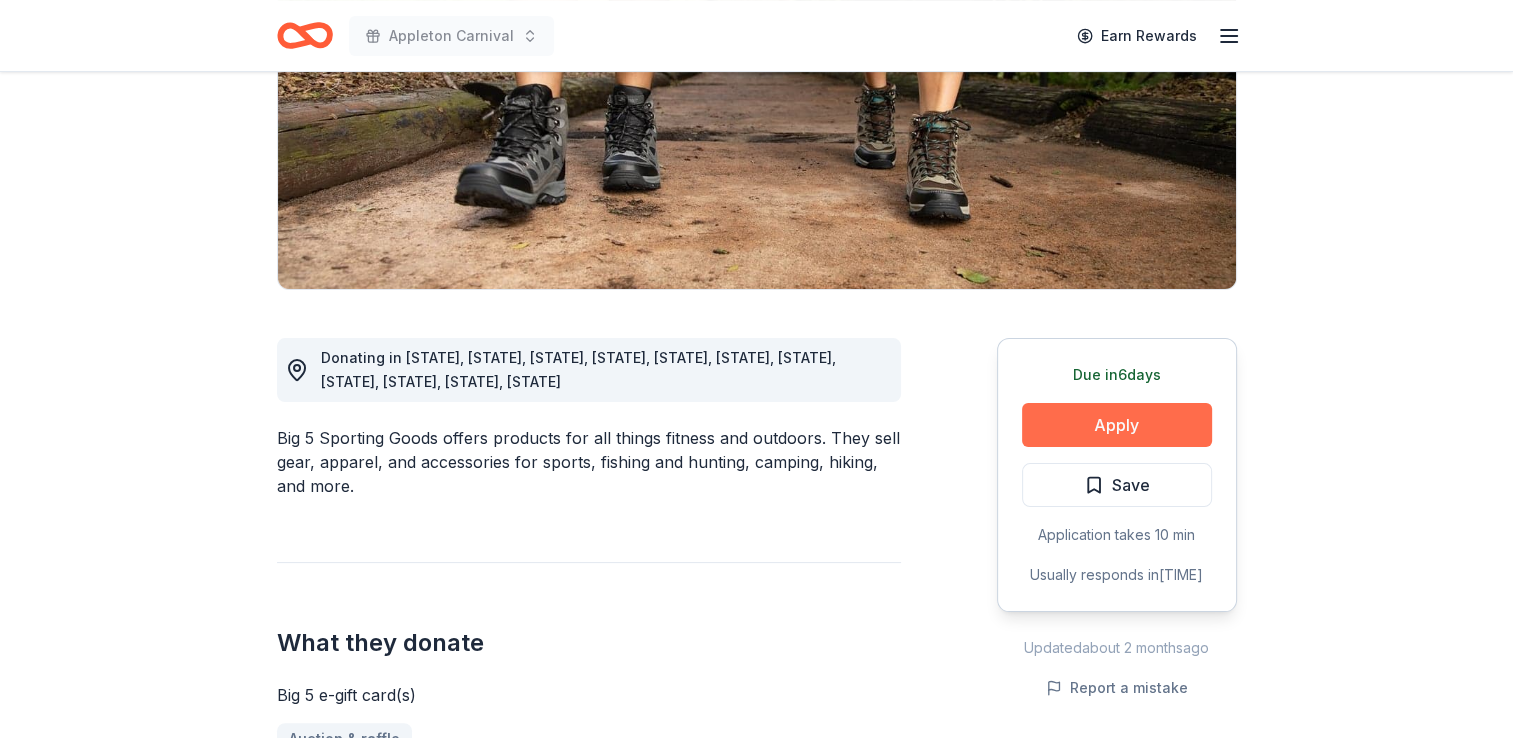 click on "Apply" at bounding box center (1117, 425) 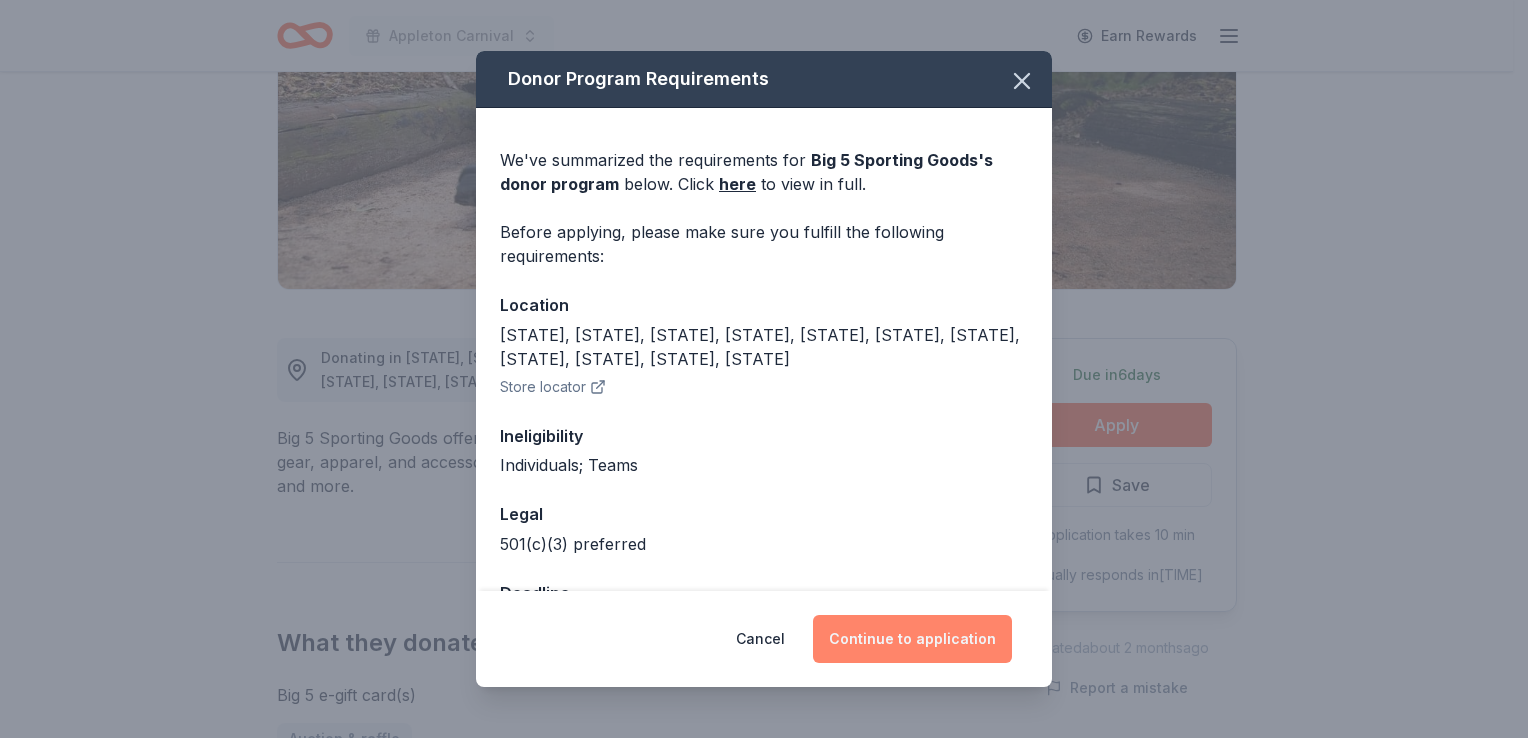 click on "Continue to application" at bounding box center (912, 639) 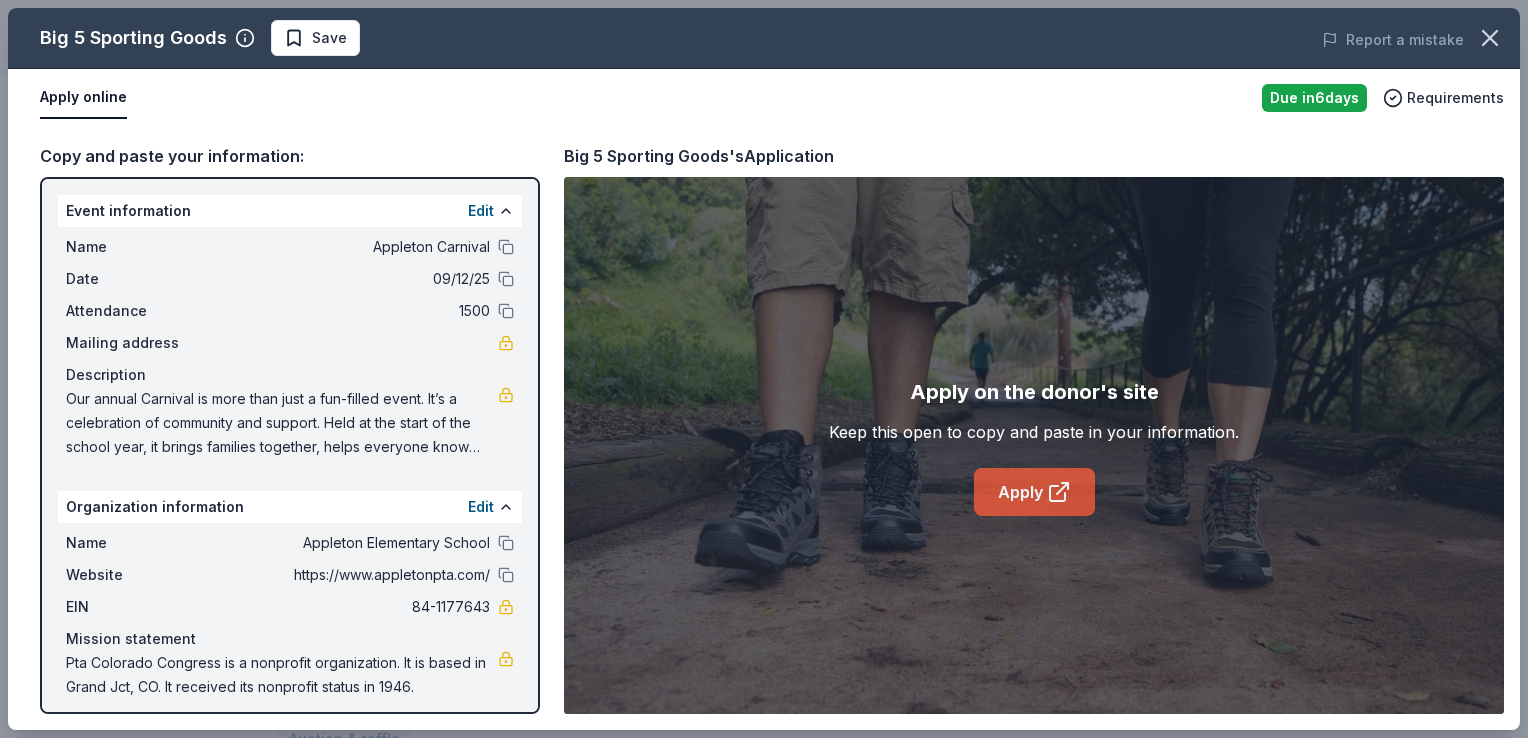 click on "Apply" at bounding box center [1034, 492] 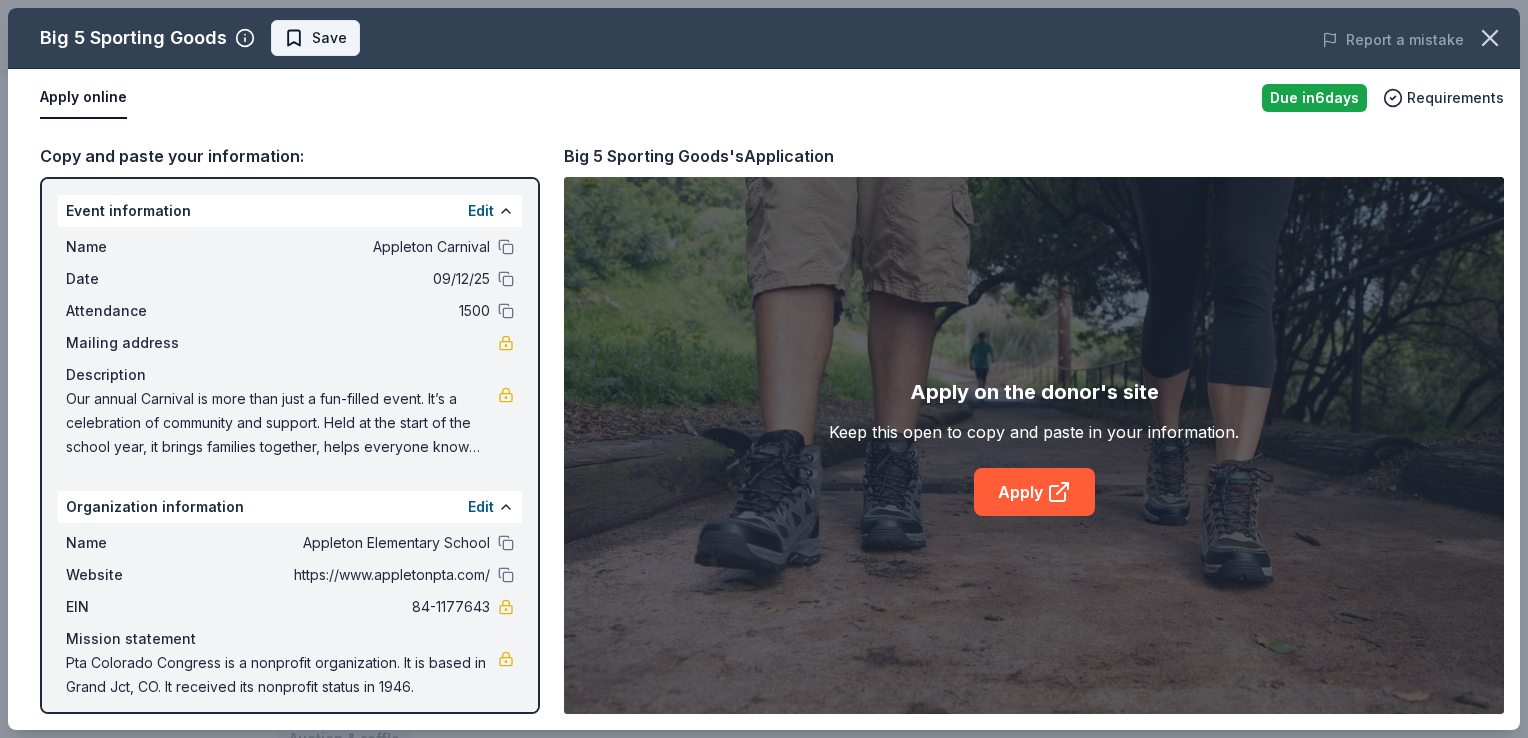 click on "Save" at bounding box center (315, 38) 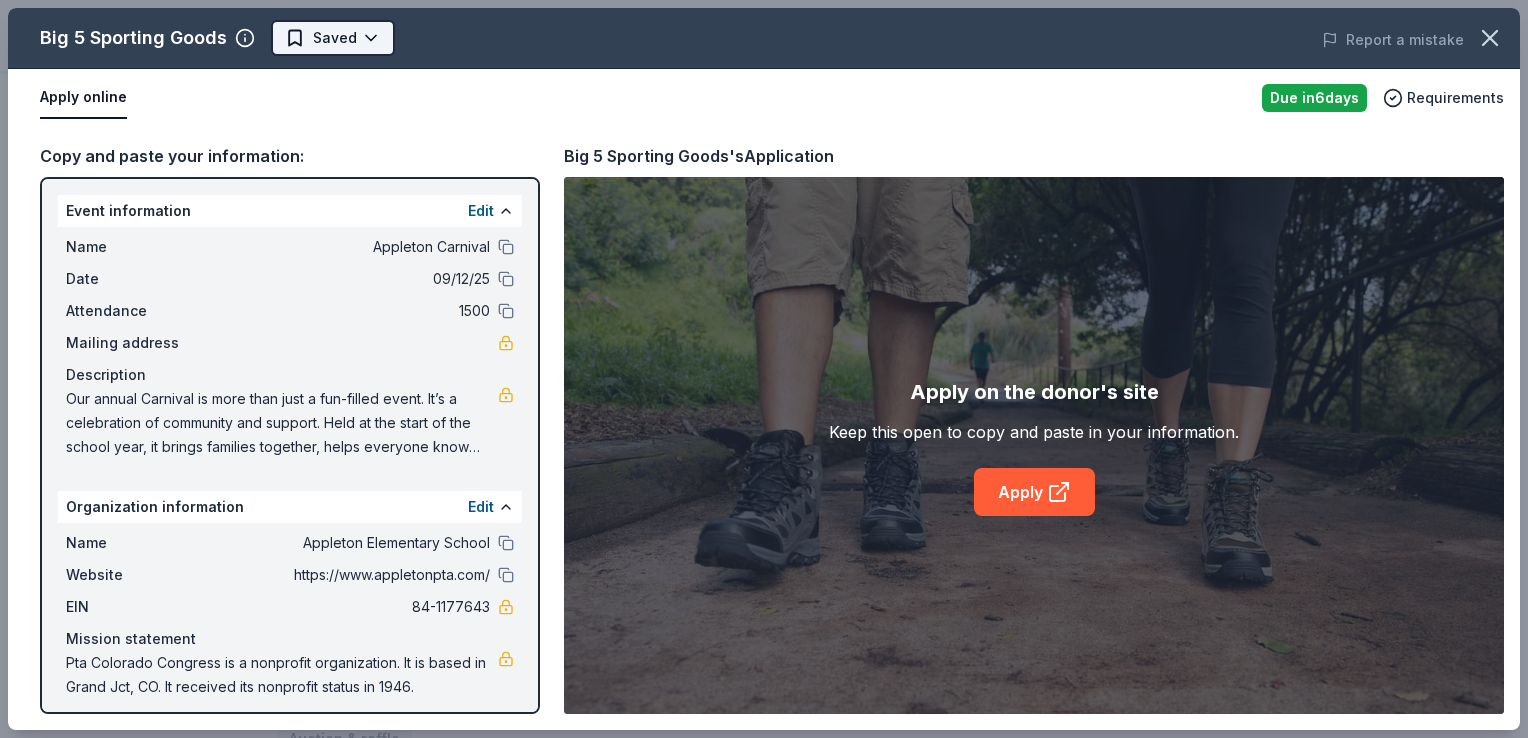click on "Appleton Carnival  Earn Rewards Due in  6  days Share Big 5 Sporting Goods 4.3 • 3  reviews approval rate donation value Share Donating in AZ, CA, CO, ID, NM, NV, OR, TX, UT, WA, WY Big 5 Sporting Goods offers products for all things fitness and outdoors. They sell gear, apparel, and accessories for sports, fishing and hunting, camping, hiking, and more.  What they donate Big 5 e-gift card(s) Auction & raffle Donation is small & easy to send to guests Who they donate to  Preferred 501(c)(3) preferred  Ineligible Individuals; Teams Individuals Sports Teams Due in  6  days Apply Saved Application takes 10 min Usually responds in  over a month Updated  about 2 months  ago Report a mistake approval rate 20 % approved 30 % declined 50 % no response donation value (average) 20% 70% 0% 10% $xx - $xx $xx - $xx $xx - $xx $xx - $xx Upgrade to Pro to view approval rates and average donation values 4.3 • 3  reviews The Roseville High School Music Booster Club May 2023 • Approved March 2023 • Approved Anonymous 3" at bounding box center [764, 51] 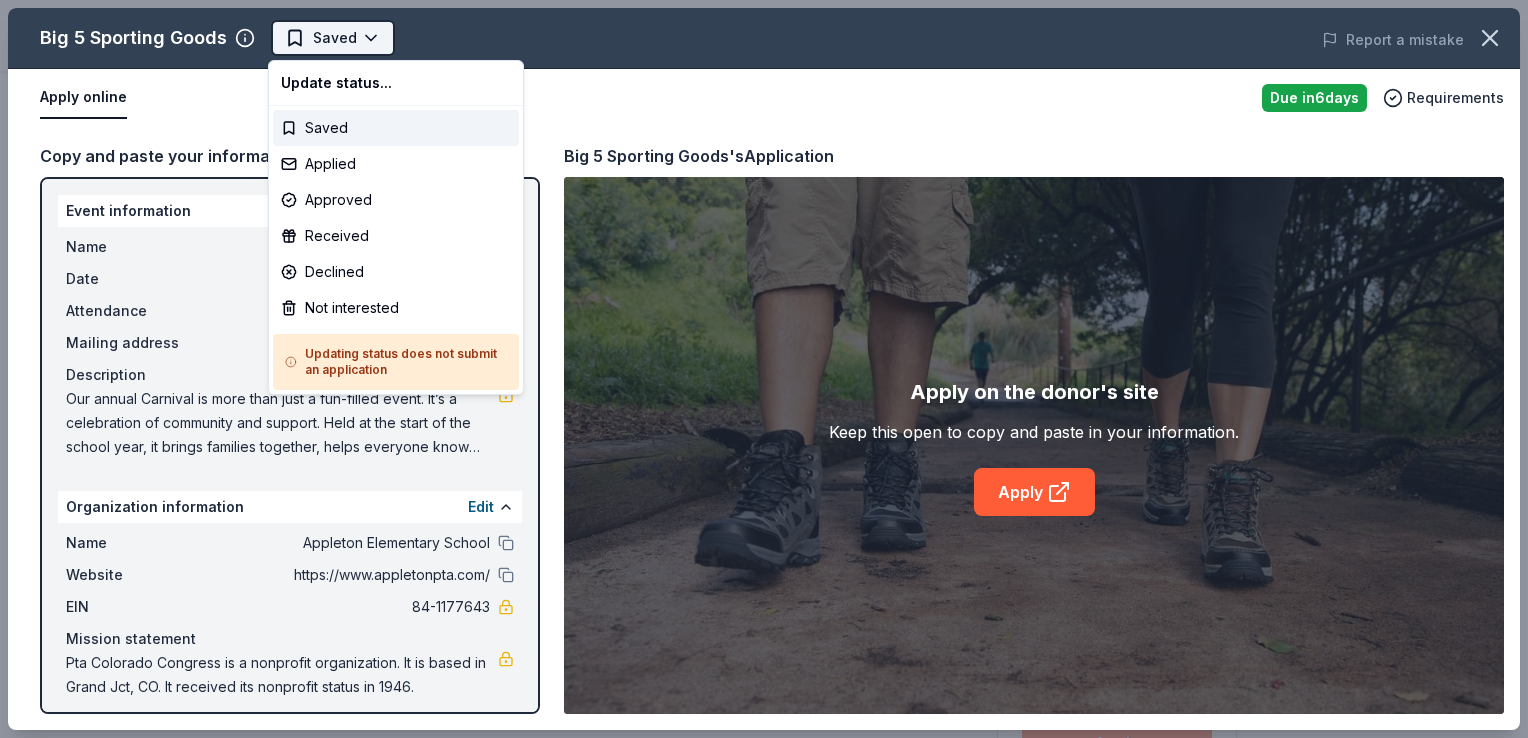 scroll, scrollTop: 0, scrollLeft: 0, axis: both 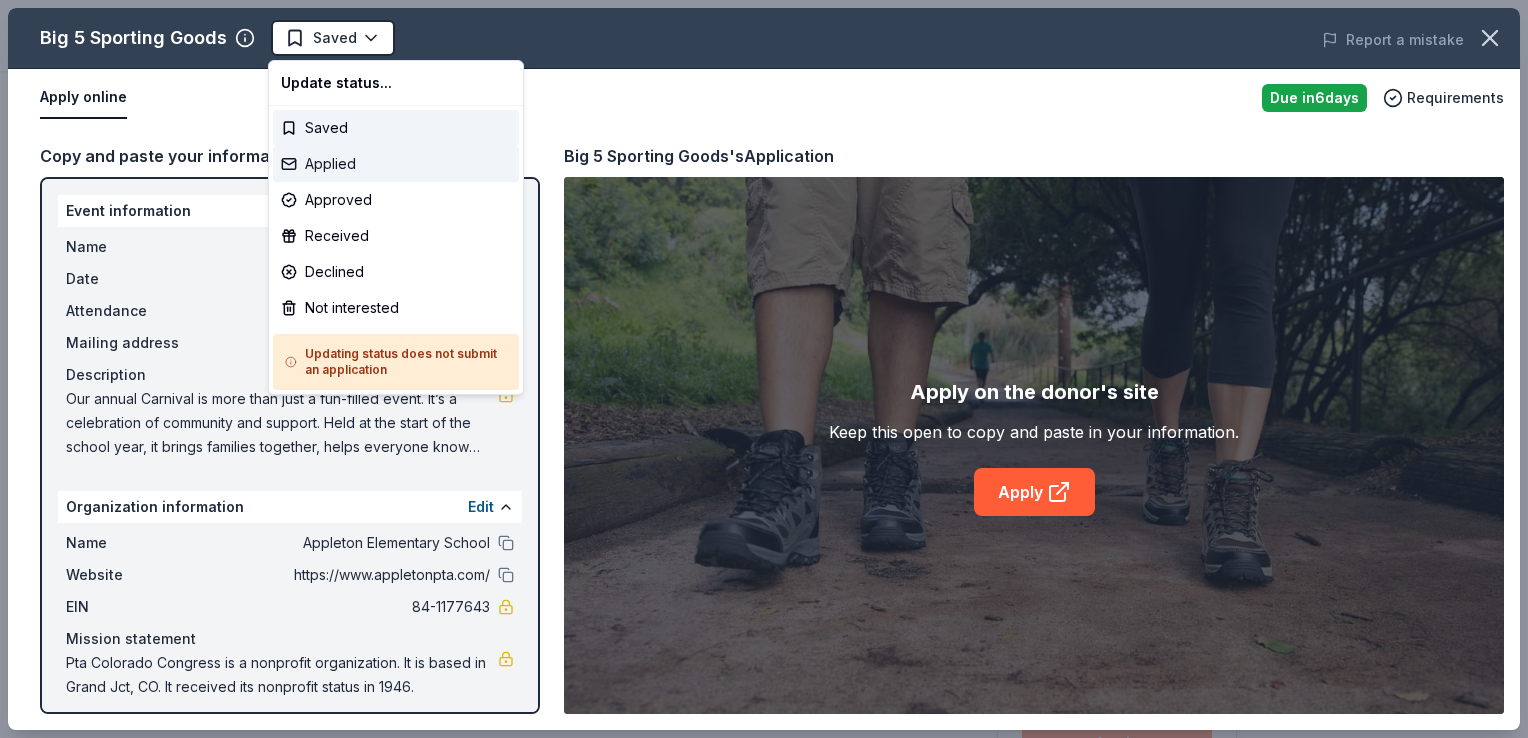 click on "Applied" at bounding box center (396, 164) 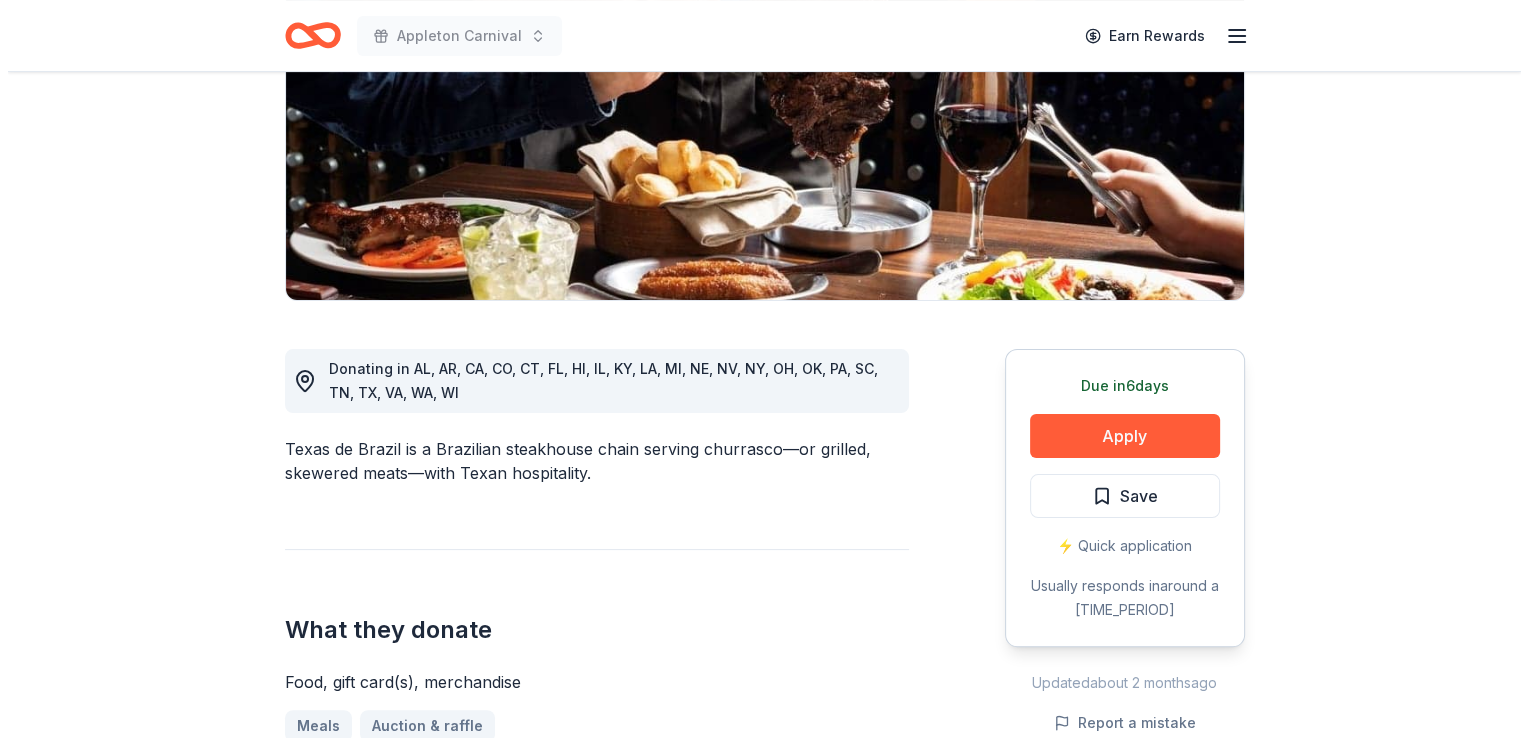 scroll, scrollTop: 384, scrollLeft: 0, axis: vertical 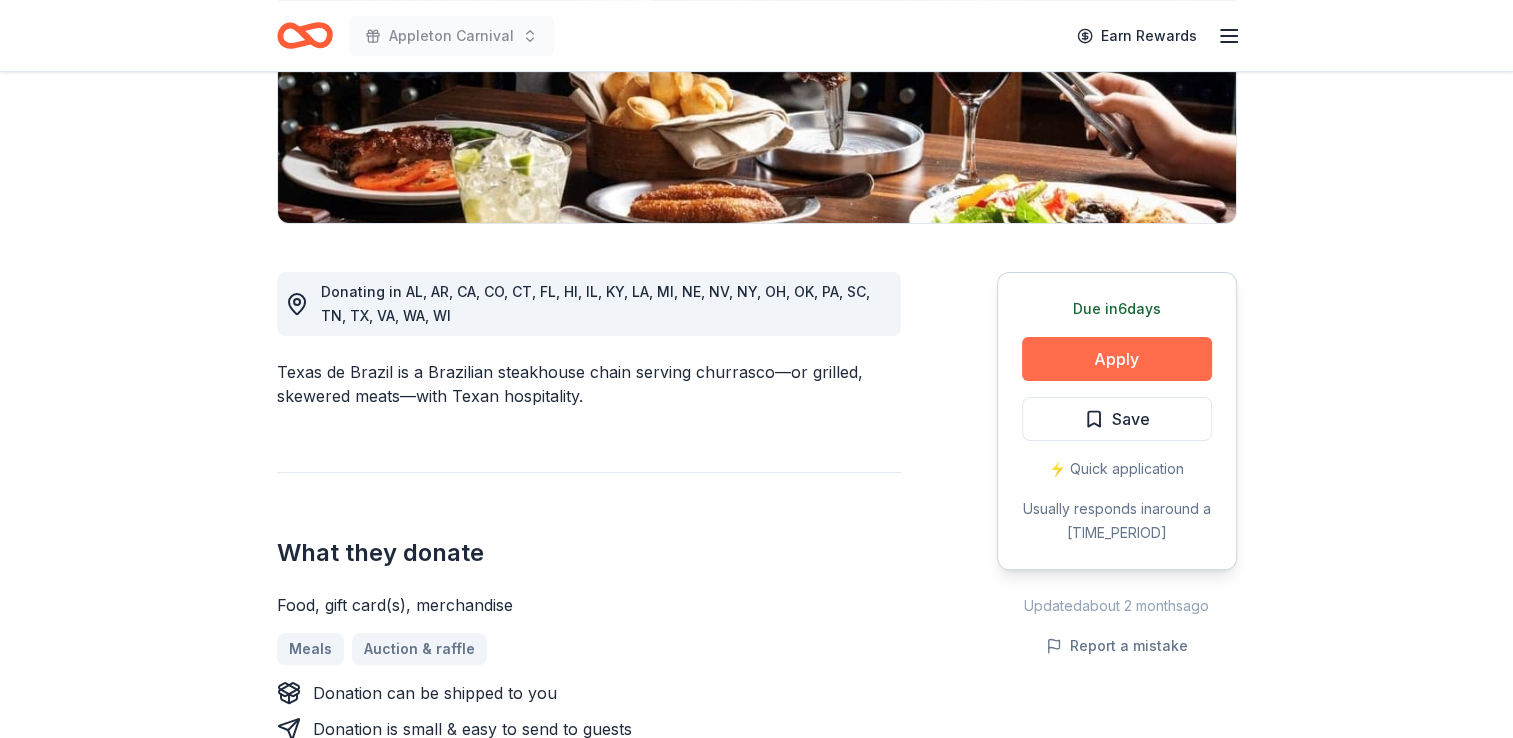 click on "Apply" at bounding box center [1117, 359] 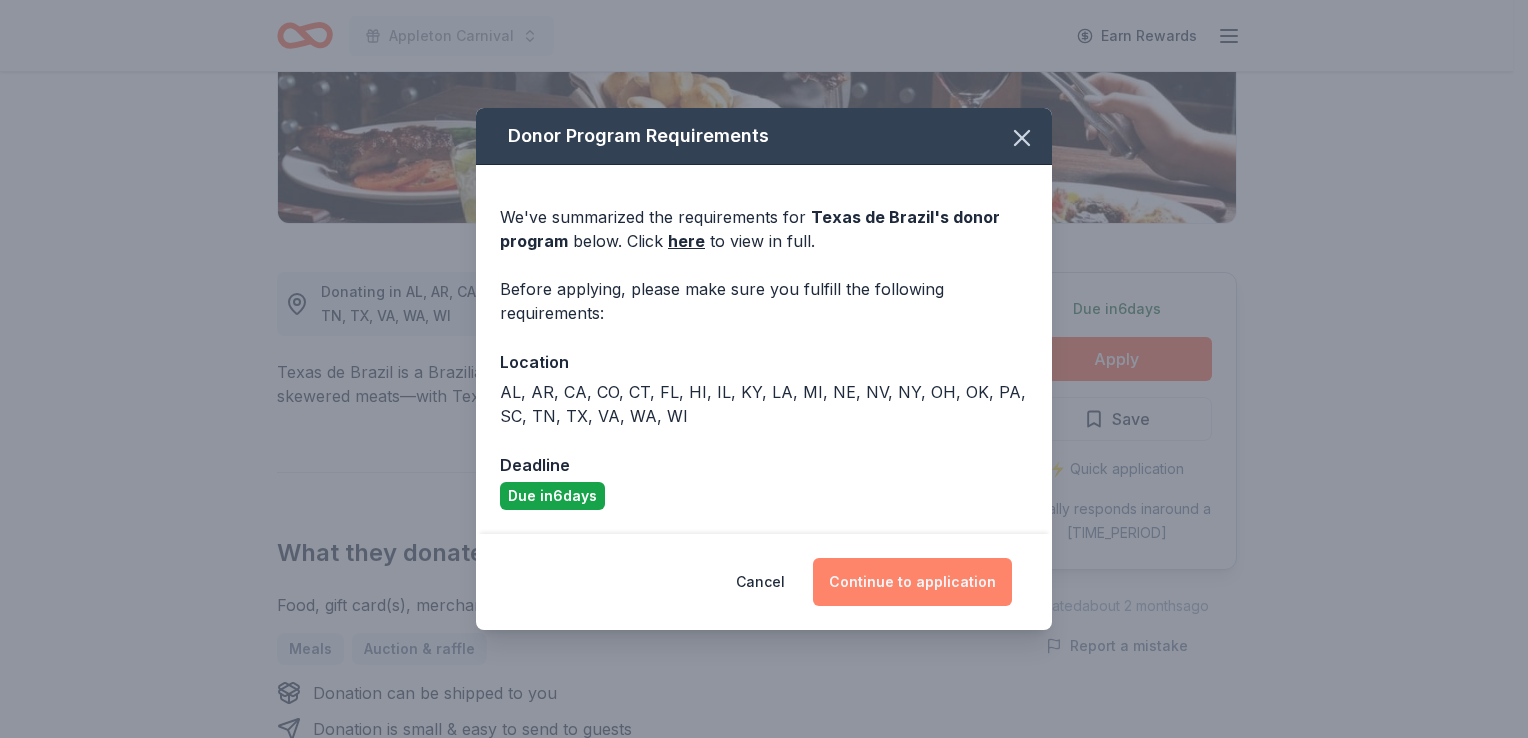 click on "Continue to application" at bounding box center (912, 582) 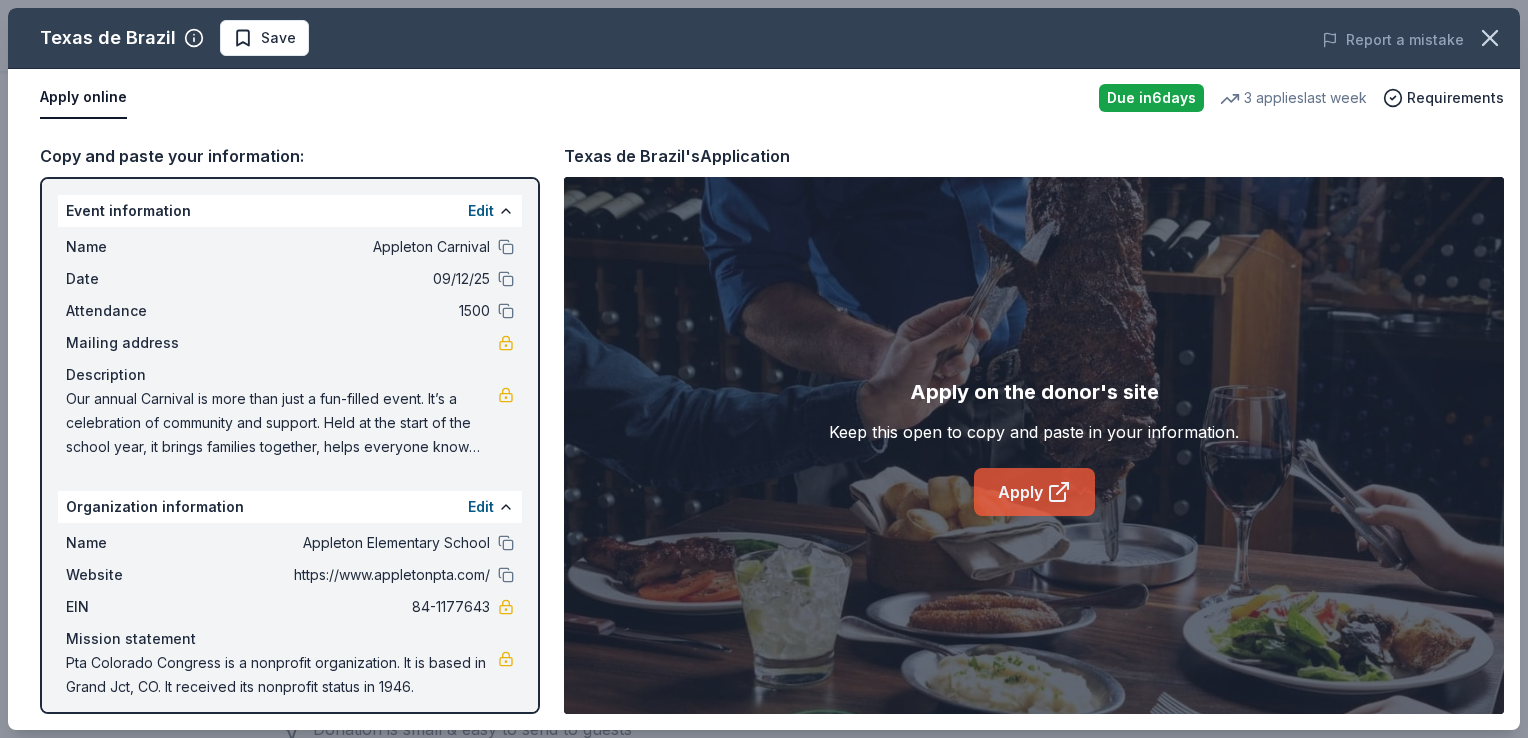 click 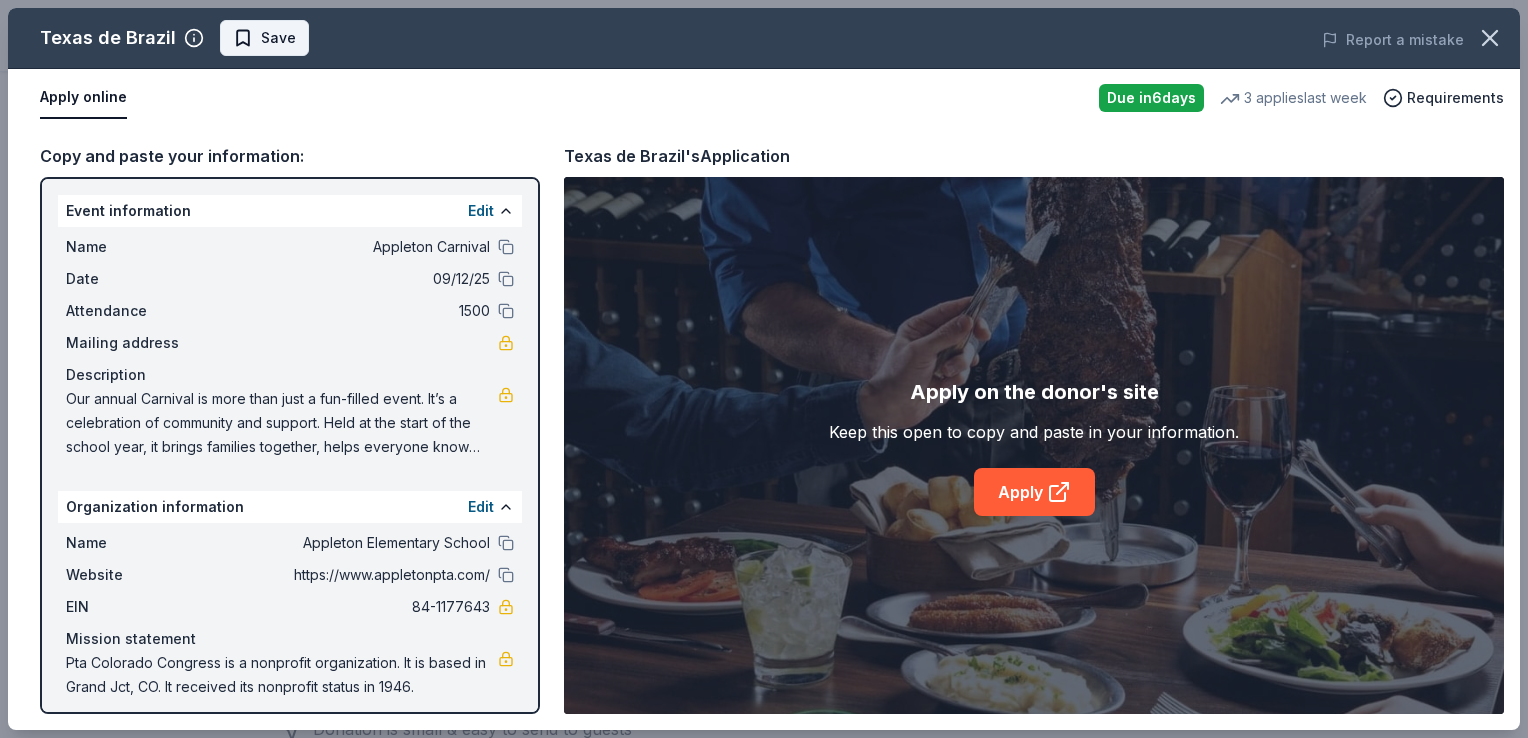click on "Save" at bounding box center [278, 38] 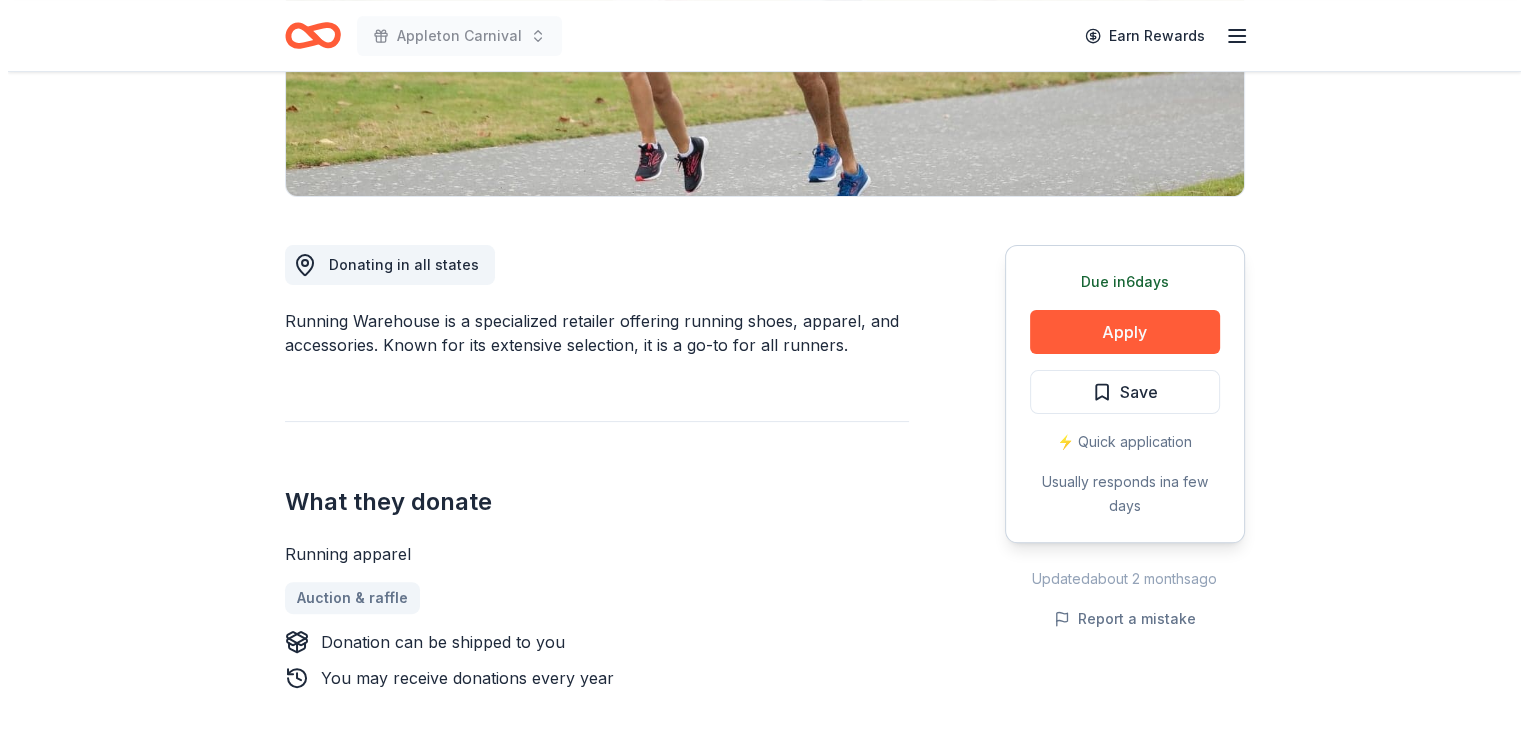 scroll, scrollTop: 435, scrollLeft: 0, axis: vertical 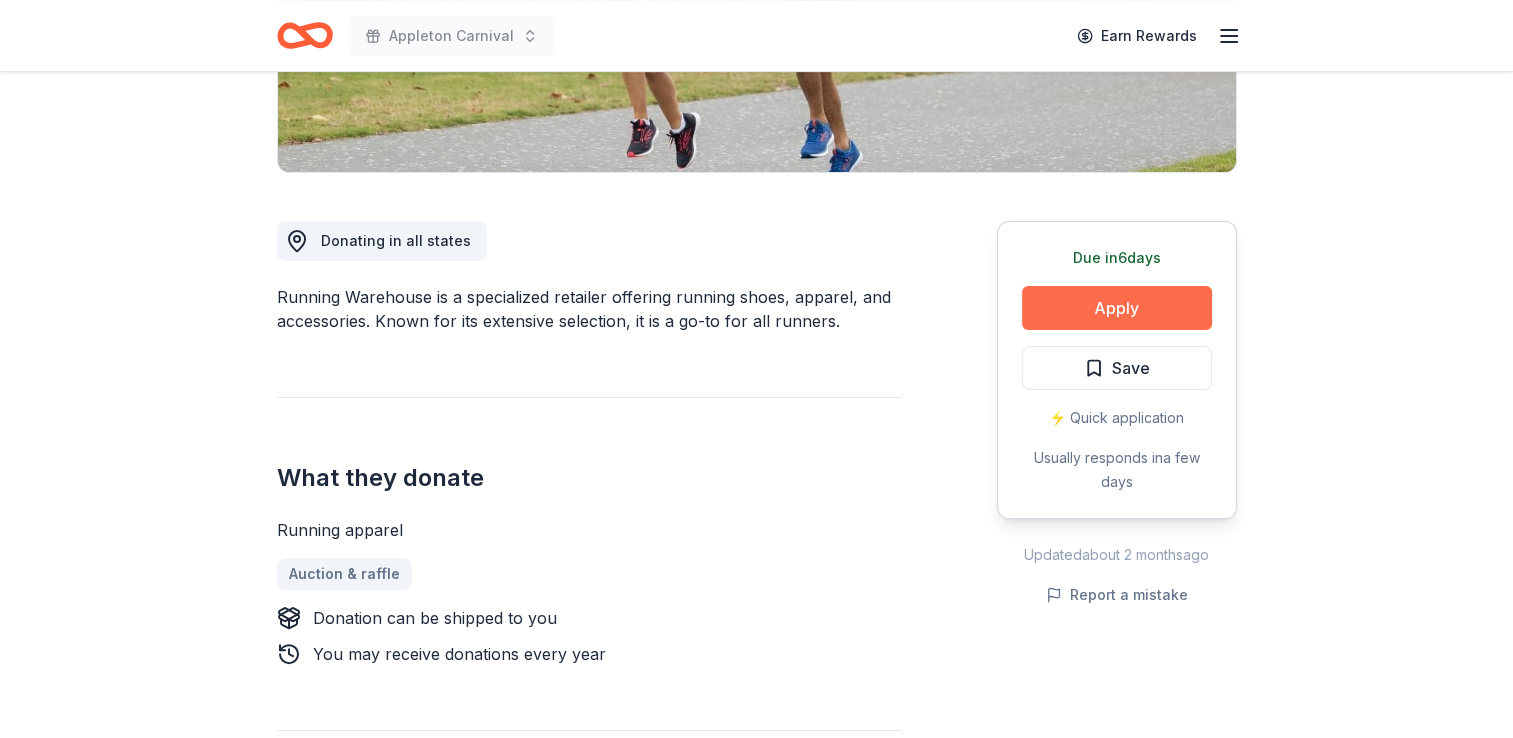click on "Apply" at bounding box center [1117, 308] 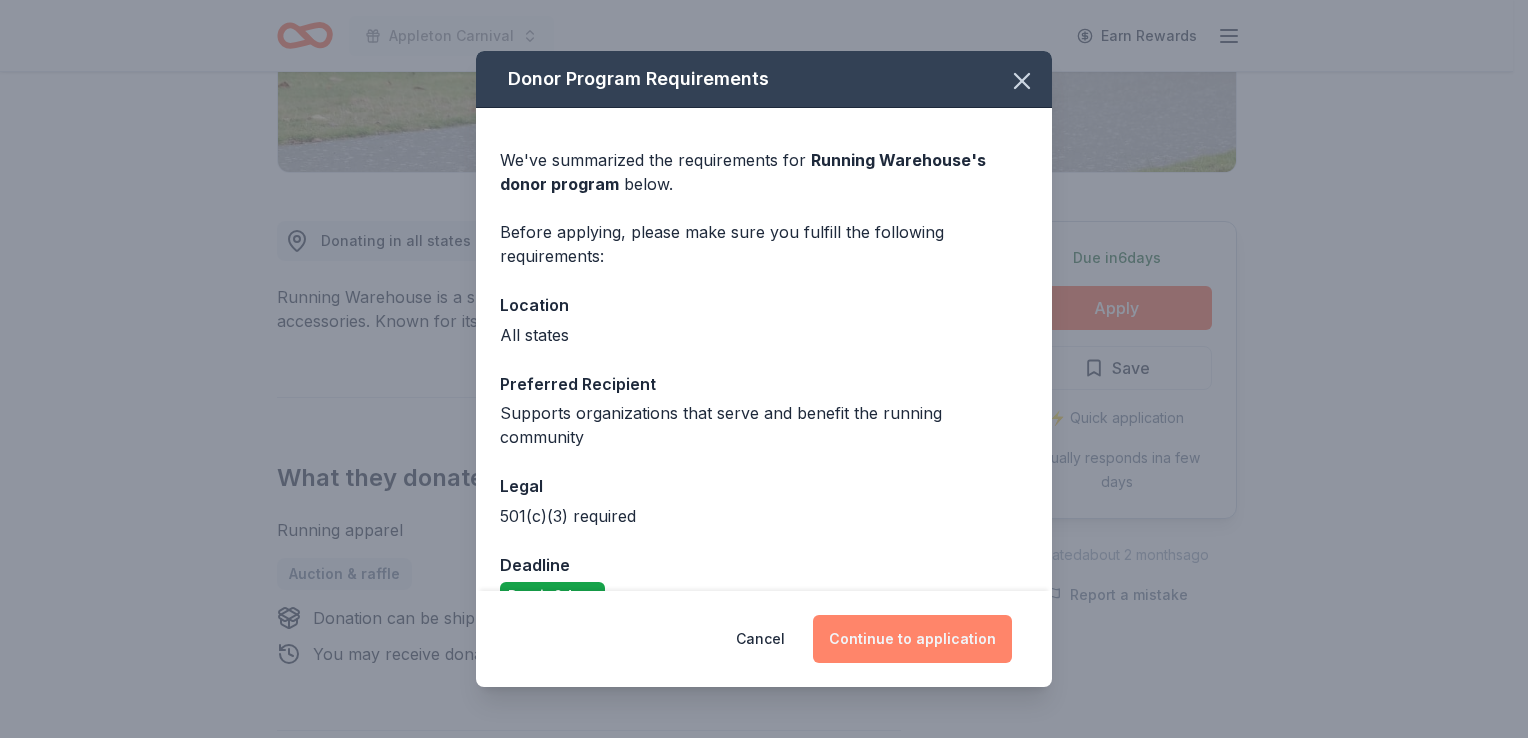 click on "Continue to application" at bounding box center (912, 639) 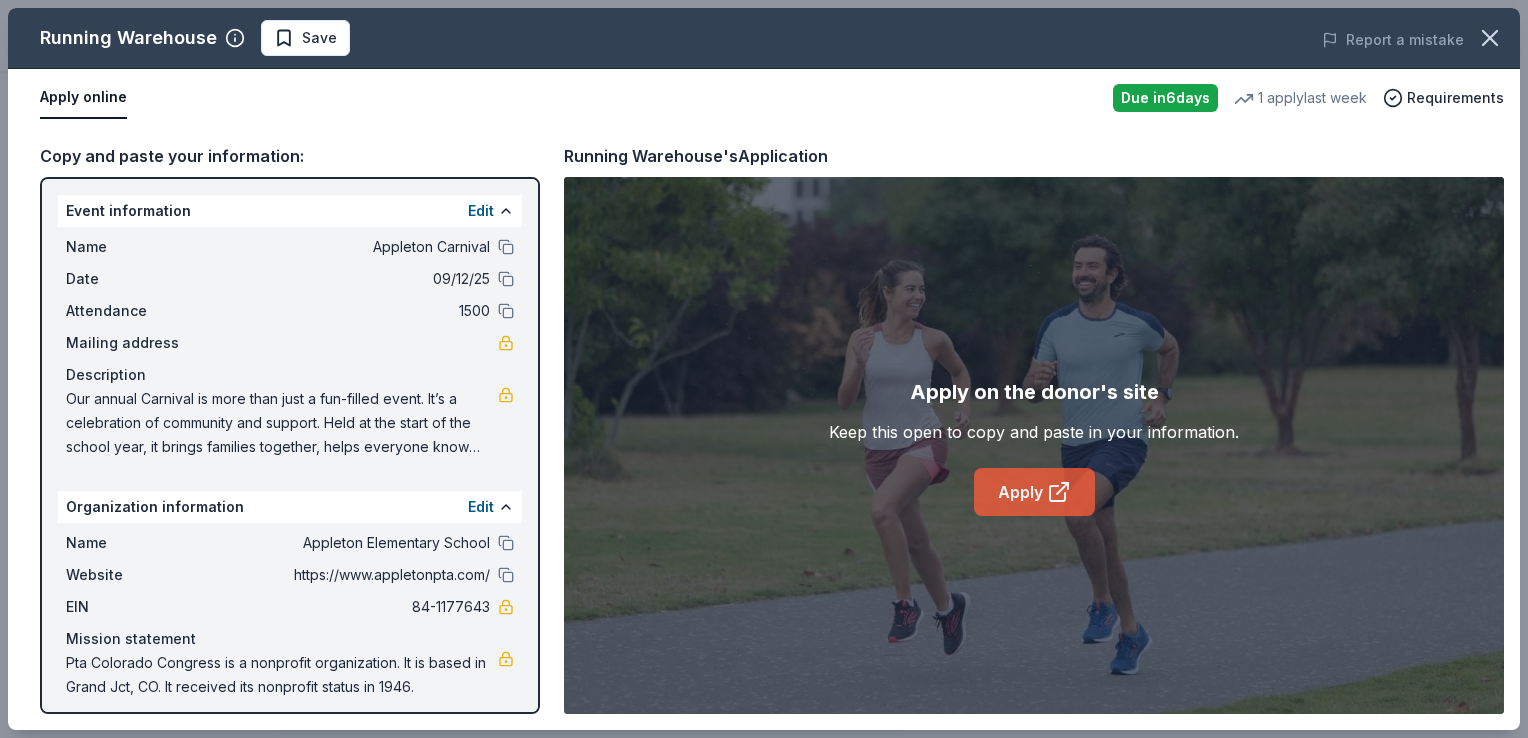 click on "Apply" at bounding box center (1034, 492) 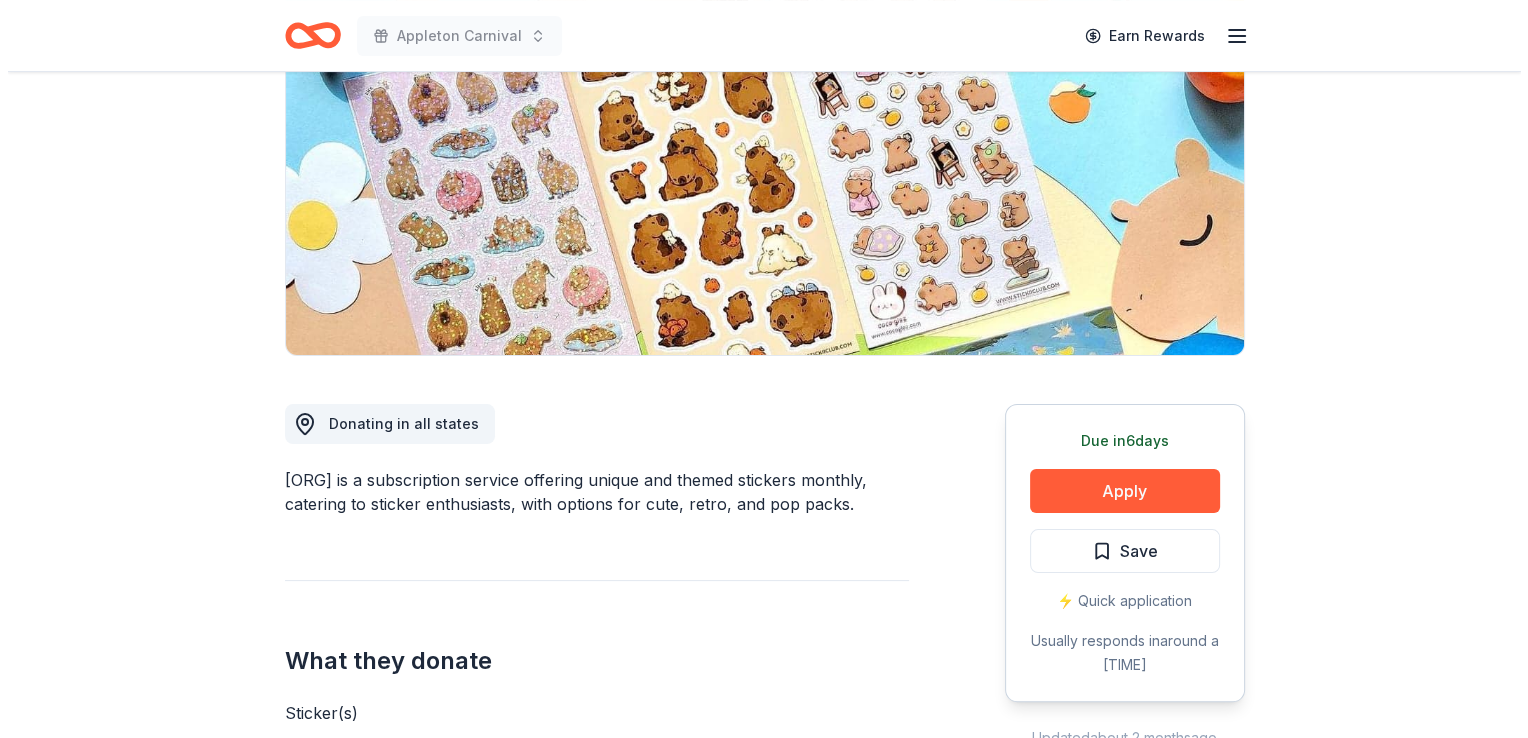 scroll, scrollTop: 252, scrollLeft: 0, axis: vertical 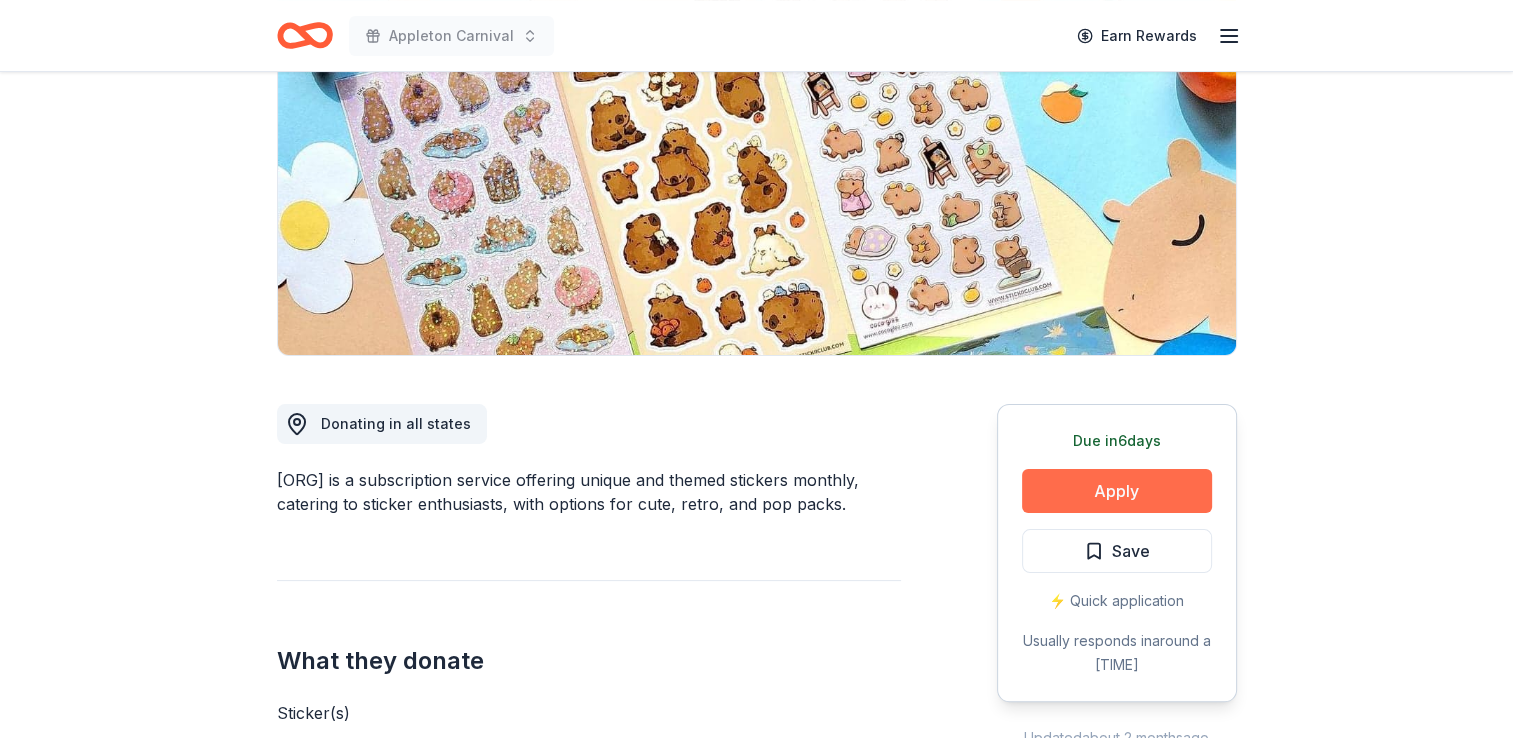 click on "Apply" at bounding box center (1117, 491) 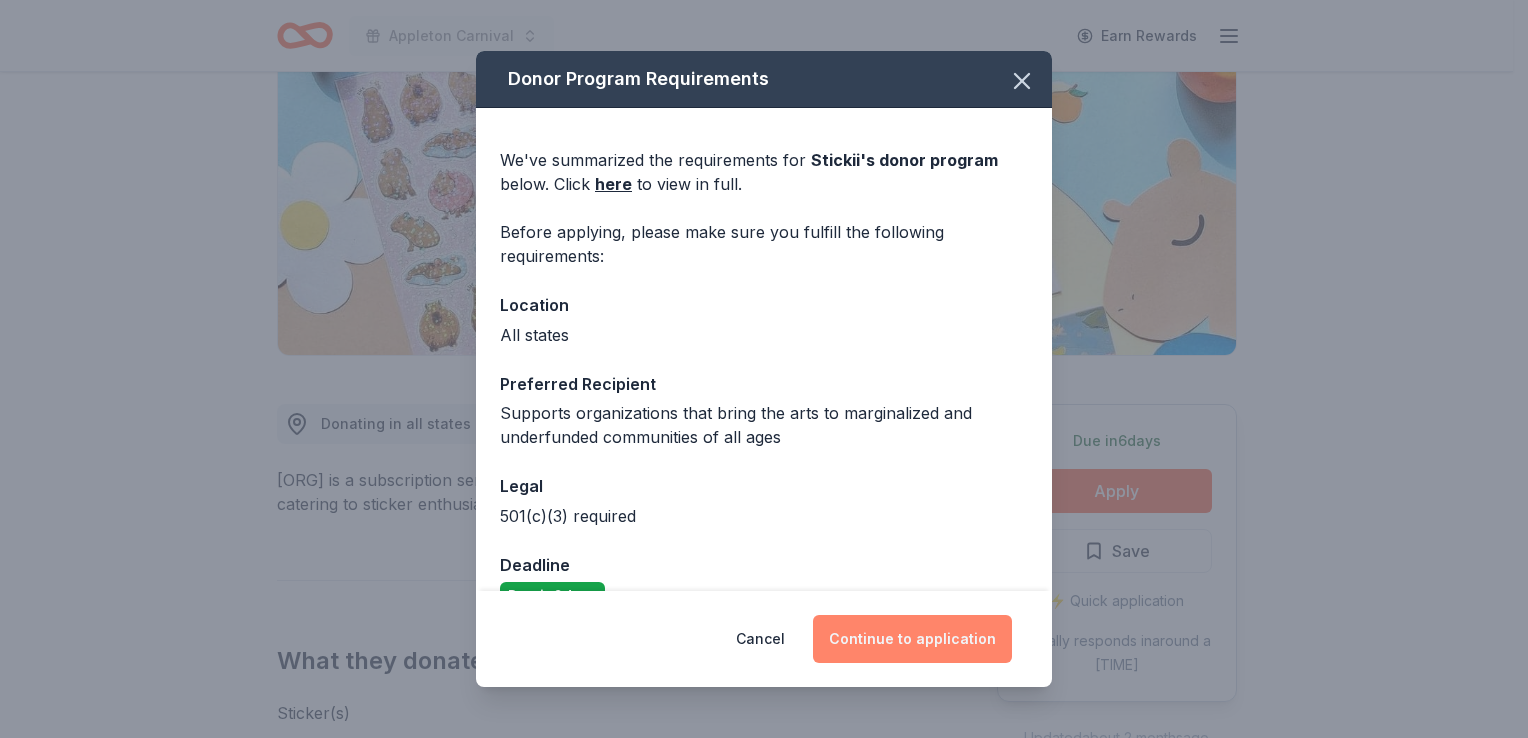 click on "Continue to application" at bounding box center [912, 639] 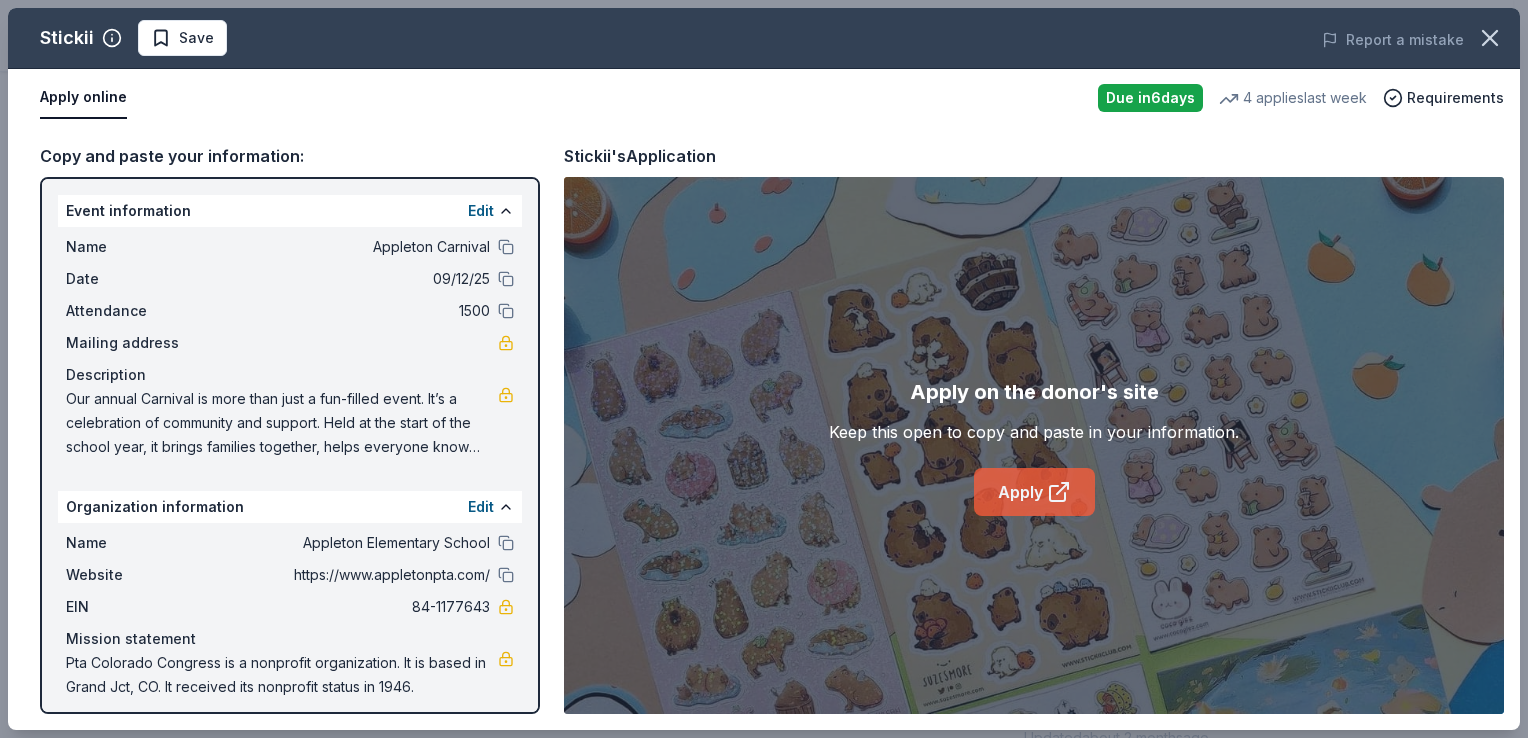 click on "Apply" at bounding box center [1034, 492] 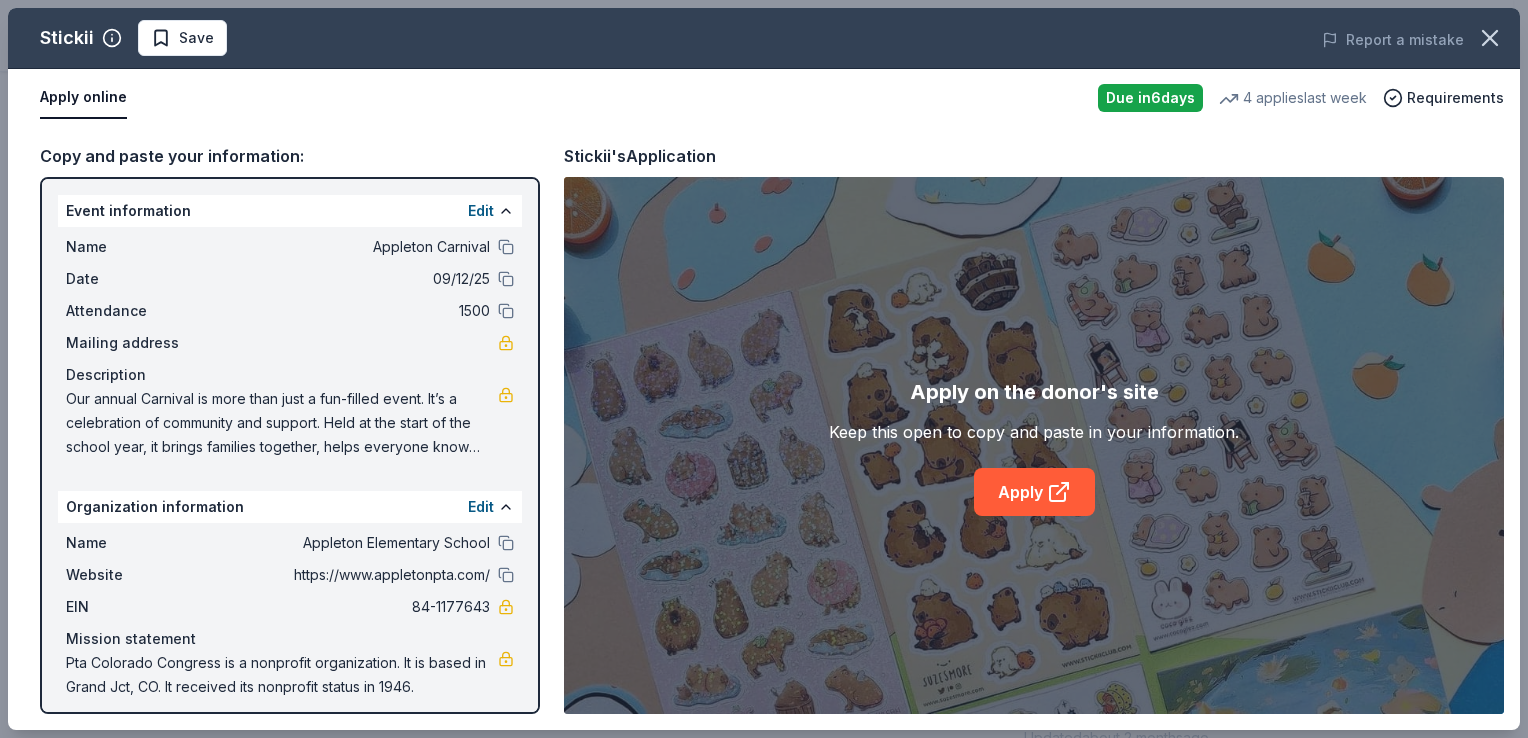 scroll, scrollTop: 9, scrollLeft: 0, axis: vertical 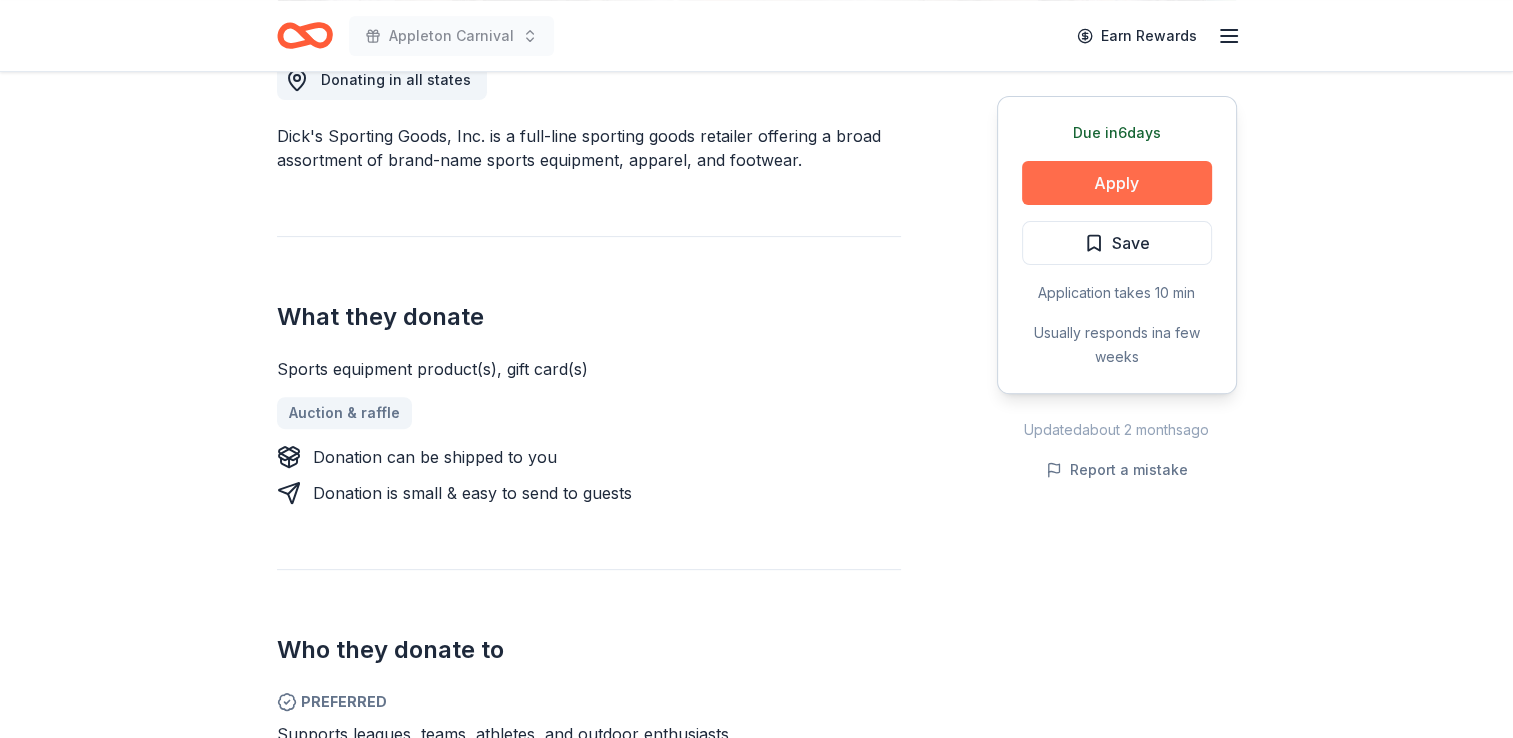 click on "Apply" at bounding box center (1117, 183) 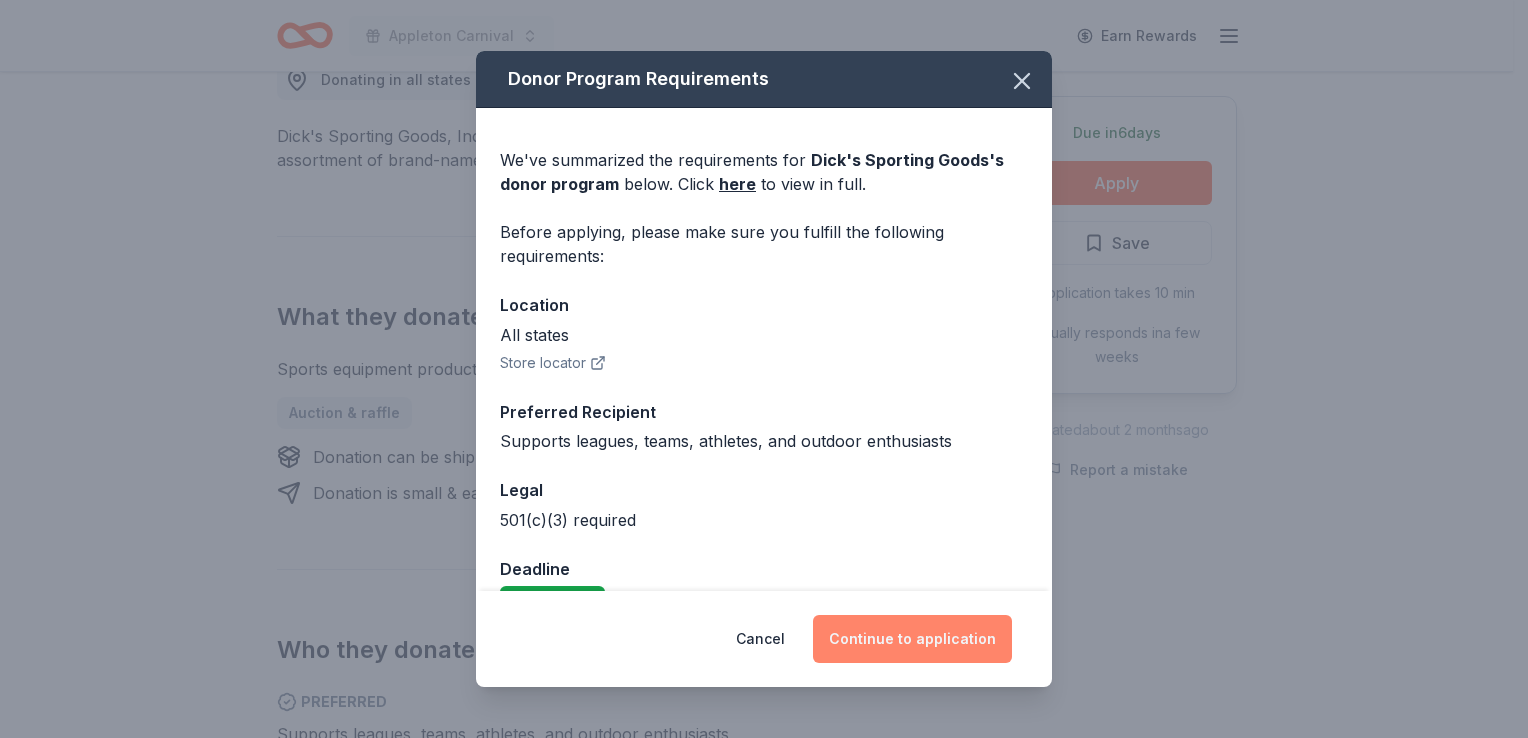 click on "Continue to application" at bounding box center [912, 639] 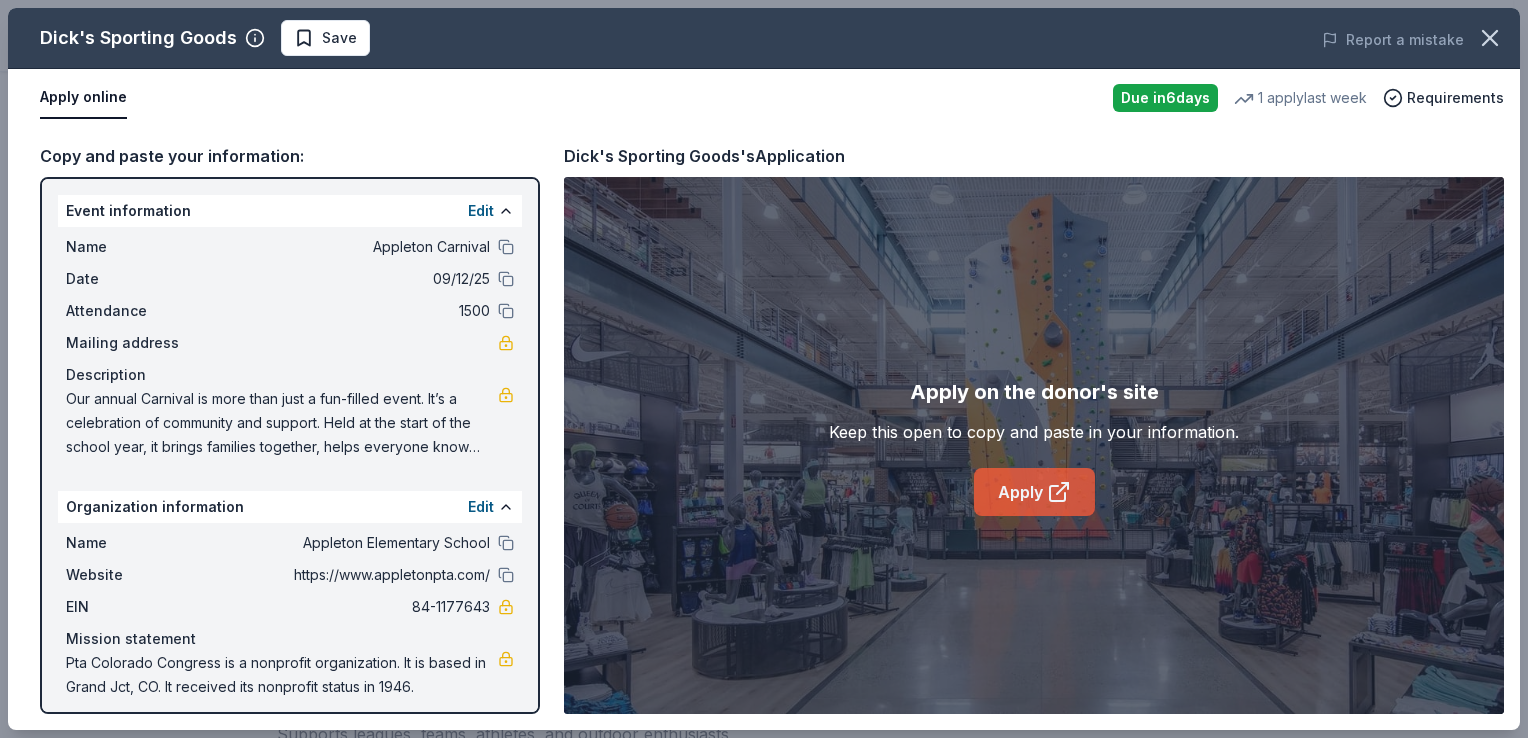 click on "Apply" at bounding box center (1034, 492) 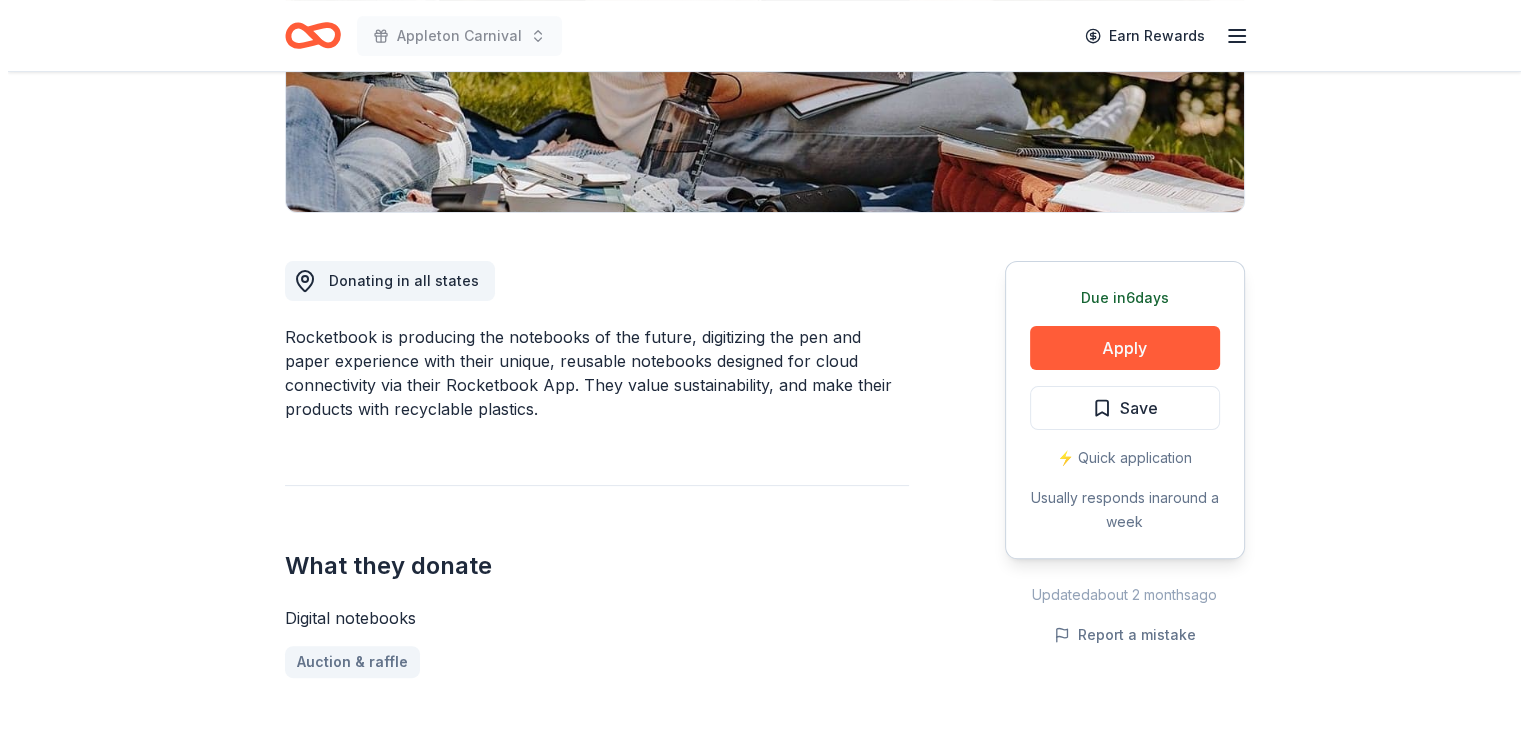 scroll, scrollTop: 390, scrollLeft: 0, axis: vertical 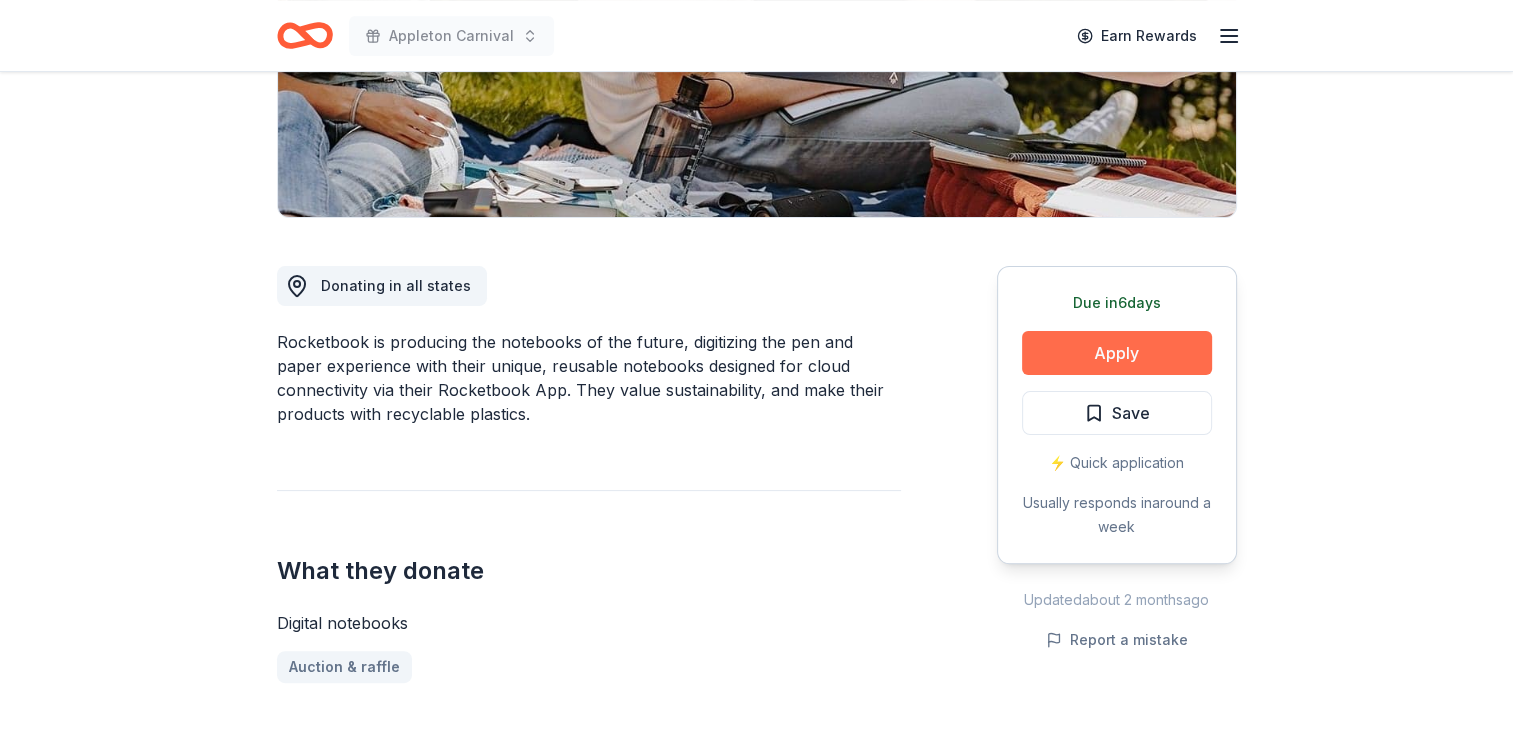 click on "Apply" at bounding box center (1117, 353) 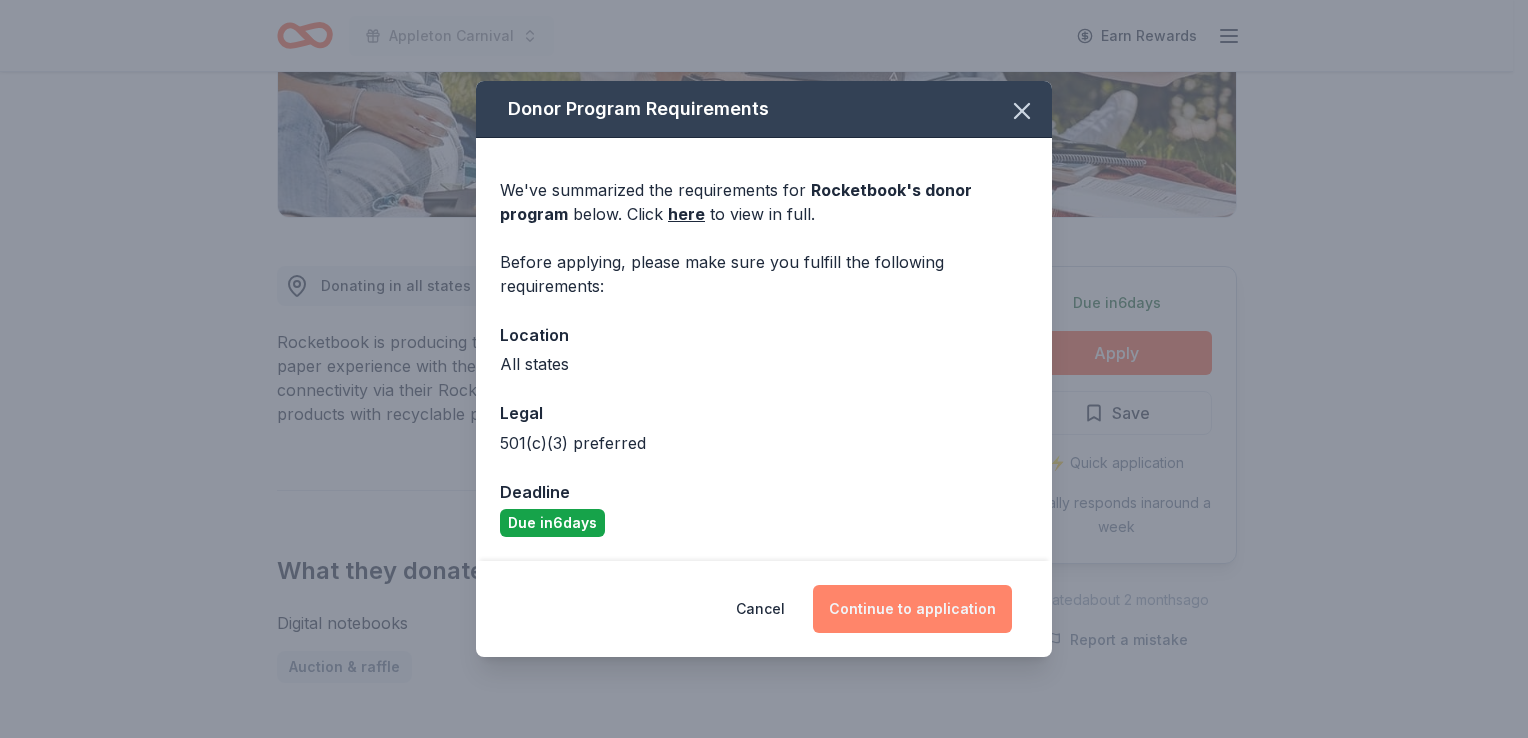 click on "Continue to application" at bounding box center [912, 609] 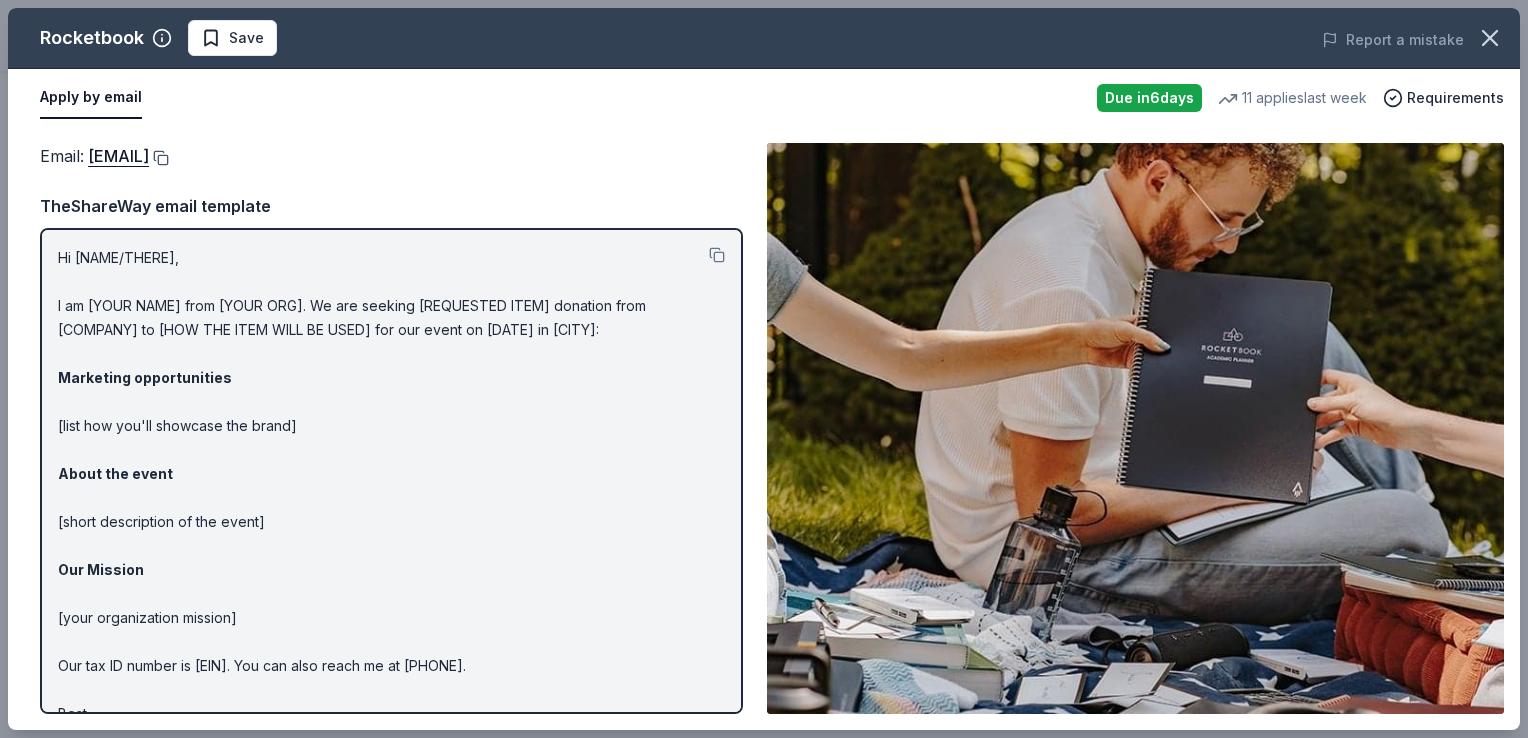 click at bounding box center (159, 158) 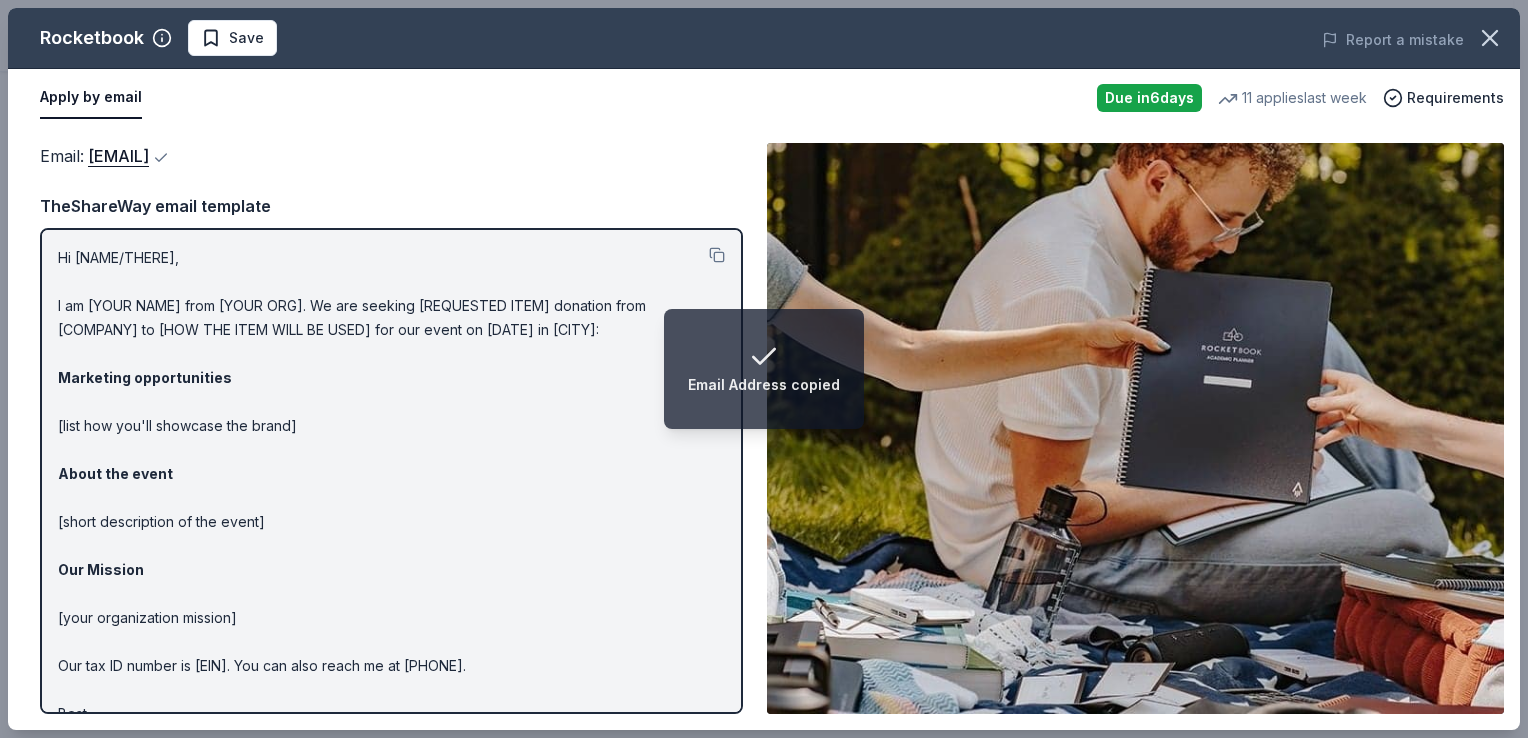 scroll, scrollTop: 52, scrollLeft: 0, axis: vertical 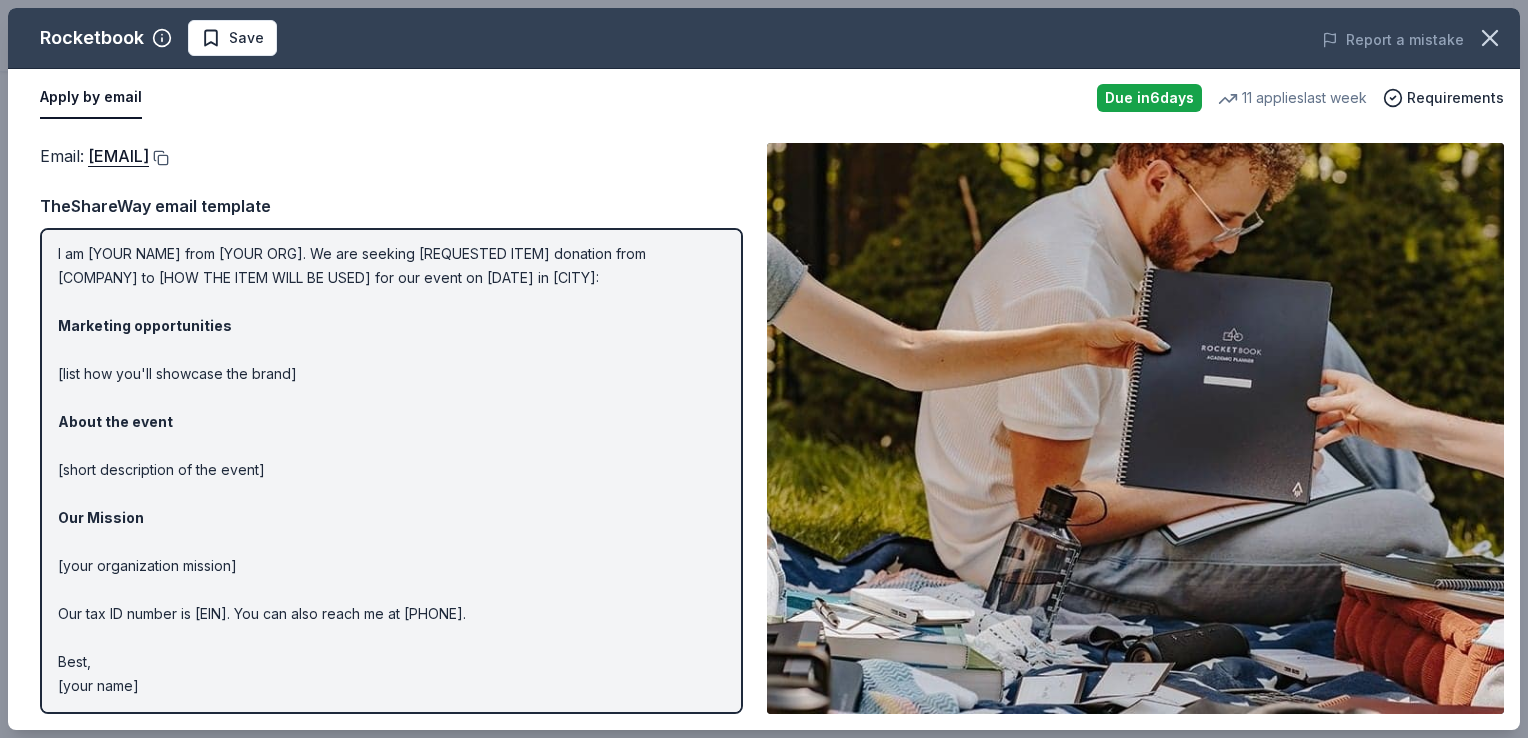 click at bounding box center (159, 158) 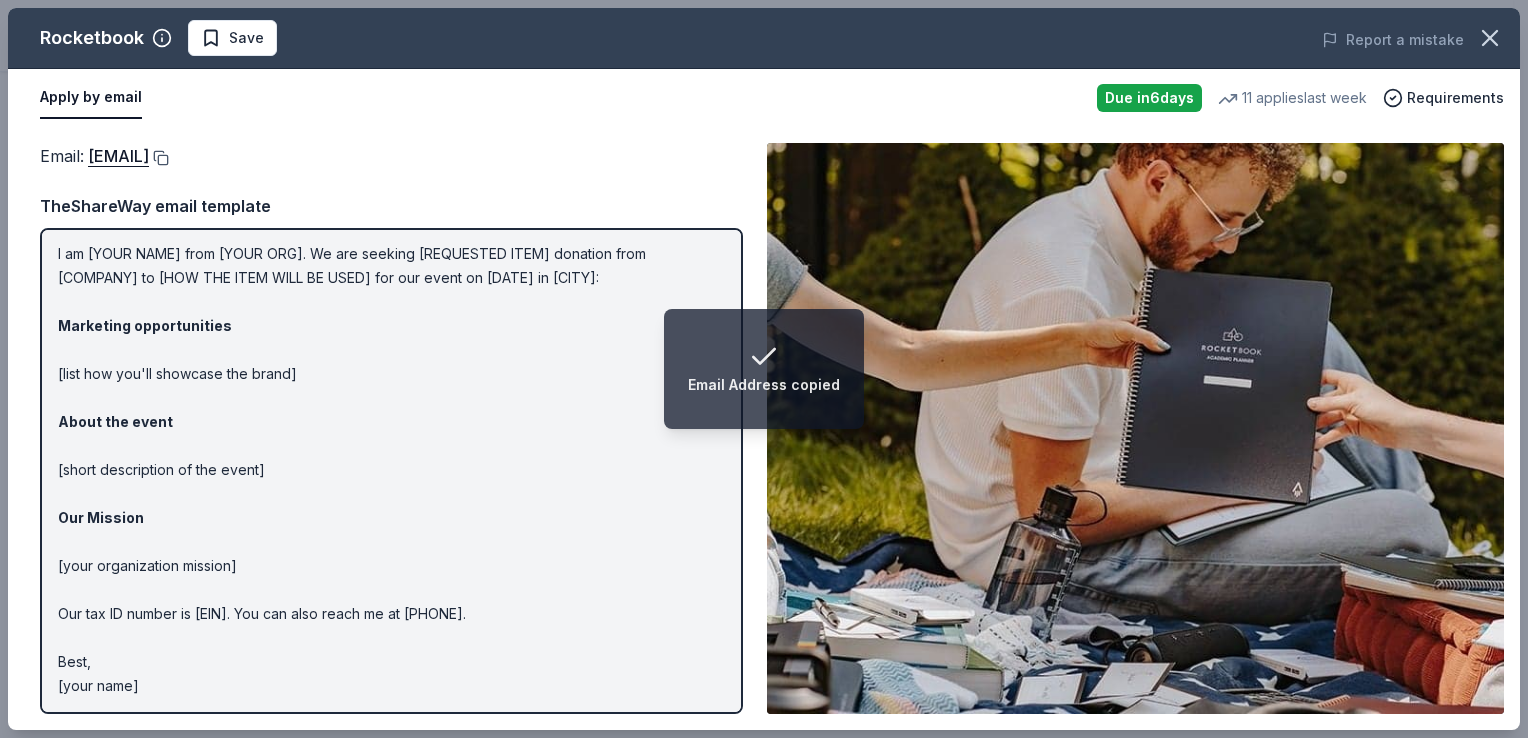 click at bounding box center (159, 158) 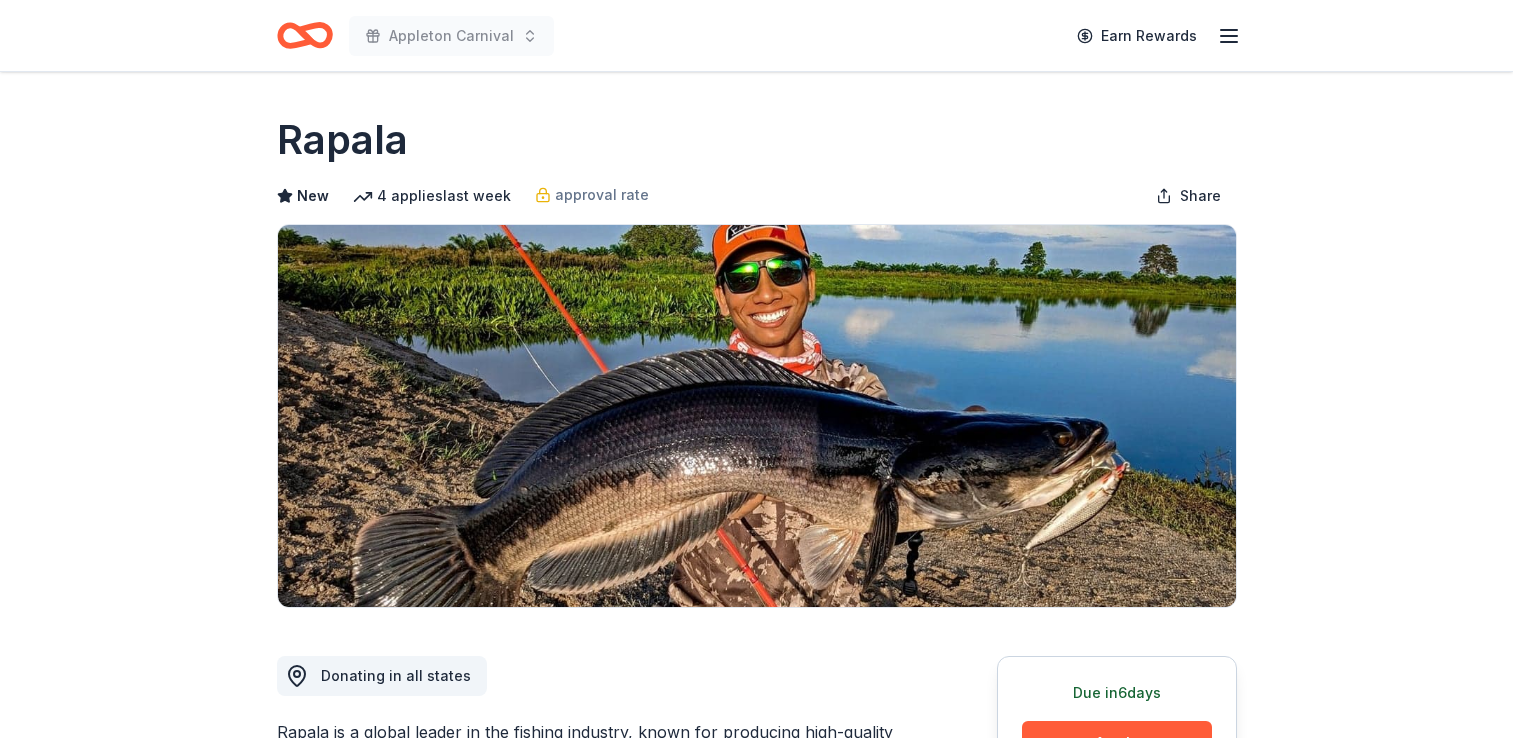 scroll, scrollTop: 0, scrollLeft: 0, axis: both 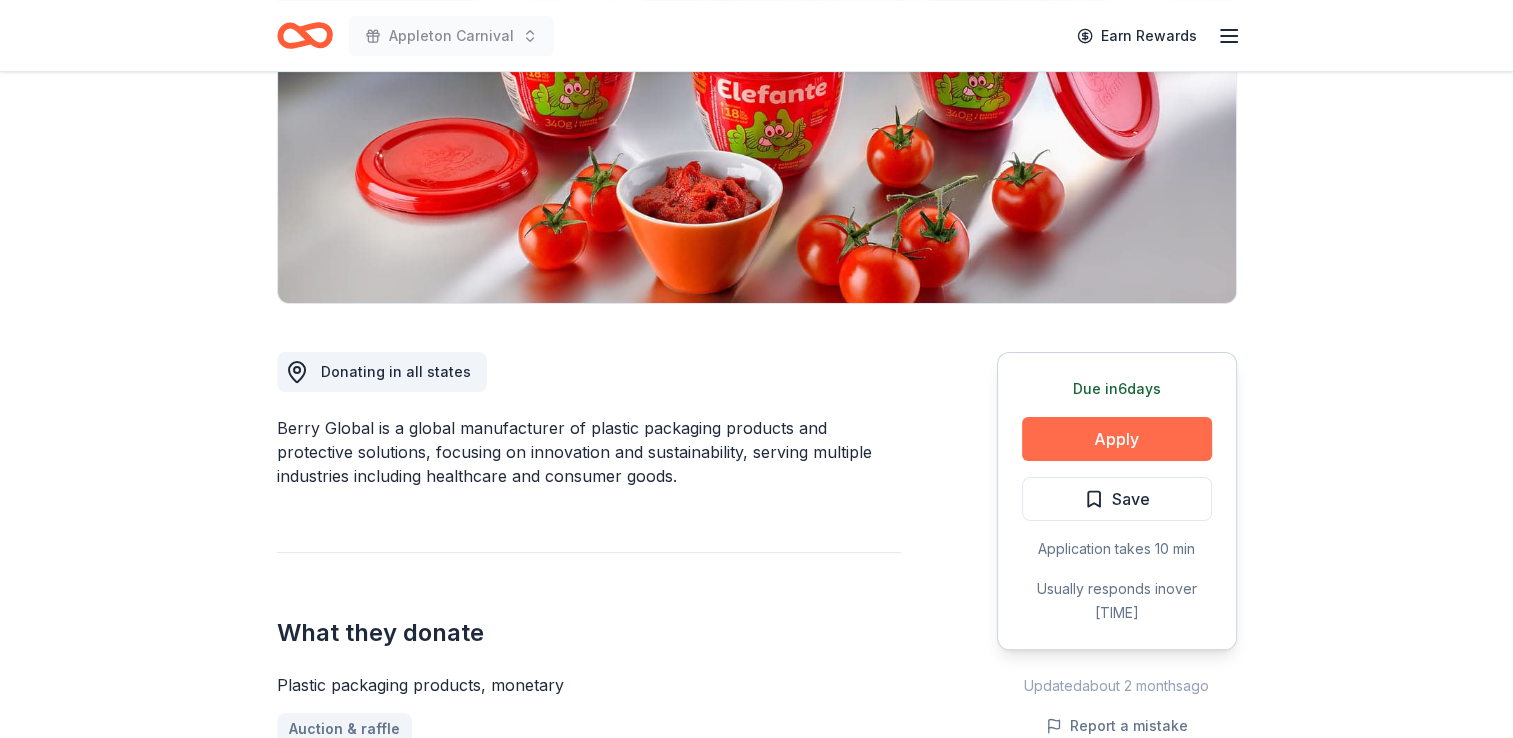 click on "Apply" at bounding box center (1117, 439) 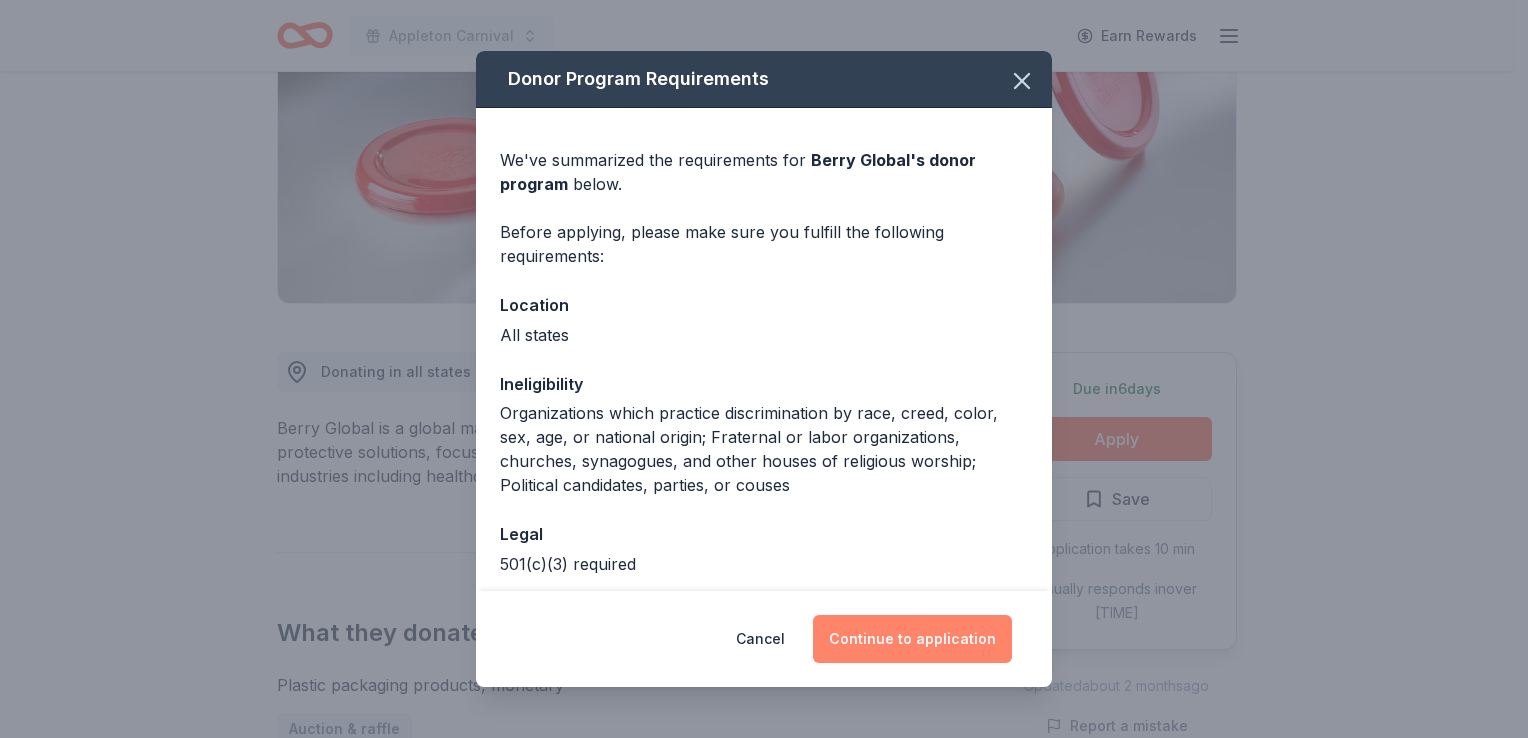 click on "Continue to application" at bounding box center (912, 639) 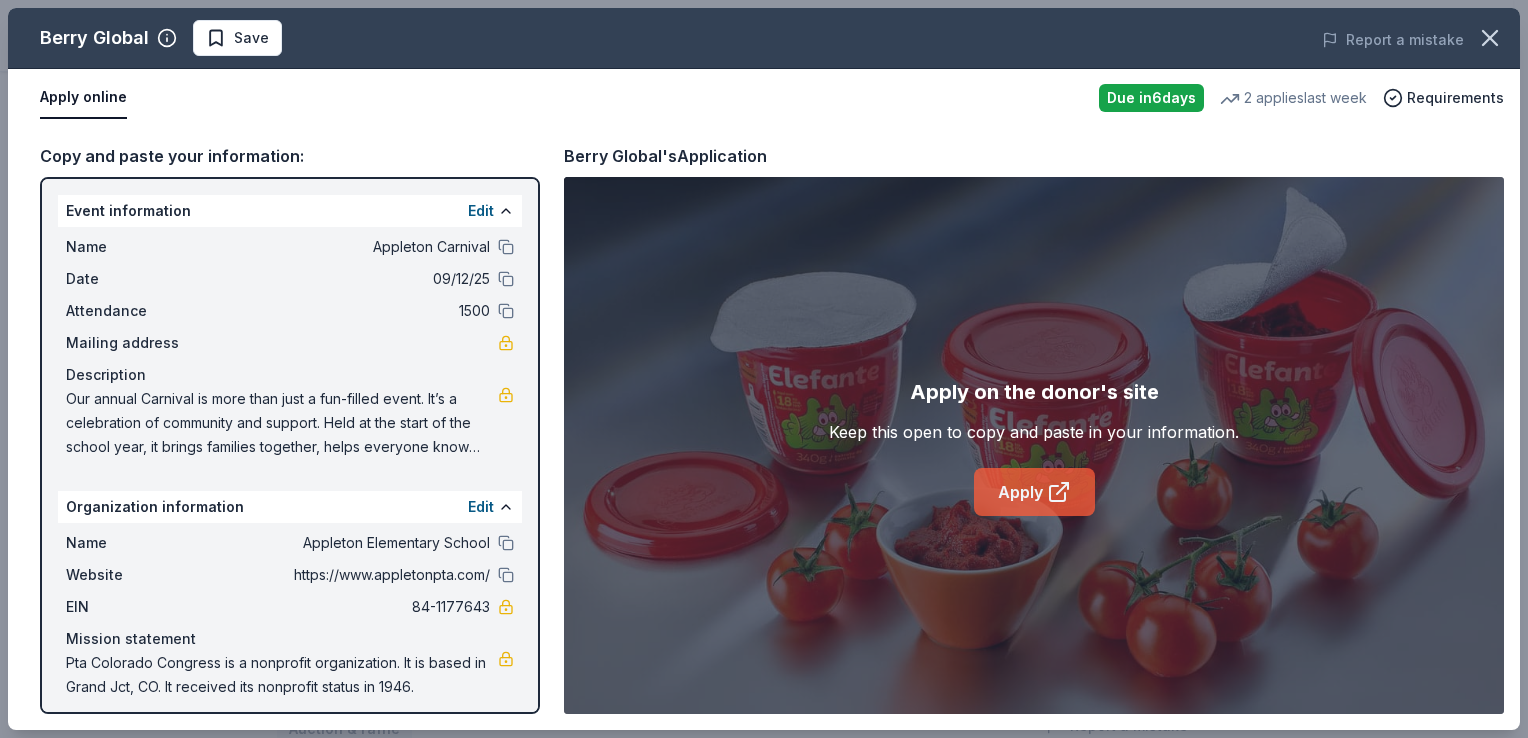 click on "Apply" at bounding box center [1034, 492] 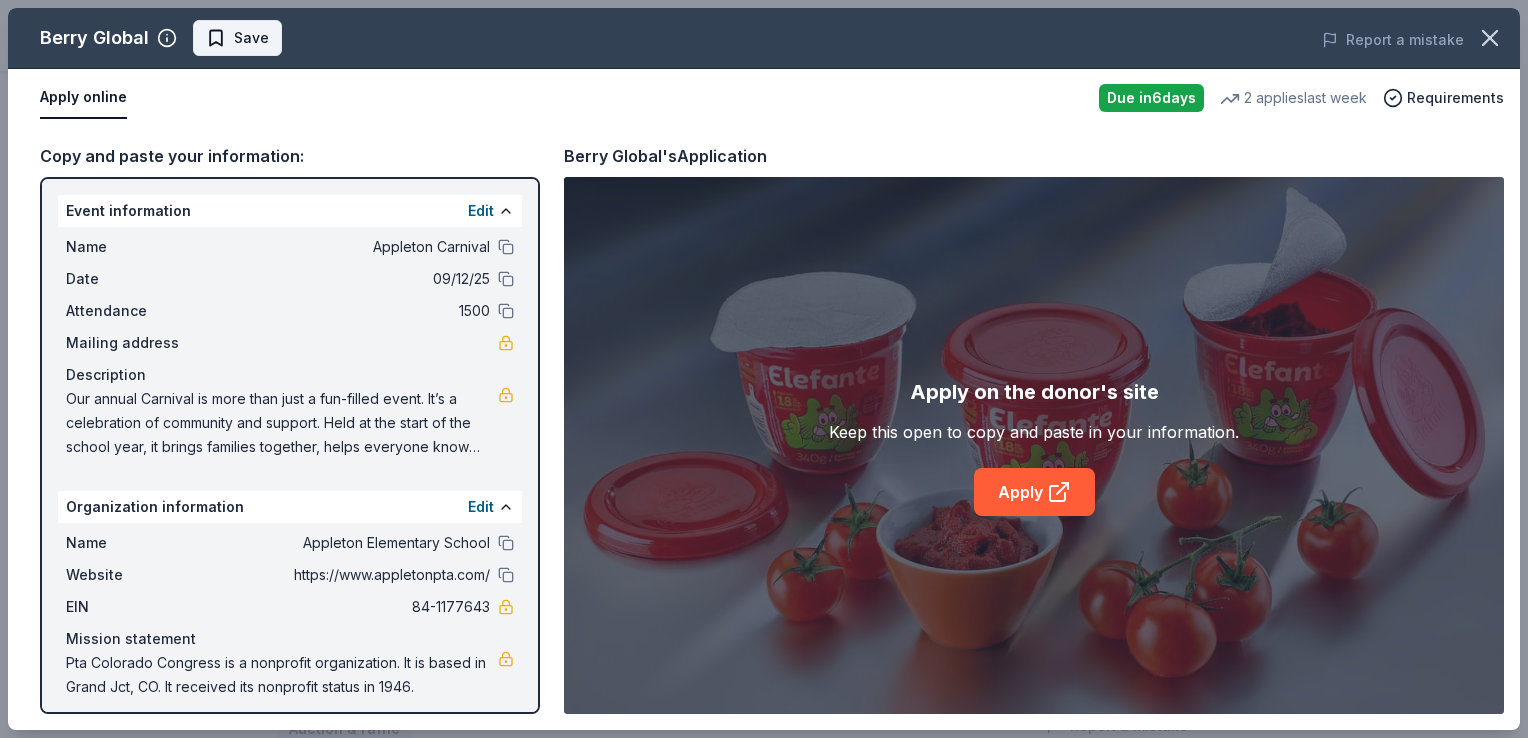 click on "Save" at bounding box center (251, 38) 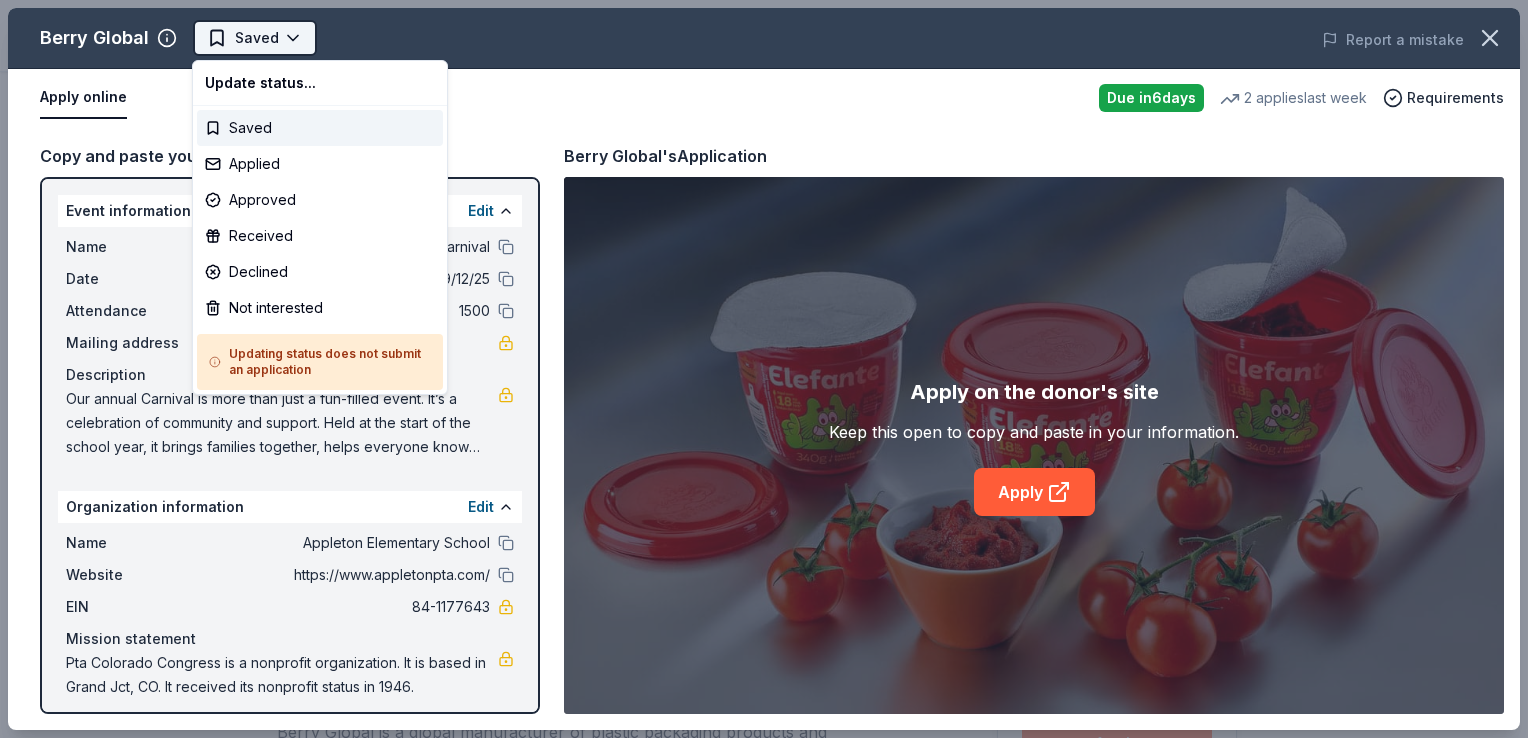 click on "Appleton Carnival  Saved Apply Due in  6  days Share Berry Global New 2   applies  last week approval rate donation value Share Donating in all states Berry Global is a global manufacturer of plastic packaging products and protective solutions, focusing on innovation and sustainability, serving multiple industries including healthcare and consumer goods. What they donate Plastic packaging products, monetary Auction & raffle Donation is small & easy to send to guests   You may receive donations every   year Who they donate to  Preferred 501(c)(3) required  Ineligible Organizations which practice discrimination by race, creed, color, sex, age, or national origin; Fraternal or labor organizations, churches, synagogues, and other houses of religious worship; Political candidates, parties, or couses Religious Political Due in  6  days Apply Saved Application takes 10 min Usually responds in  over a month Updated  about 2 months  ago Report a mistake approval rate 20 % approved 30 % declined 50 % no response 20% 0%" at bounding box center (764, 369) 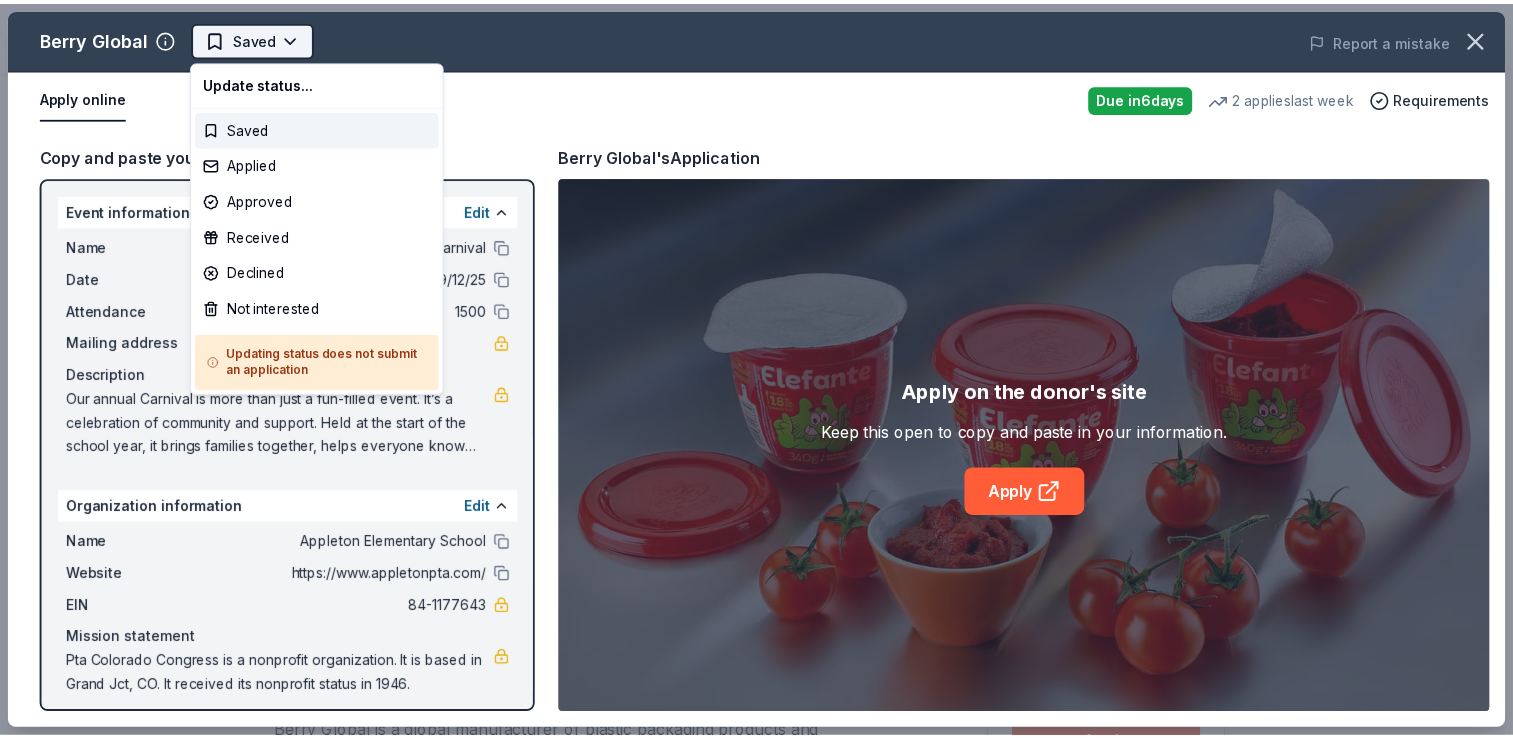 scroll, scrollTop: 0, scrollLeft: 0, axis: both 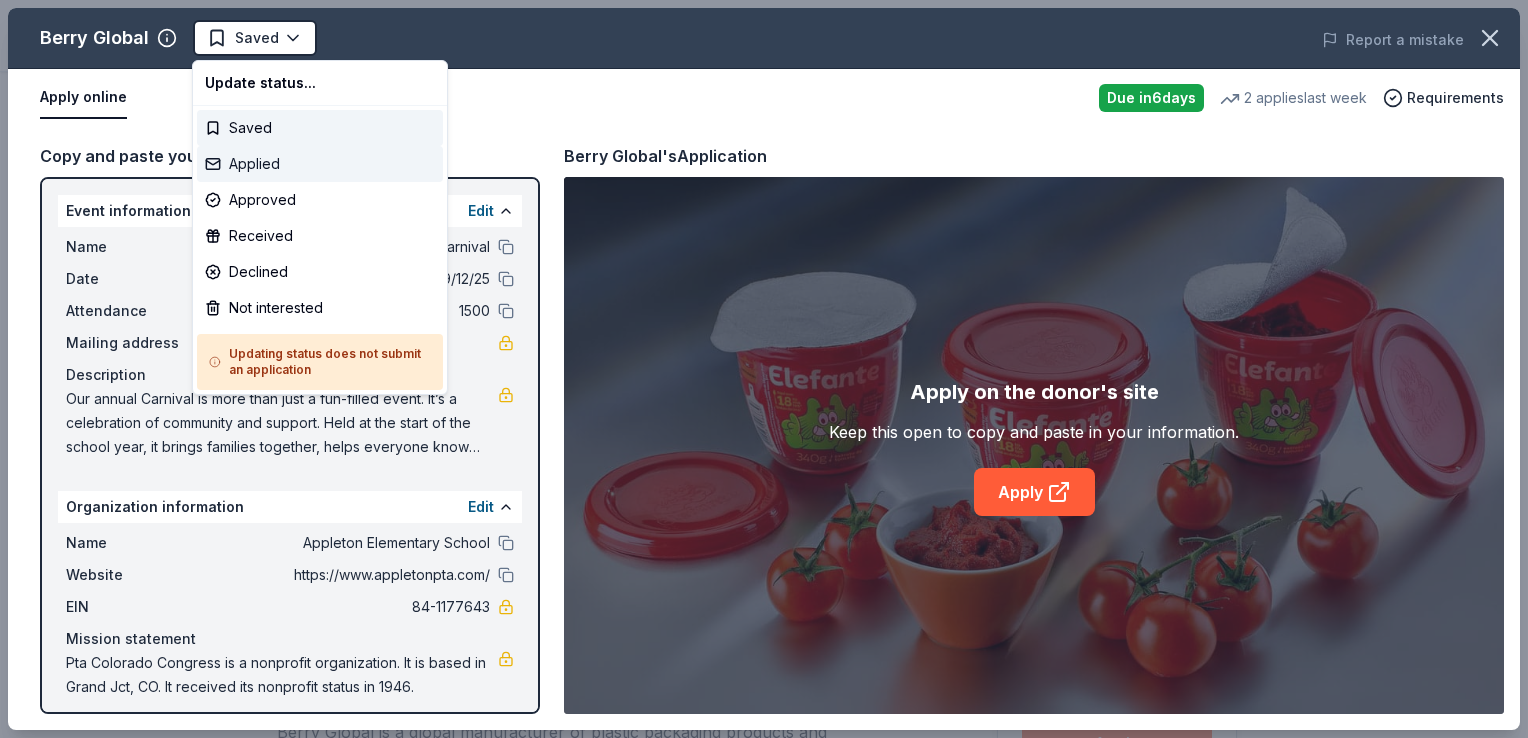 click on "Applied" at bounding box center [320, 164] 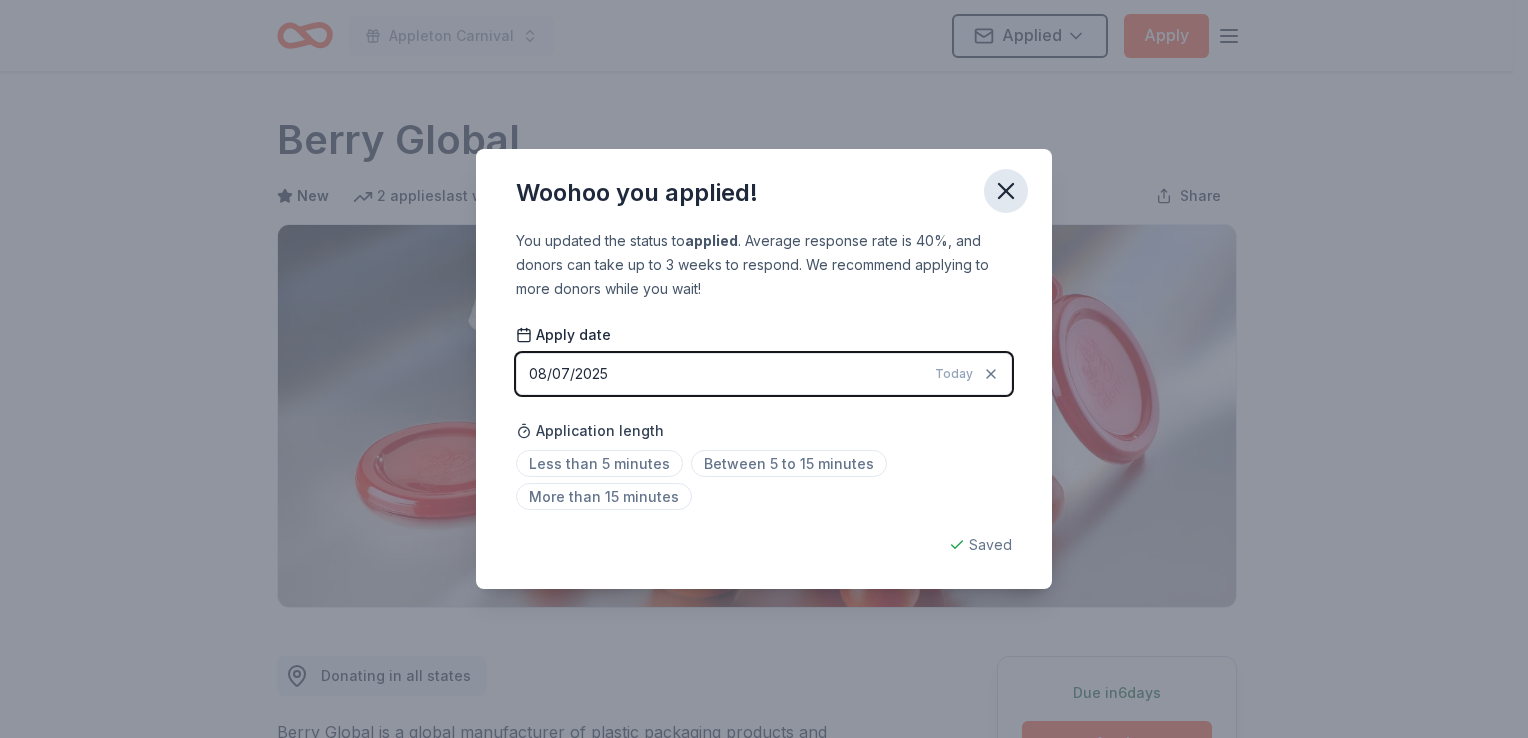 click 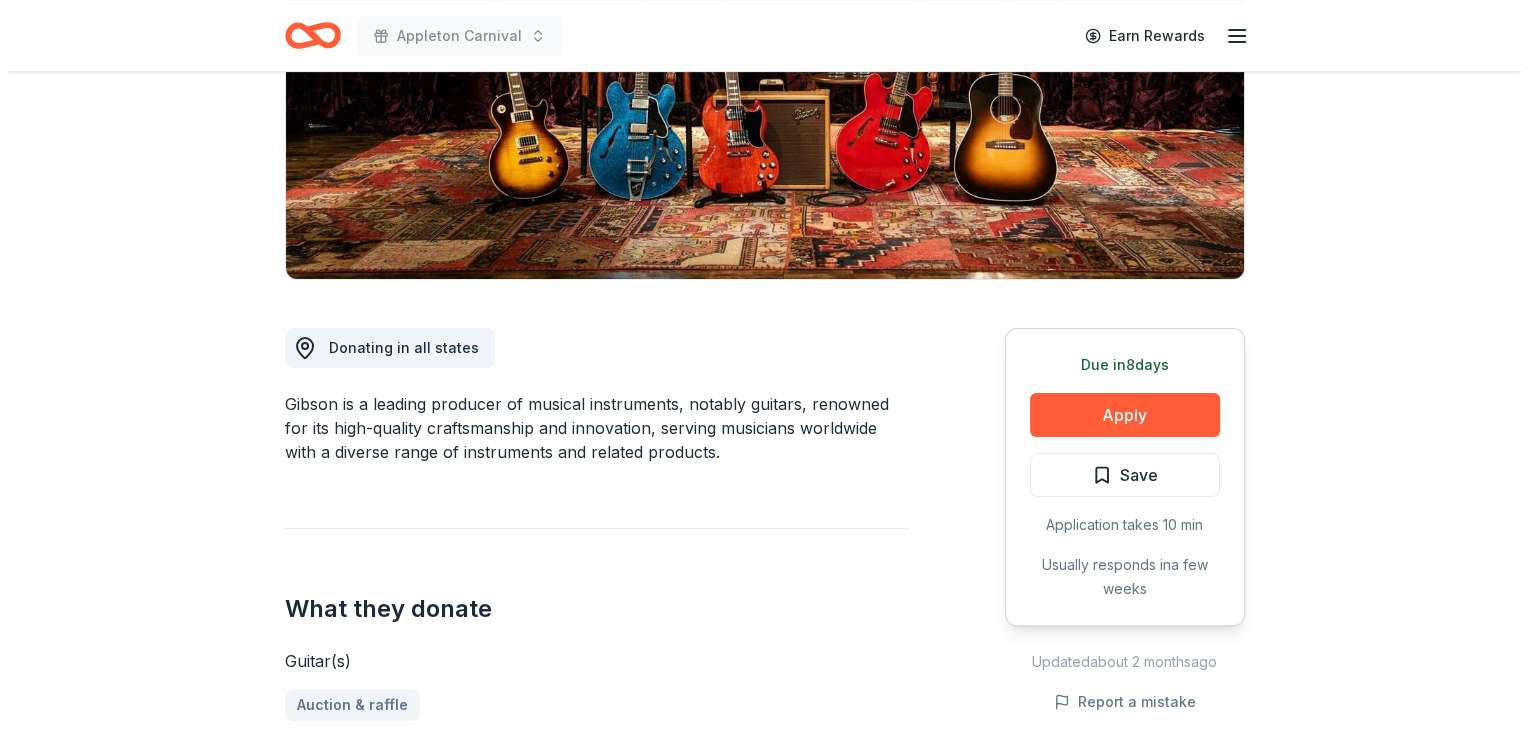 scroll, scrollTop: 334, scrollLeft: 0, axis: vertical 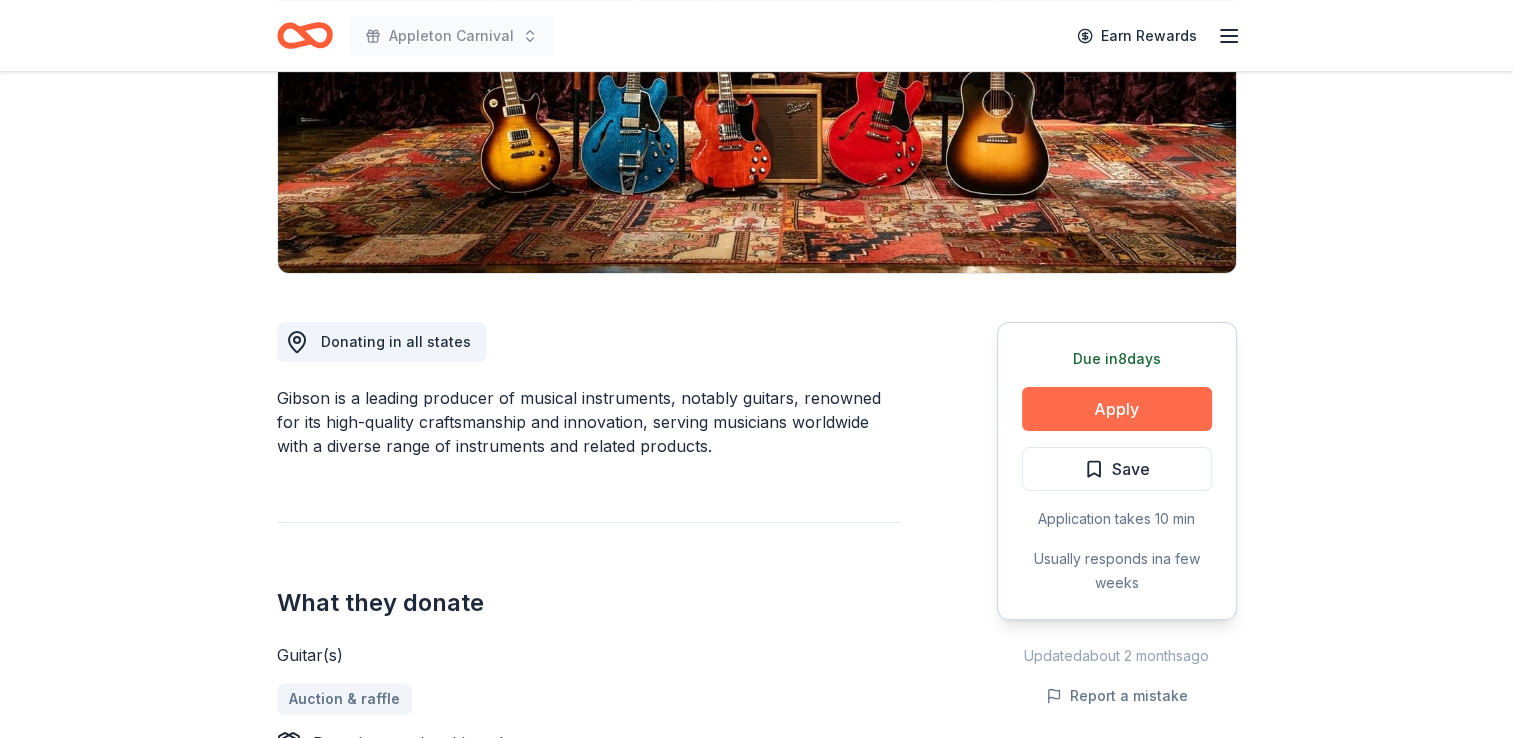click on "Apply" at bounding box center [1117, 409] 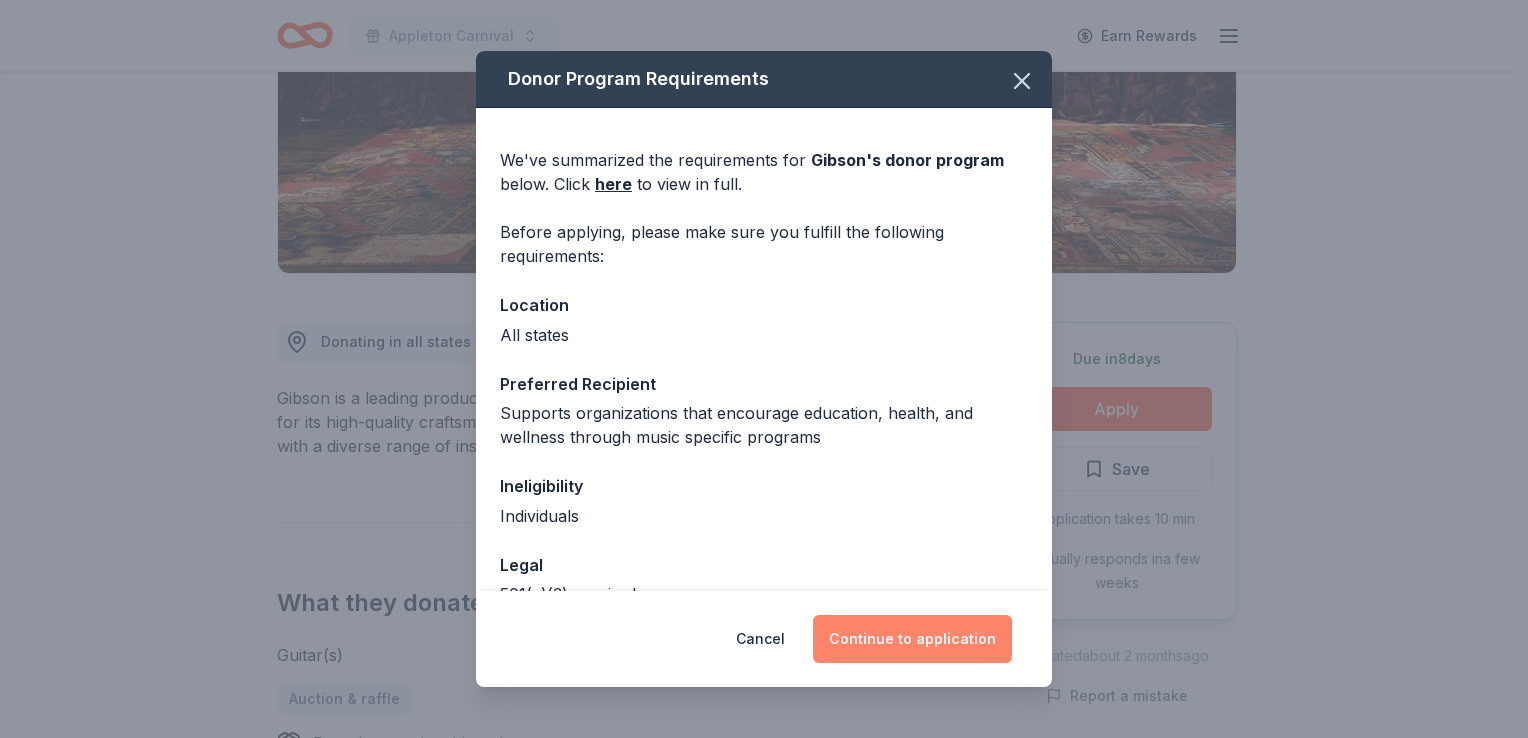 click on "Continue to application" at bounding box center [912, 639] 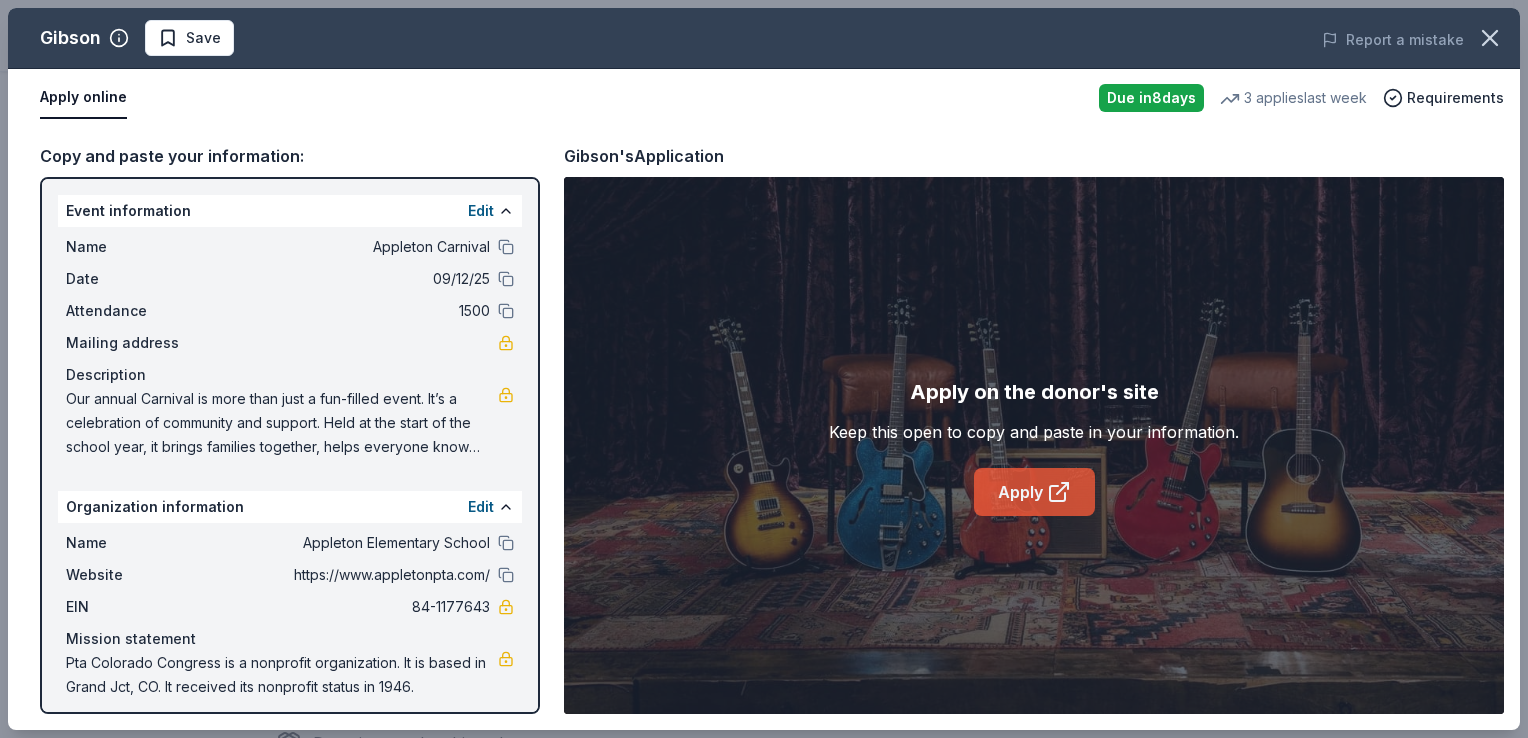 click 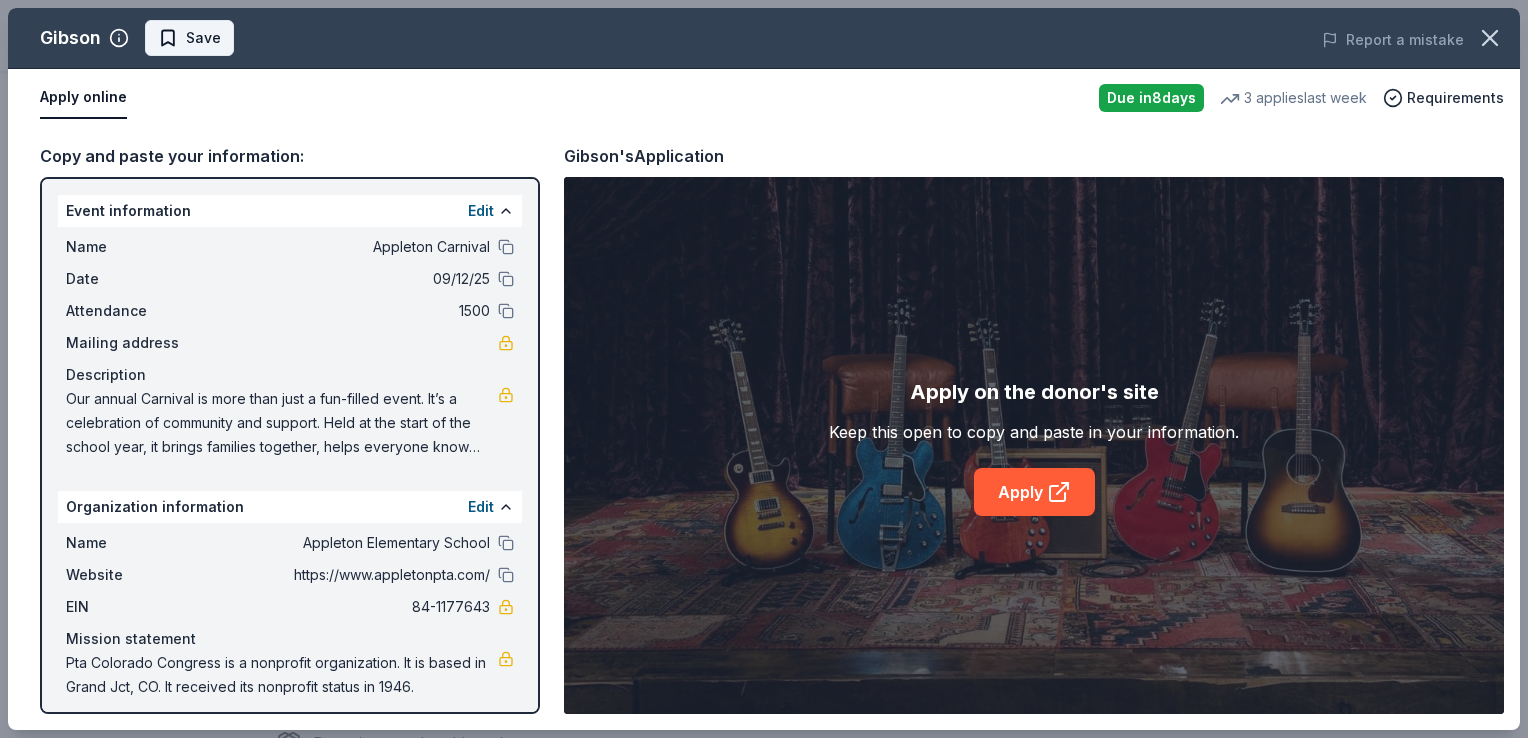 click on "Save" at bounding box center [203, 38] 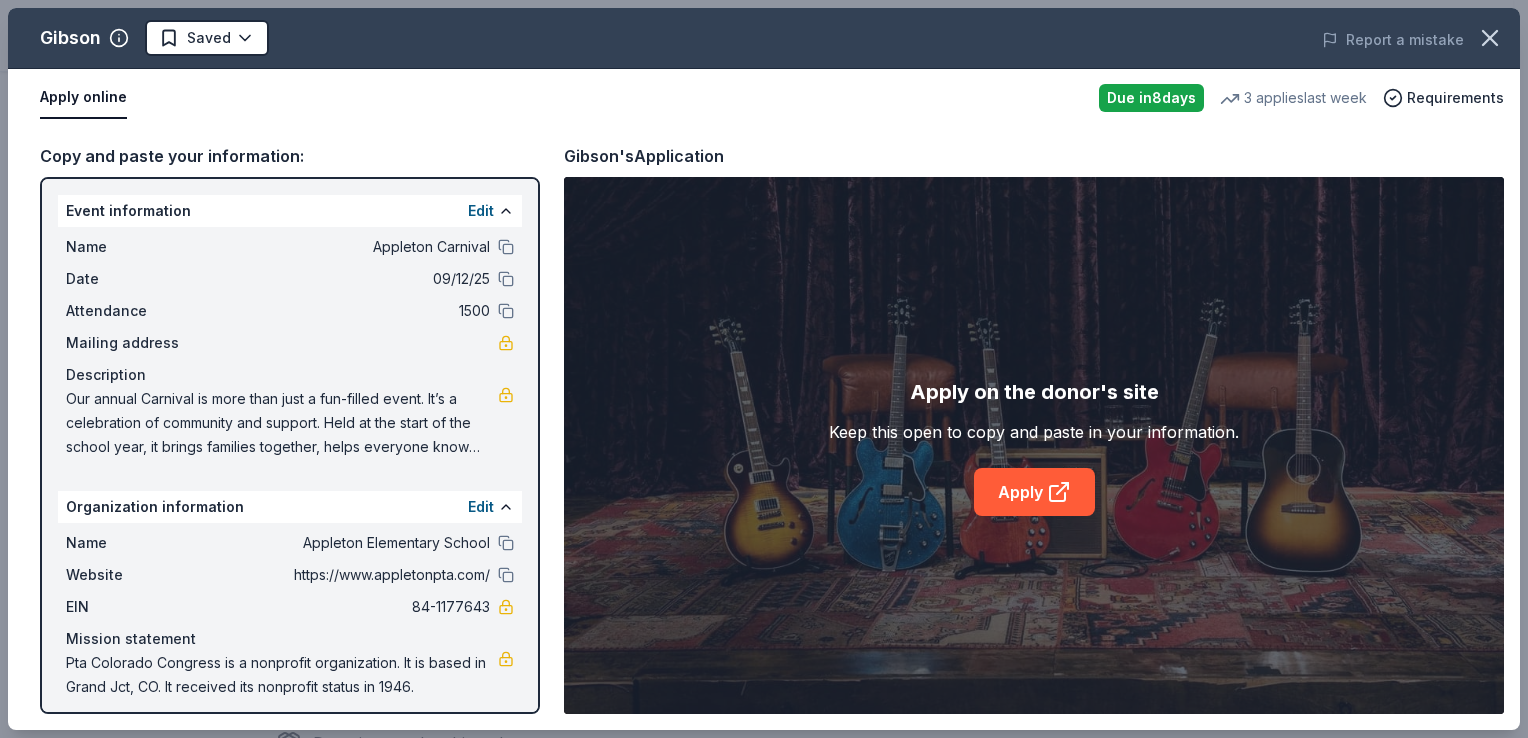 click on "Appleton Carnival  Earn Rewards Due in  8  days Share Gibson New 3   applies  last week approval rate donation value Share Donating in all states Gibson is a leading producer of musical instruments, notably guitars, renowned for its high-quality craftsmanship and innovation, serving musicians worldwide with a diverse range of instruments and related products. What they donate Guitar(s) Auction & raffle Donation can be shipped to you Who they donate to  Preferred Supports organizations that encourage education, health, and wellness through music specific programs Art & Culture Education Health Wellness & Fitness 501(c)(3) required  Ineligible Individuals Individuals Due in  8  days Apply Saved Application takes 10 min Usually responds in  a few weeks Updated  about 2 months  ago Report a mistake approval rate 20 % approved 30 % declined 50 % no response donation value (average) 20% 70% 0% 10% $xx - $xx $xx - $xx $xx - $xx $xx - $xx Upgrade to Pro to view approval rates and average donation values New Local 8 2" at bounding box center (764, 35) 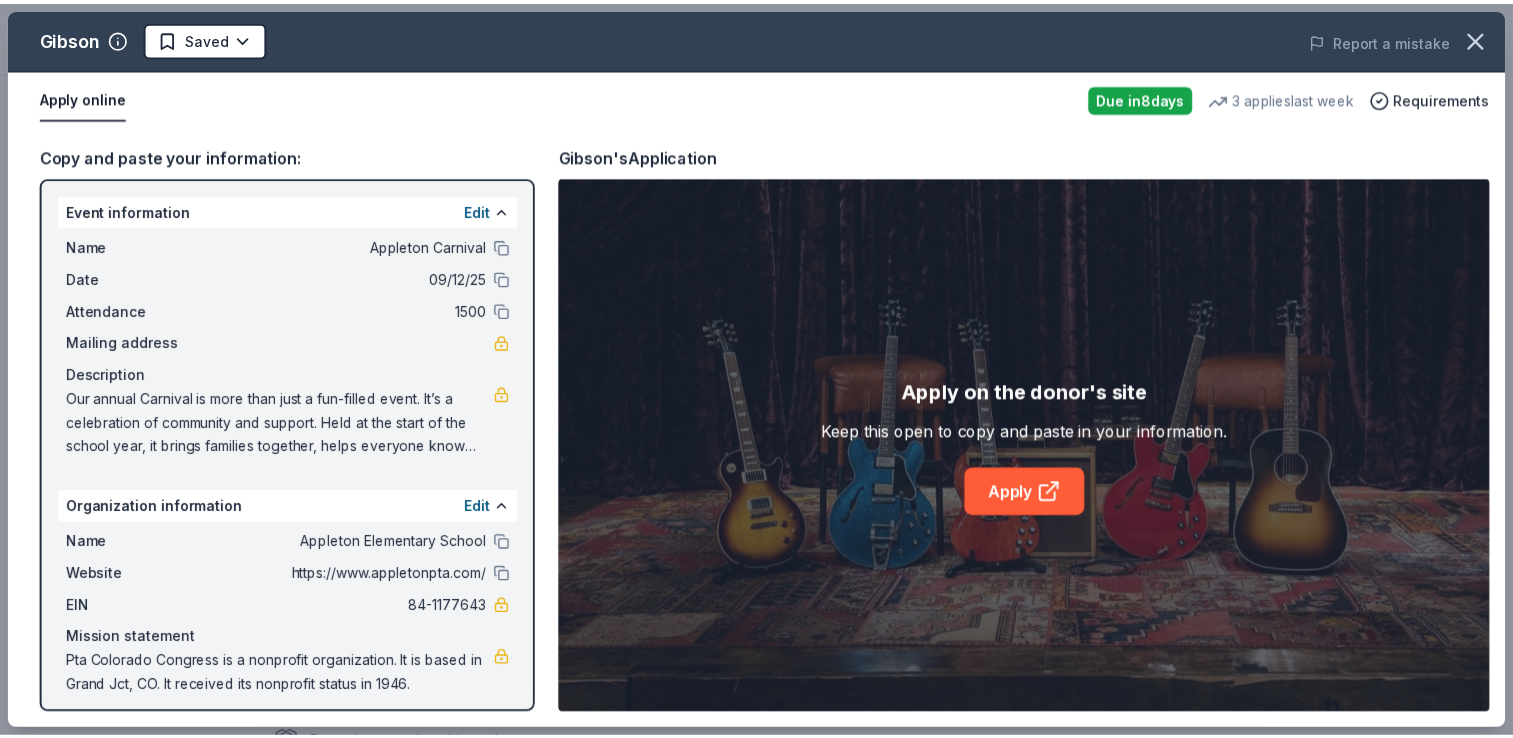 scroll, scrollTop: 0, scrollLeft: 0, axis: both 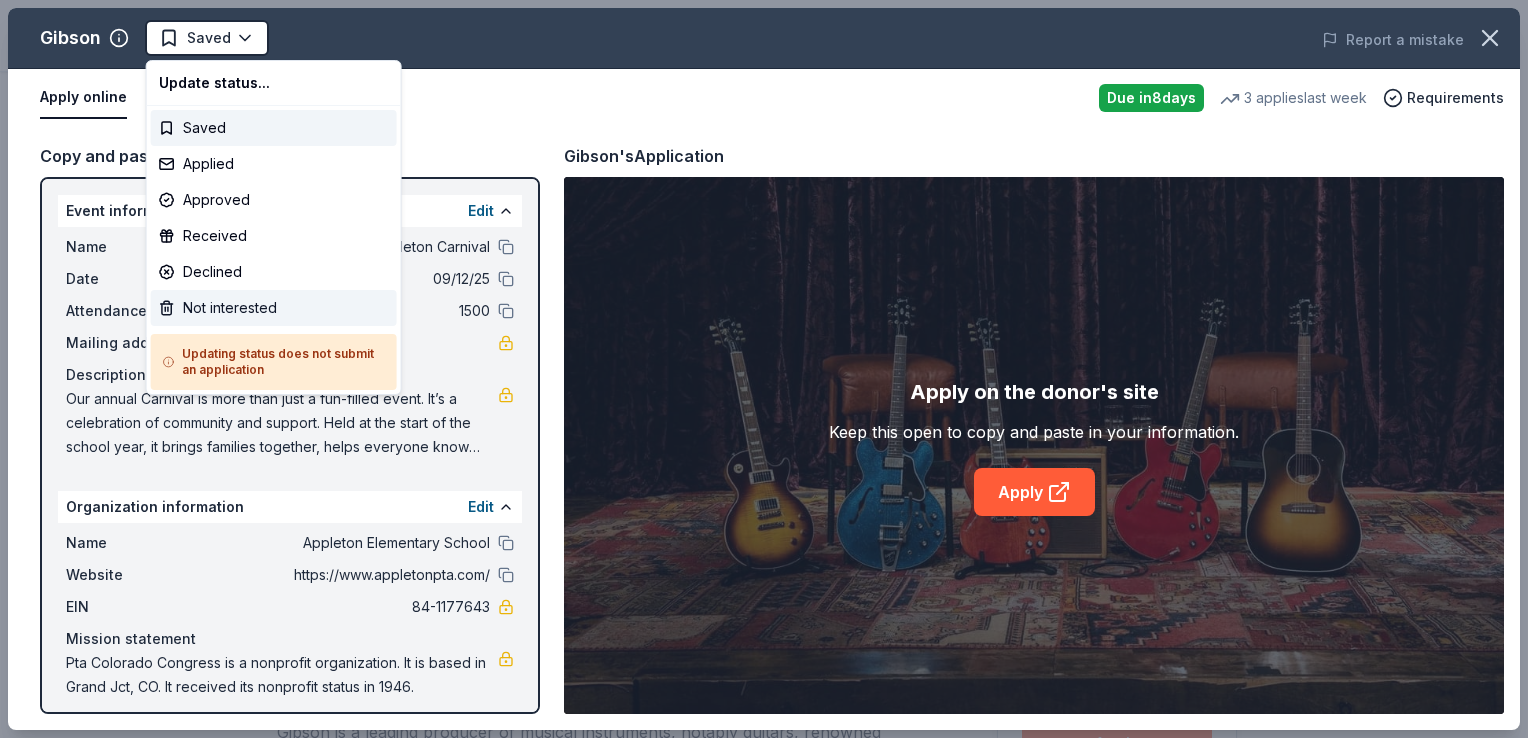 click on "Not interested" at bounding box center [274, 308] 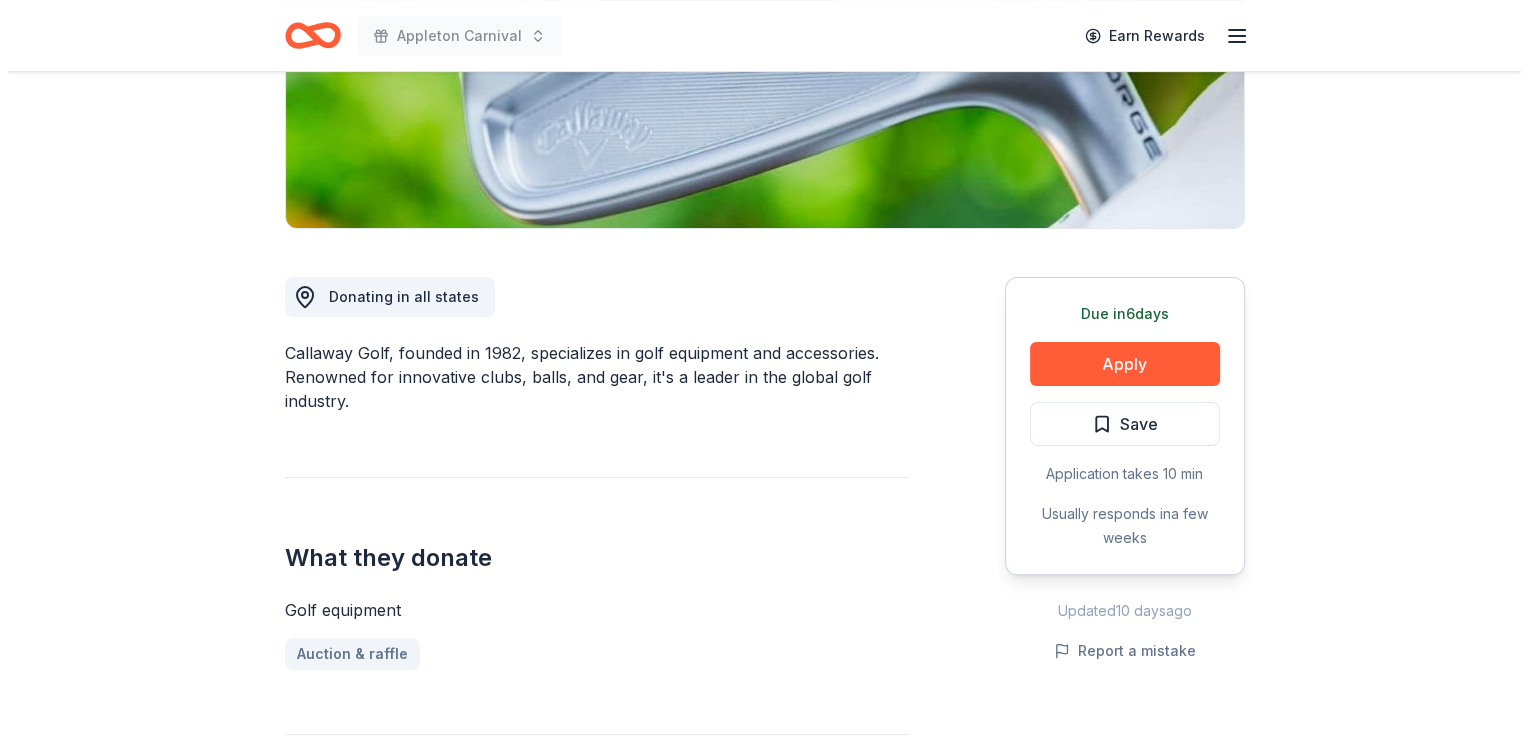 scroll, scrollTop: 408, scrollLeft: 0, axis: vertical 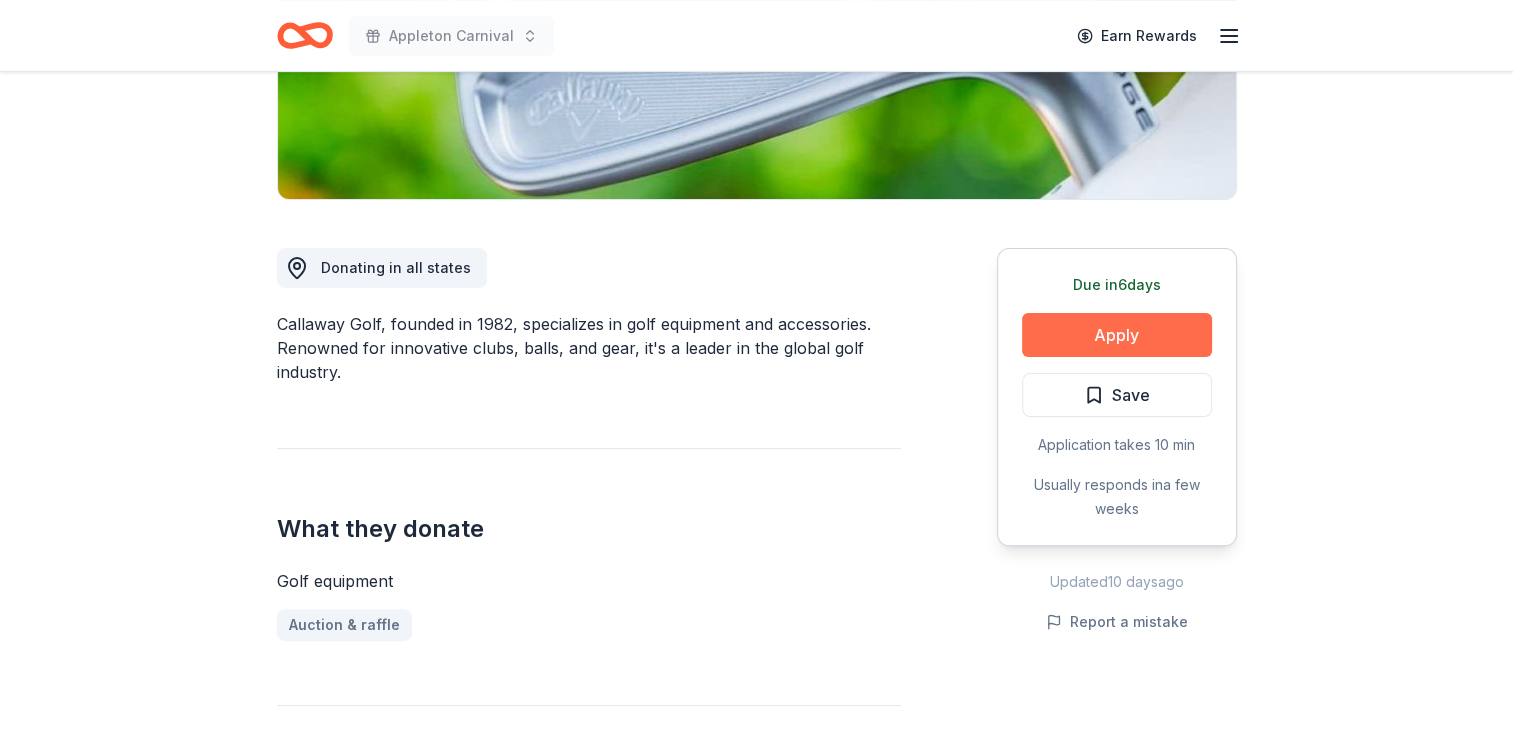 click on "Apply" at bounding box center (1117, 335) 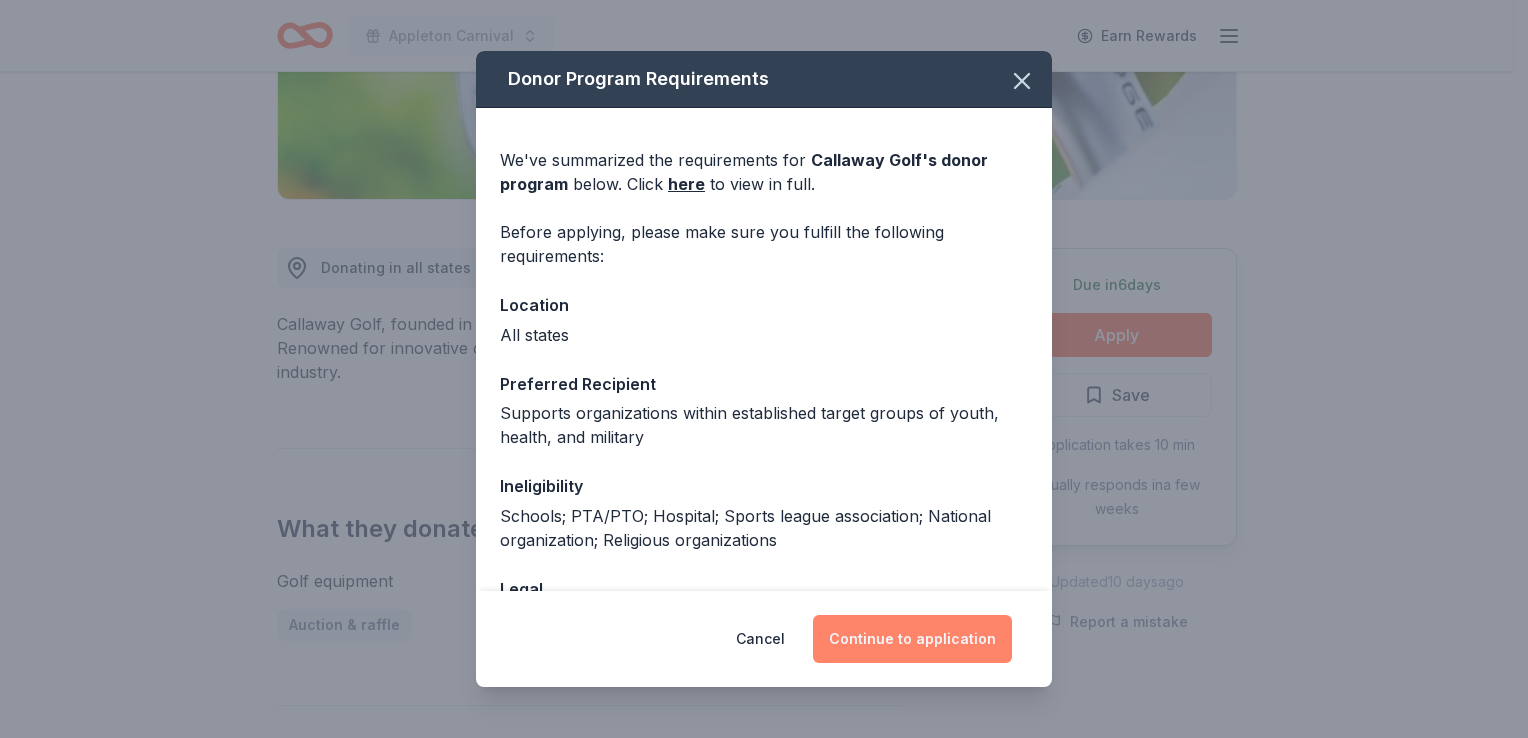 click on "Continue to application" at bounding box center [912, 639] 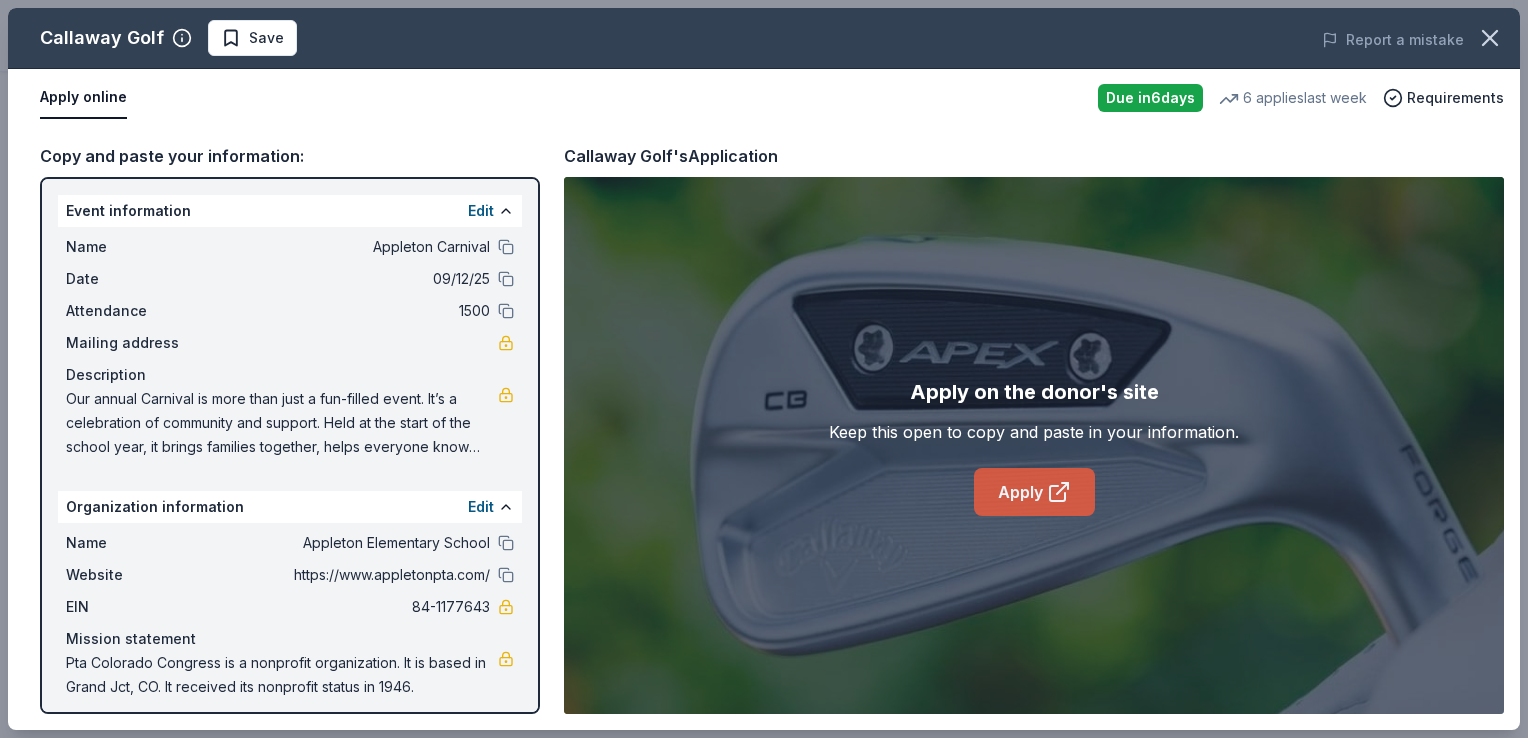 click on "Apply" at bounding box center [1034, 492] 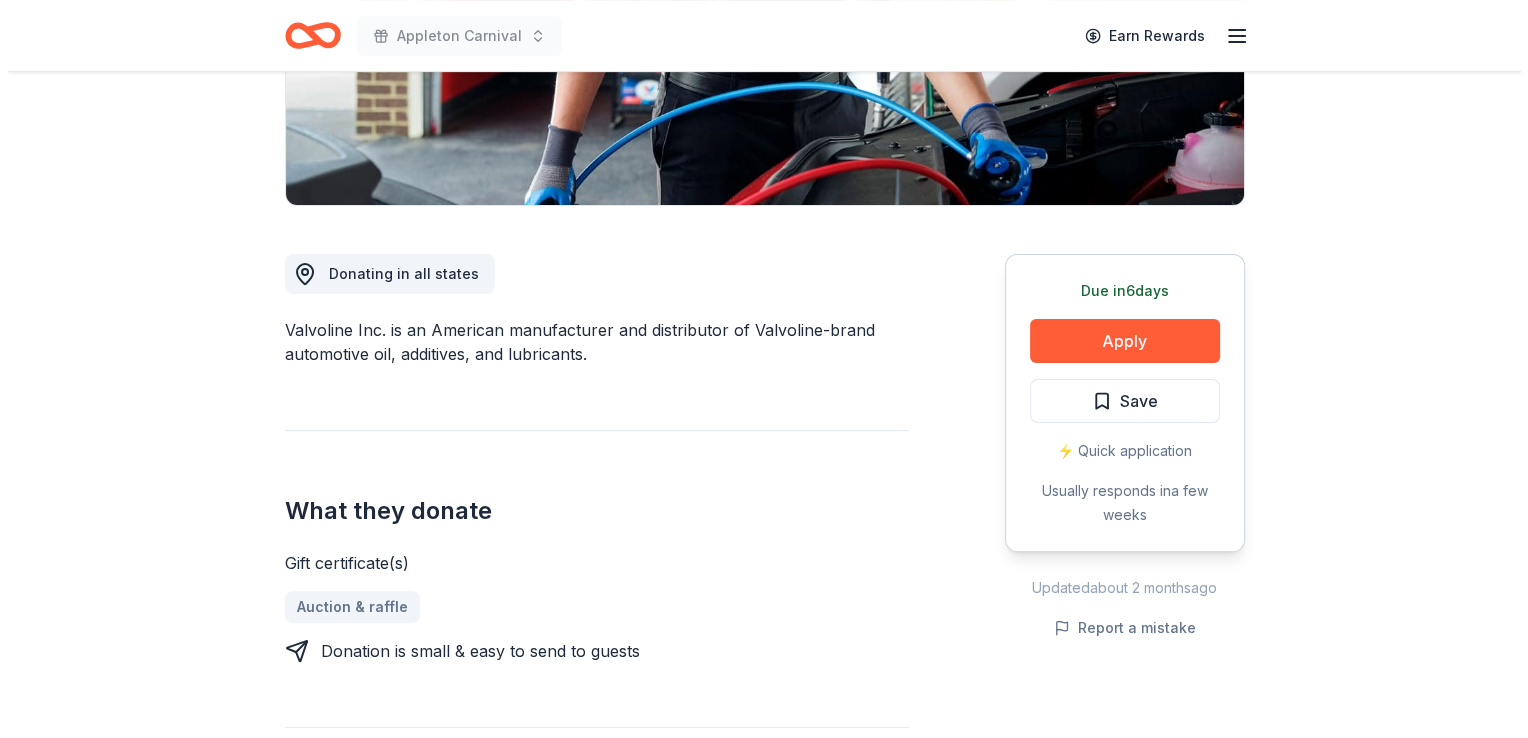 scroll, scrollTop: 408, scrollLeft: 0, axis: vertical 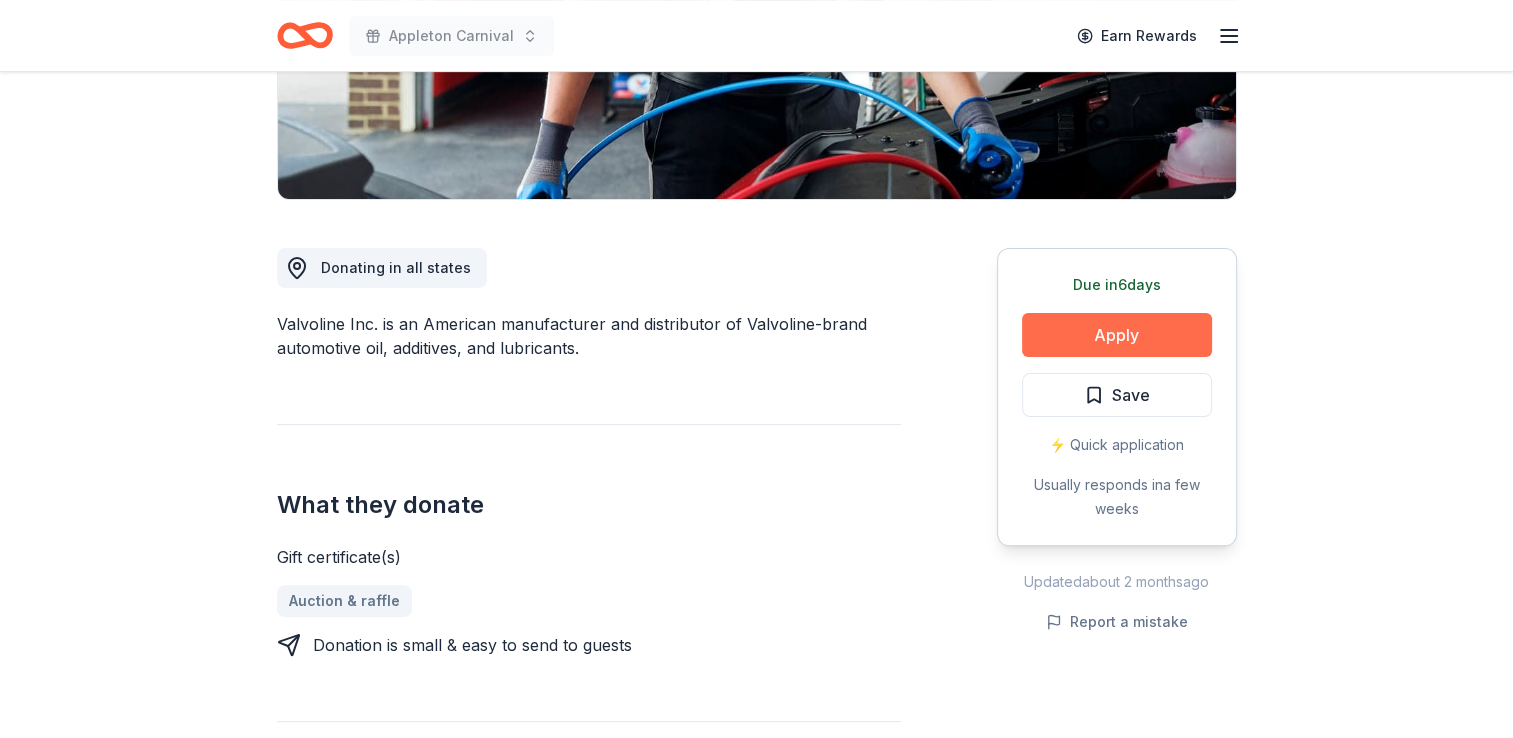 click on "Apply" at bounding box center (1117, 335) 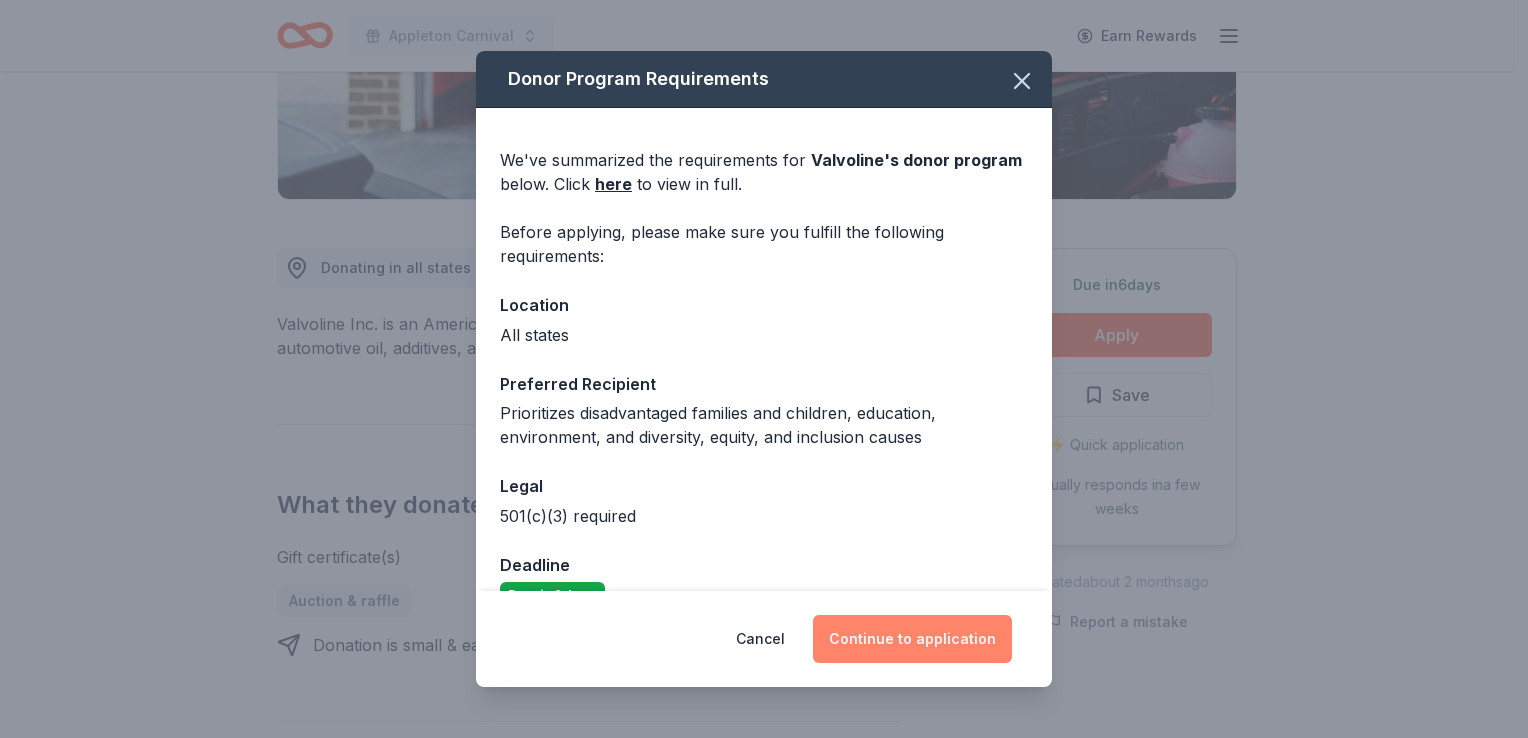 click on "Continue to application" at bounding box center [912, 639] 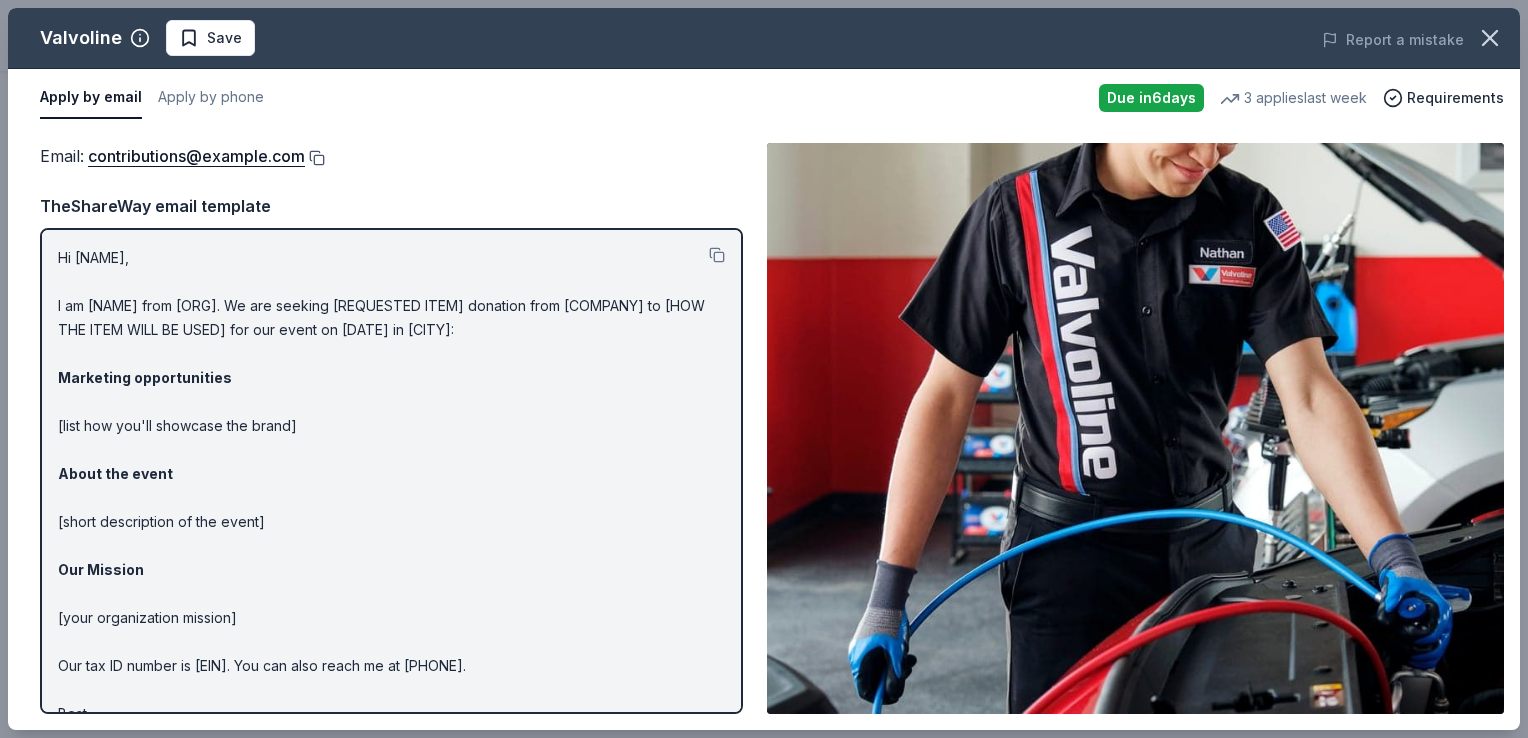 click at bounding box center [315, 158] 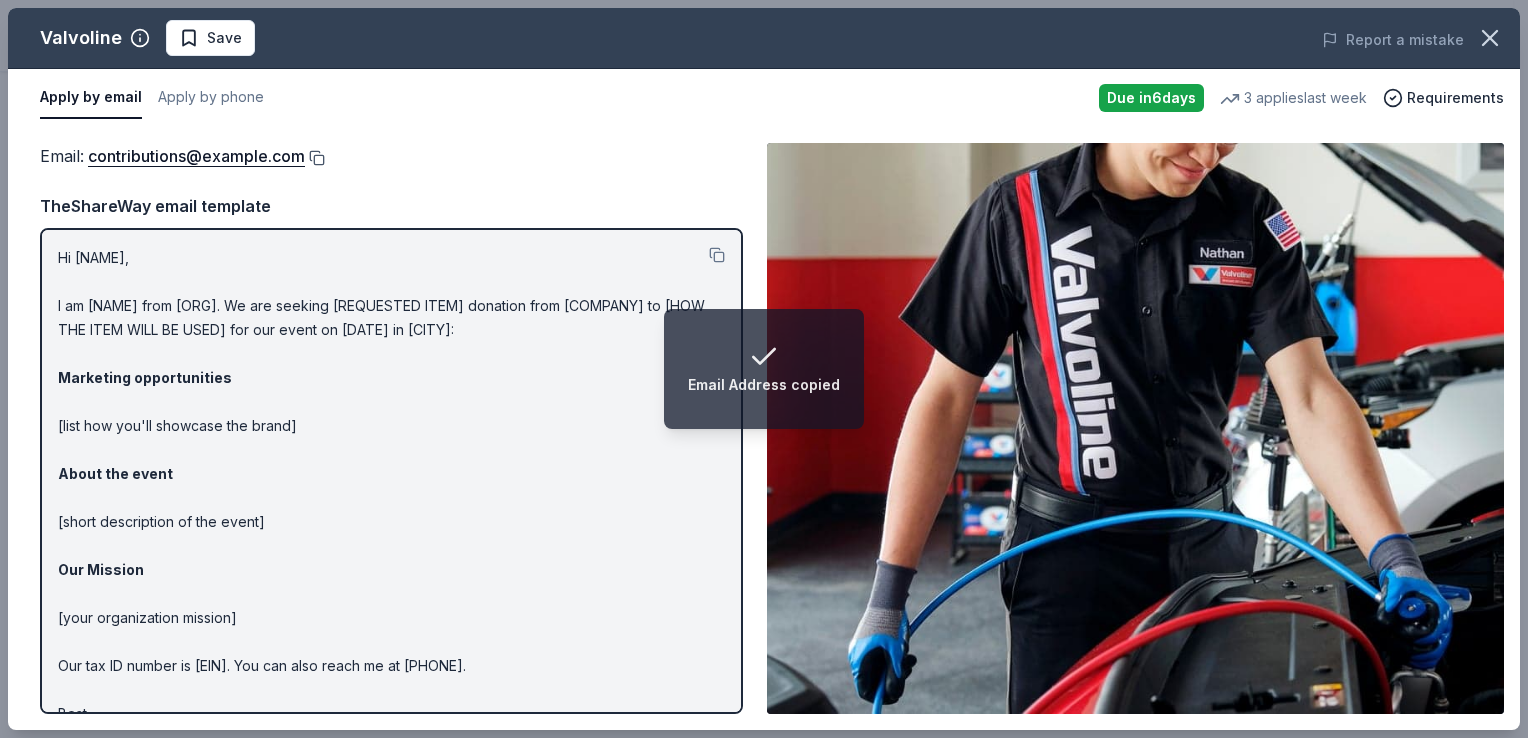 click at bounding box center (315, 158) 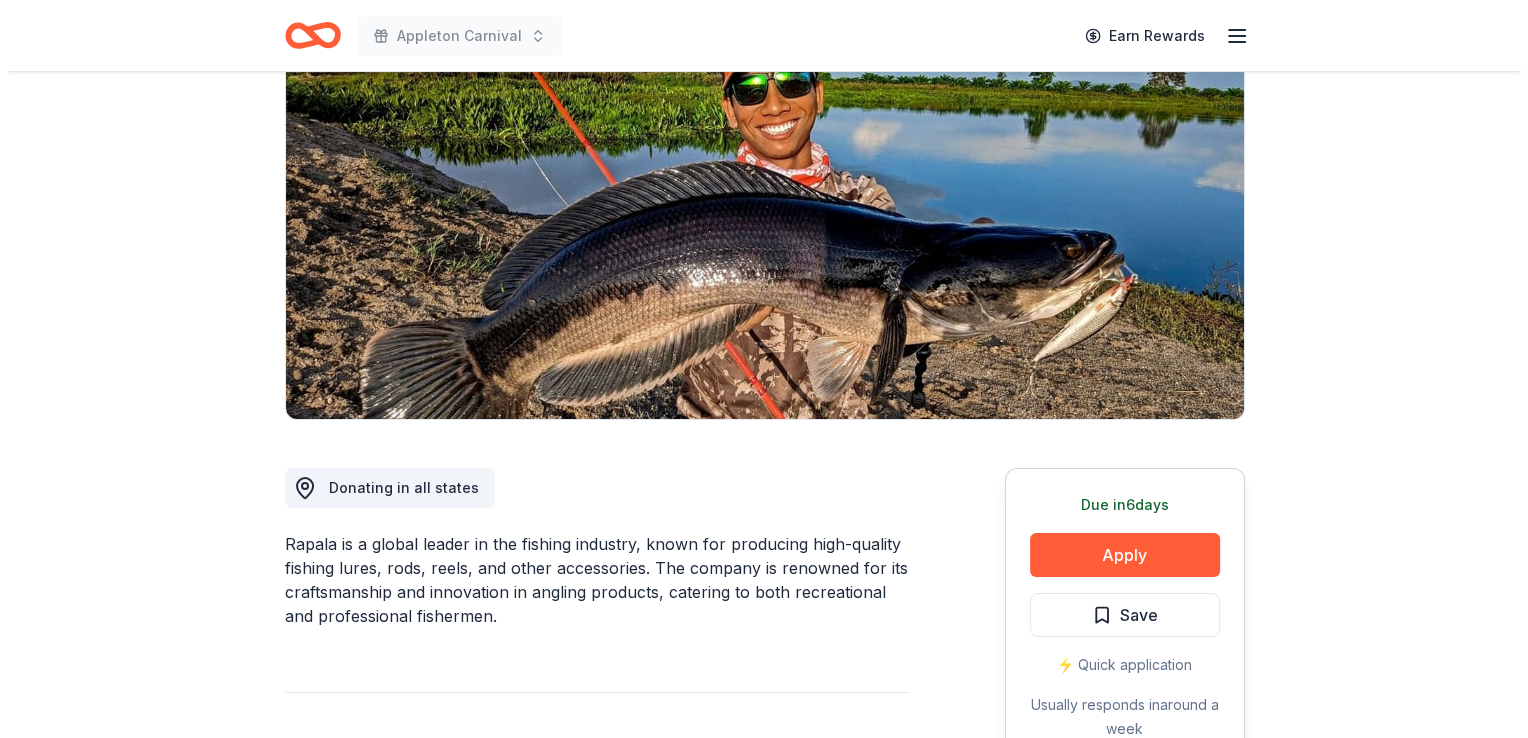 scroll, scrollTop: 252, scrollLeft: 0, axis: vertical 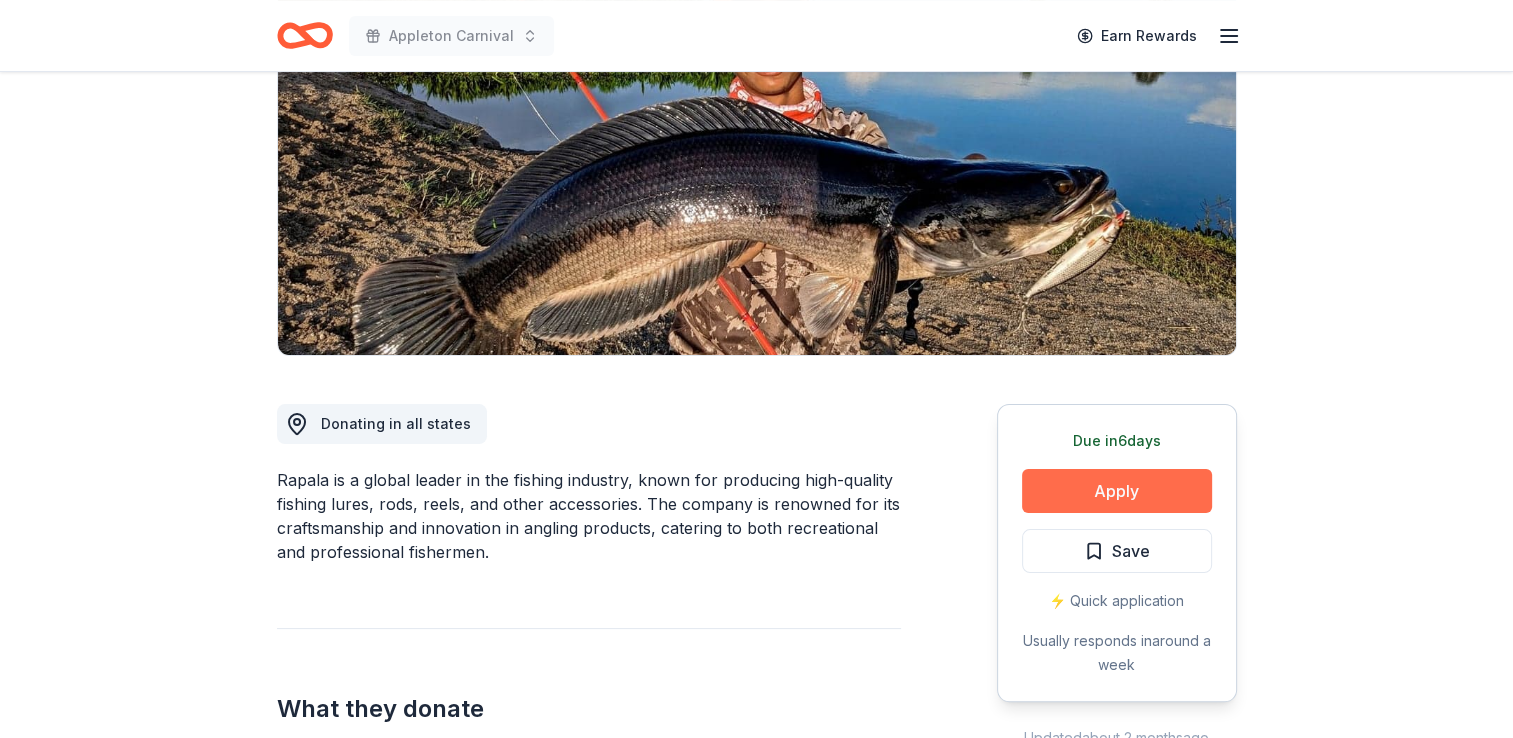 click on "Apply" at bounding box center (1117, 491) 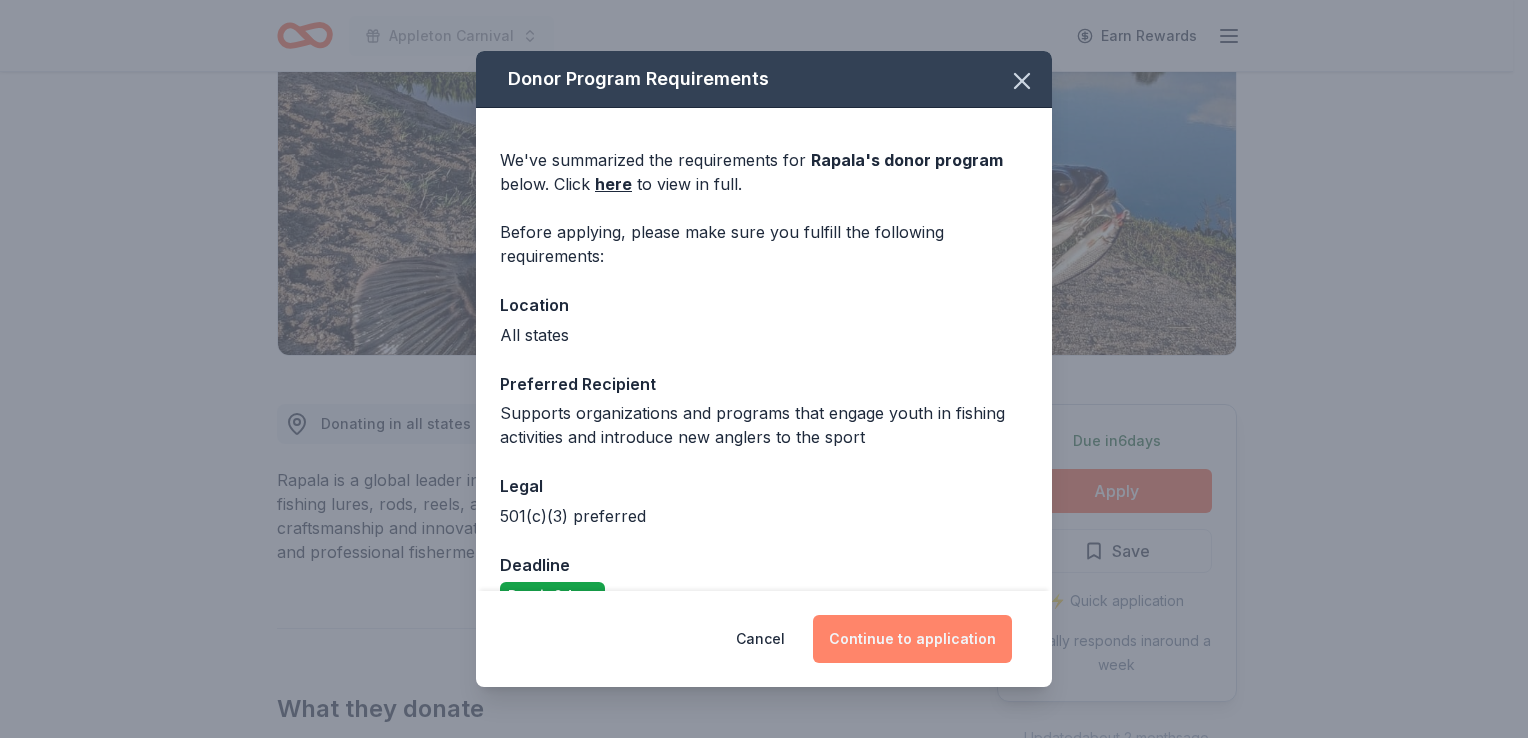 click on "Continue to application" at bounding box center [912, 639] 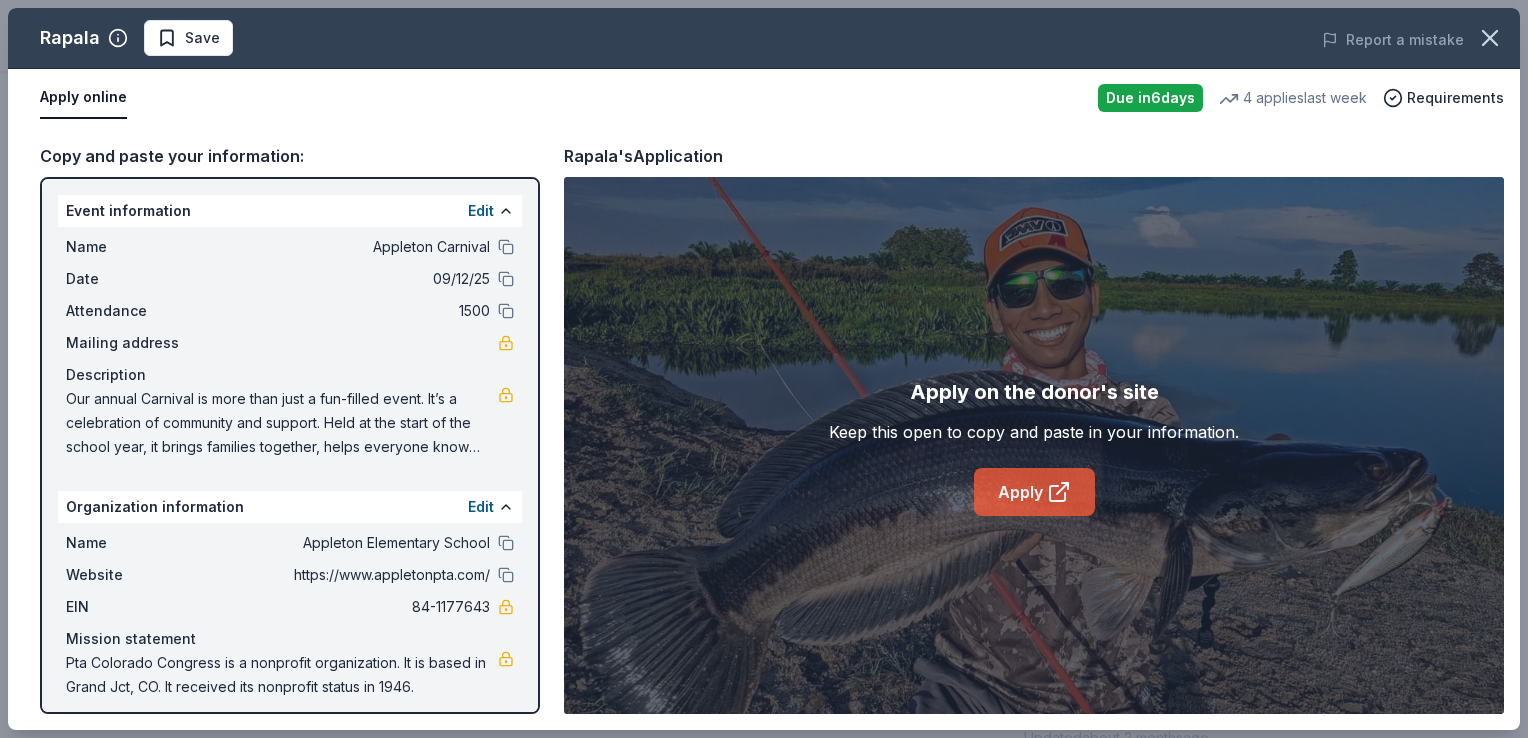 click on "Apply" at bounding box center (1034, 492) 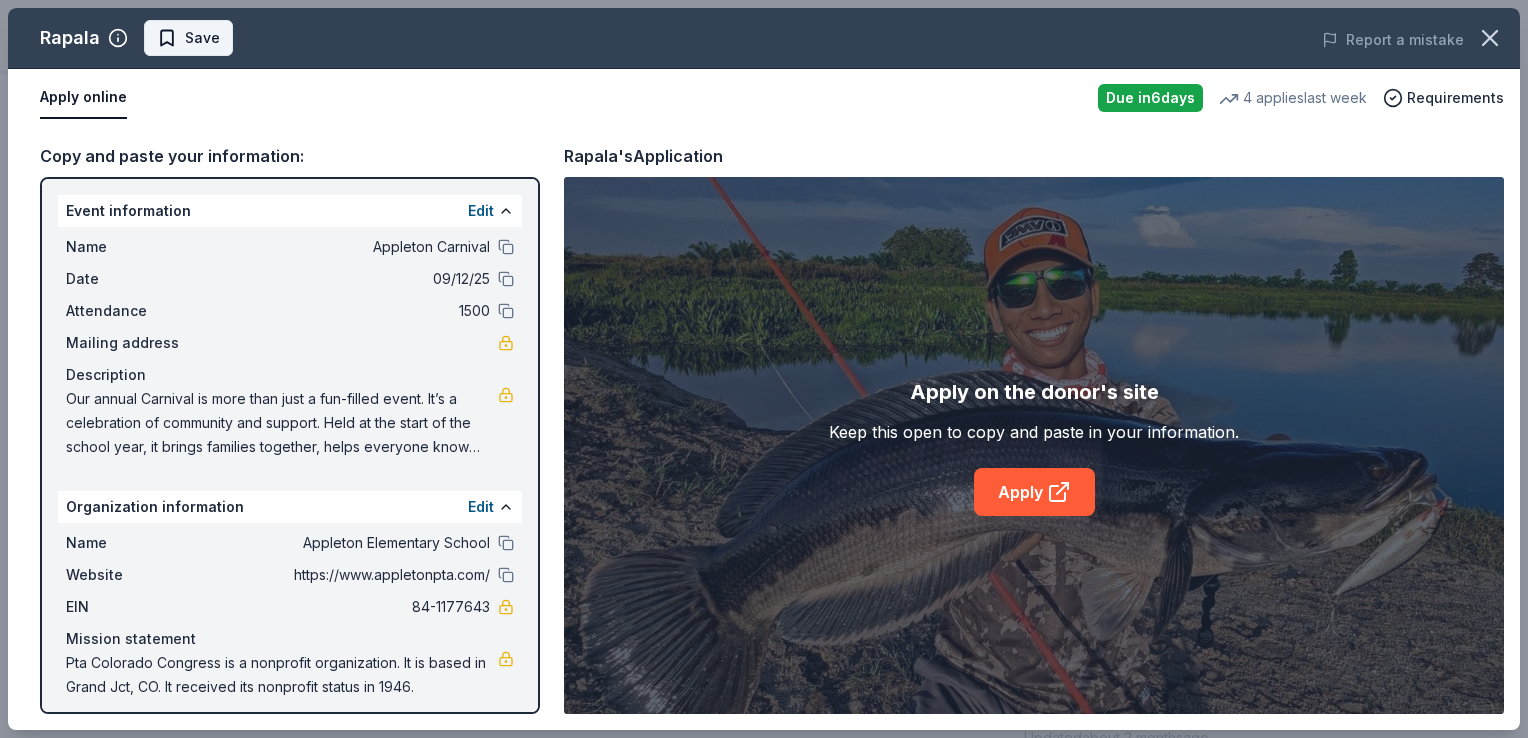 click on "Save" at bounding box center (202, 38) 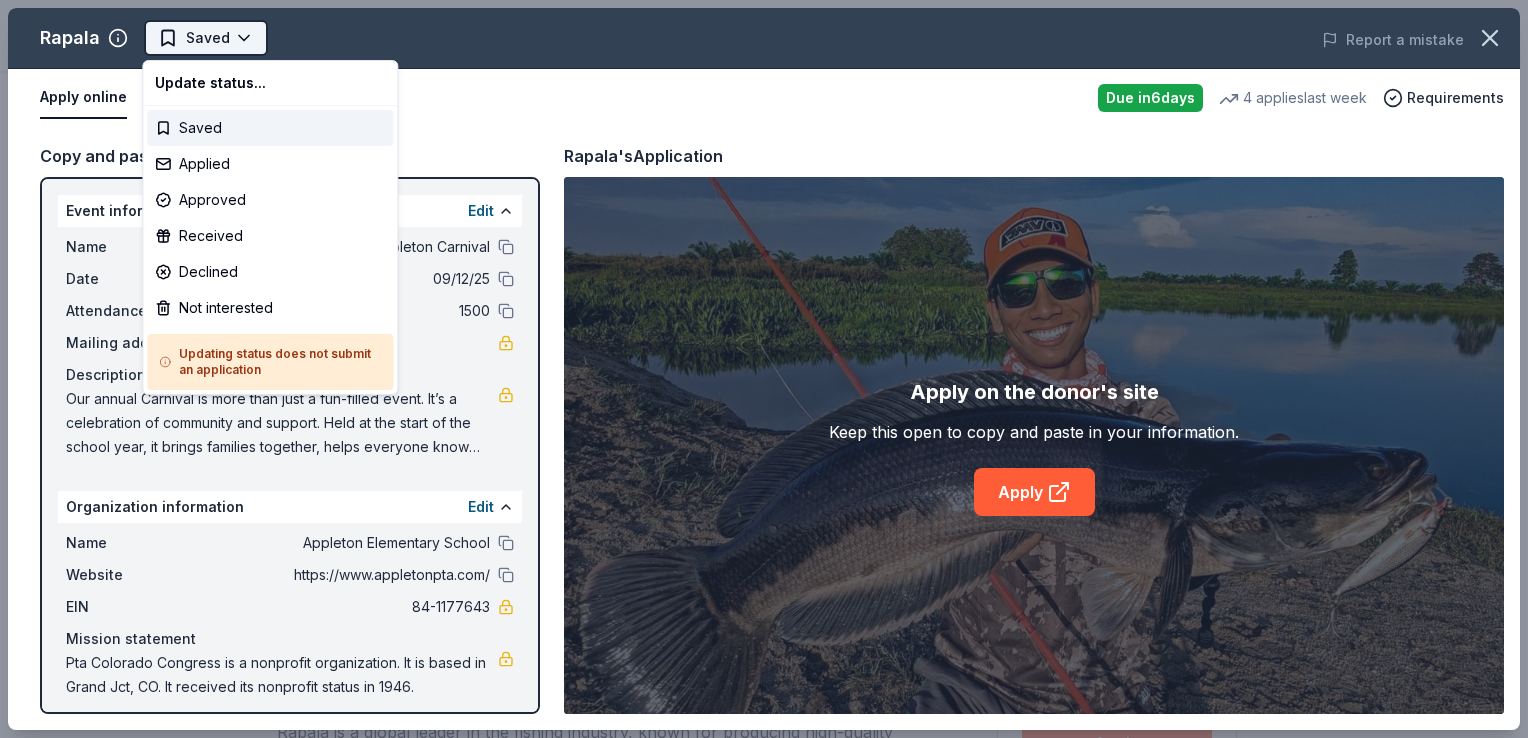 click on "Appleton Carnival  Saved Apply Due in  6  days Share Rapala New 4   applies  last week approval rate Share Donating in all states Rapala is a global leader in the fishing industry, known for producing high-quality fishing lures, rods, reels, and other accessories. The company is renowned for its craftsmanship and innovation in angling products, catering to both recreational and professional fishermen. What they donate Fishing/angling gears Auction & raffle Who they donate to  Preferred Supports organizations and programs that engage youth in fishing activities and introduce new anglers to the sport Children Wellness & Fitness 501(c)(3) preferred approval rate 20 % approved 30 % declined 50 % no response Upgrade to Pro to view approval rates and average donation values Due in  6  days Apply Saved ⚡️ Quick application Usually responds in  around a week Updated  about 2 months  ago Report a mistake New Be the first to review this company! Leave a review Similar donors Local 6  days left Online app New 15 New" at bounding box center (764, 369) 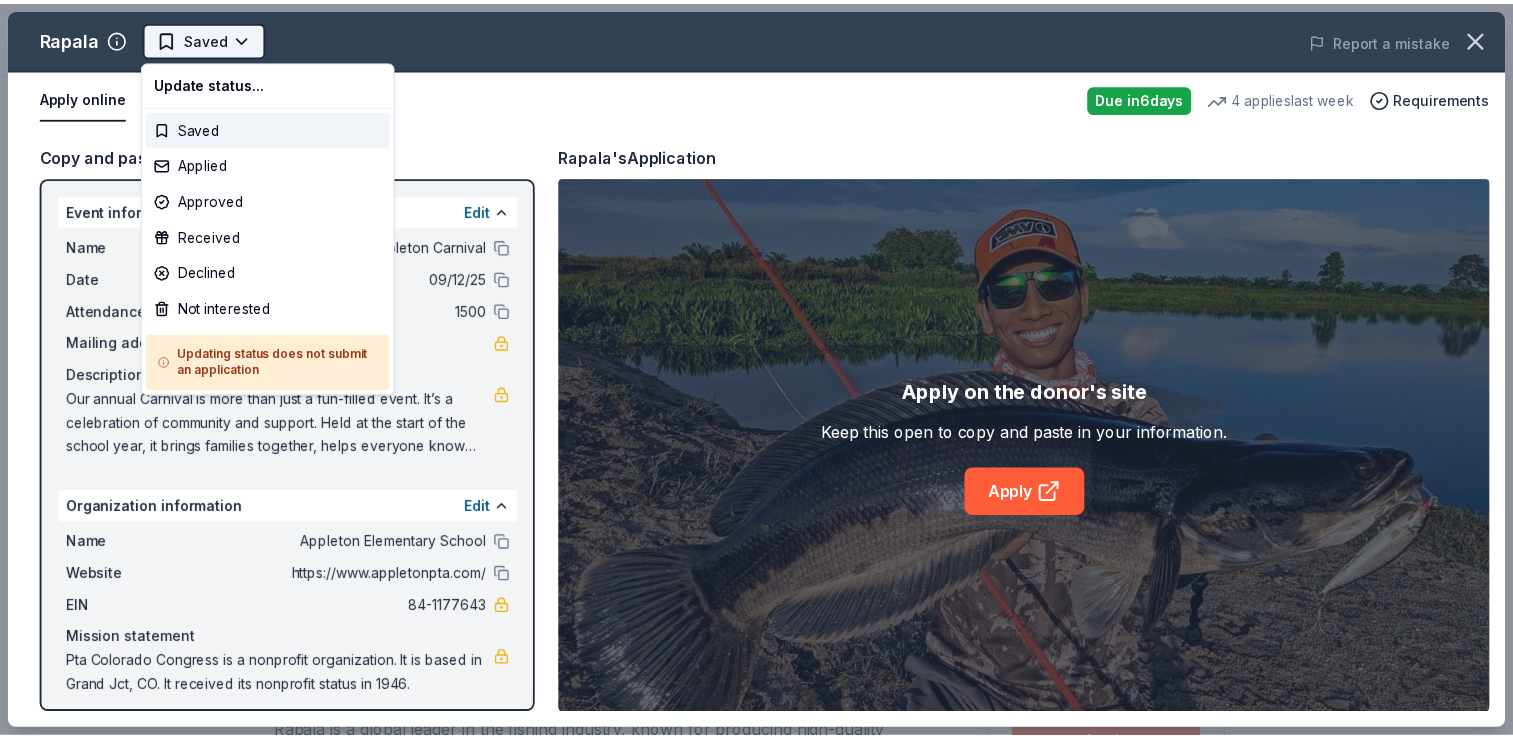 scroll, scrollTop: 0, scrollLeft: 0, axis: both 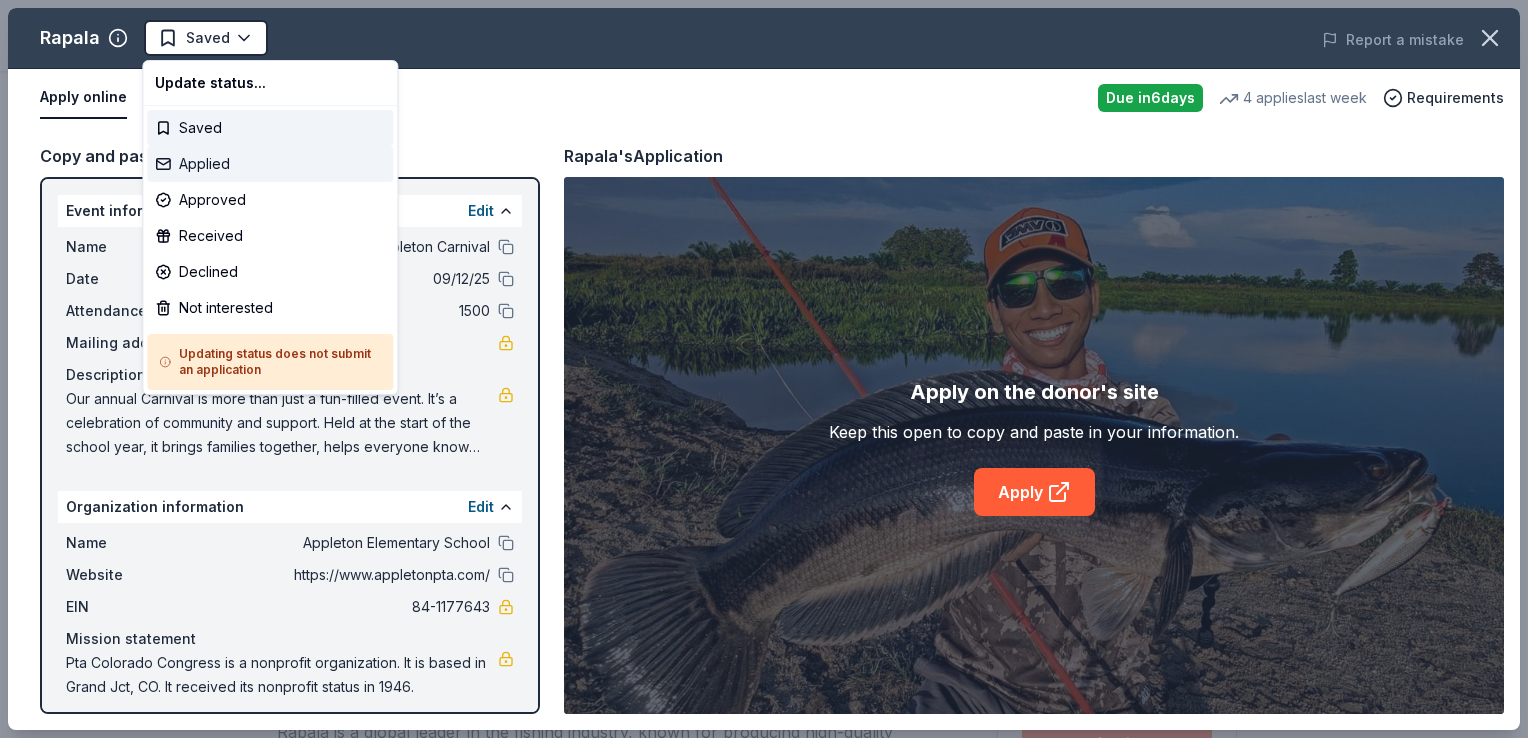 click on "Applied" at bounding box center (270, 164) 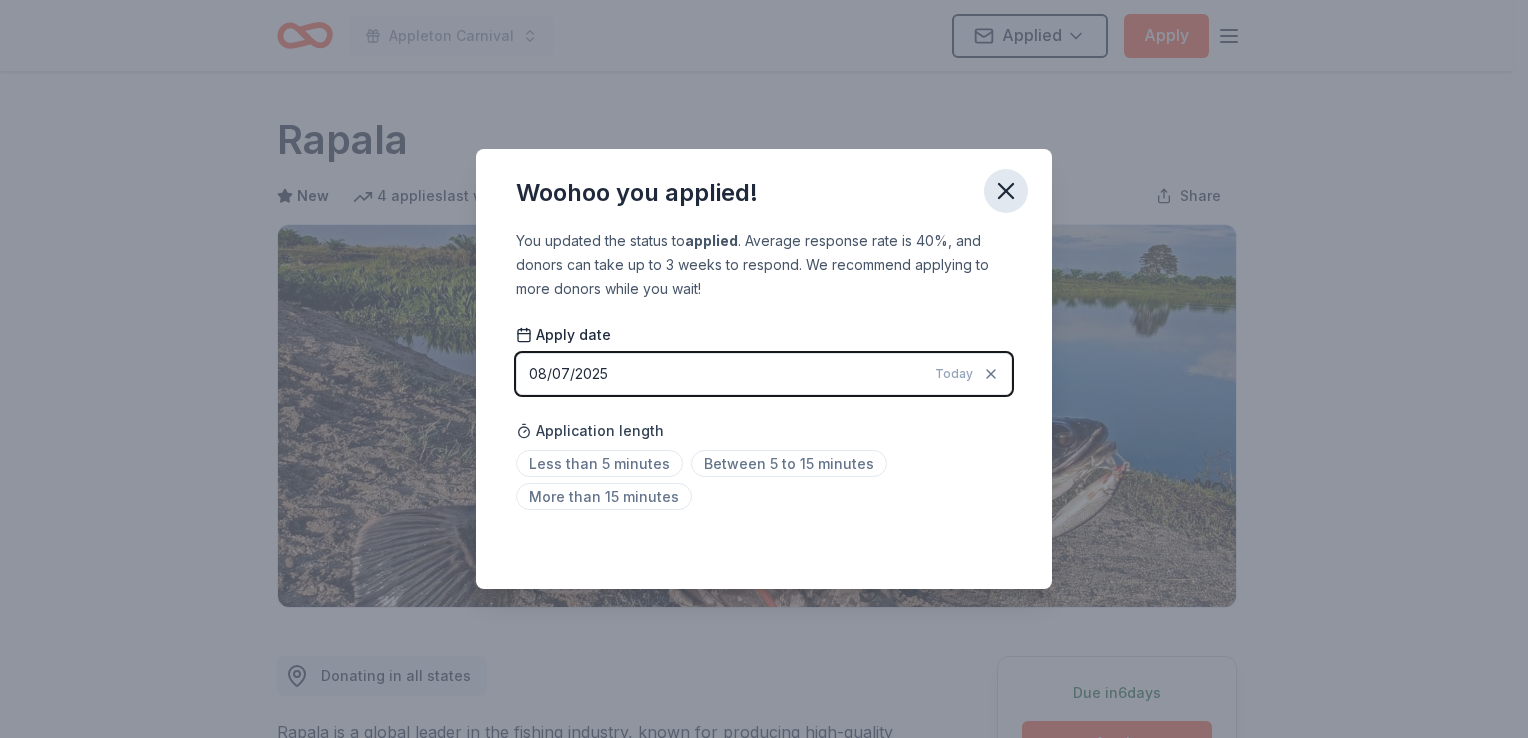 click 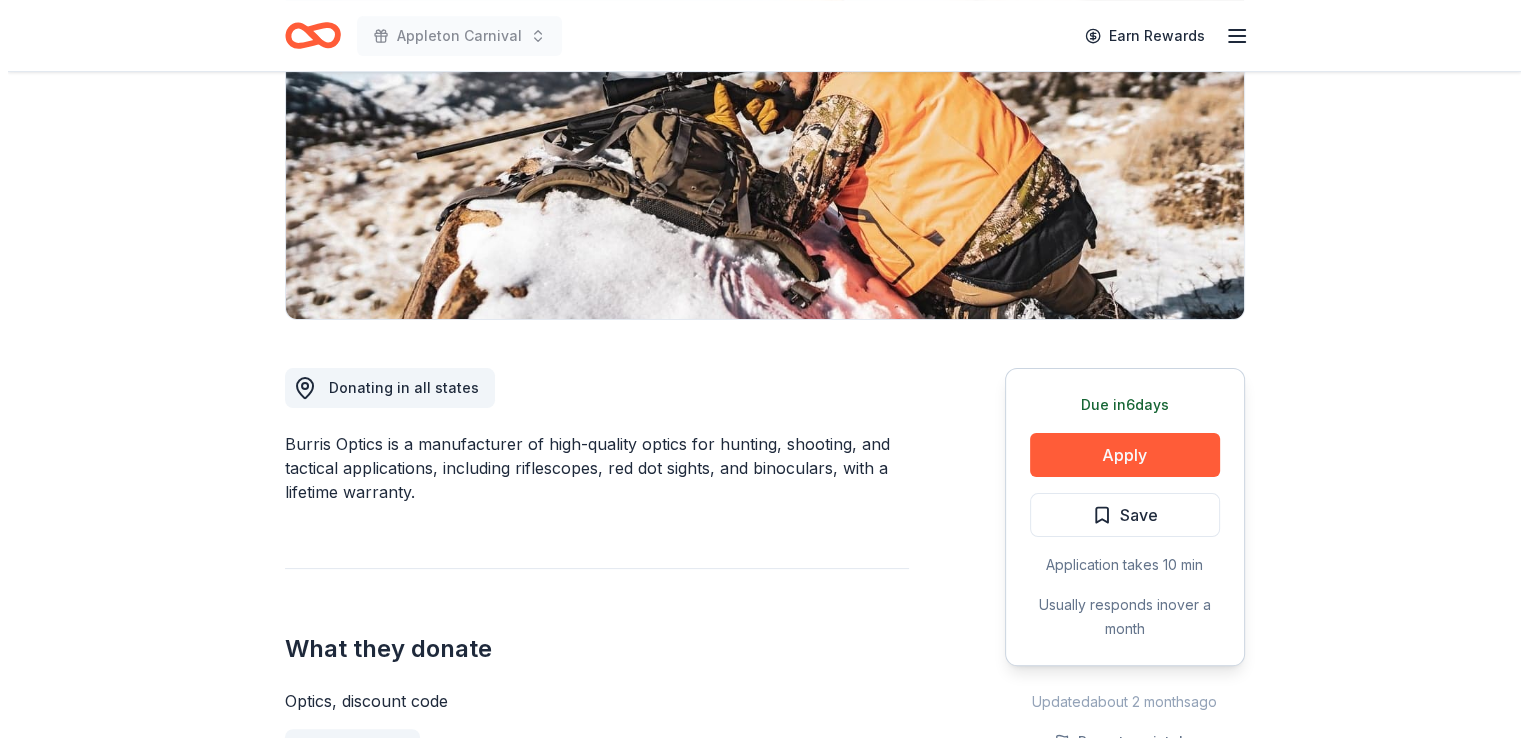 scroll, scrollTop: 303, scrollLeft: 0, axis: vertical 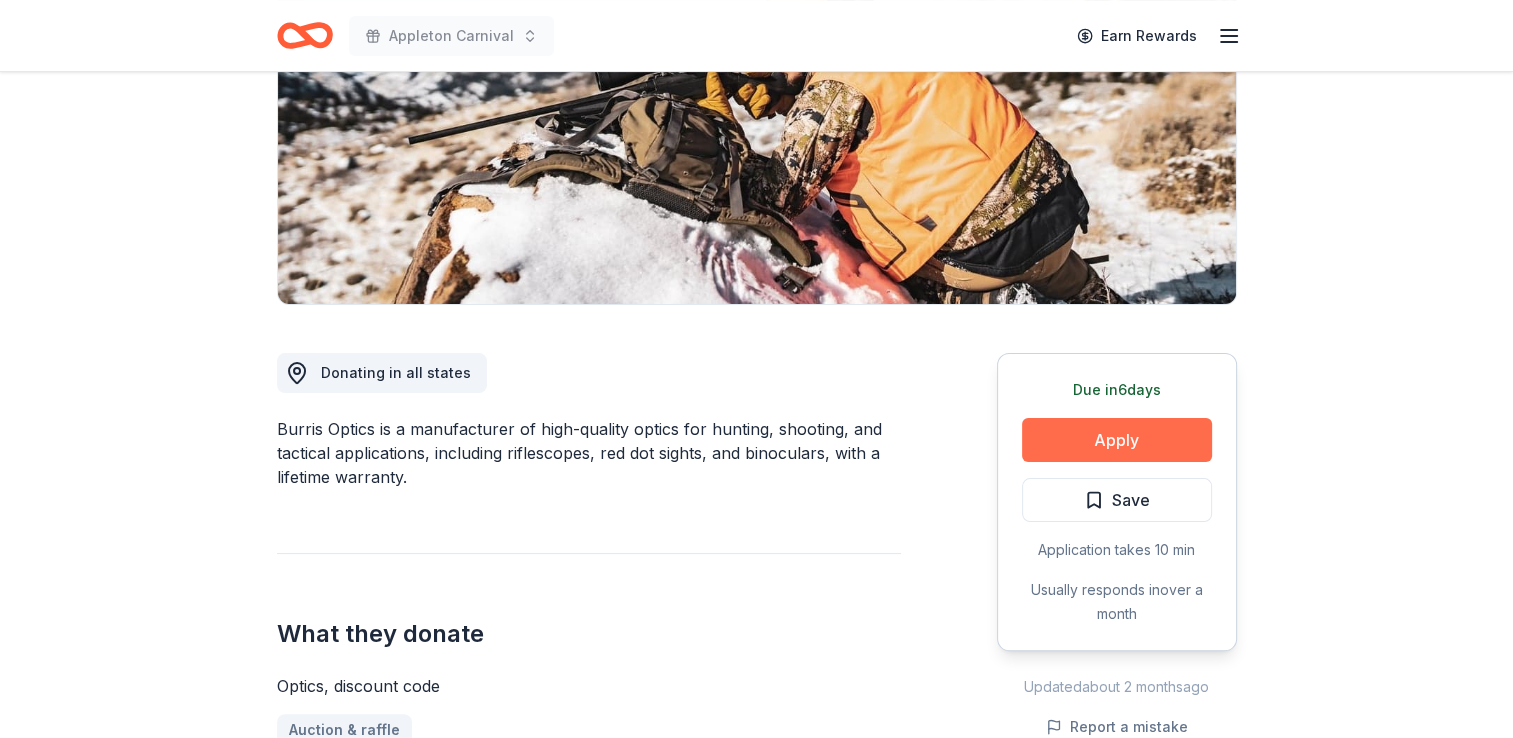 click on "Apply" at bounding box center [1117, 440] 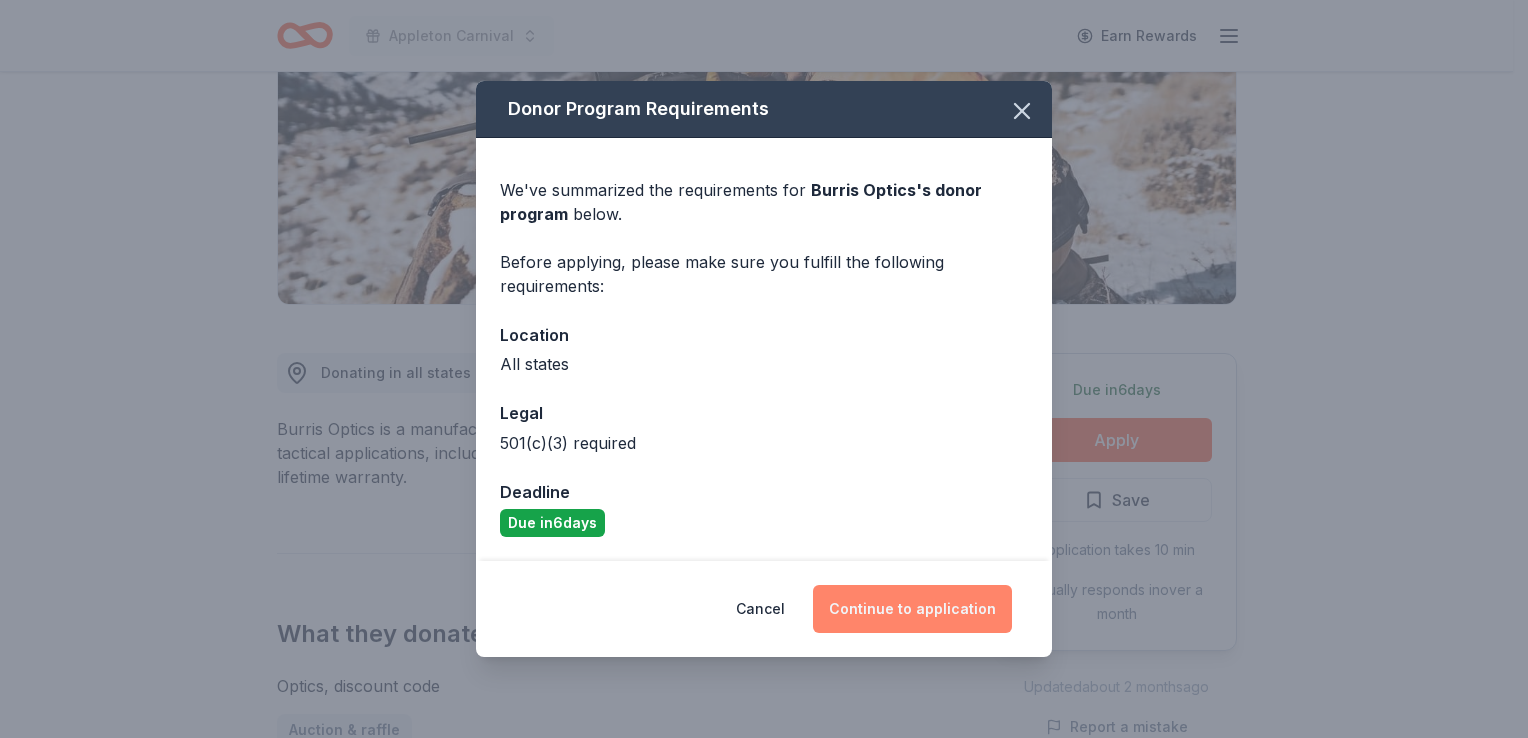 click on "Continue to application" at bounding box center (912, 609) 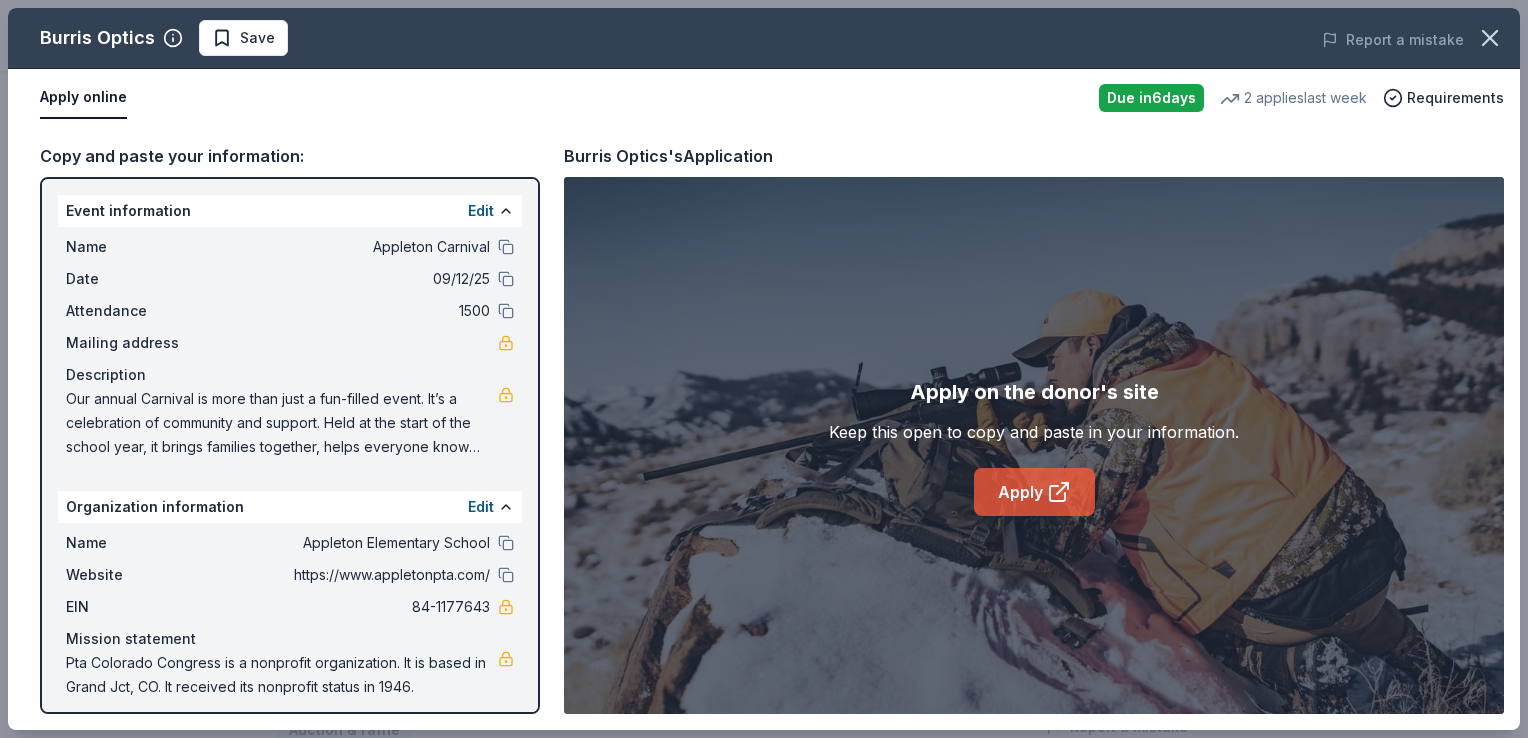 click 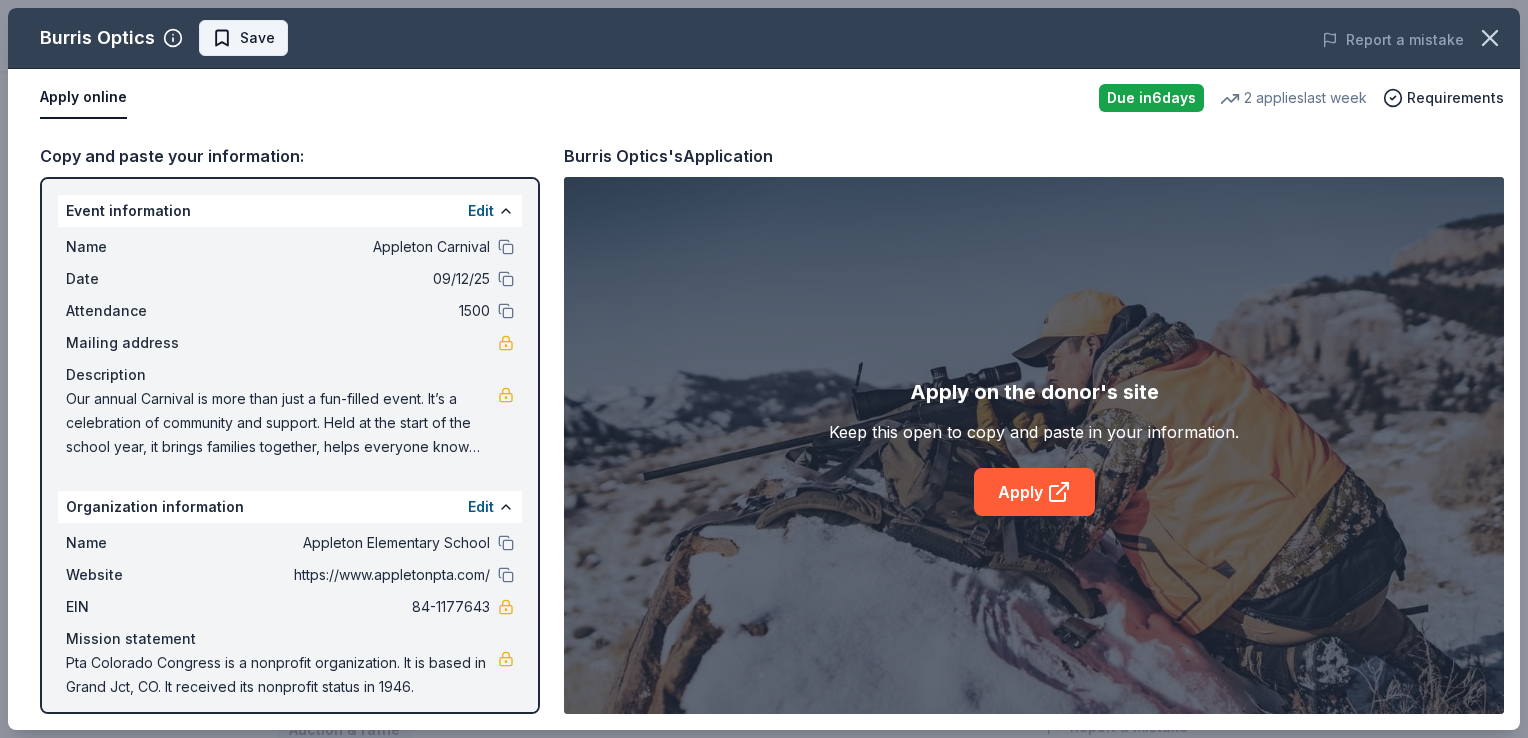 click on "Save" at bounding box center [257, 38] 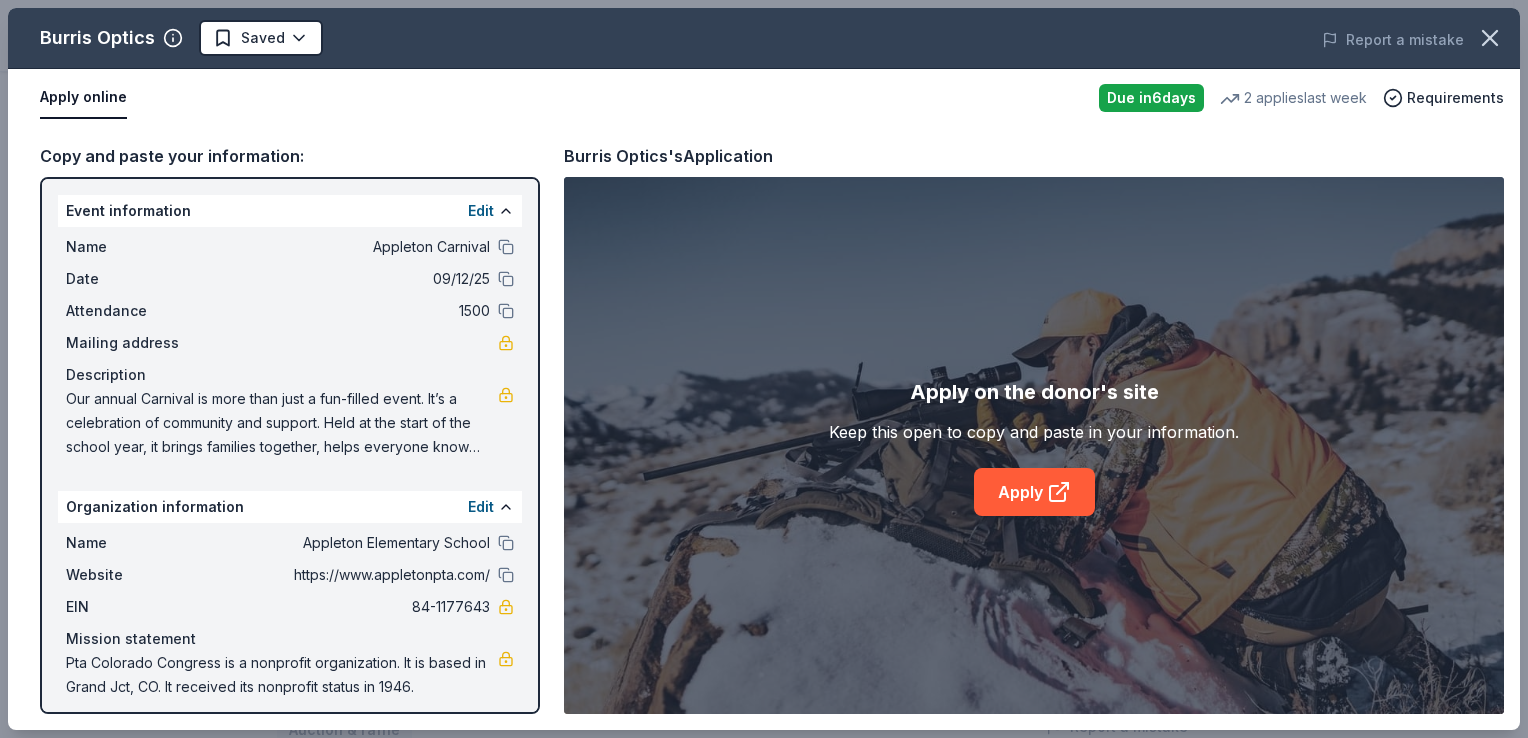click on "Appleton Carnival Earn Rewards Due in 6 days Share Burris Optics New 2 applies last week approval rate donation value Share Donating in all [STATE] Burris Optics is a manufacturer of high-quality optics for hunting, shooting, and tactical applications, including riflescopes, red dot sights, and binoculars, with a lifetime warranty. What they donate Optics, discount code Auction & raffle Donation is small & easy to send to guests Who they donate to Preferred 501(c)(3) required Due in 6 days Apply Saved Application takes 10 min Usually responds in over a month Updated about 2 months ago Report a mistake approval rate 20% approved 30% declined 50% no response donation value (average) 20% 70% 0% 10% $xx - $xx $xx - $xx $xx - $xx $xx - $xx Upgrade to Pro to view approval rates and average donation values New Be the first to review this company! Leave a review Similar donors 7 applies last week 6 days left Online app Topgolf 4.9 Game Play certificate, Game Play coupons, golf instruction Top rated" at bounding box center [764, 66] 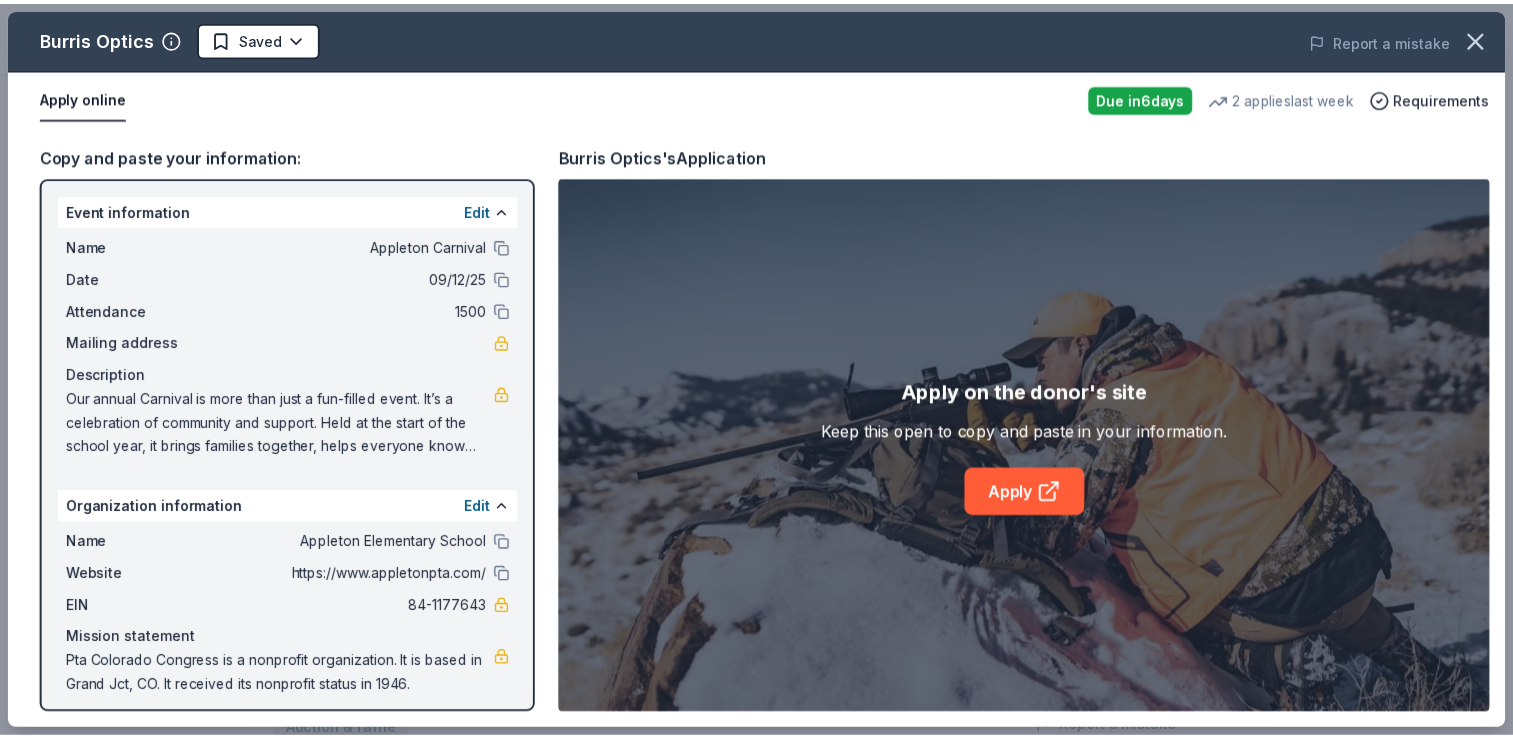 scroll, scrollTop: 0, scrollLeft: 0, axis: both 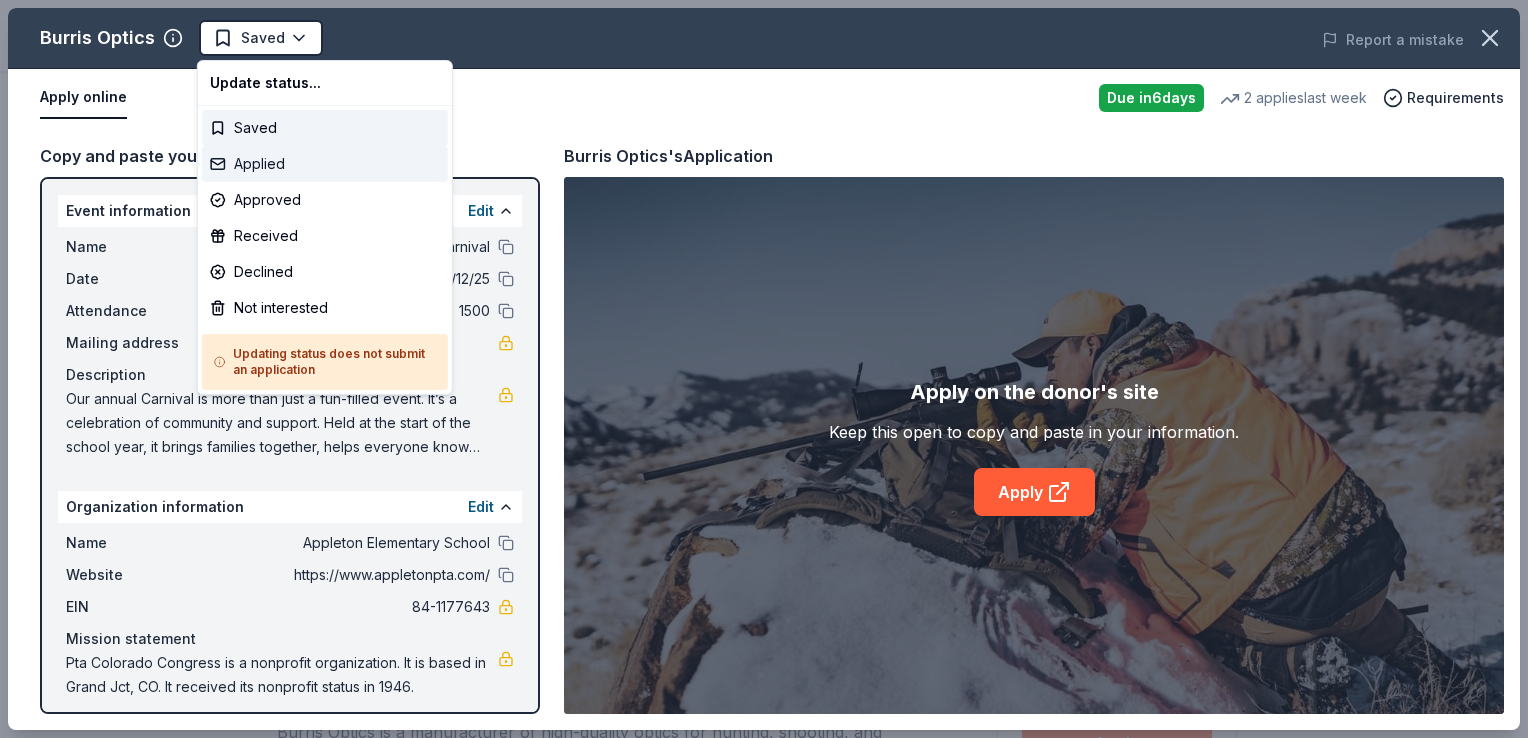 click on "Applied" at bounding box center (325, 164) 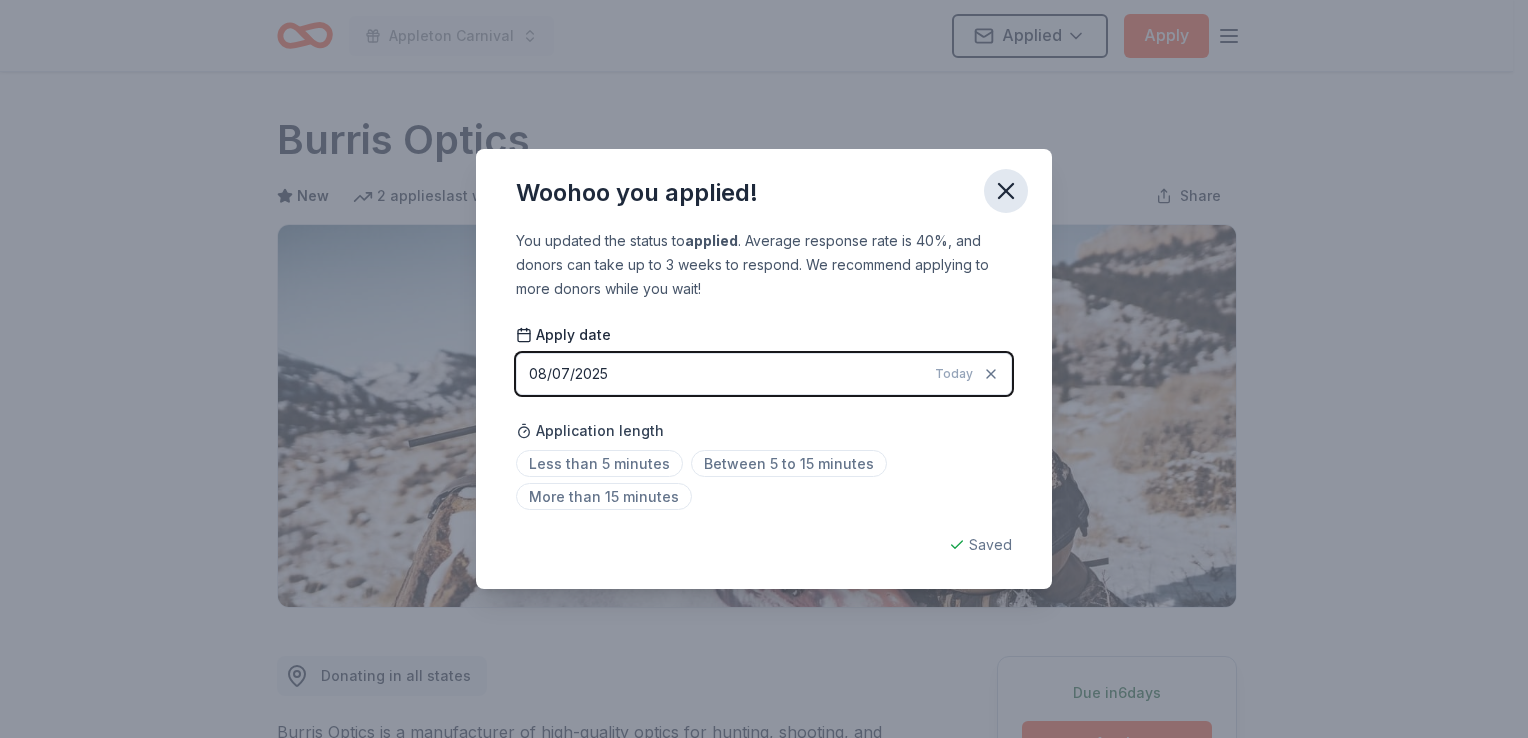 click 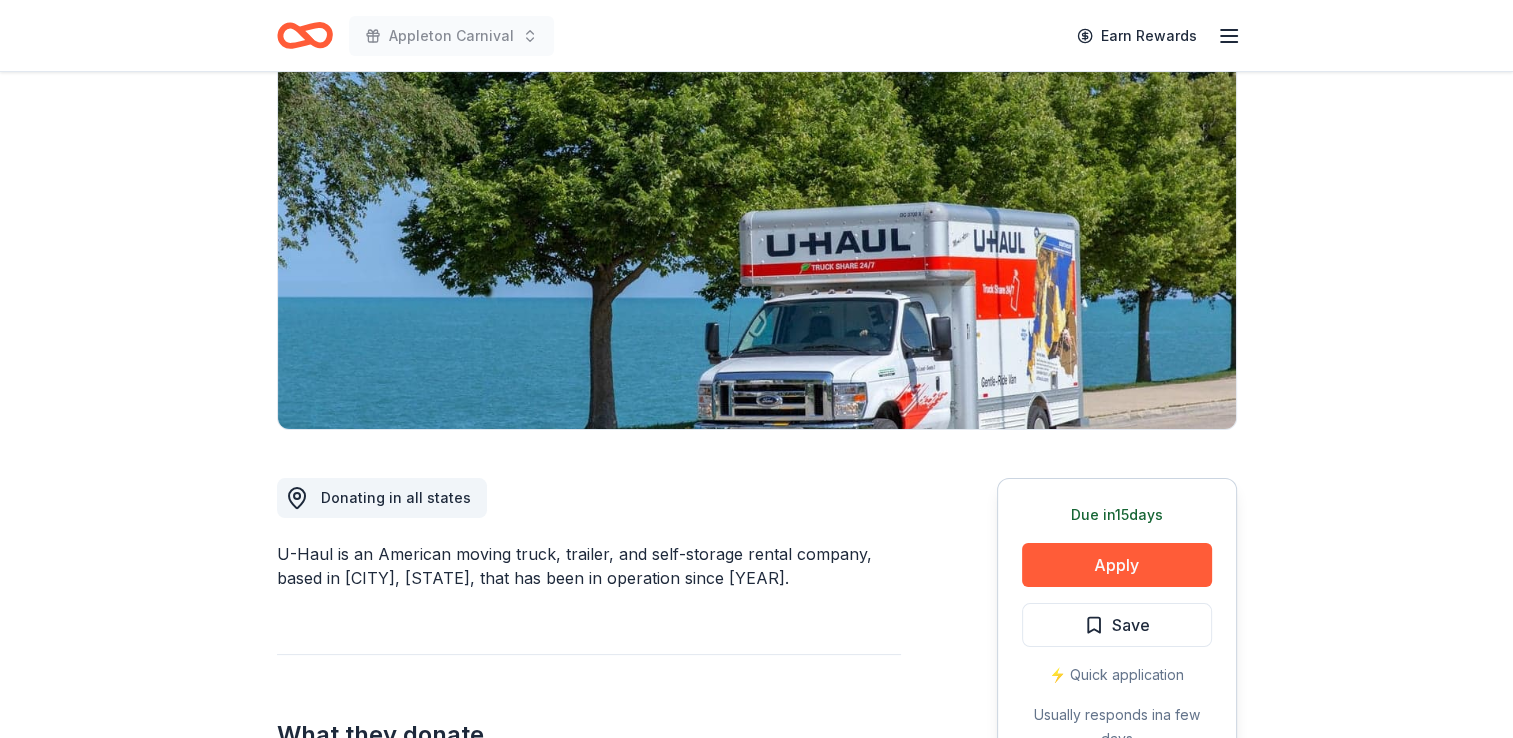 scroll, scrollTop: 180, scrollLeft: 0, axis: vertical 